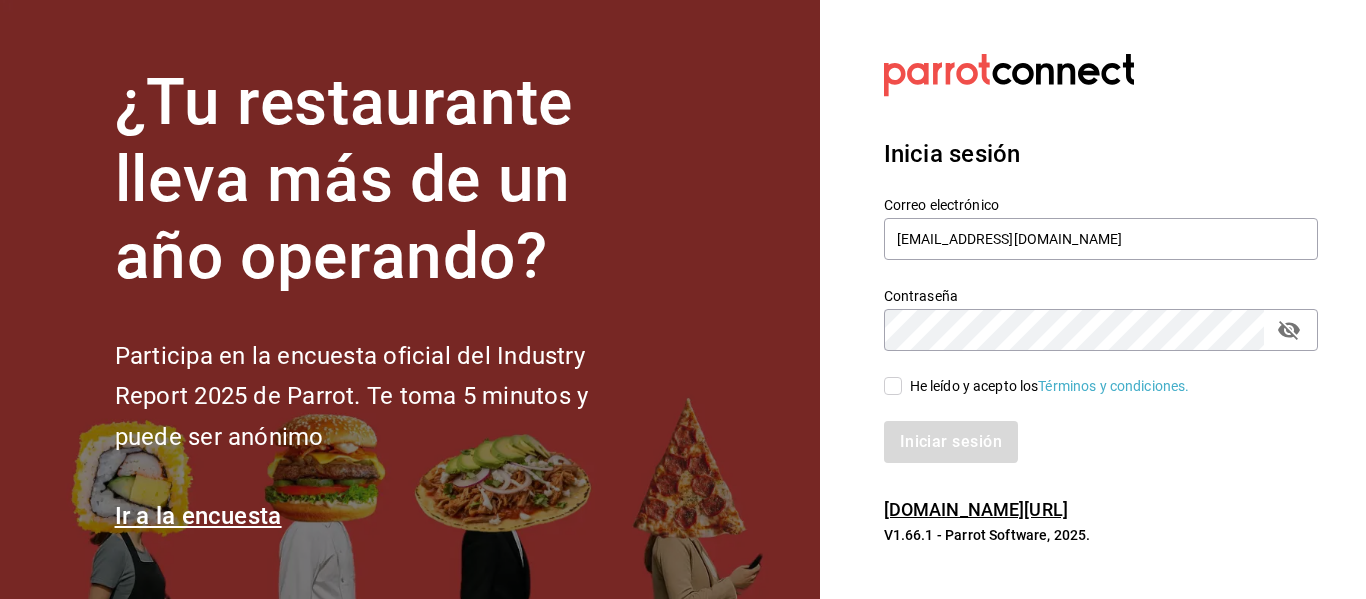 scroll, scrollTop: 0, scrollLeft: 0, axis: both 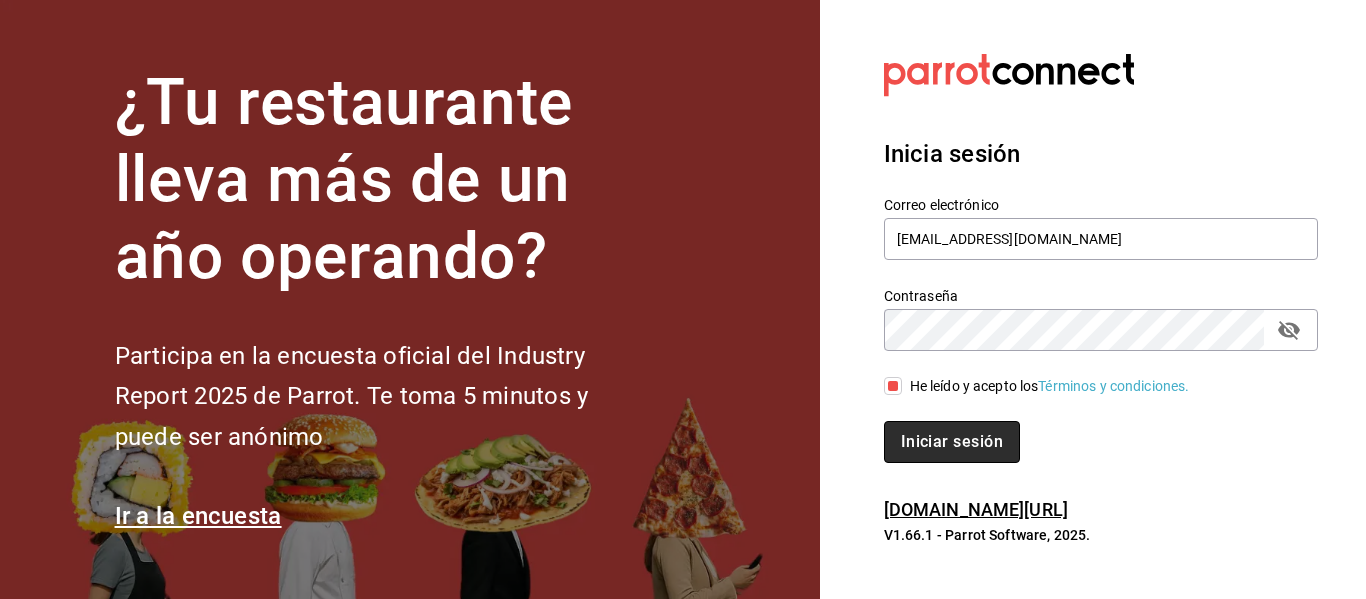 click on "Iniciar sesión" at bounding box center (952, 442) 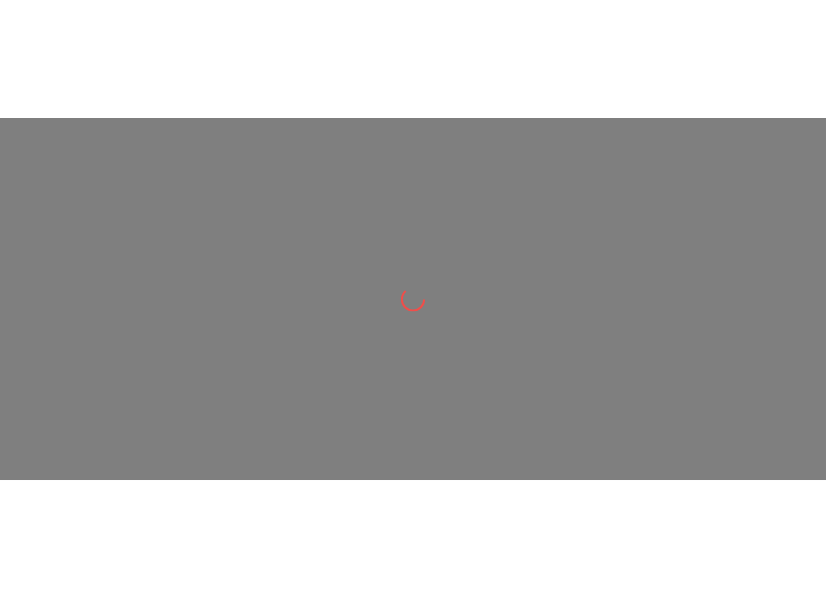 scroll, scrollTop: 0, scrollLeft: 0, axis: both 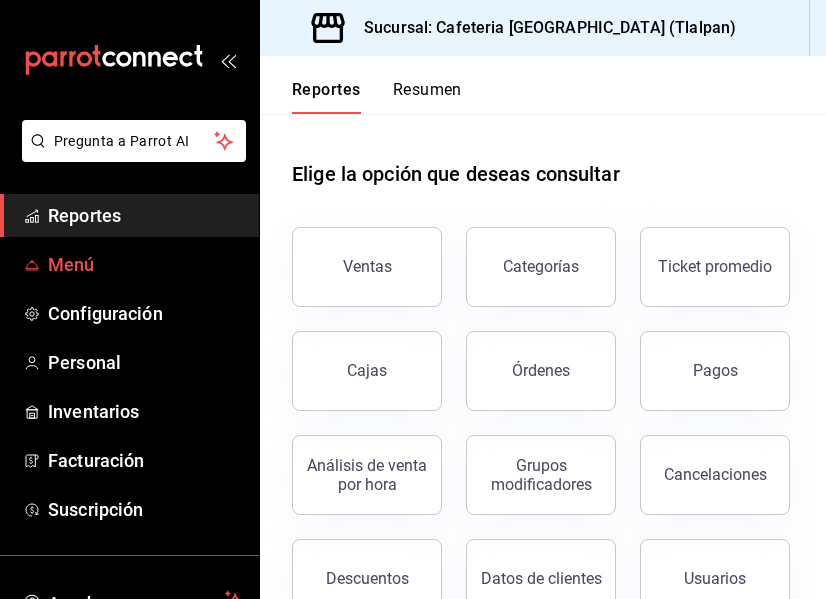 click on "Menú" at bounding box center [145, 264] 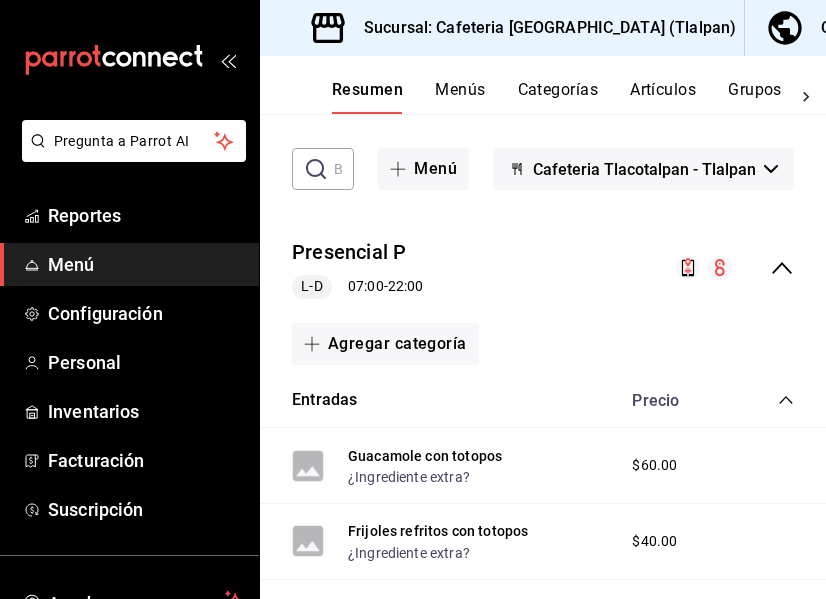 scroll, scrollTop: 104, scrollLeft: 0, axis: vertical 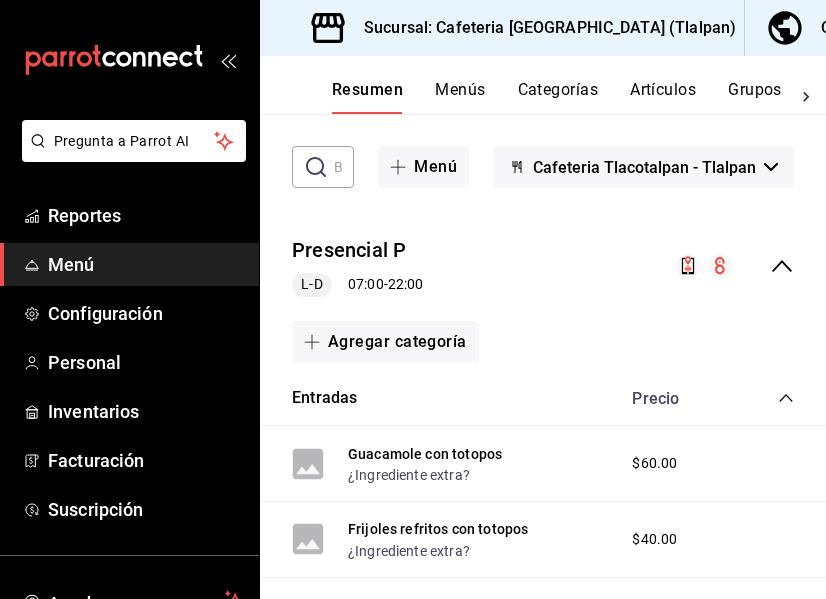 click at bounding box center (735, 266) 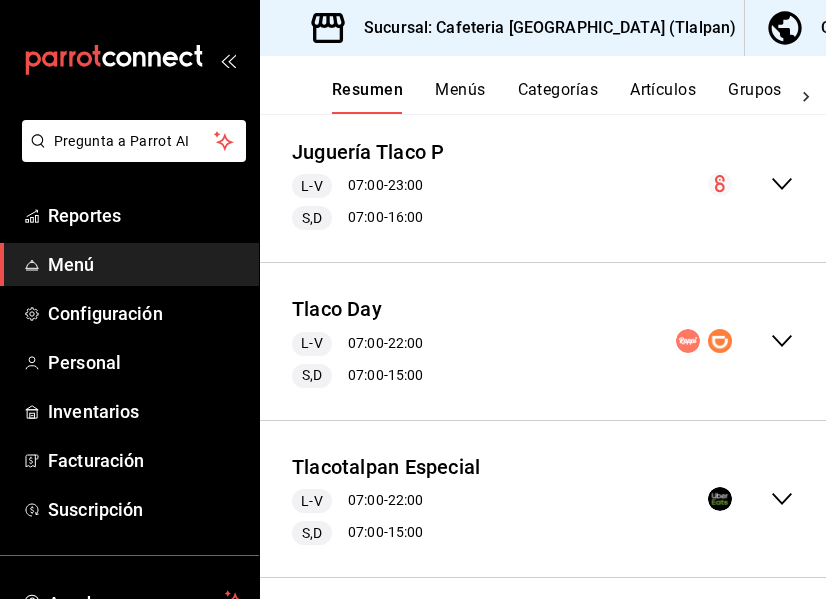 scroll, scrollTop: 348, scrollLeft: 0, axis: vertical 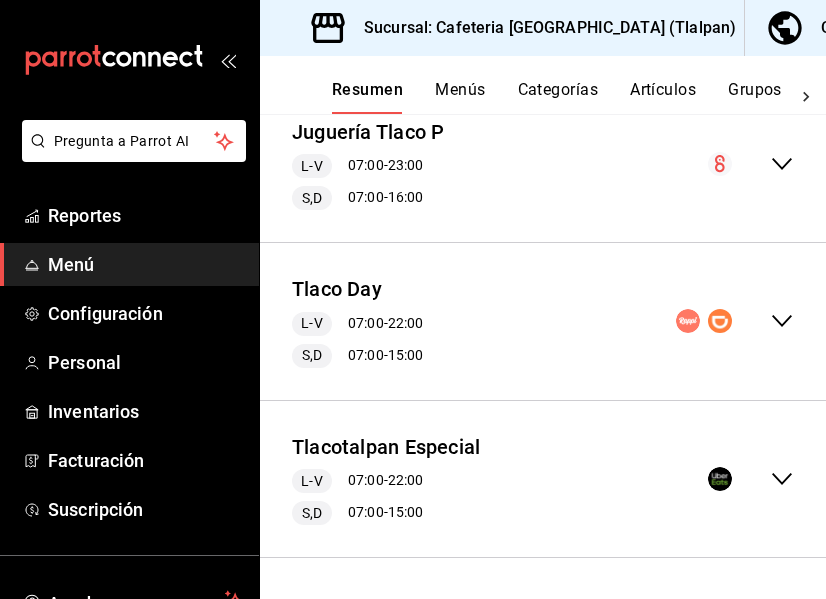 click on "Tlacotalpan Especial L-V 07:00  -  22:00 S,D 07:00  -  15:00" at bounding box center (543, 479) 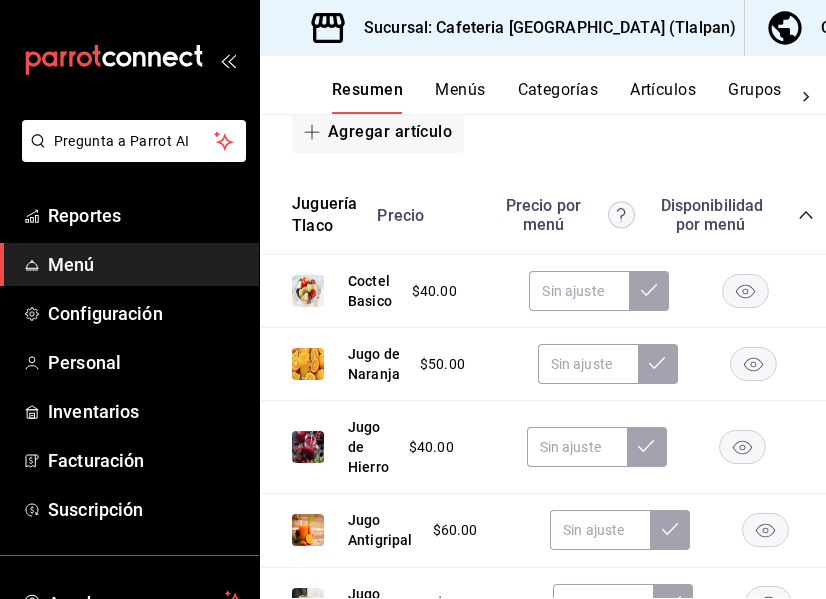 scroll, scrollTop: 1573, scrollLeft: 0, axis: vertical 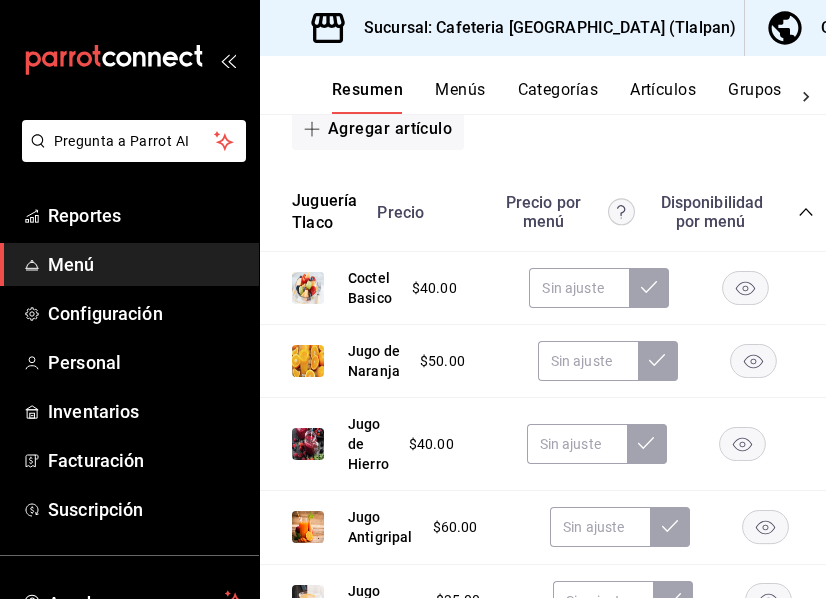 click 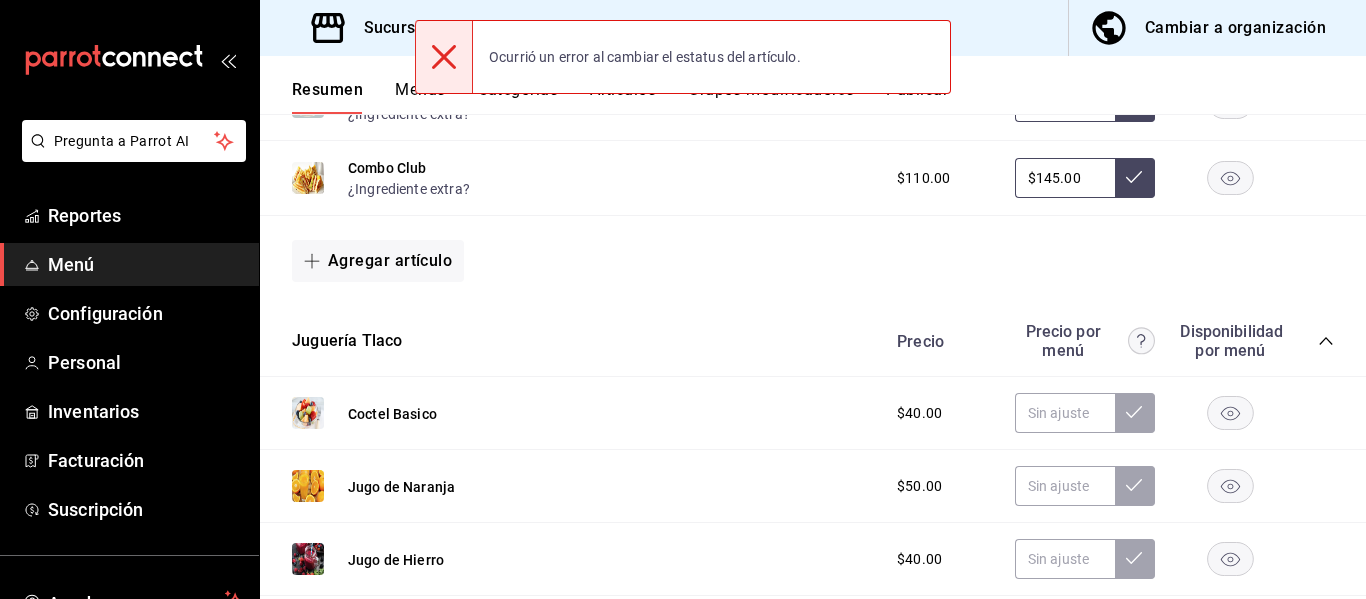 scroll, scrollTop: 1158, scrollLeft: 0, axis: vertical 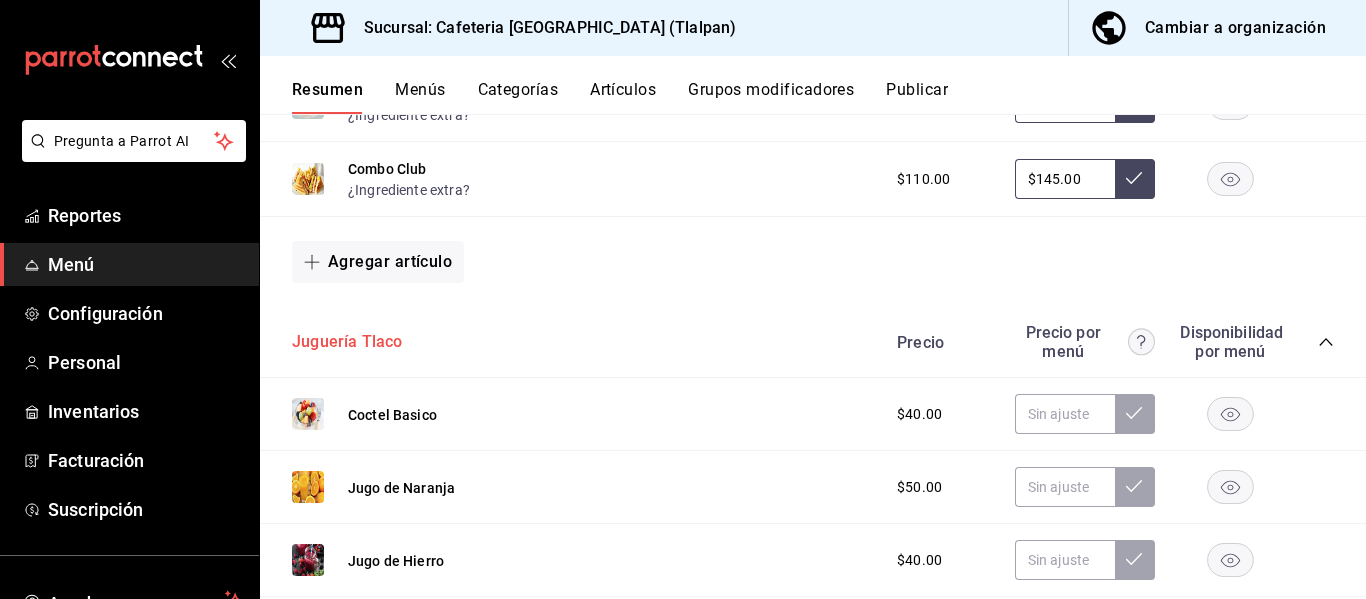 click on "Juguería Tlaco" at bounding box center [347, 342] 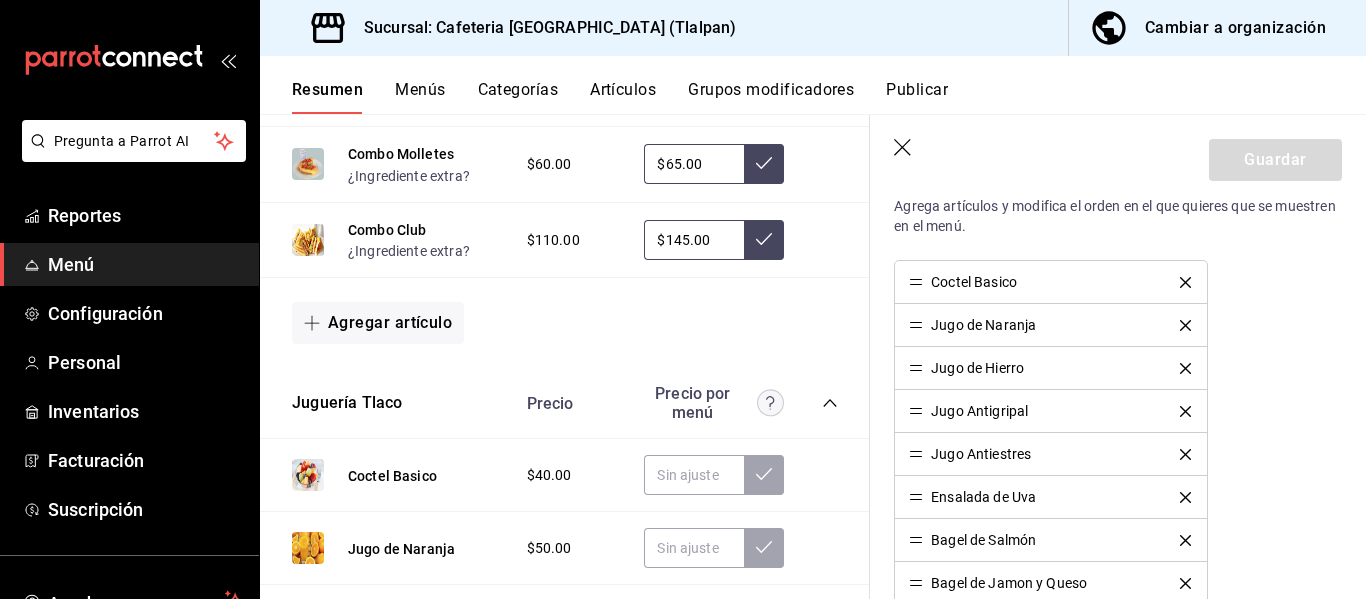 scroll, scrollTop: 685, scrollLeft: 0, axis: vertical 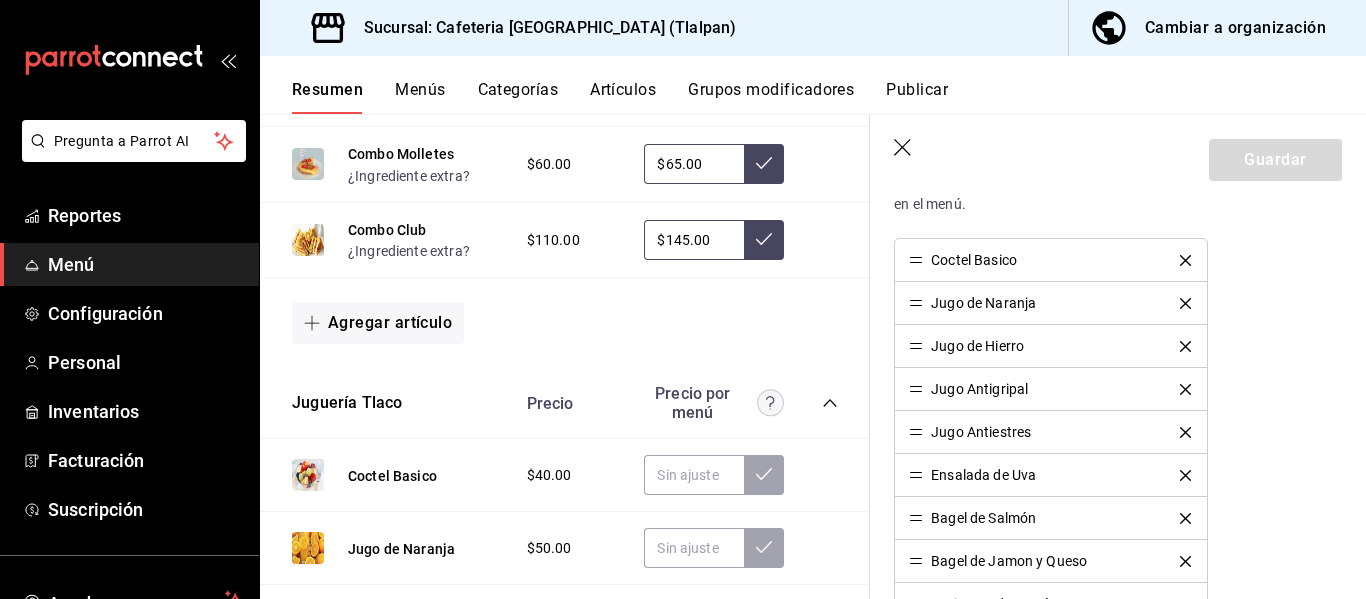 click 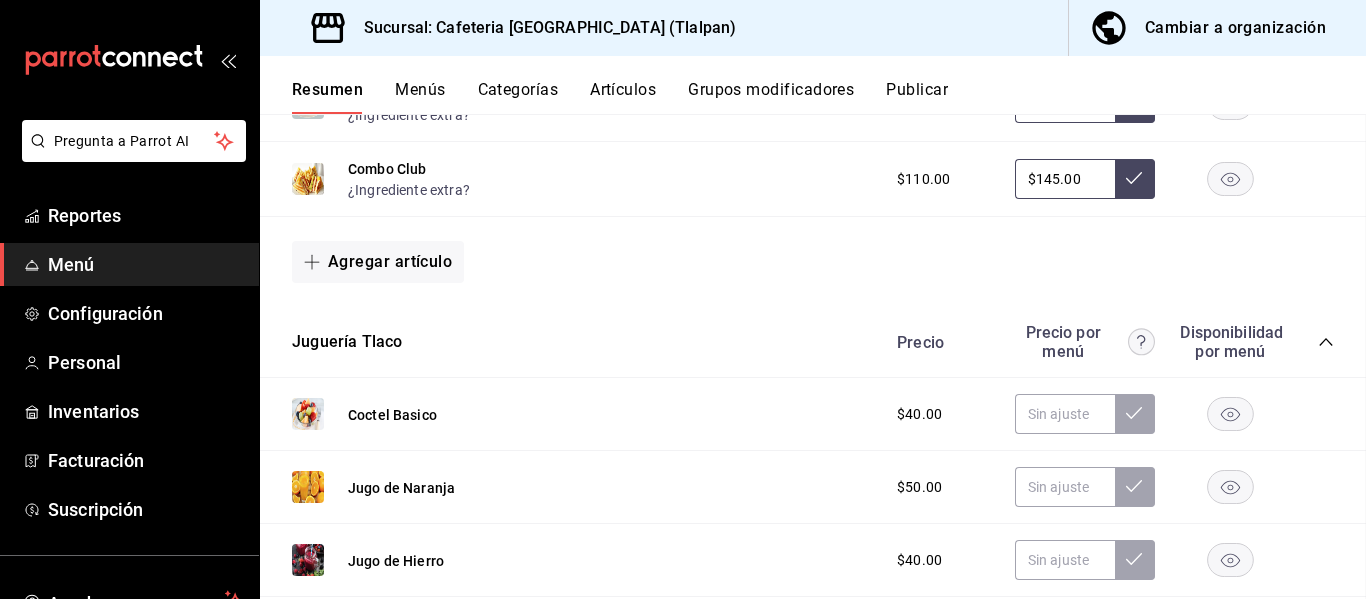 scroll, scrollTop: 1281, scrollLeft: 0, axis: vertical 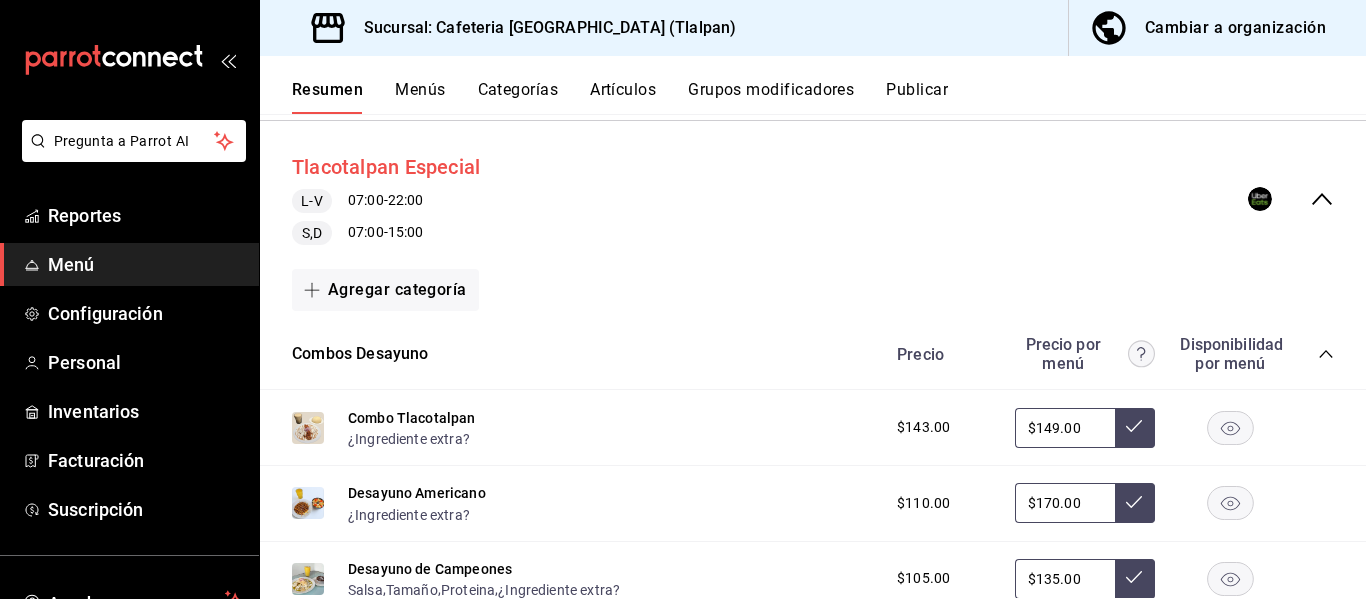 click on "Tlacotalpan Especial" at bounding box center [386, 167] 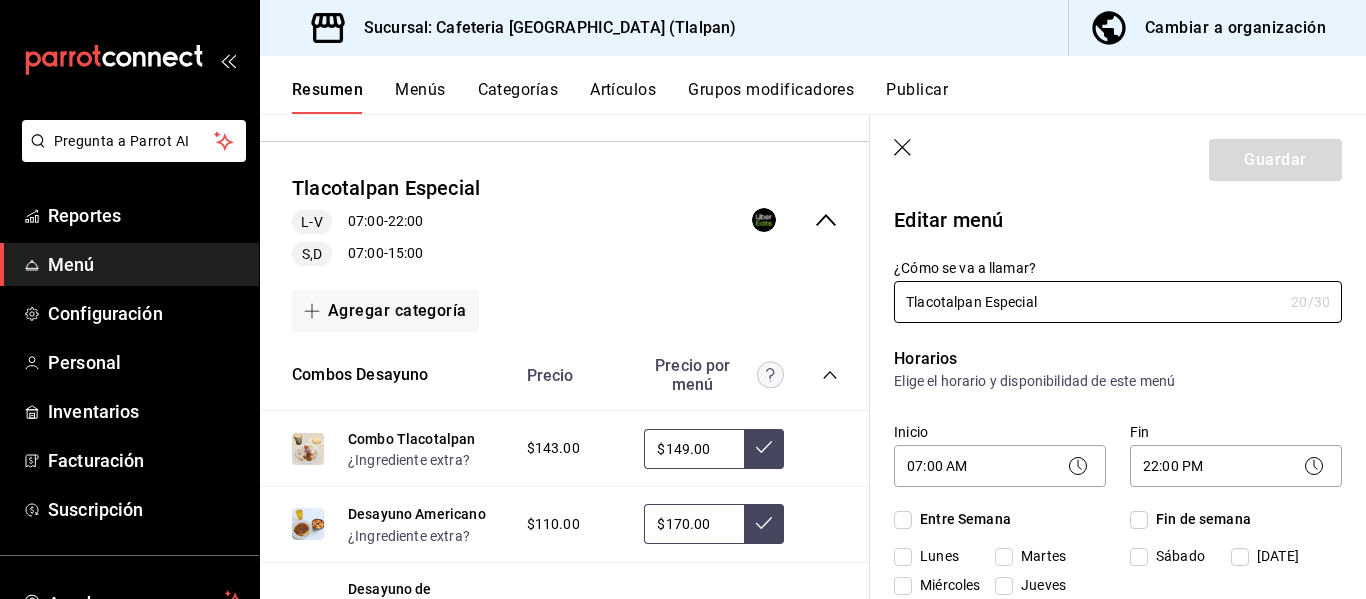 checkbox on "true" 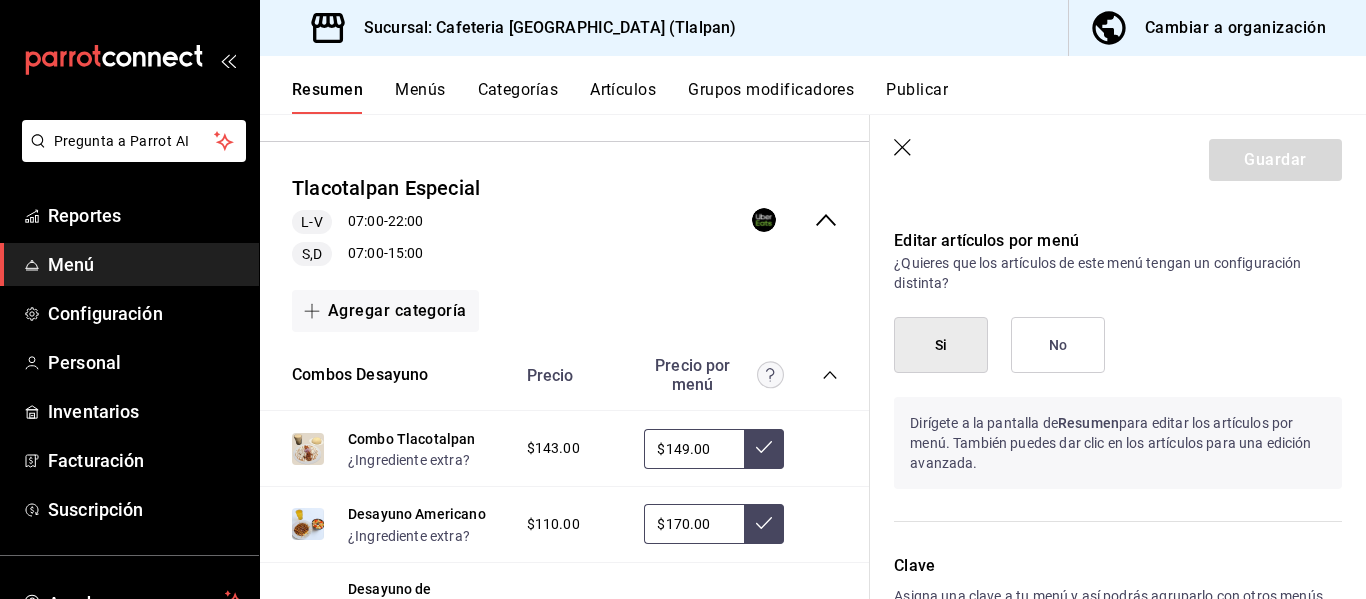 scroll, scrollTop: 1870, scrollLeft: 0, axis: vertical 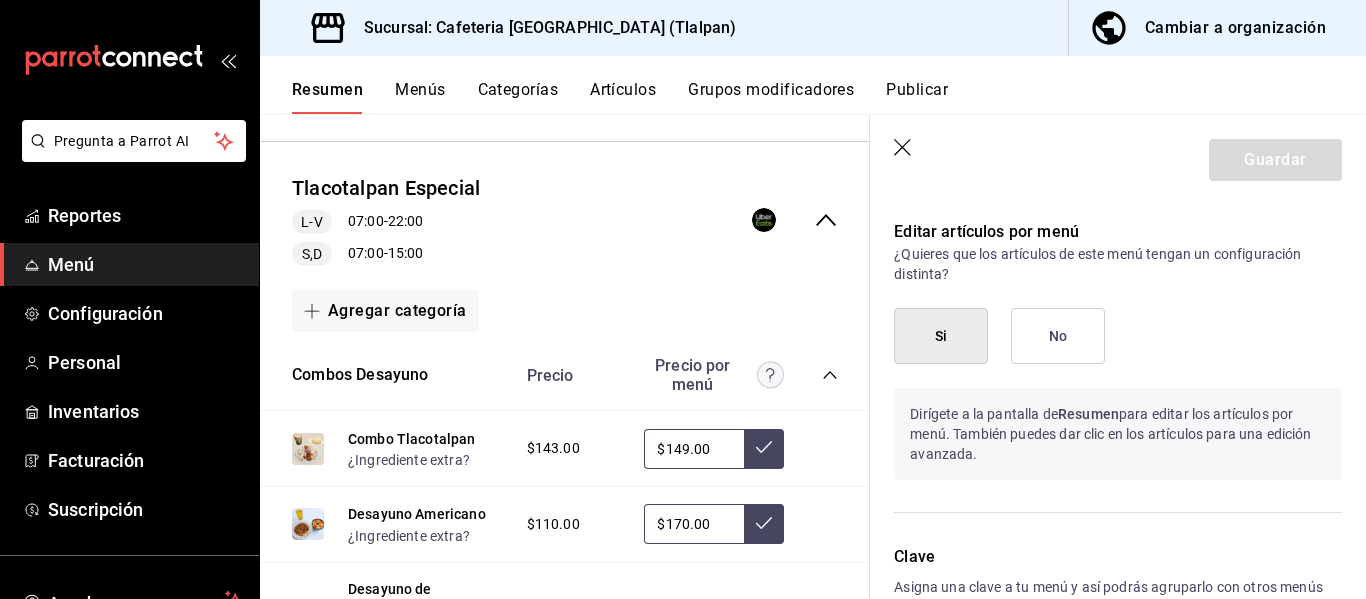 click on "No" at bounding box center [1058, 336] 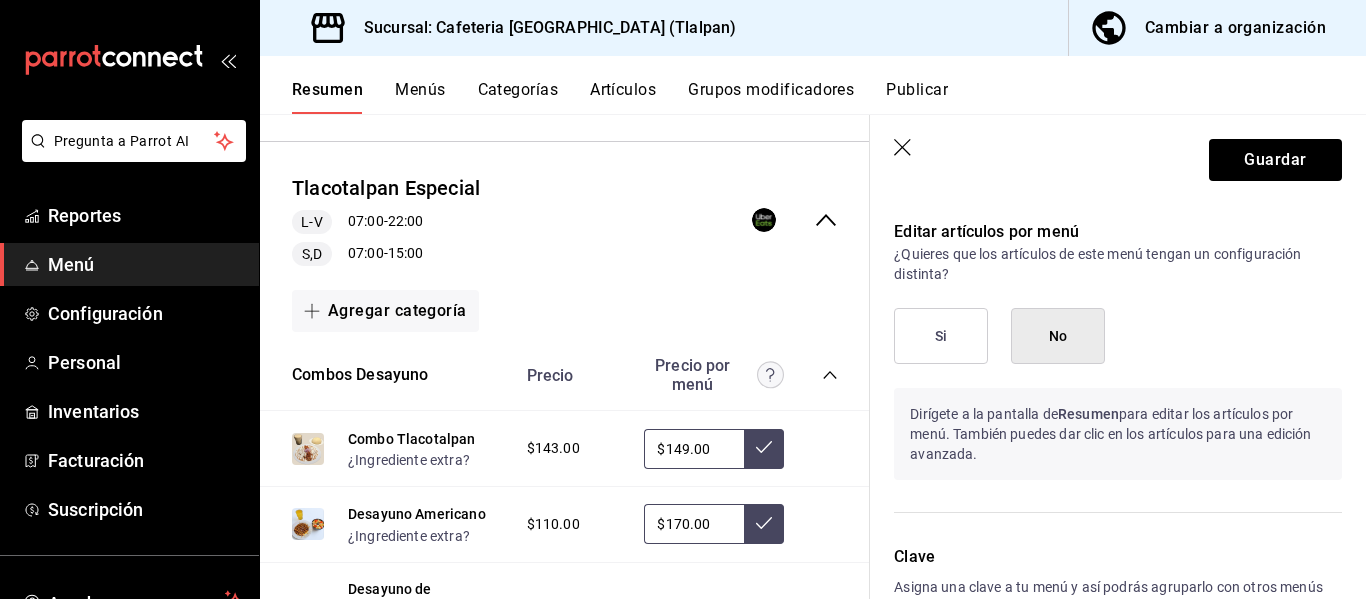 click on "Si" at bounding box center (941, 336) 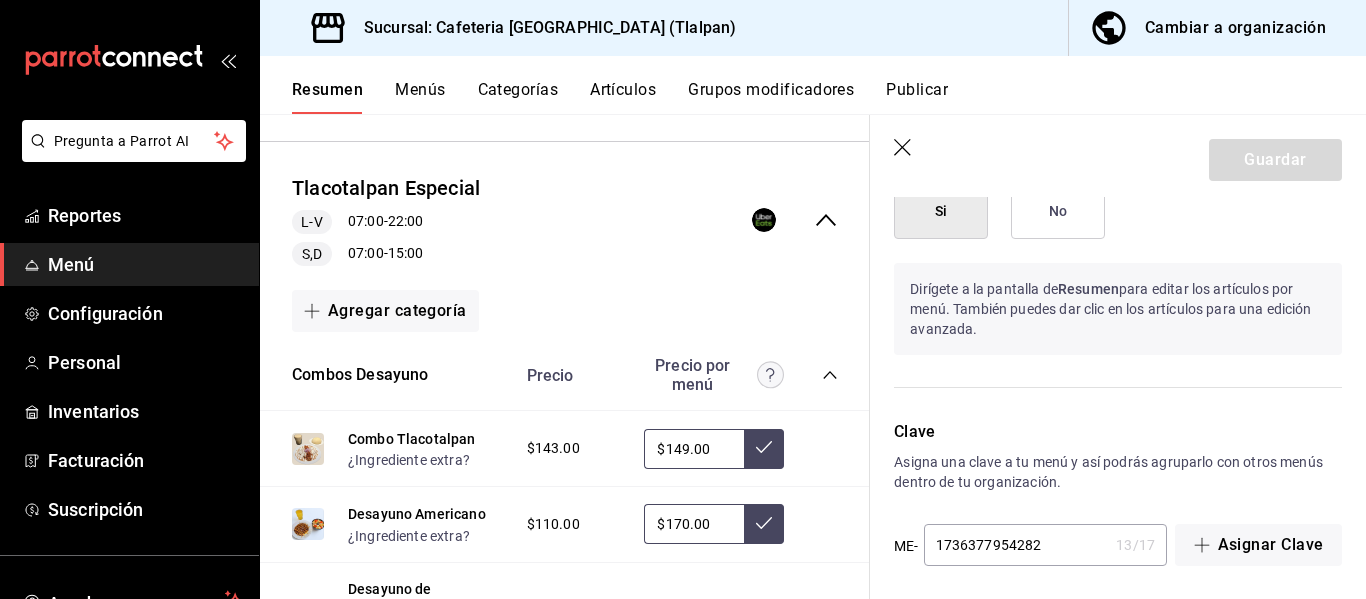 scroll, scrollTop: 2004, scrollLeft: 0, axis: vertical 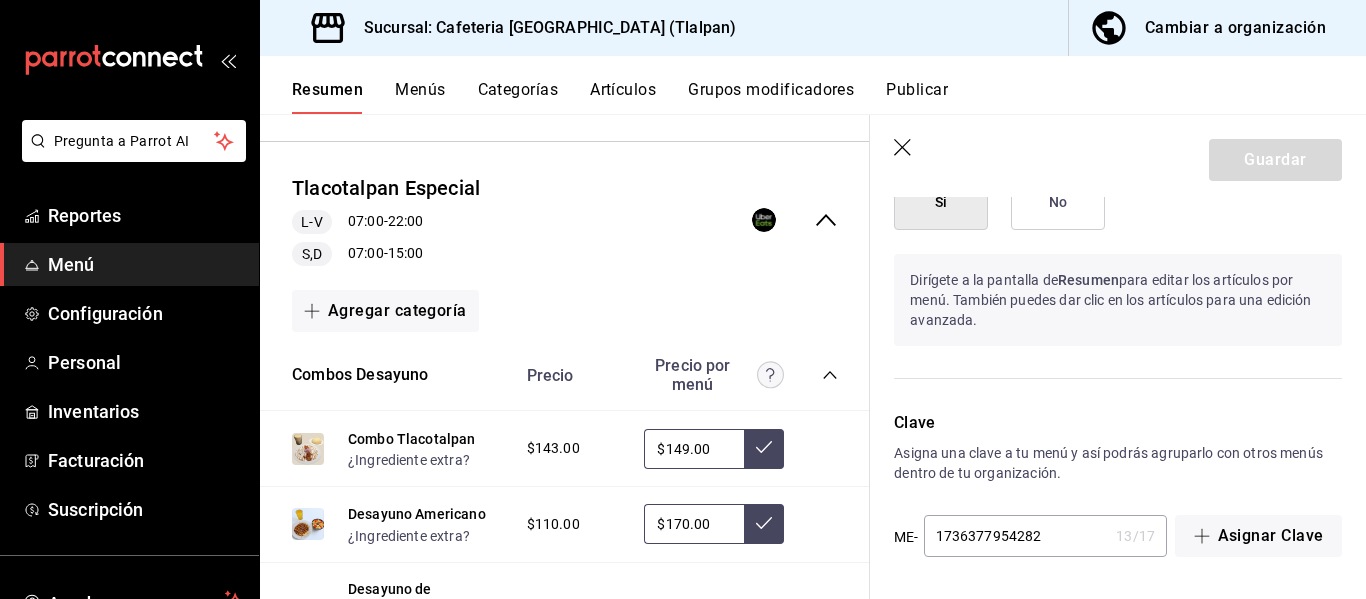 click on "1736377954282" at bounding box center (1016, 536) 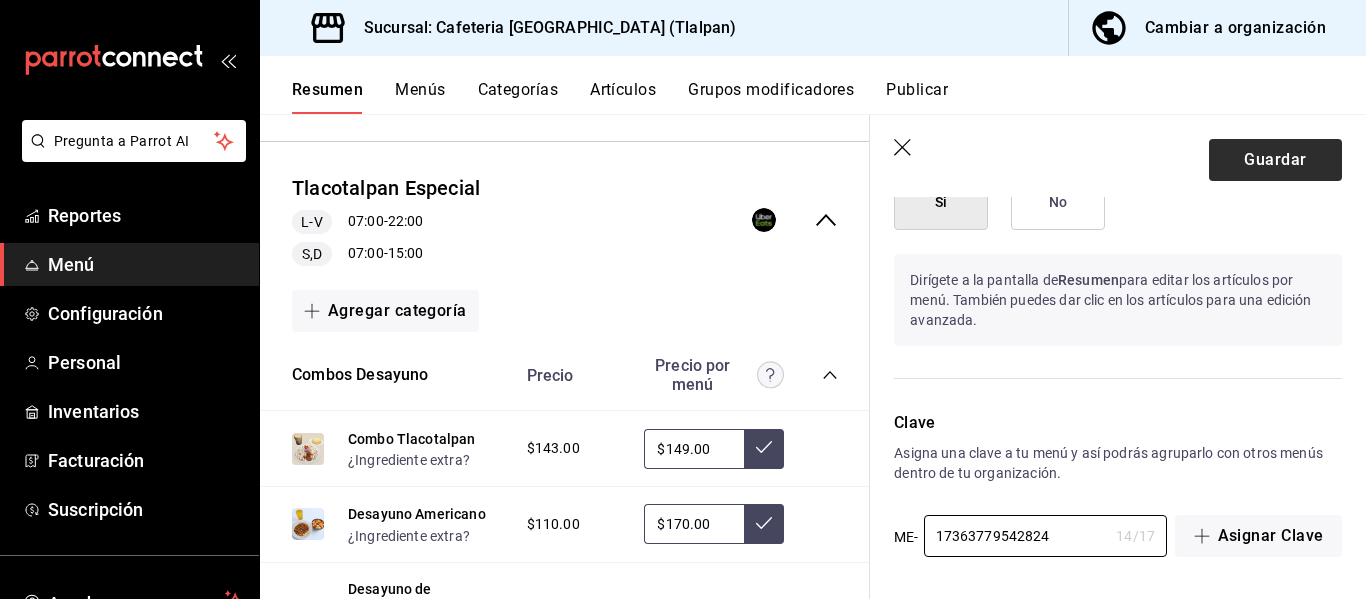 type on "17363779542824" 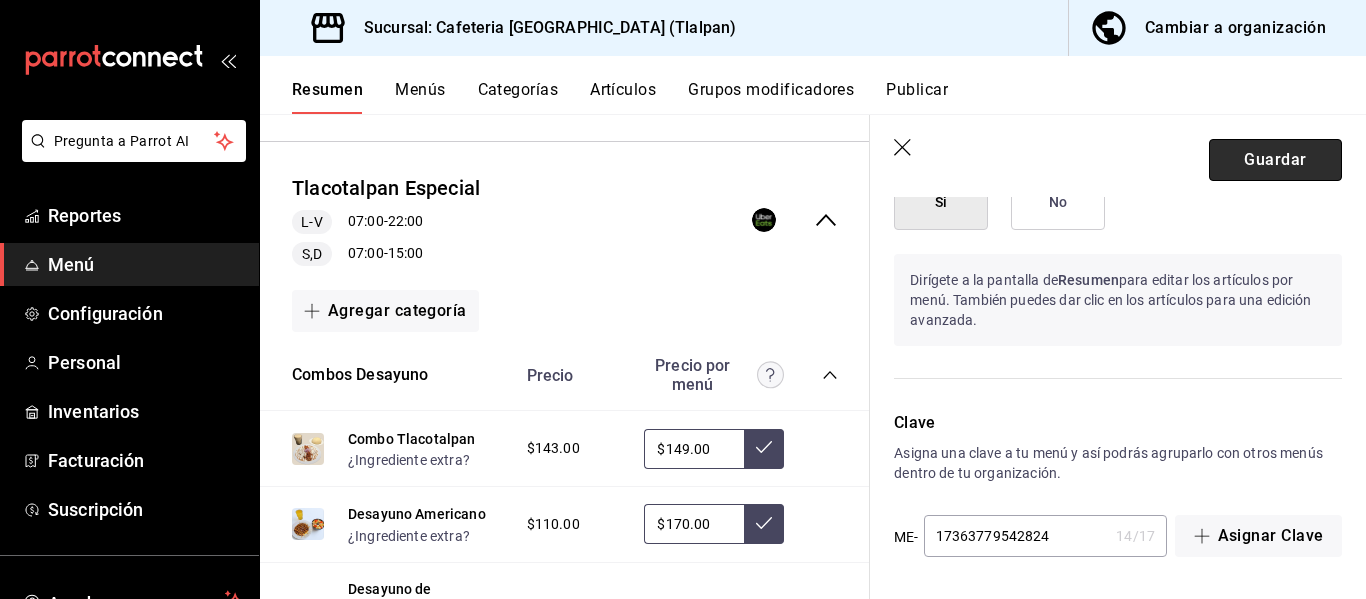 click on "Guardar" at bounding box center (1275, 160) 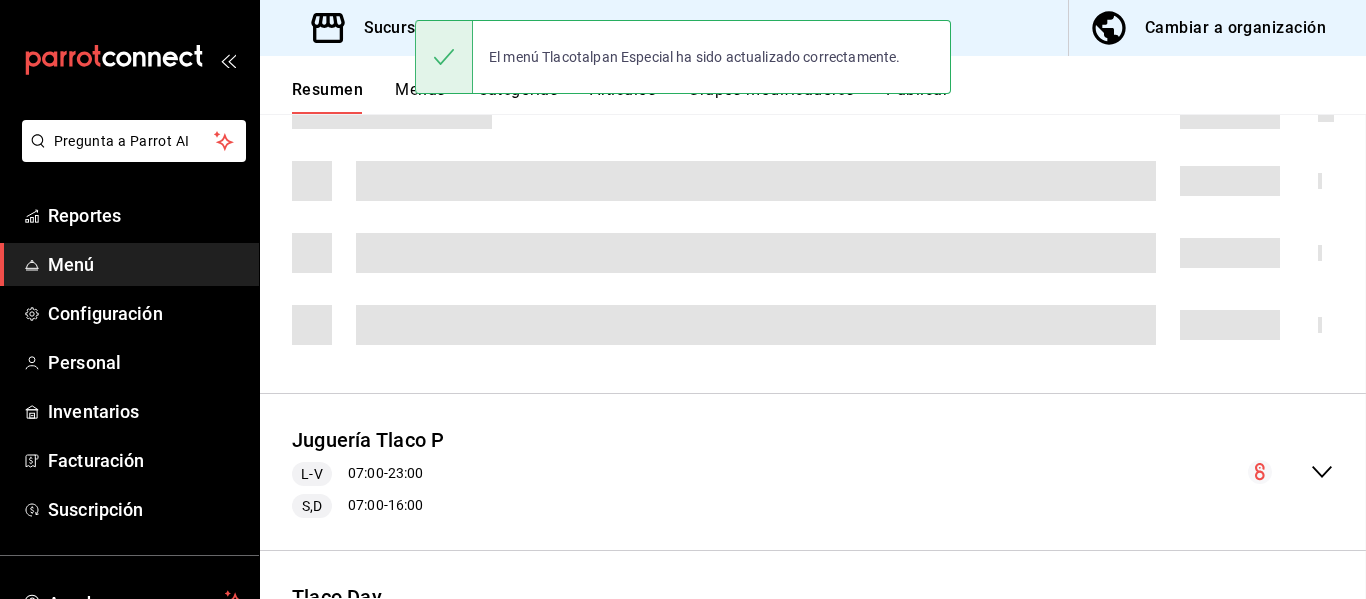 scroll, scrollTop: 0, scrollLeft: 0, axis: both 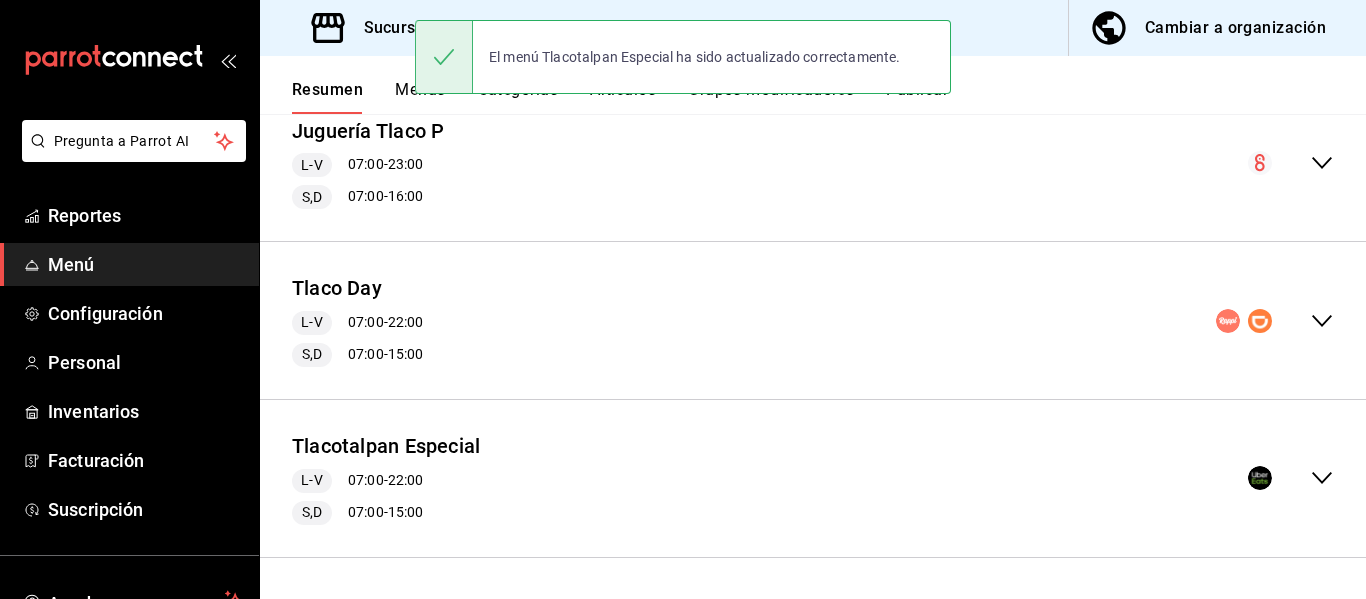 click on "Tlacotalpan Especial L-V 07:00  -  22:00 S,D 07:00  -  15:00" at bounding box center (813, 478) 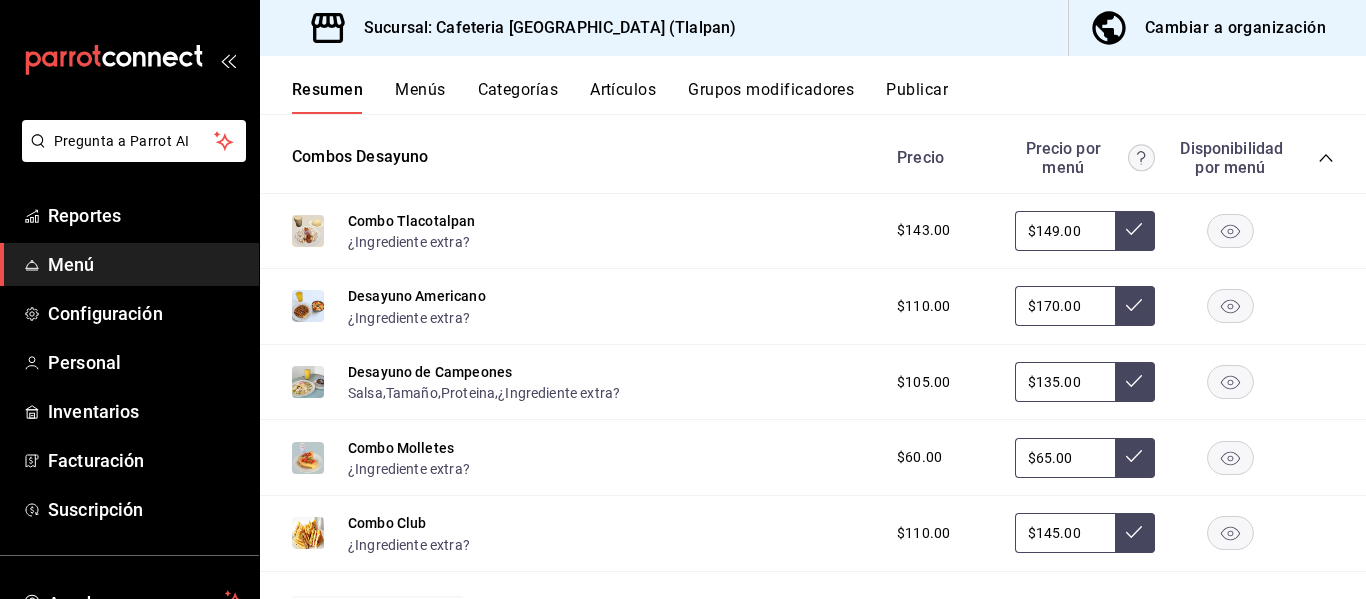 scroll, scrollTop: 2115, scrollLeft: 0, axis: vertical 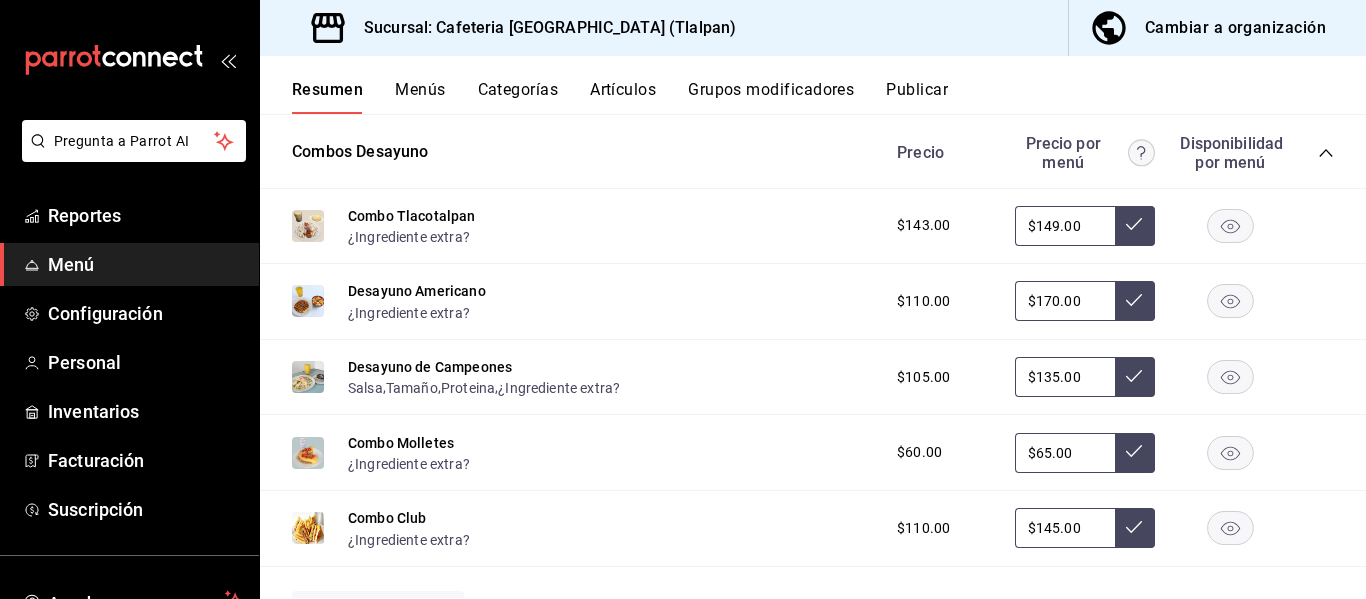 click 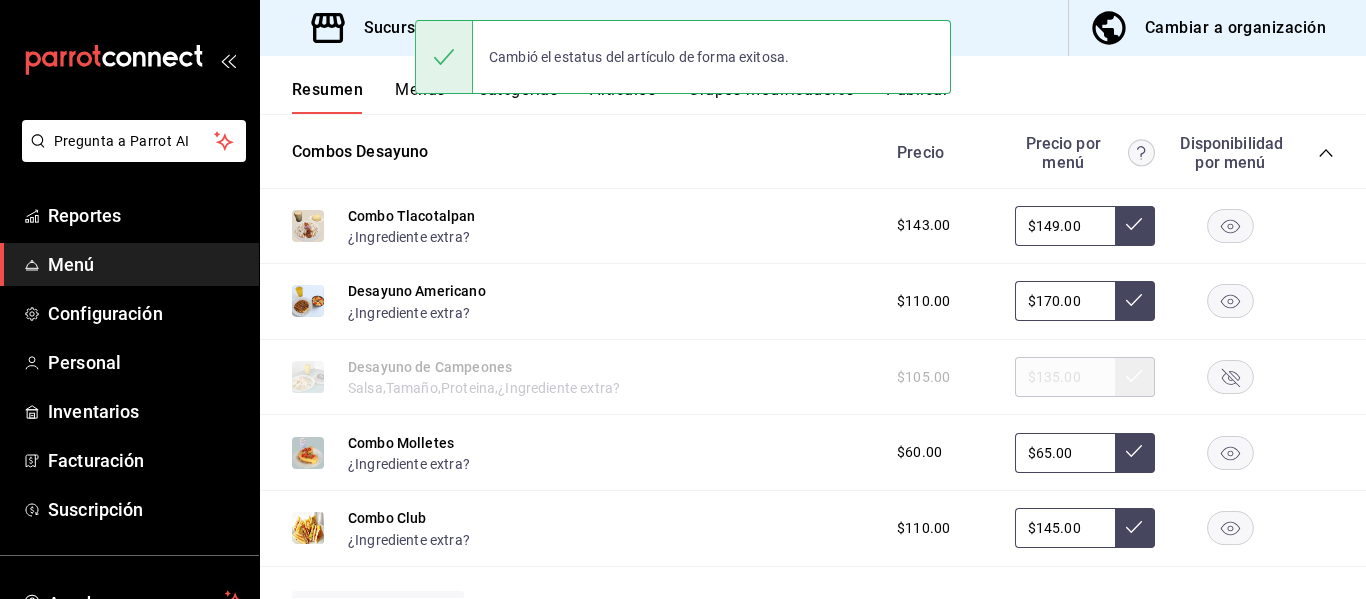 click 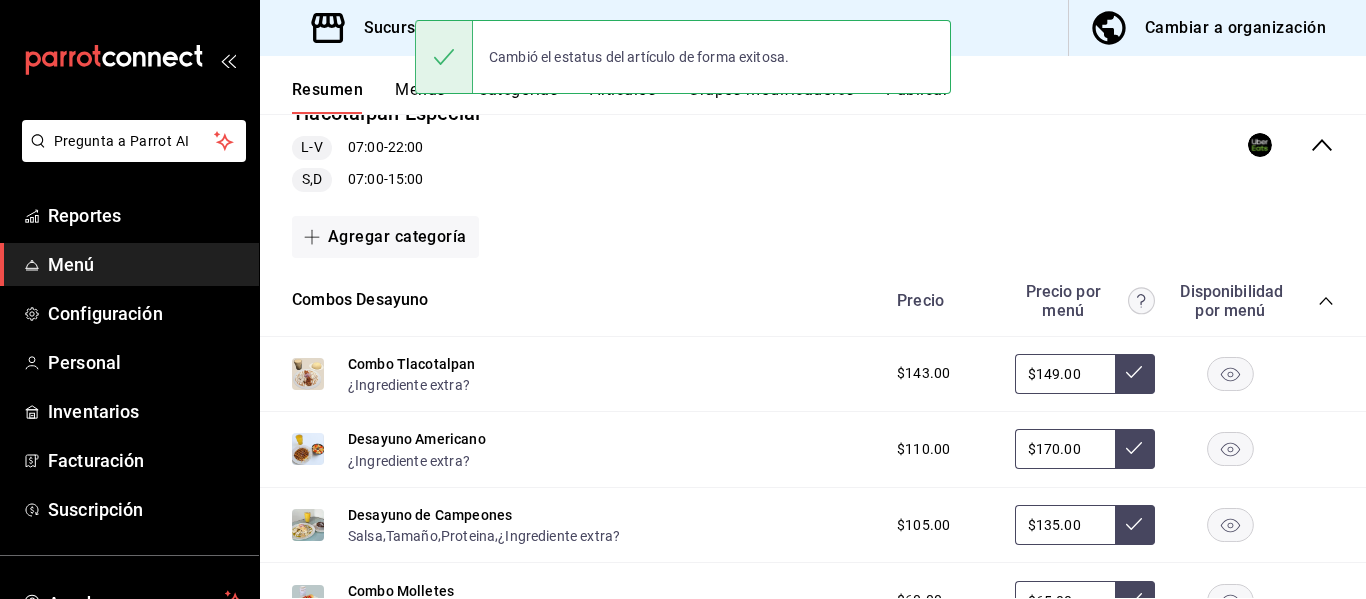 scroll, scrollTop: 1966, scrollLeft: 0, axis: vertical 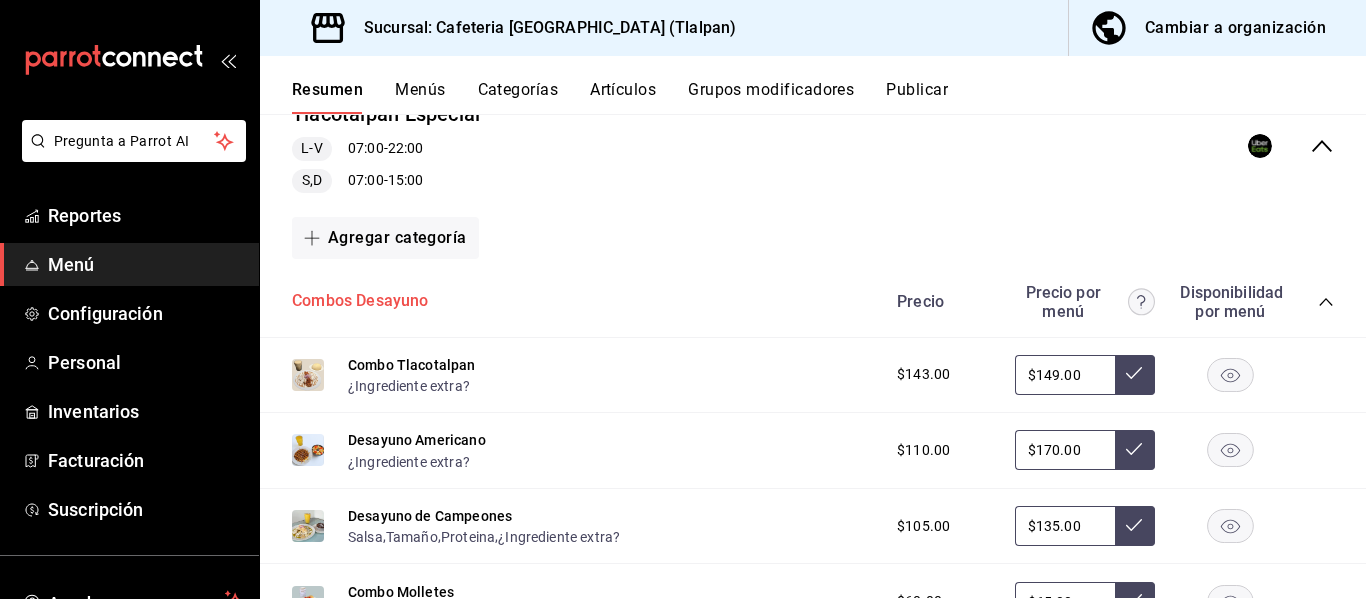 click on "Combos Desayuno" at bounding box center [360, 301] 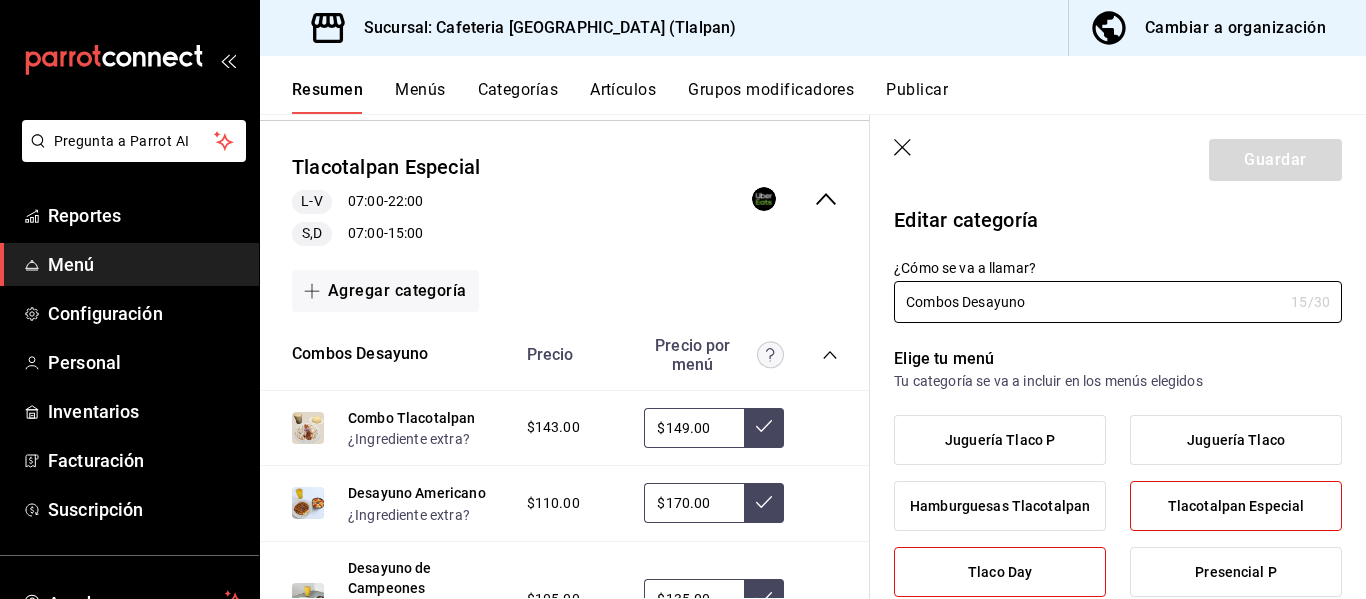 scroll, scrollTop: 1932, scrollLeft: 0, axis: vertical 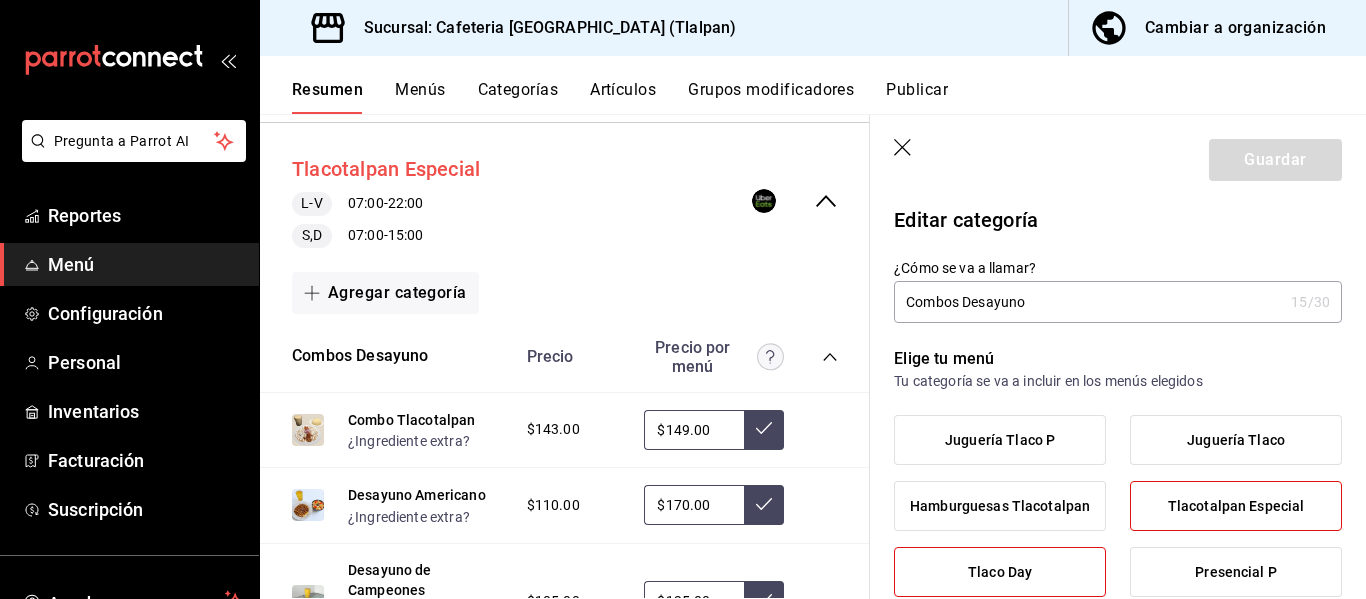 click on "Tlacotalpan Especial" at bounding box center [386, 169] 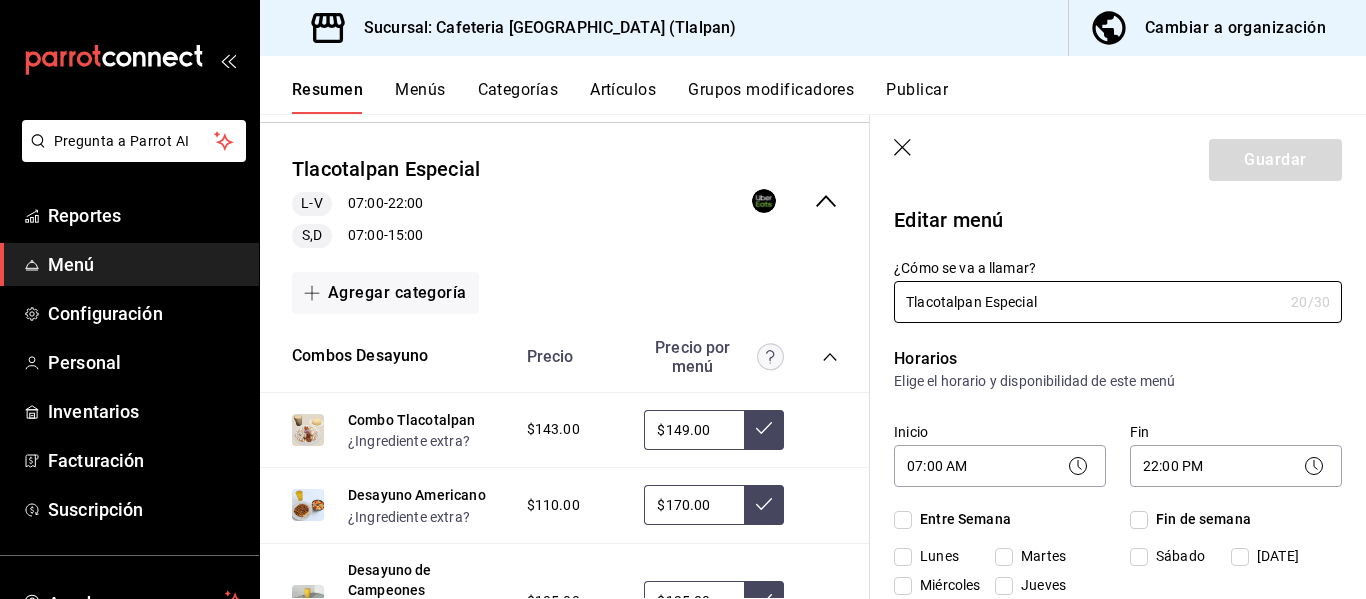 checkbox on "true" 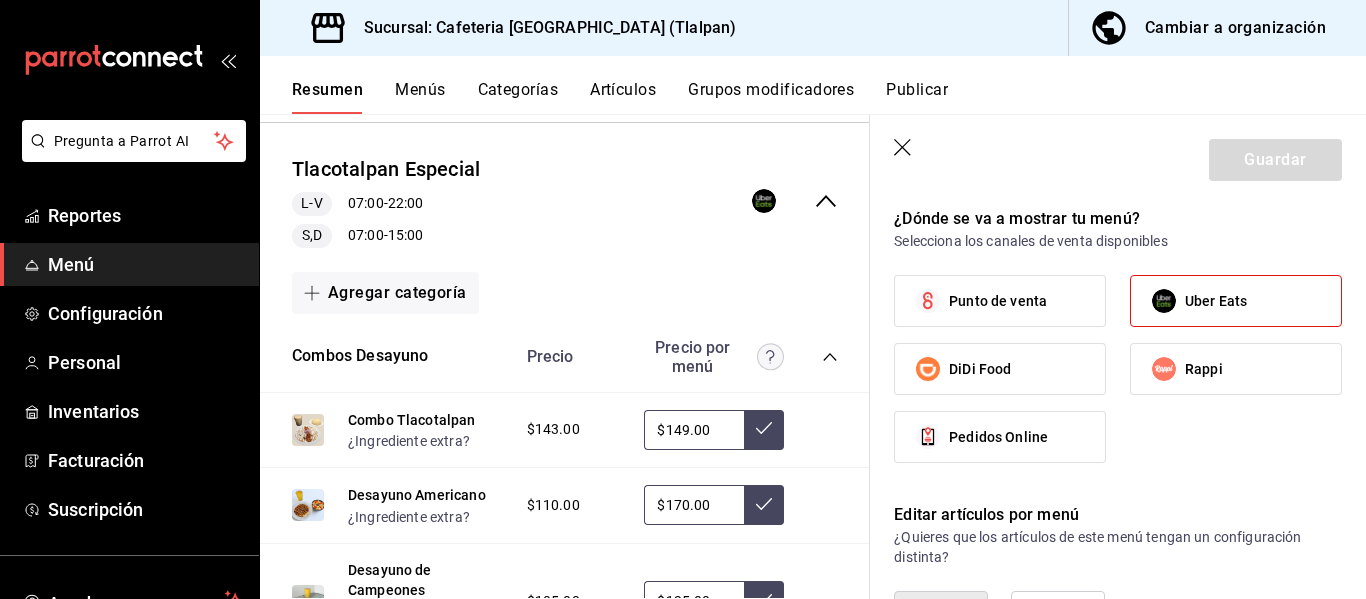 scroll, scrollTop: 1589, scrollLeft: 0, axis: vertical 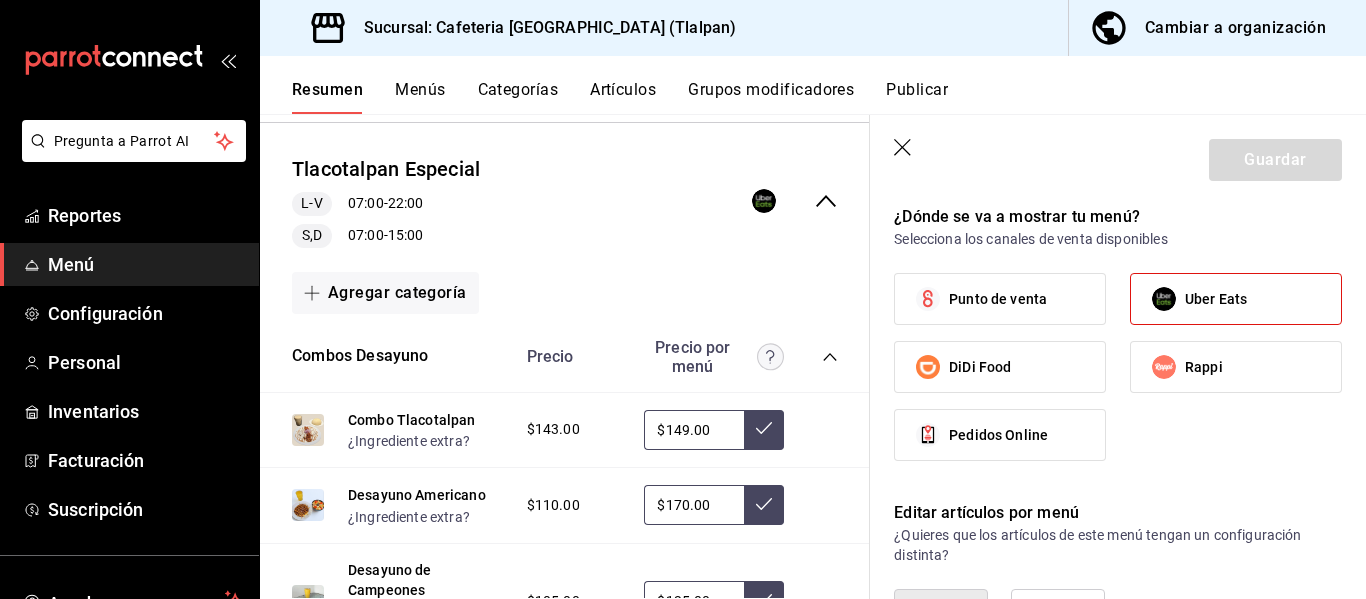 click on "Tlacotalpan Especial L-V 07:00  -  22:00 S,D 07:00  -  15:00" at bounding box center (565, 201) 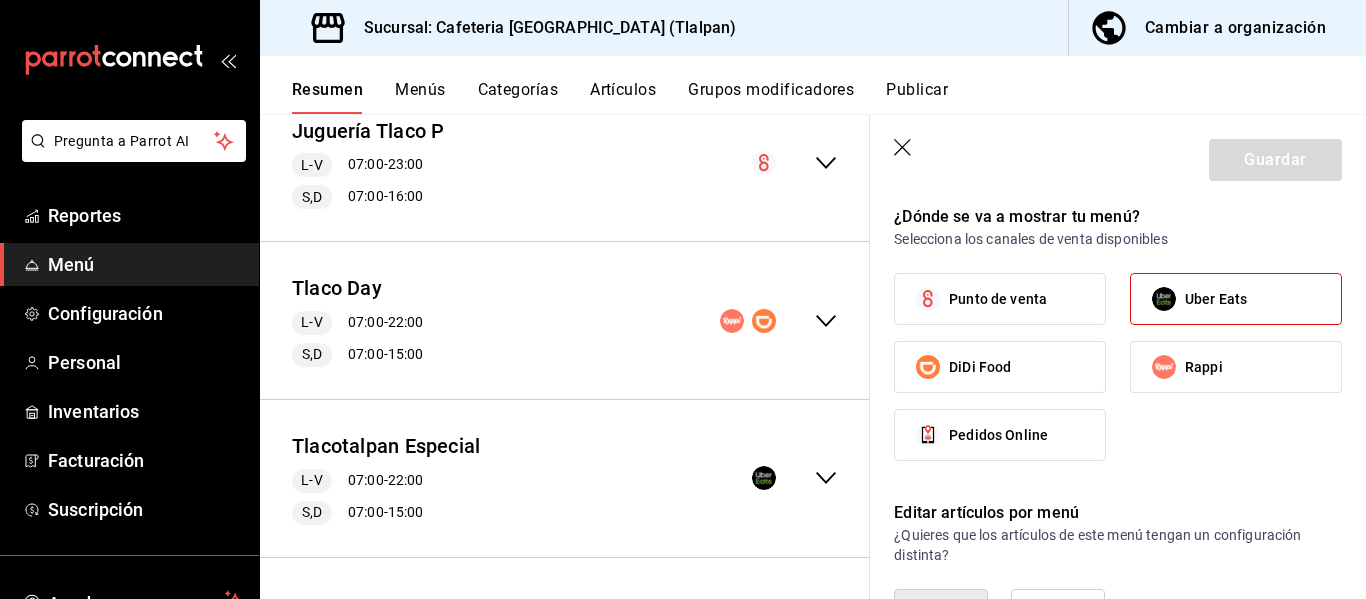 scroll, scrollTop: 1655, scrollLeft: 0, axis: vertical 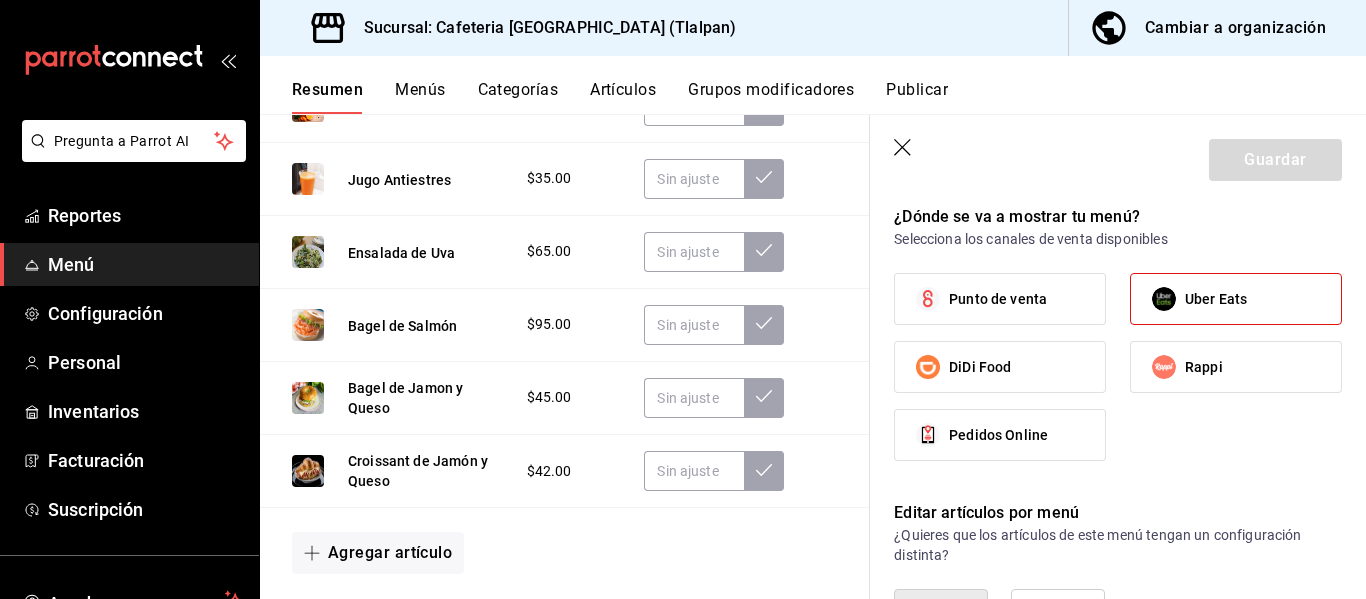 click on "Bagel de Salmón $95.00" at bounding box center [565, 325] 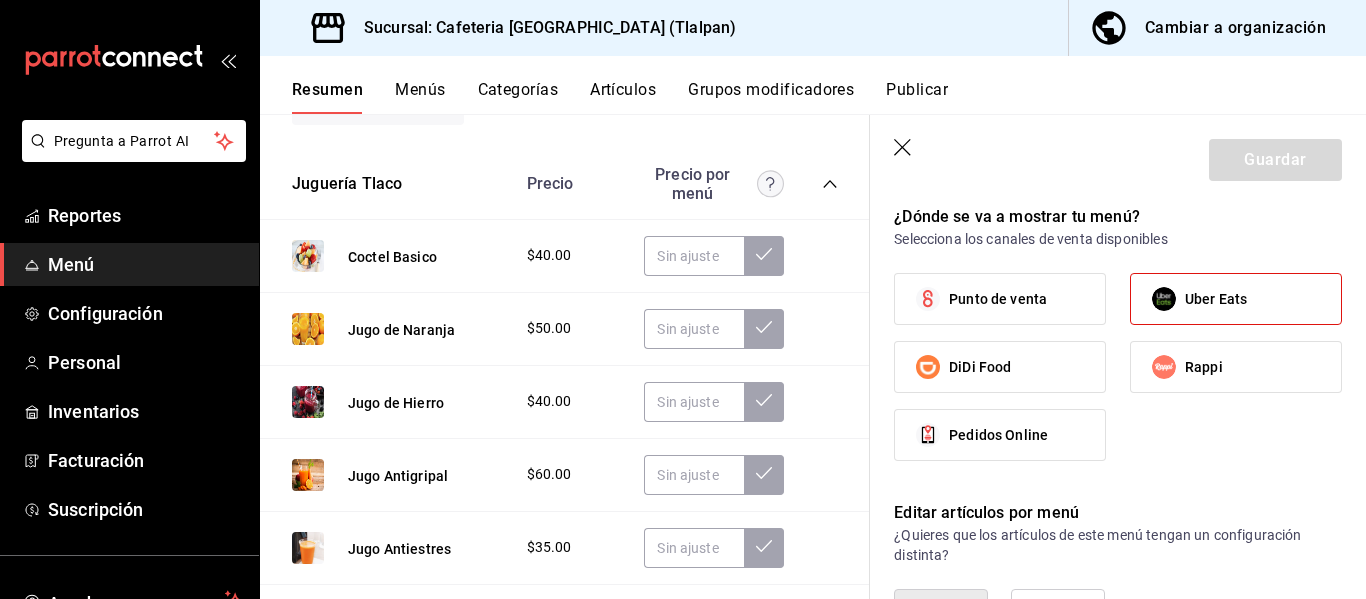 scroll, scrollTop: 2527, scrollLeft: 0, axis: vertical 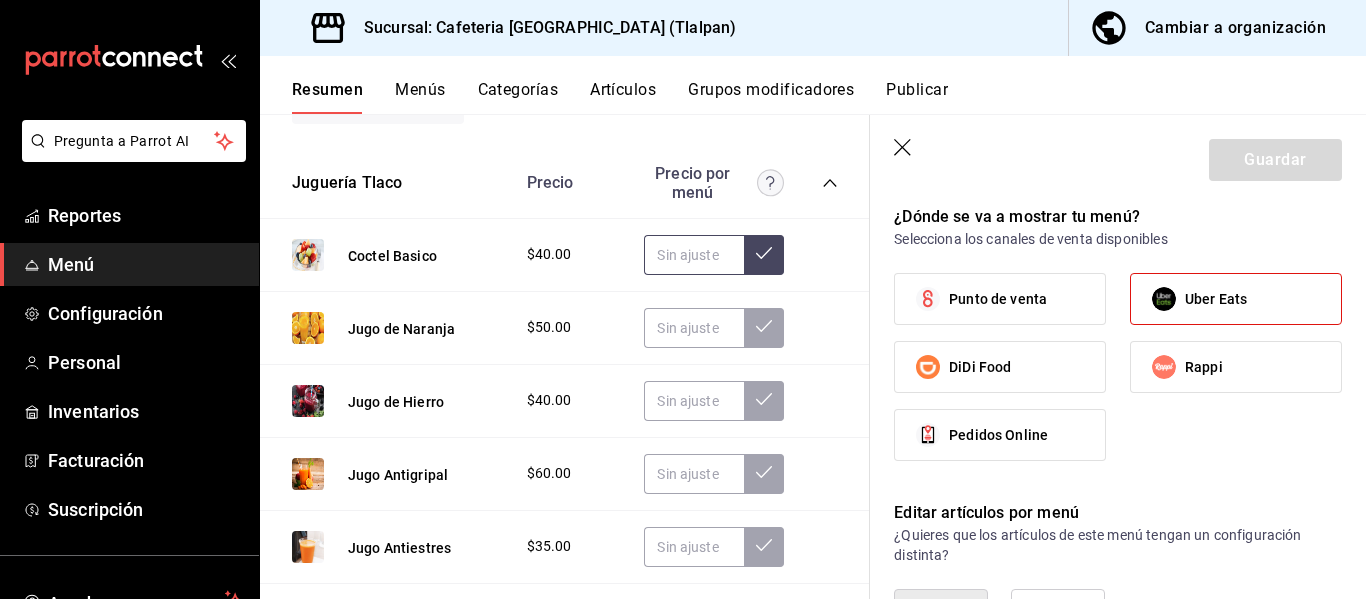 click at bounding box center [694, 255] 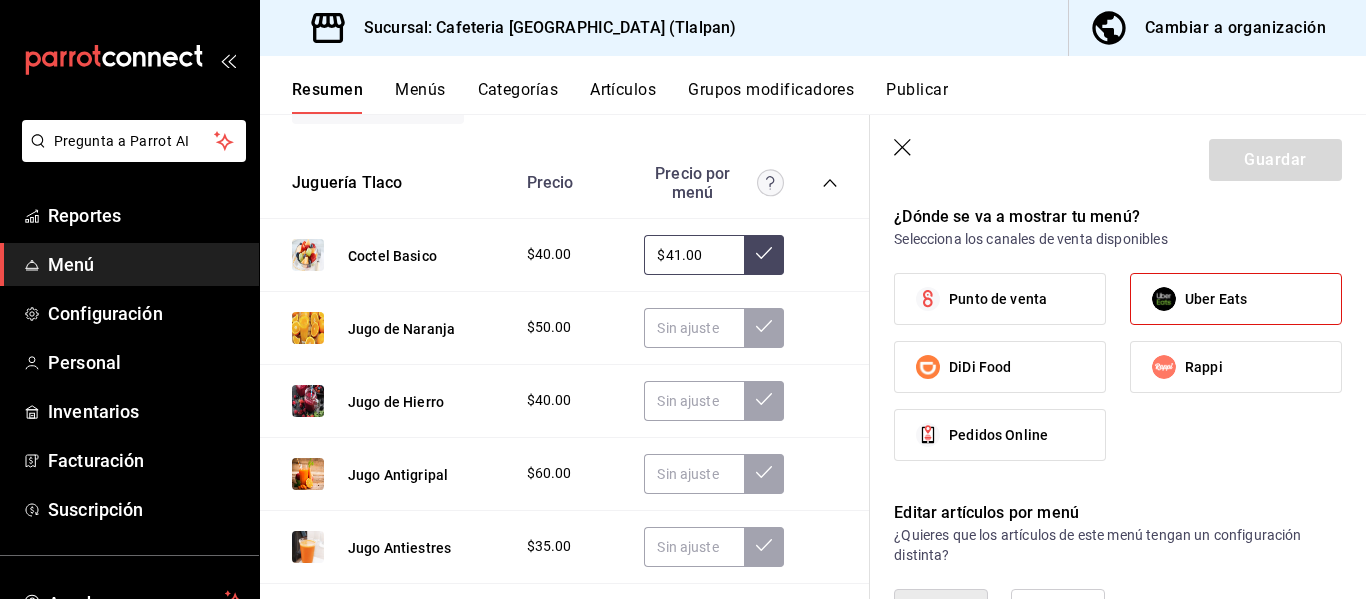 click at bounding box center (764, 255) 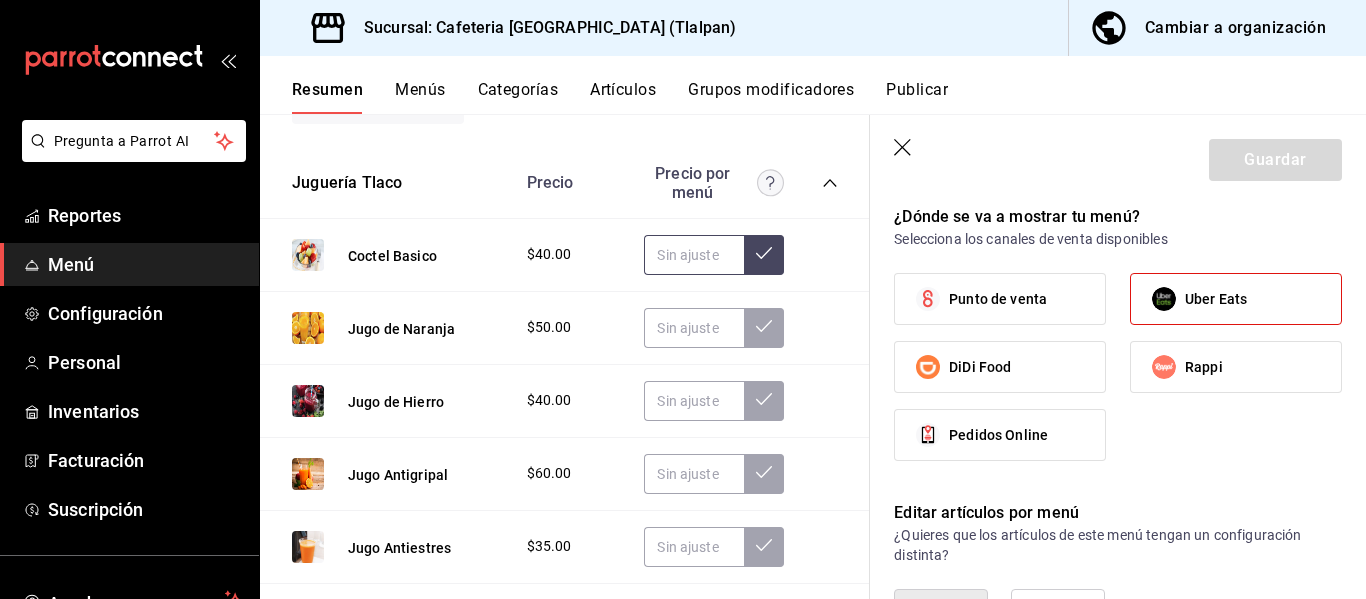 type 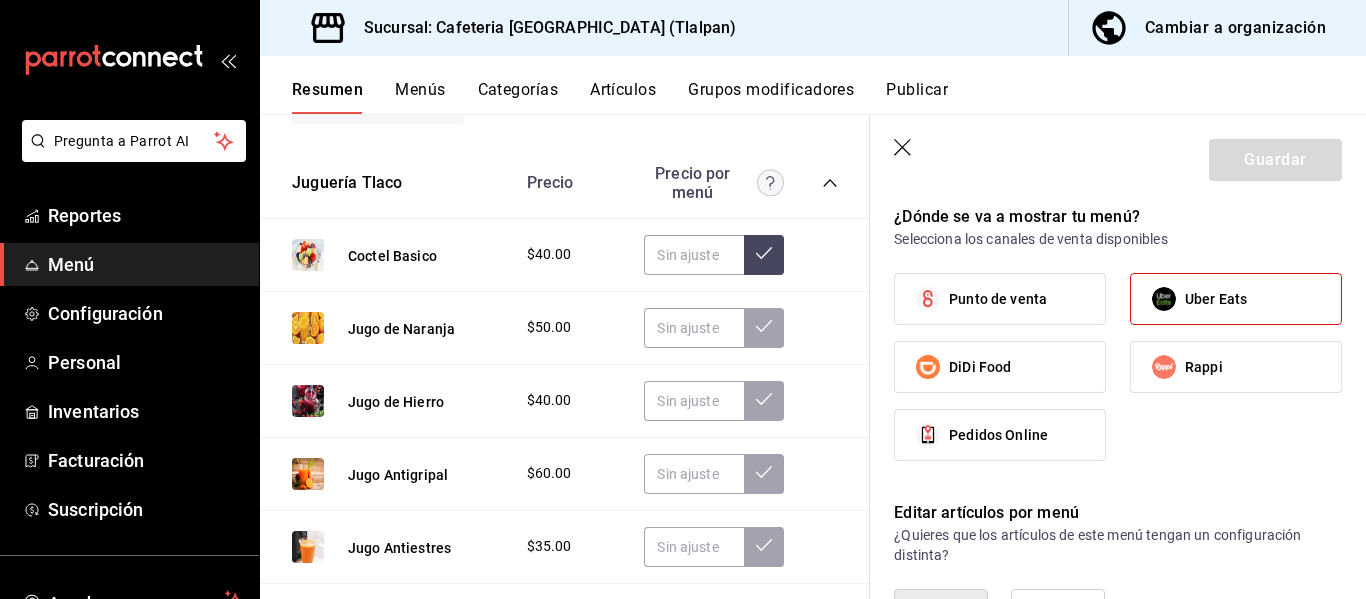 click on "$40.00" at bounding box center (672, 255) 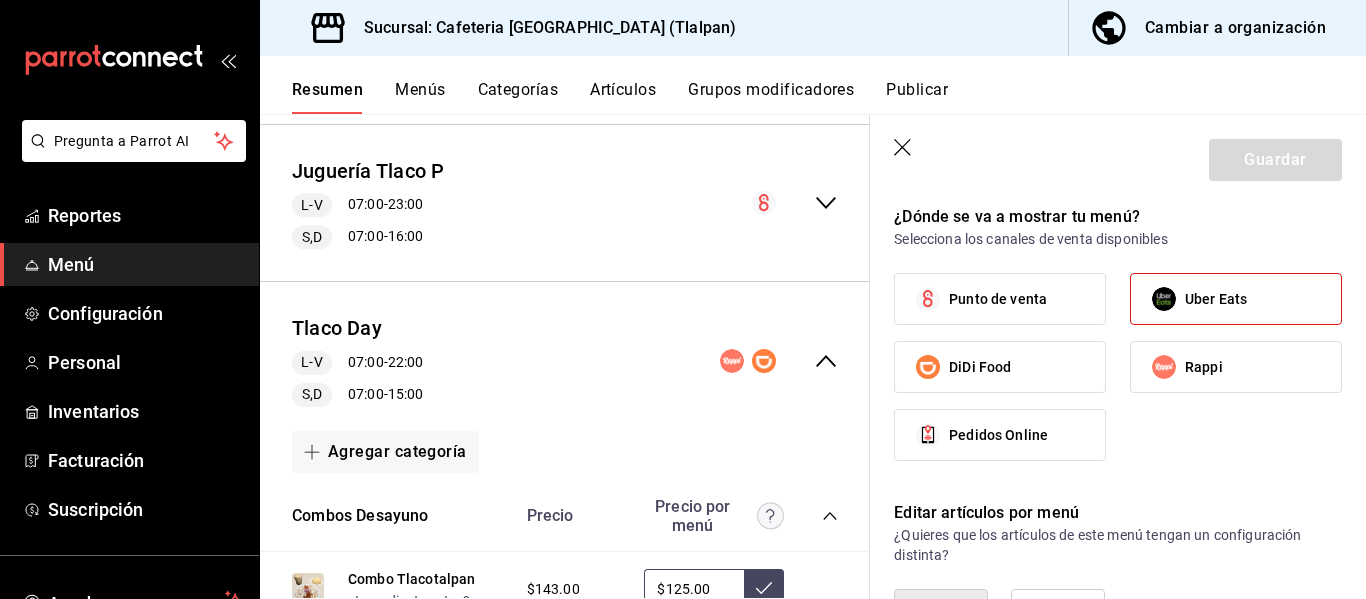scroll, scrollTop: 1614, scrollLeft: 0, axis: vertical 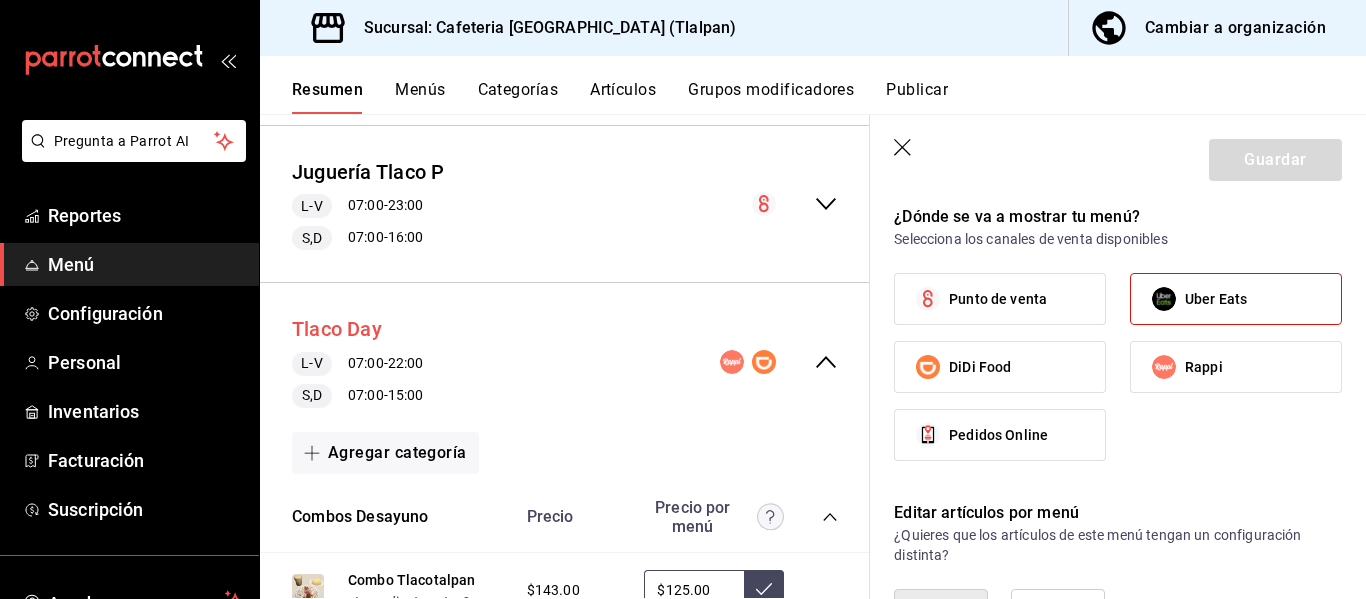 click on "Tlaco Day" at bounding box center [337, 329] 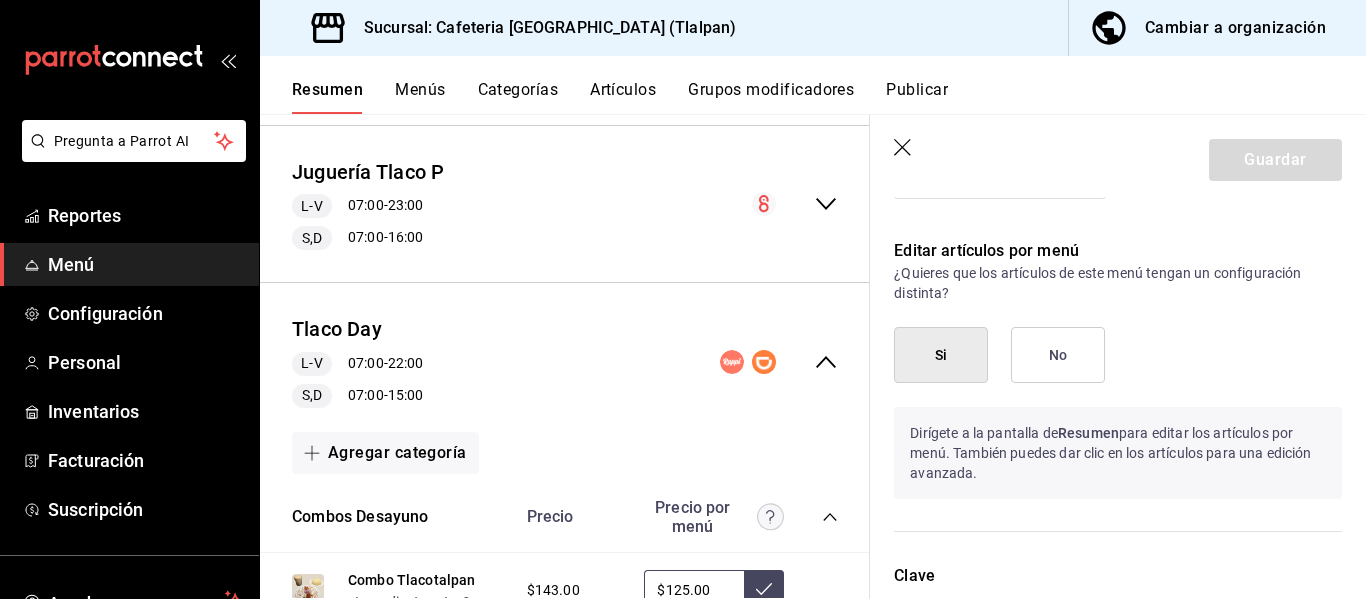 scroll, scrollTop: 2004, scrollLeft: 0, axis: vertical 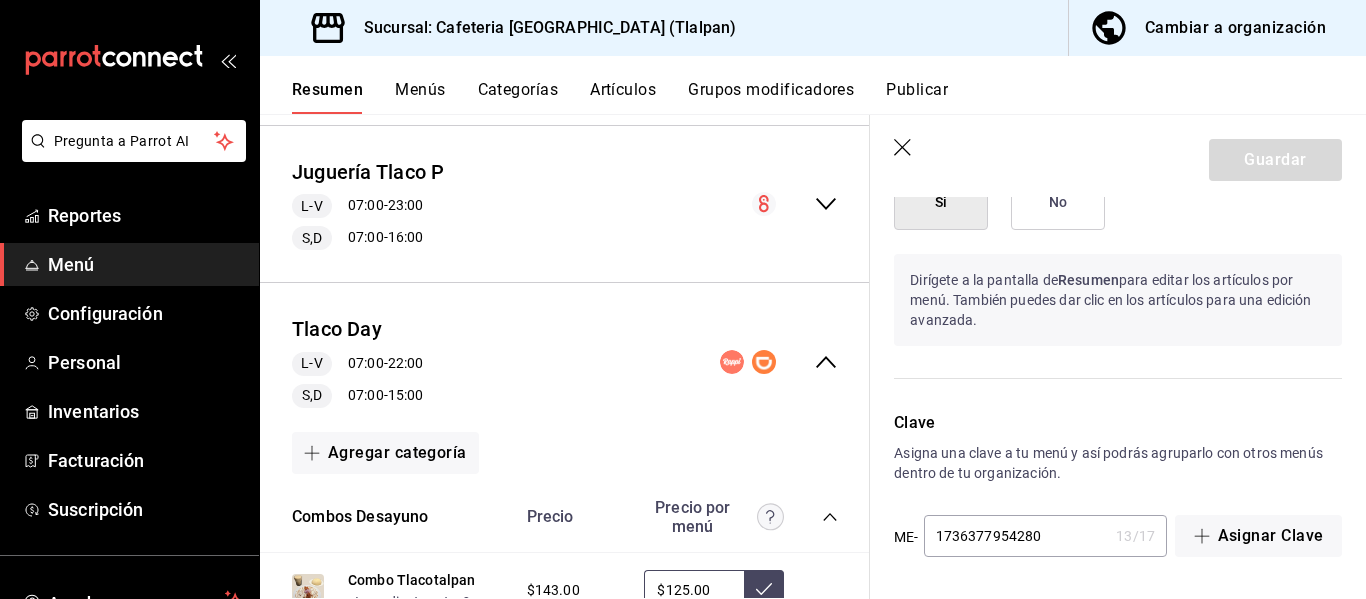 click on "1736377954280" at bounding box center (1016, 536) 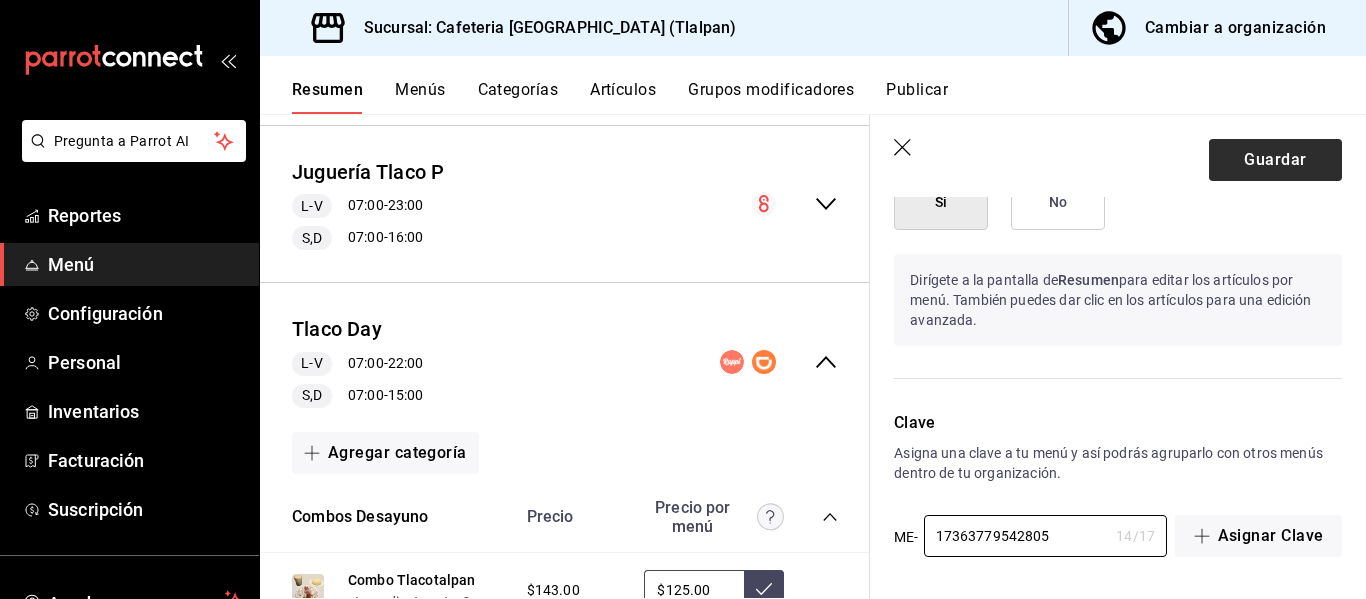type on "17363779542805" 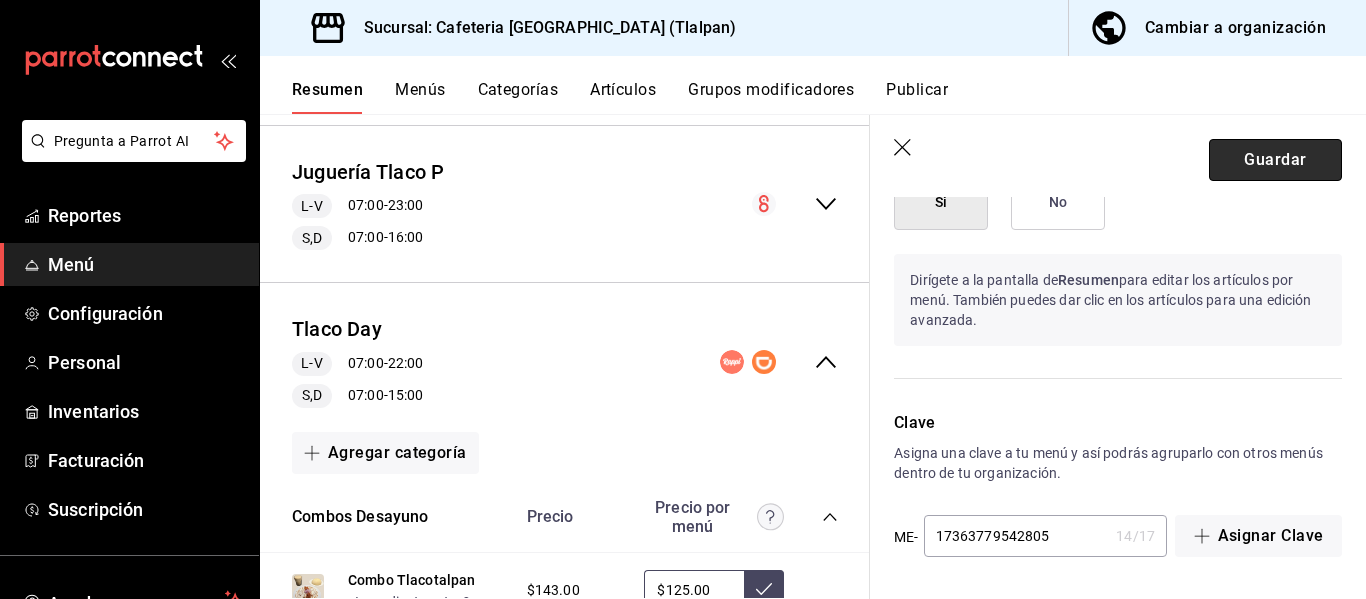 click on "Guardar" at bounding box center [1275, 160] 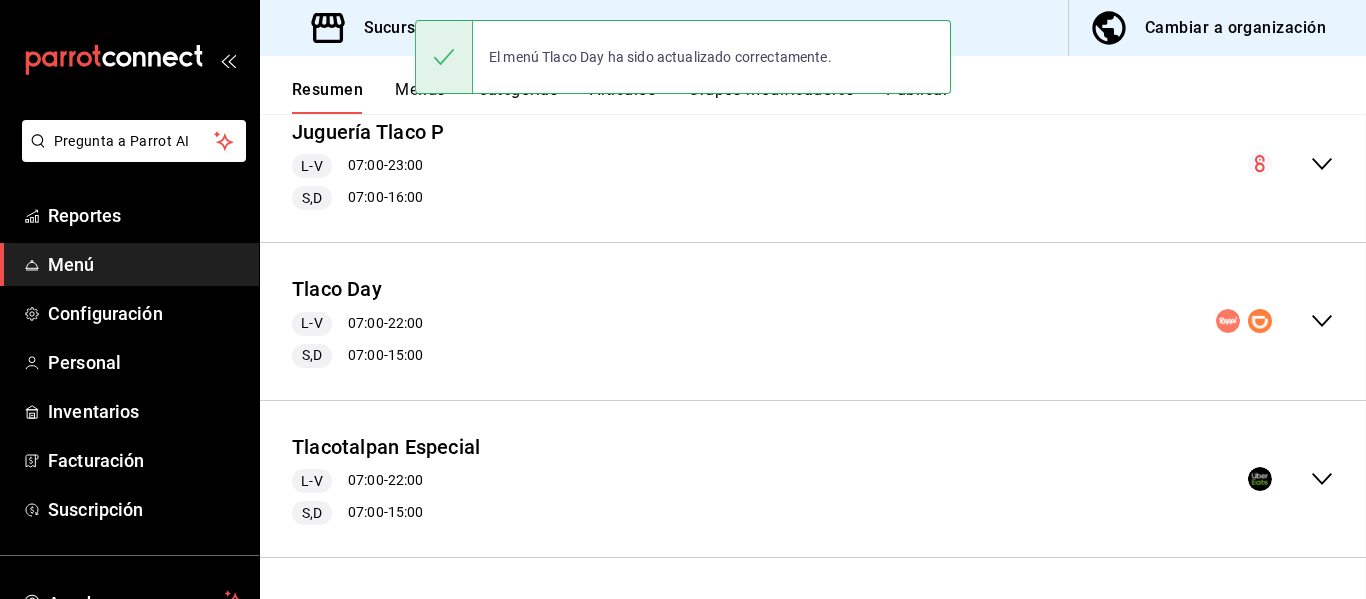 scroll, scrollTop: 0, scrollLeft: 0, axis: both 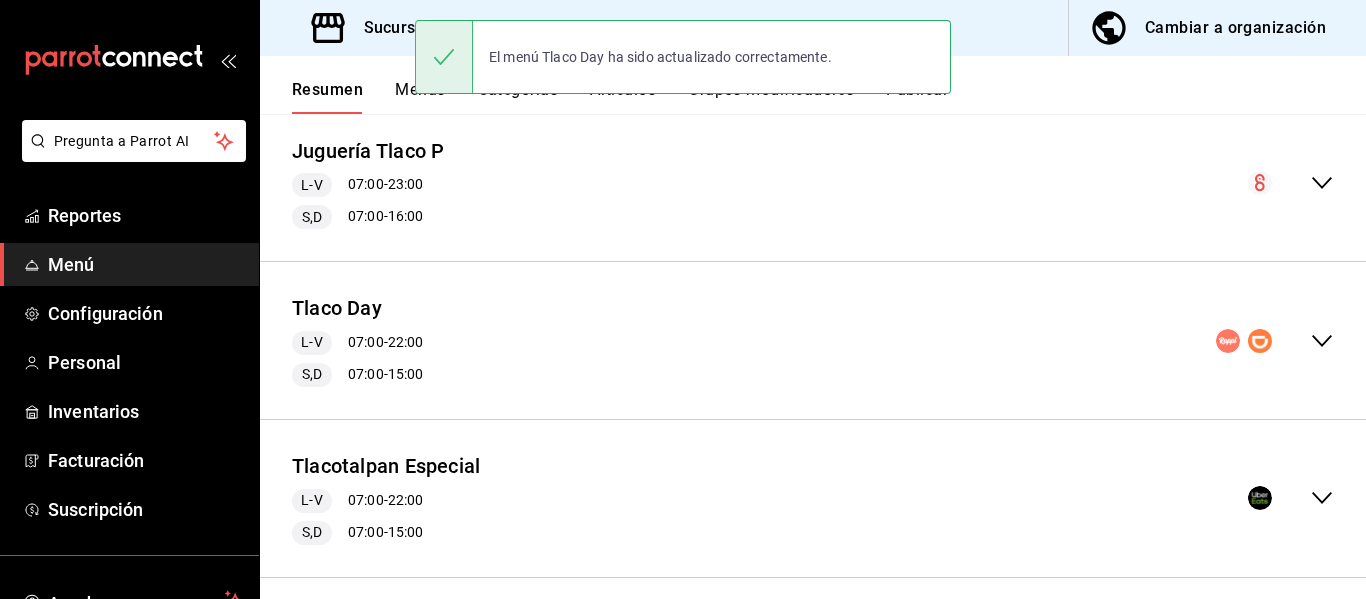 click on "Tlaco Day L-V 07:00  -  22:00 S,D 07:00  -  15:00" at bounding box center [813, 340] 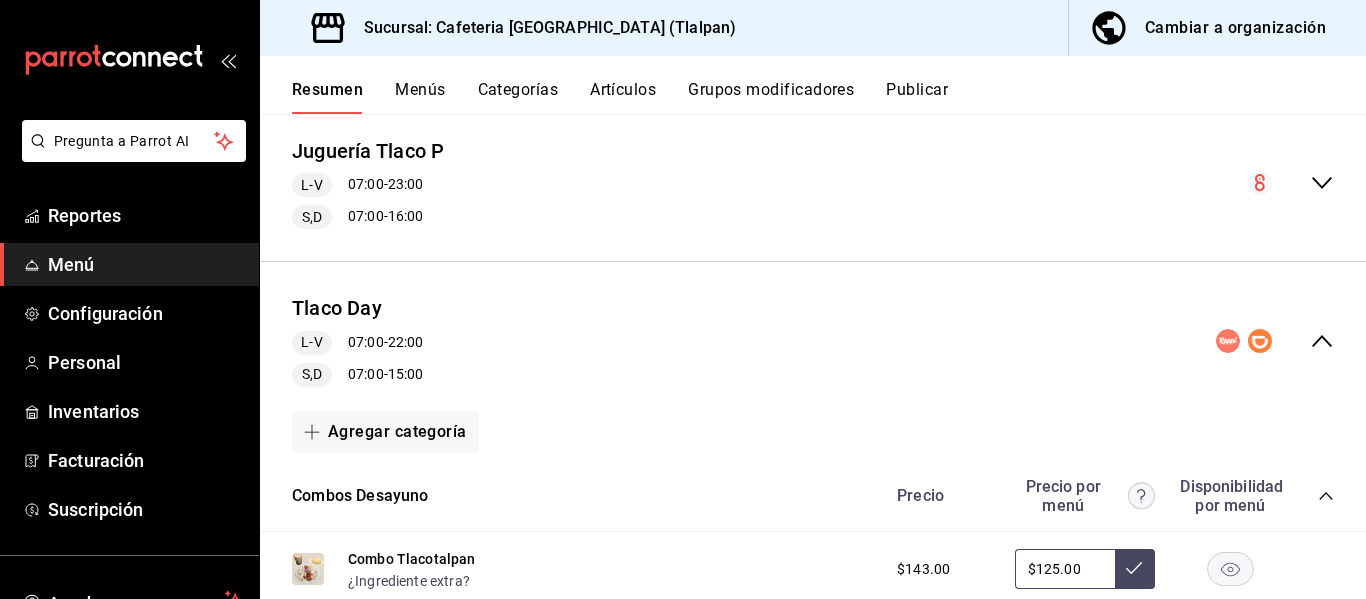 scroll, scrollTop: 1883, scrollLeft: 0, axis: vertical 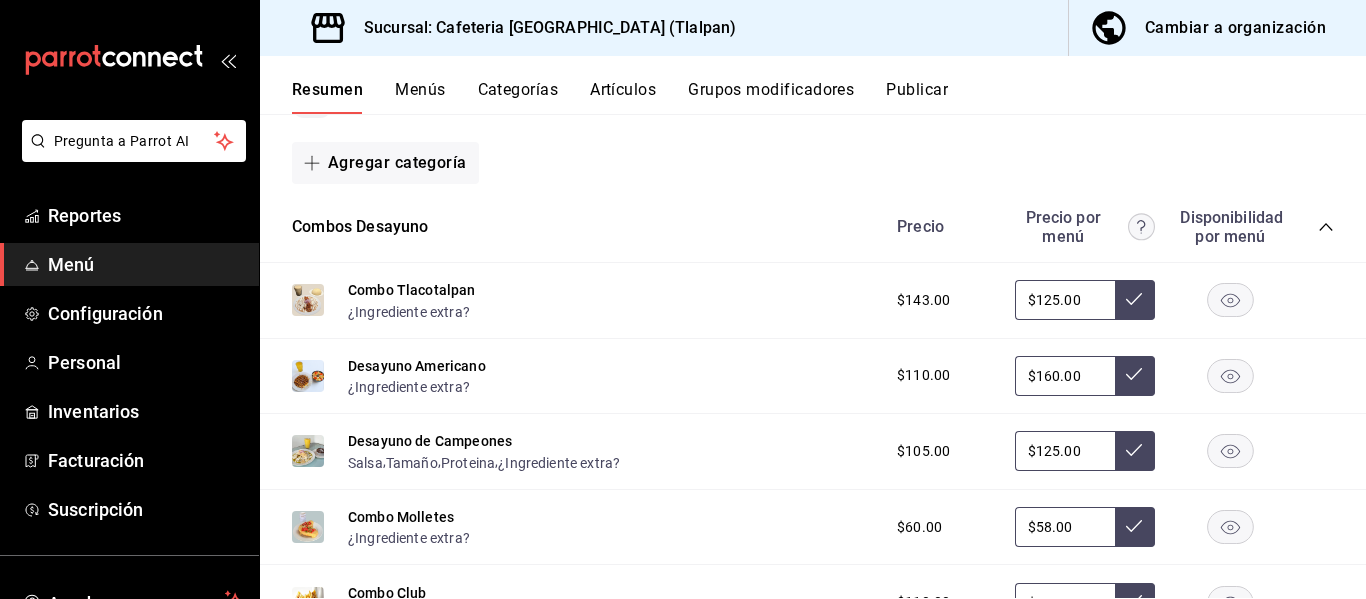 click 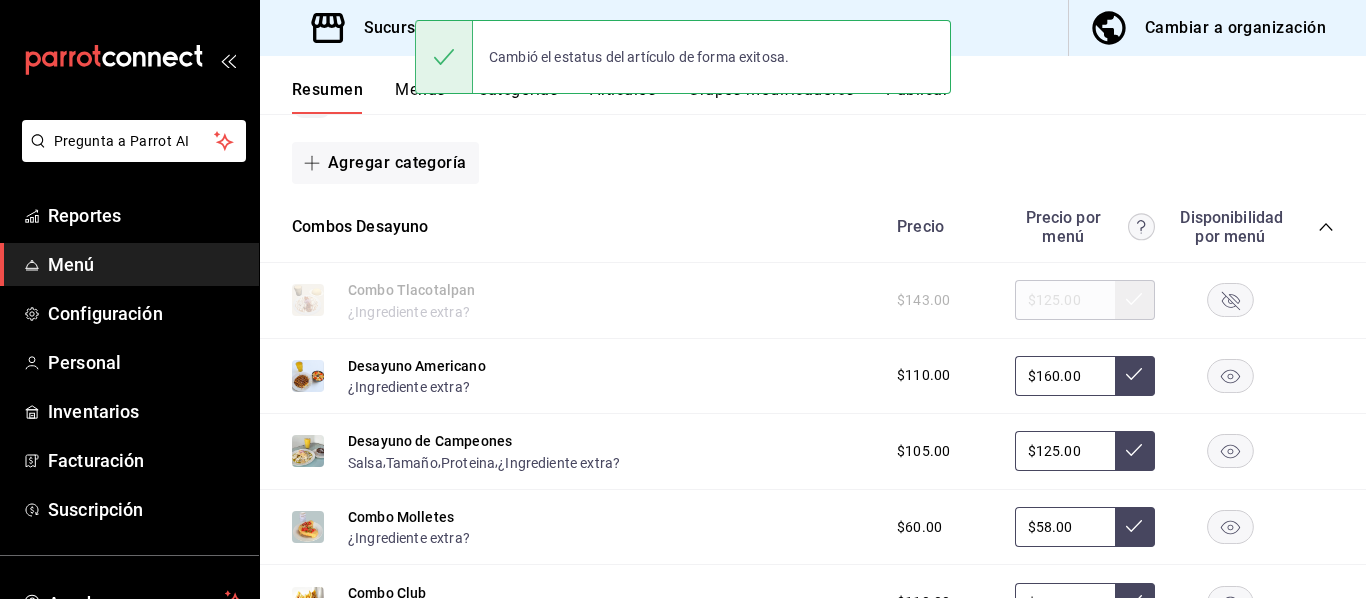 click 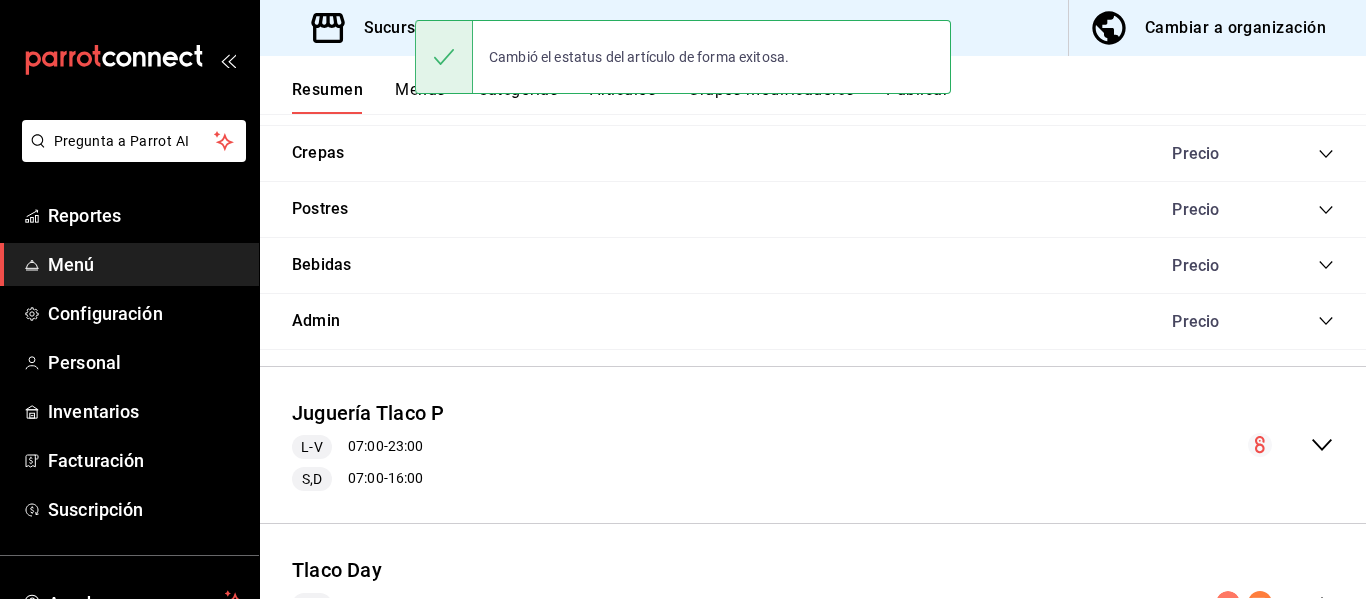 scroll, scrollTop: 1351, scrollLeft: 0, axis: vertical 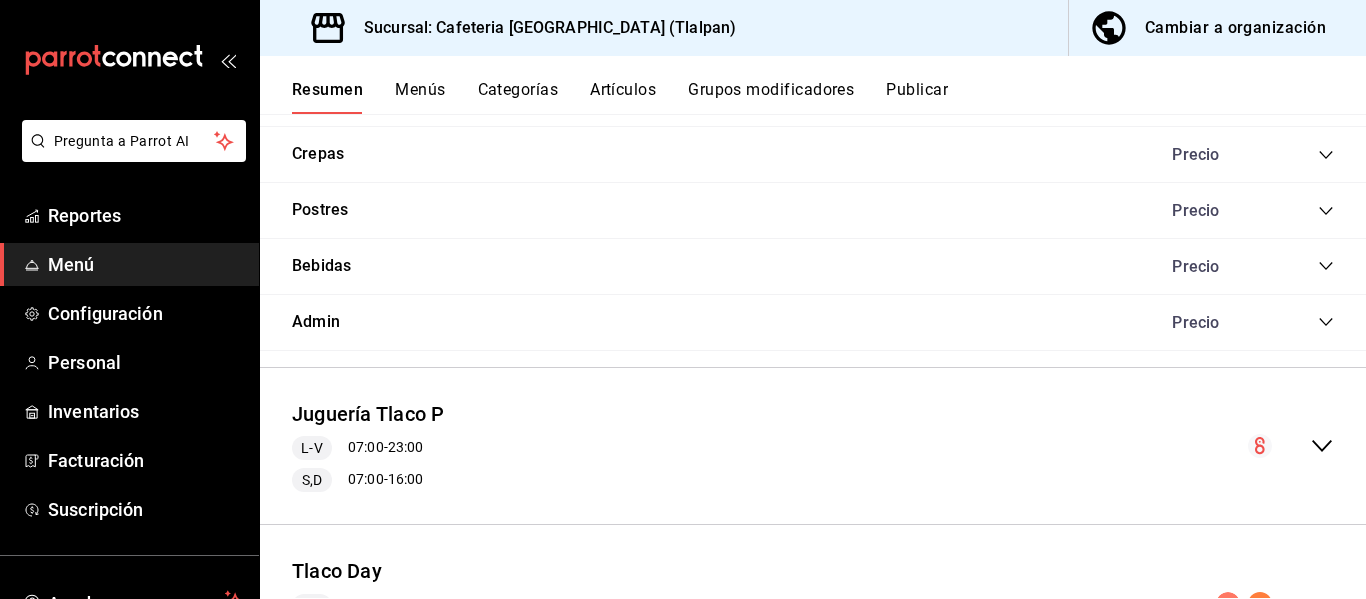 click on "Juguería Tlaco P L-V 07:00  -  23:00 S,D 07:00  -  16:00" at bounding box center [813, 446] 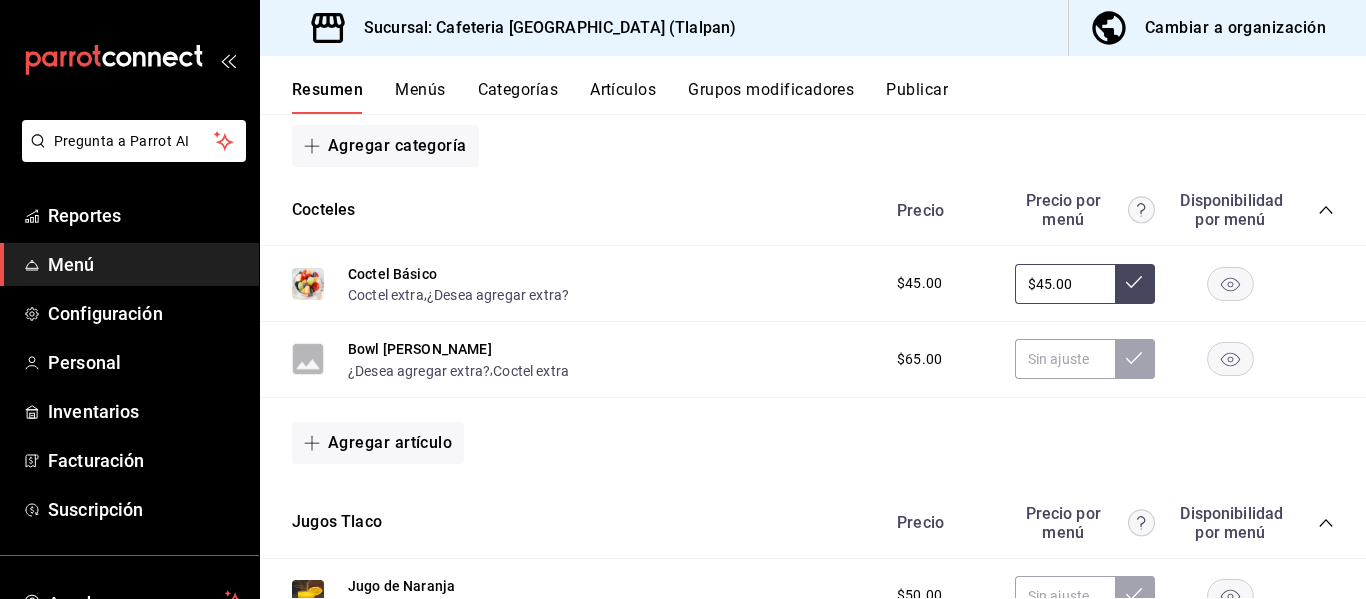 scroll, scrollTop: 1743, scrollLeft: 0, axis: vertical 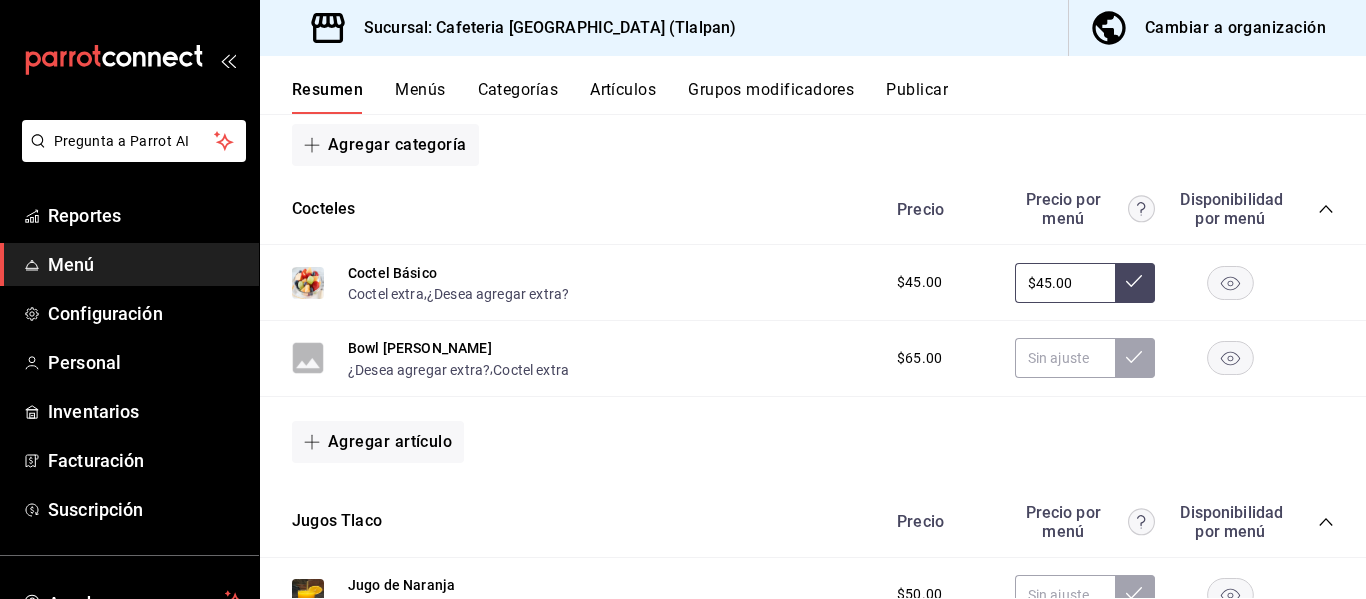 click 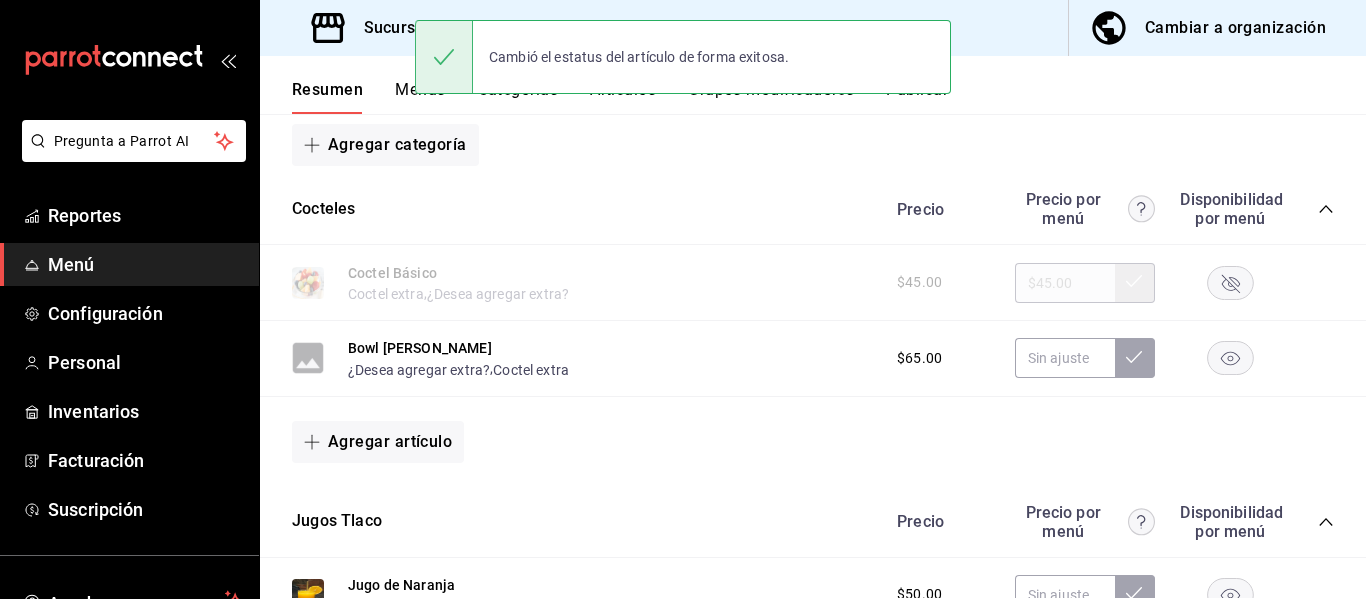 click 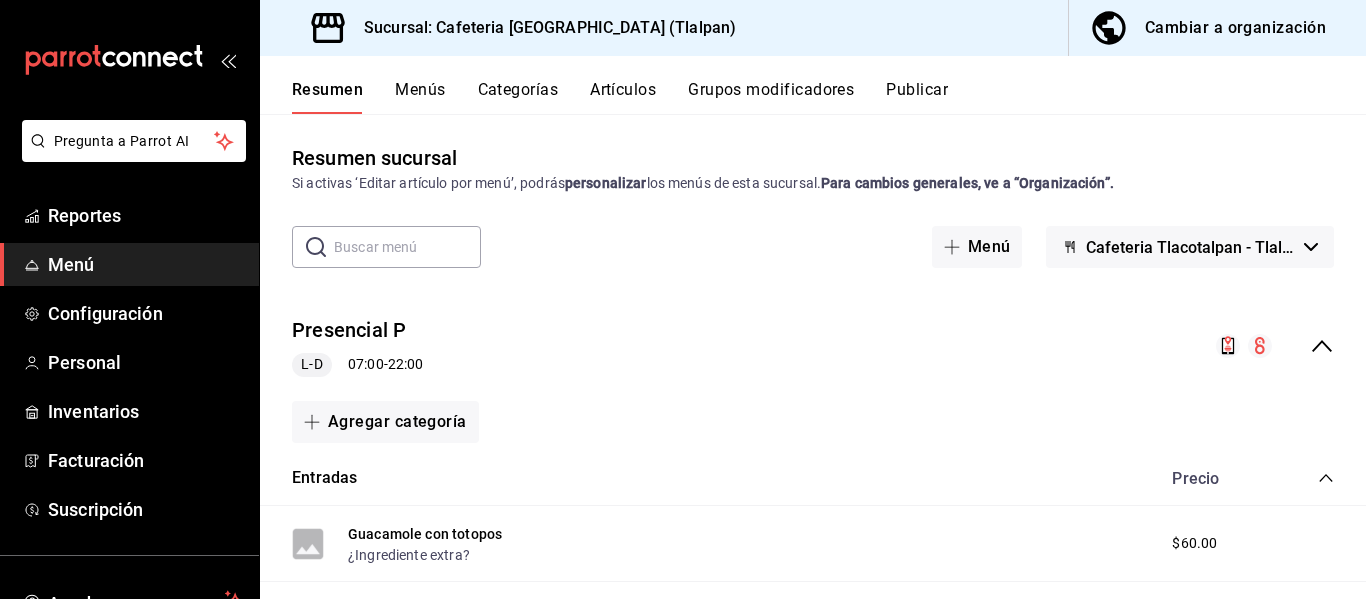 scroll, scrollTop: 2, scrollLeft: 0, axis: vertical 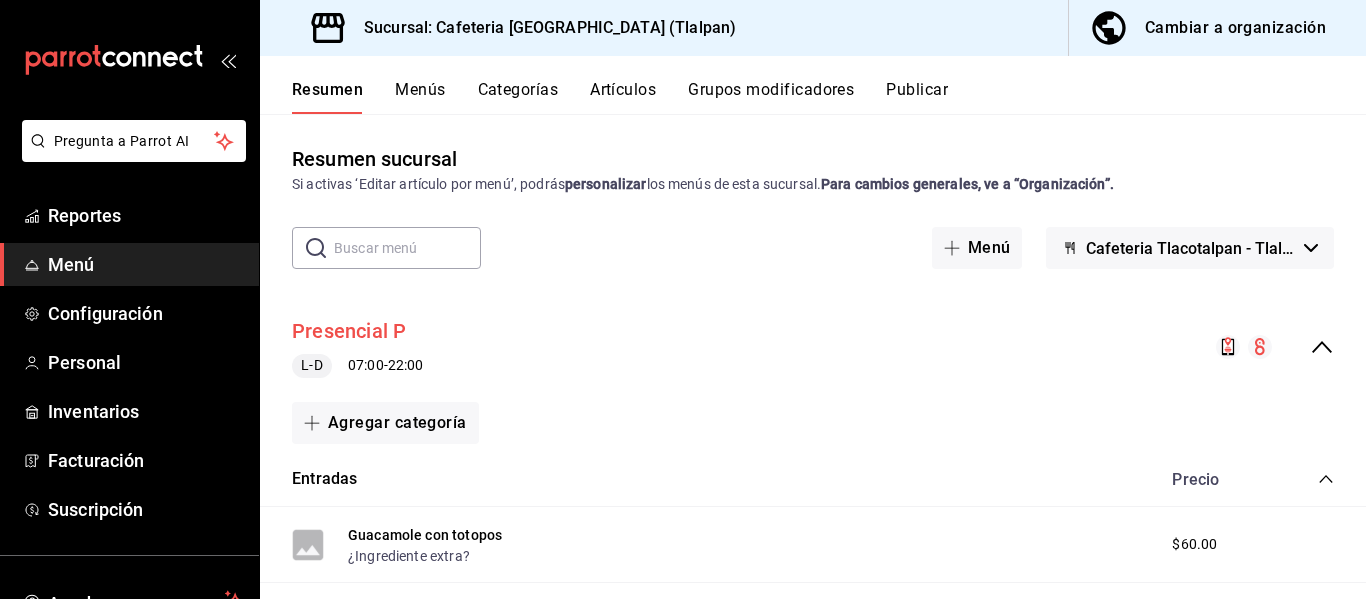 click on "Presencial P" at bounding box center [349, 331] 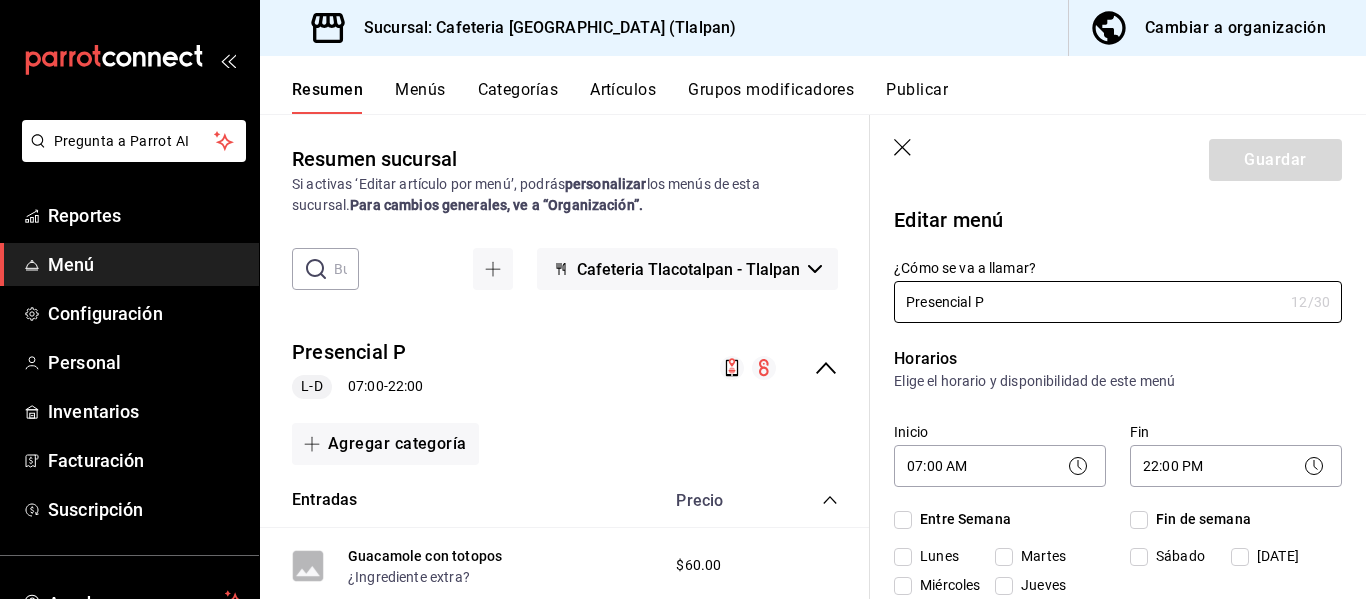 checkbox on "true" 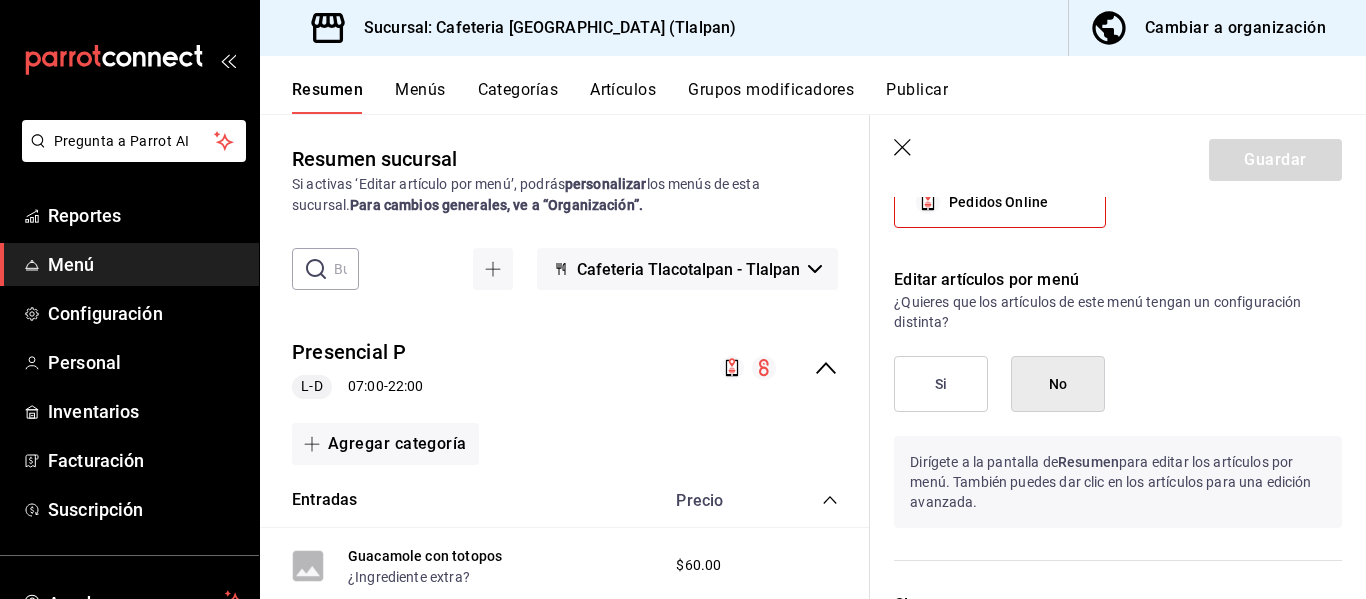 scroll, scrollTop: 1520, scrollLeft: 0, axis: vertical 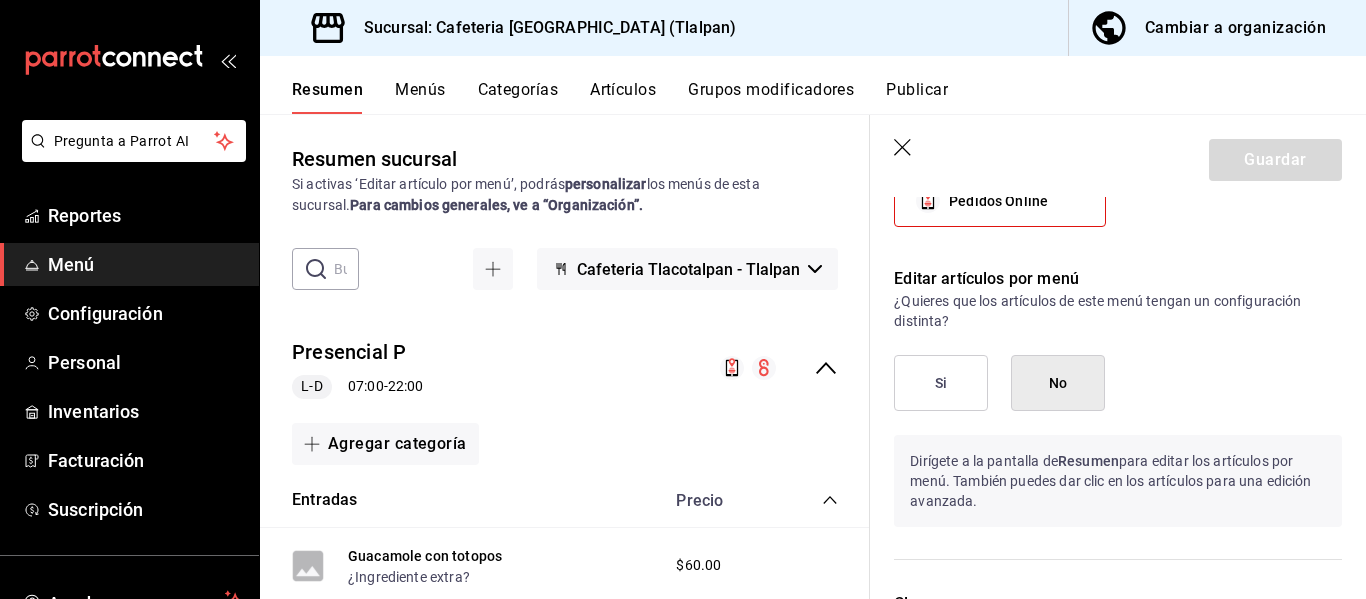 click on "Si" at bounding box center [941, 383] 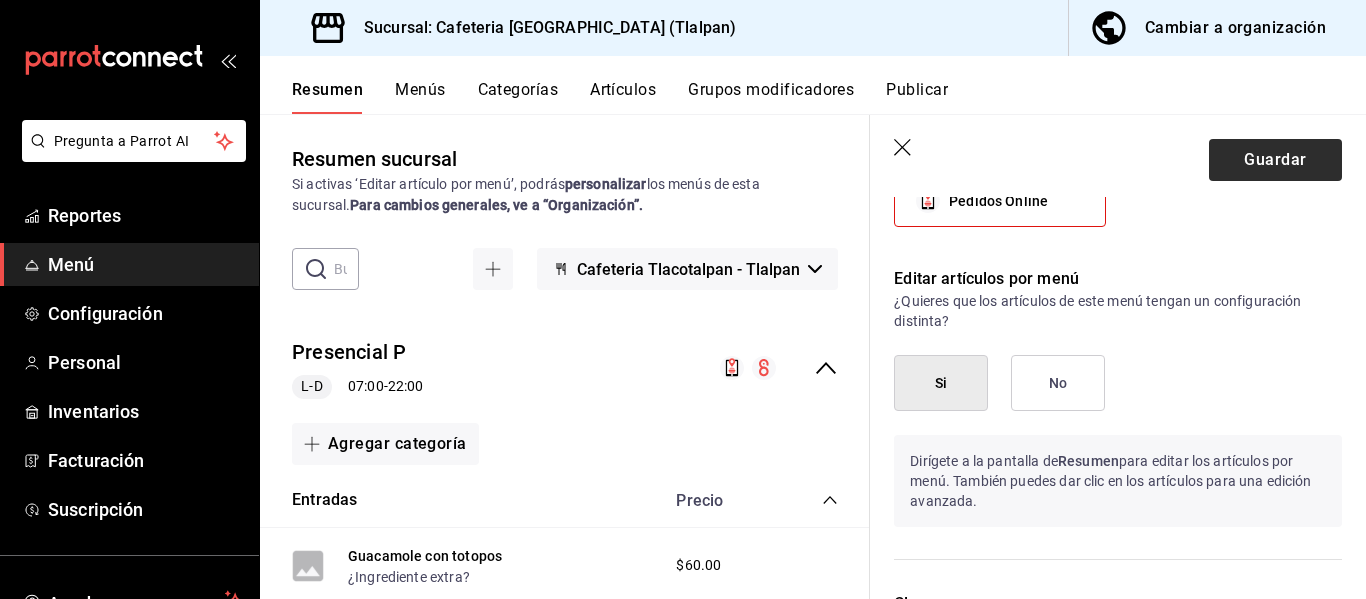 drag, startPoint x: 1278, startPoint y: 135, endPoint x: 1278, endPoint y: 156, distance: 21 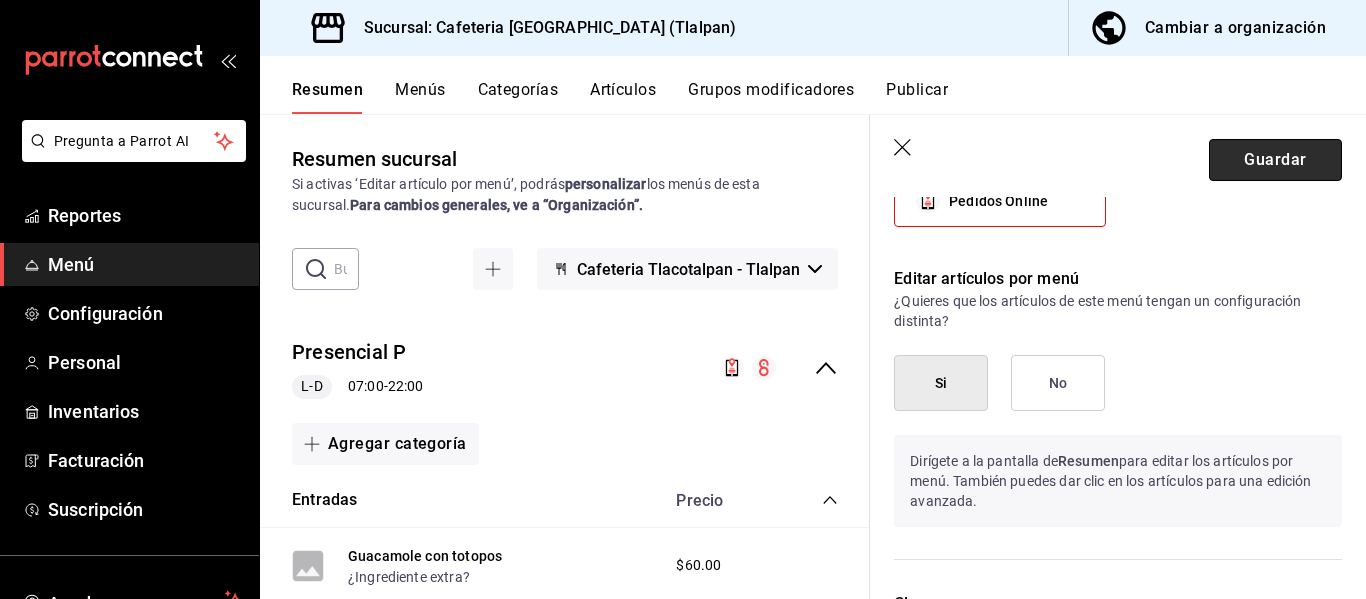 click on "Guardar" at bounding box center [1275, 160] 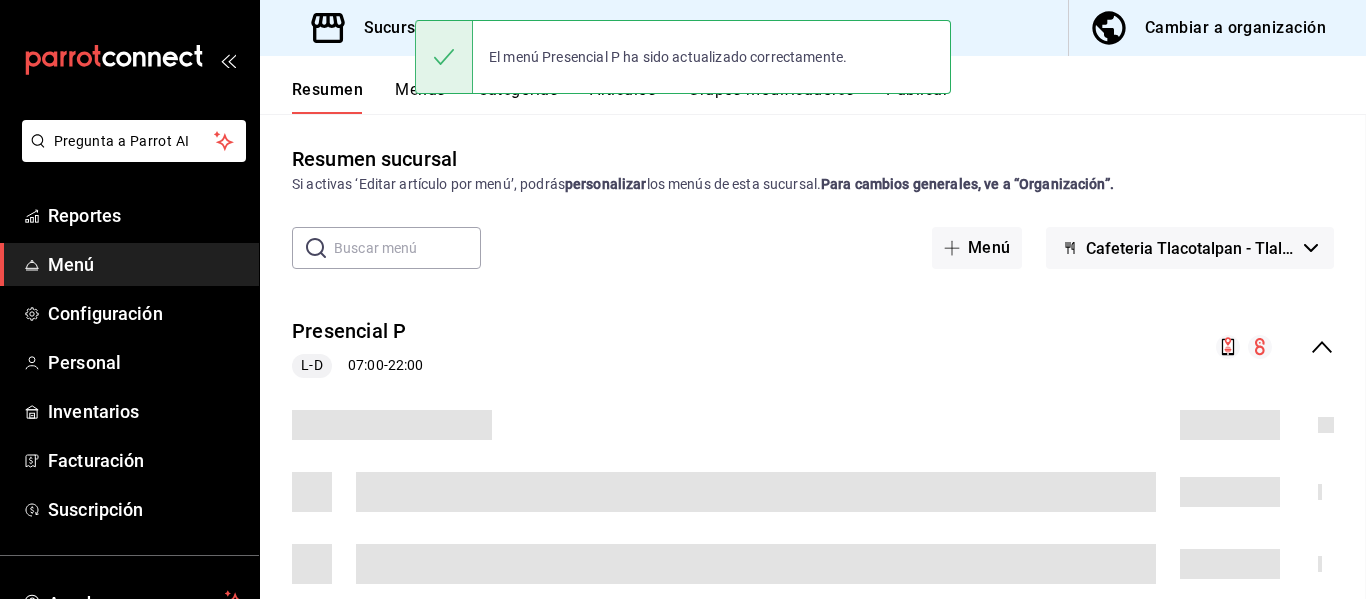 scroll, scrollTop: 0, scrollLeft: 0, axis: both 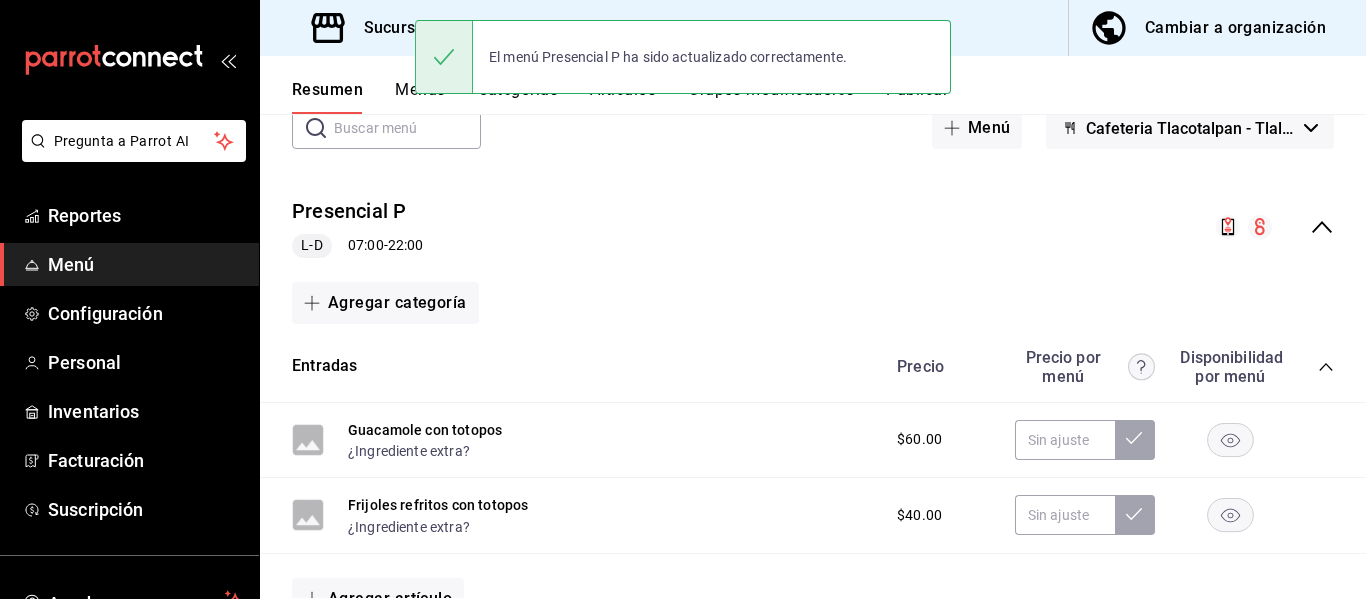 click 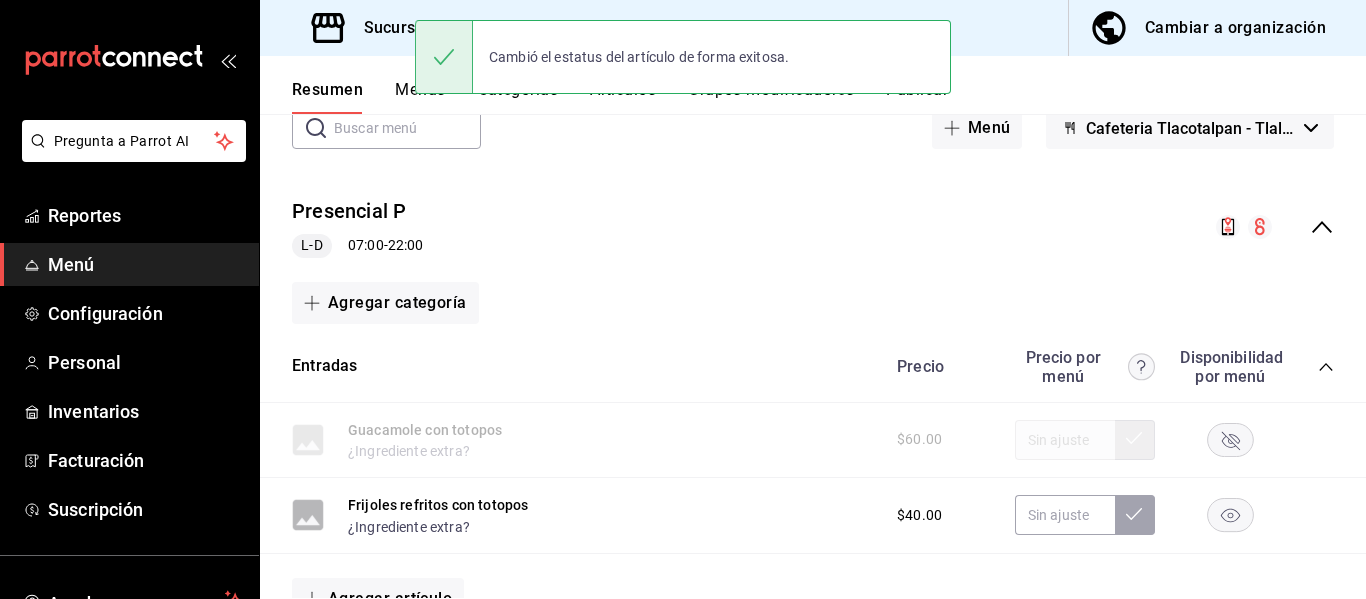 click 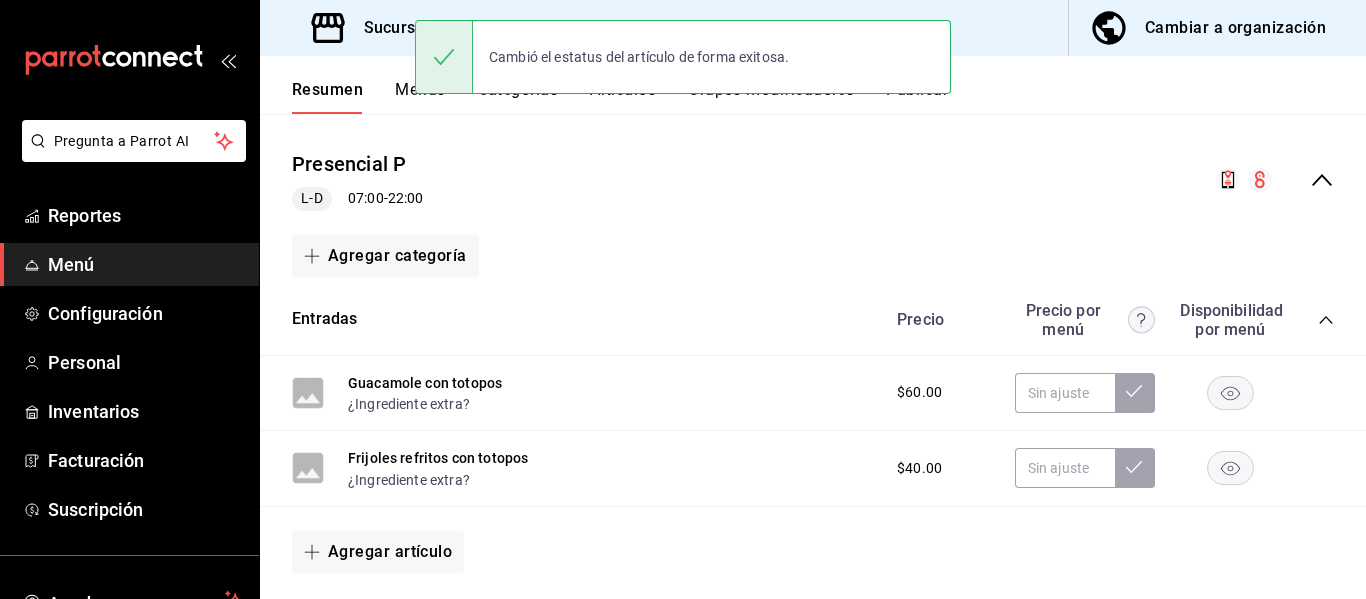 scroll, scrollTop: 0, scrollLeft: 0, axis: both 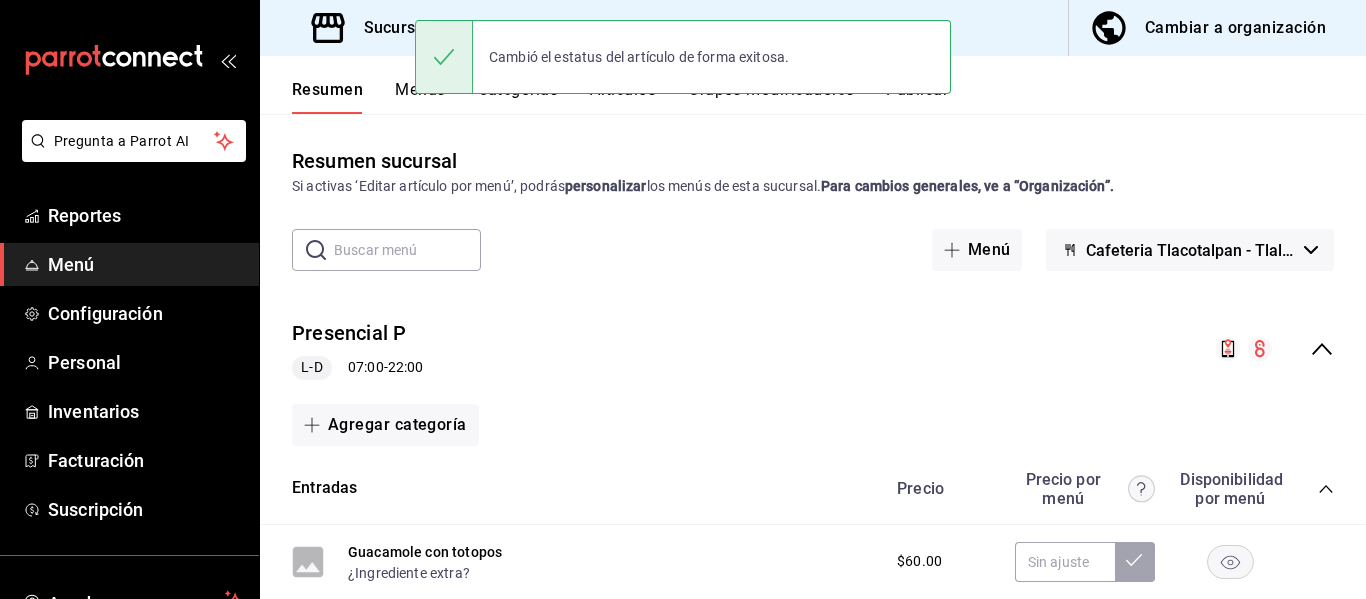 click on "Presencial P L-D 07:00  -  22:00" at bounding box center [813, 349] 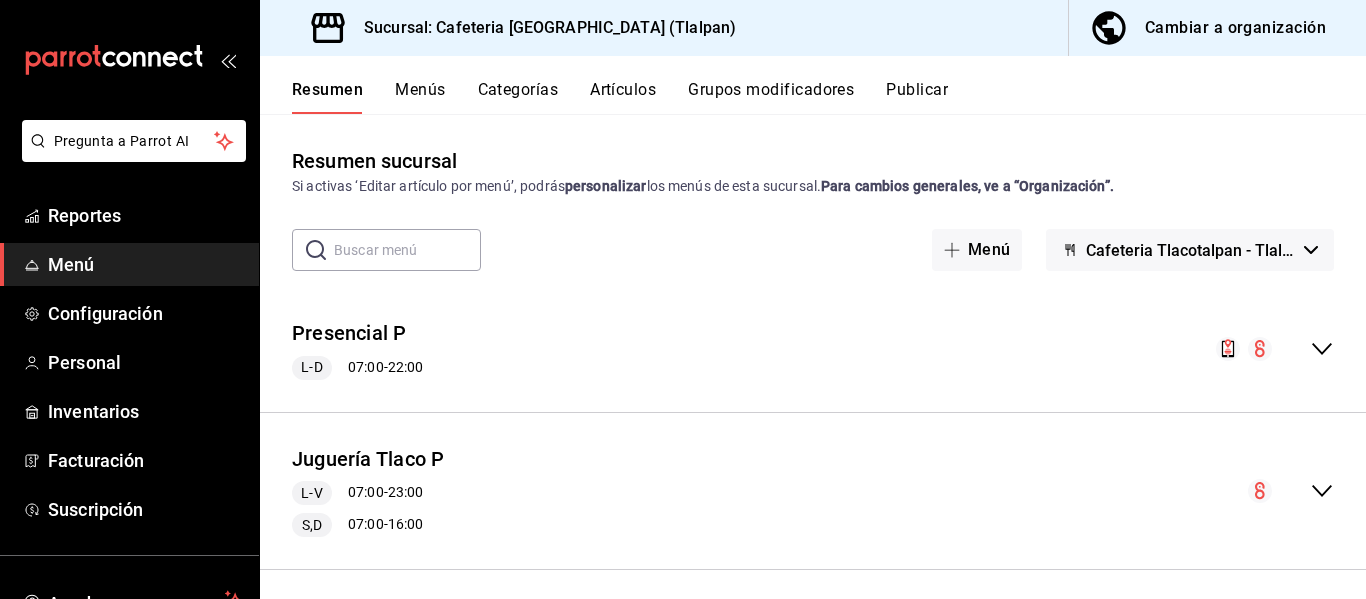 click on "Cafeteria Tlacotalpan - Tlalpan" at bounding box center [1191, 250] 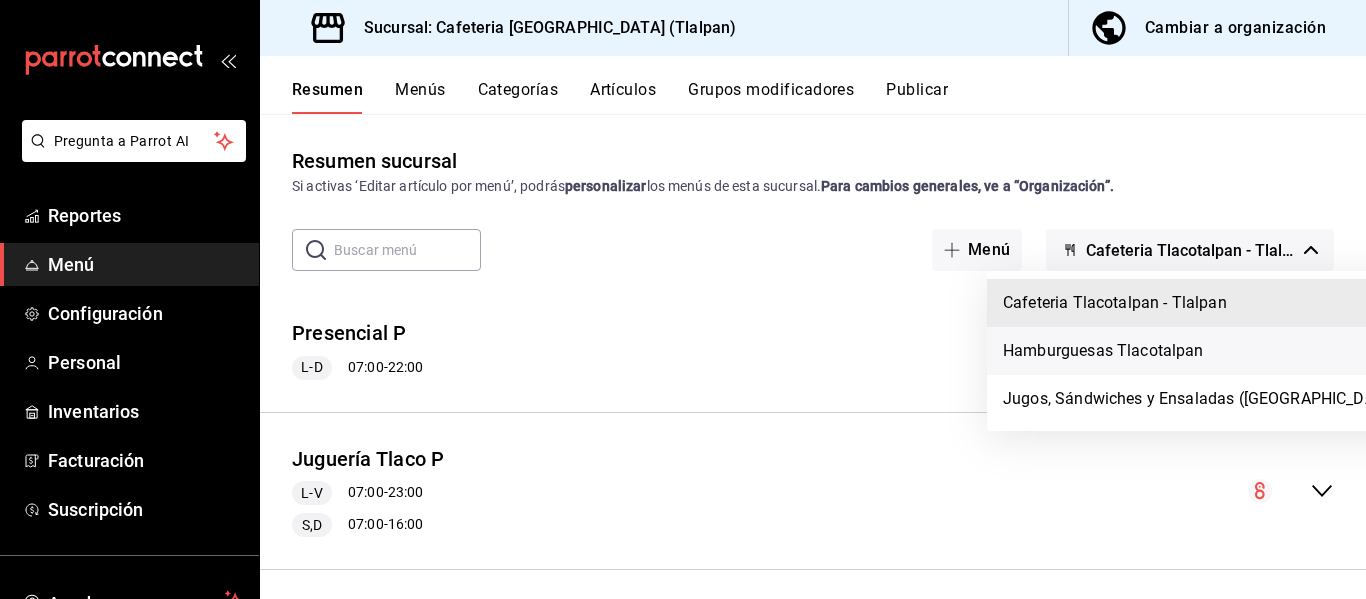 click on "Hamburguesas Tlacotalpan" at bounding box center [1203, 351] 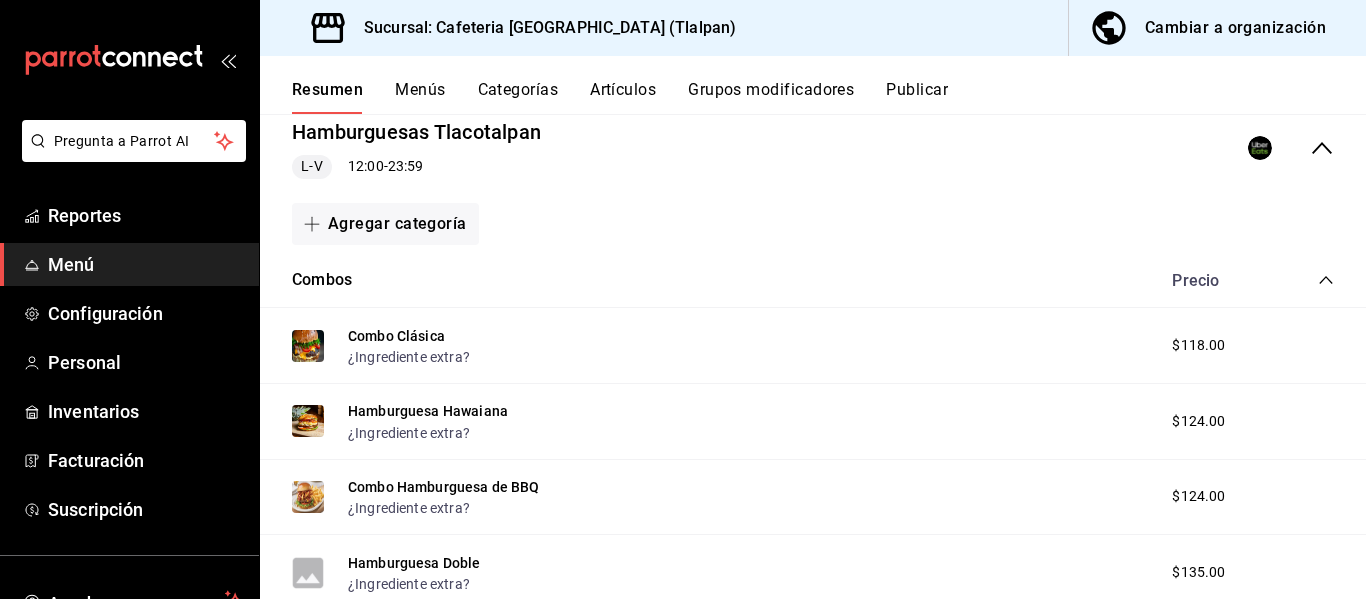 scroll, scrollTop: 167, scrollLeft: 0, axis: vertical 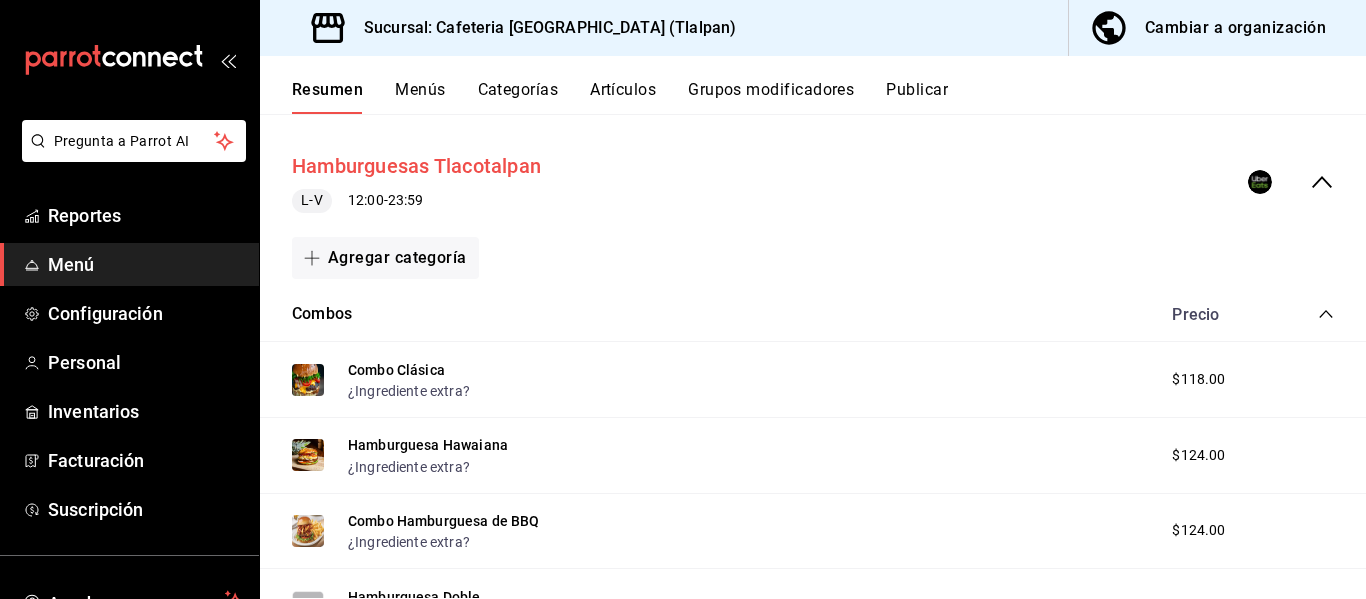 click on "Hamburguesas Tlacotalpan" at bounding box center (416, 166) 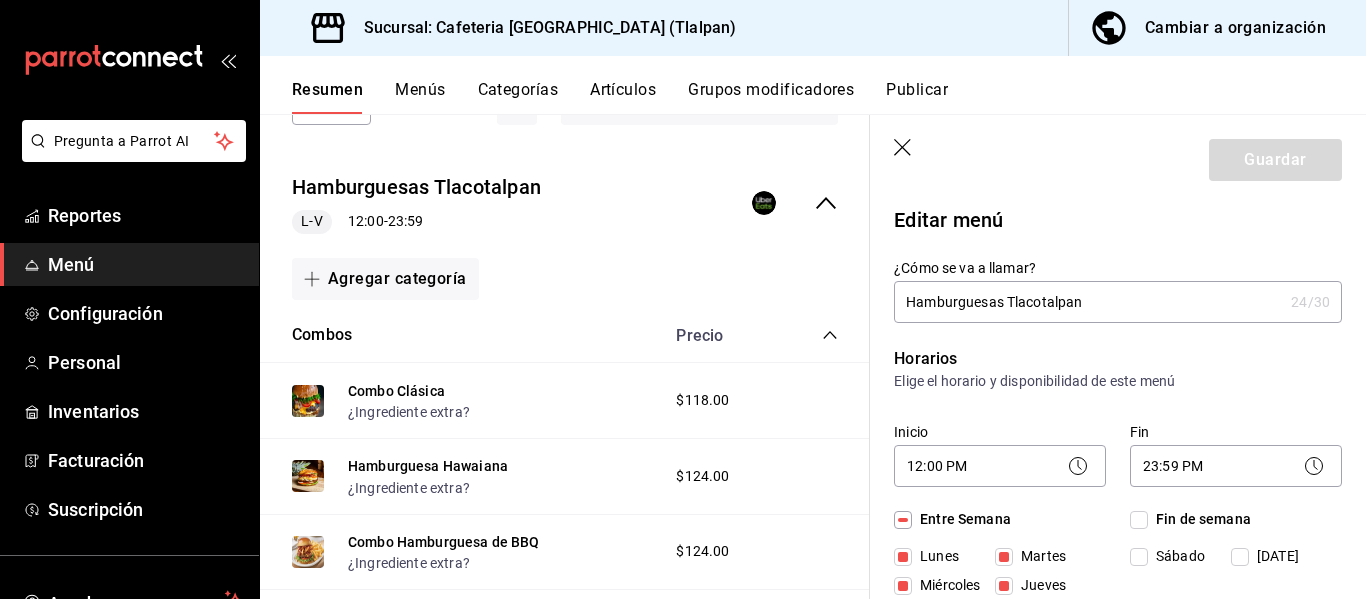 click 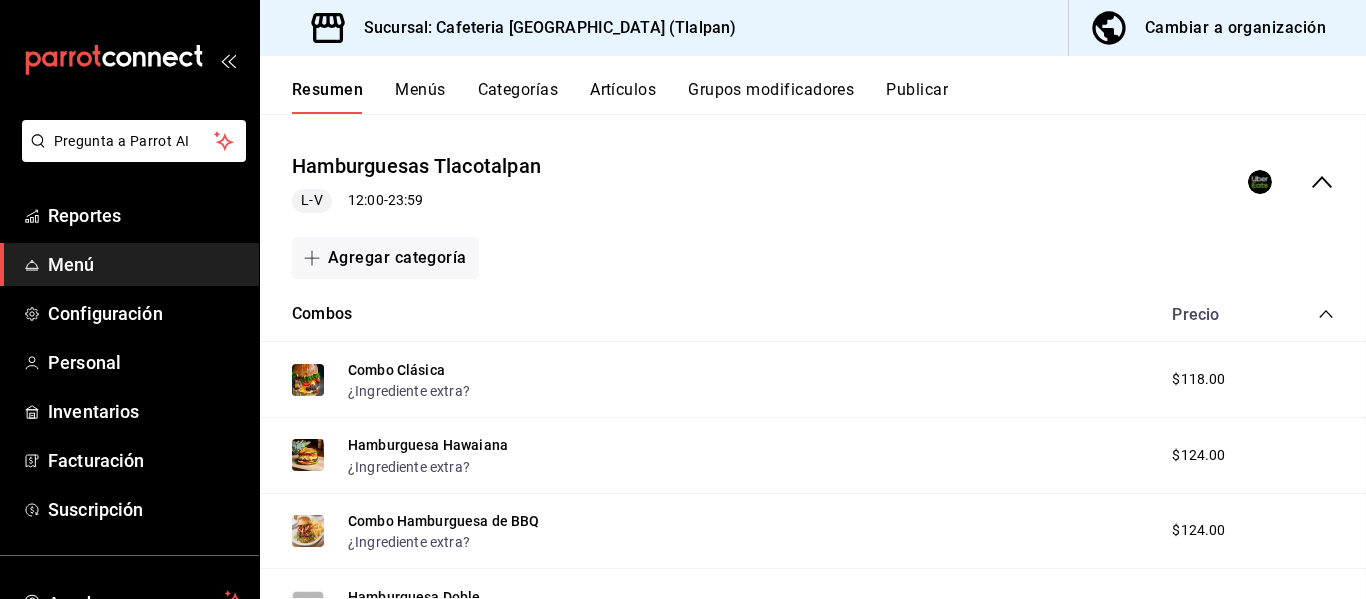checkbox on "false" 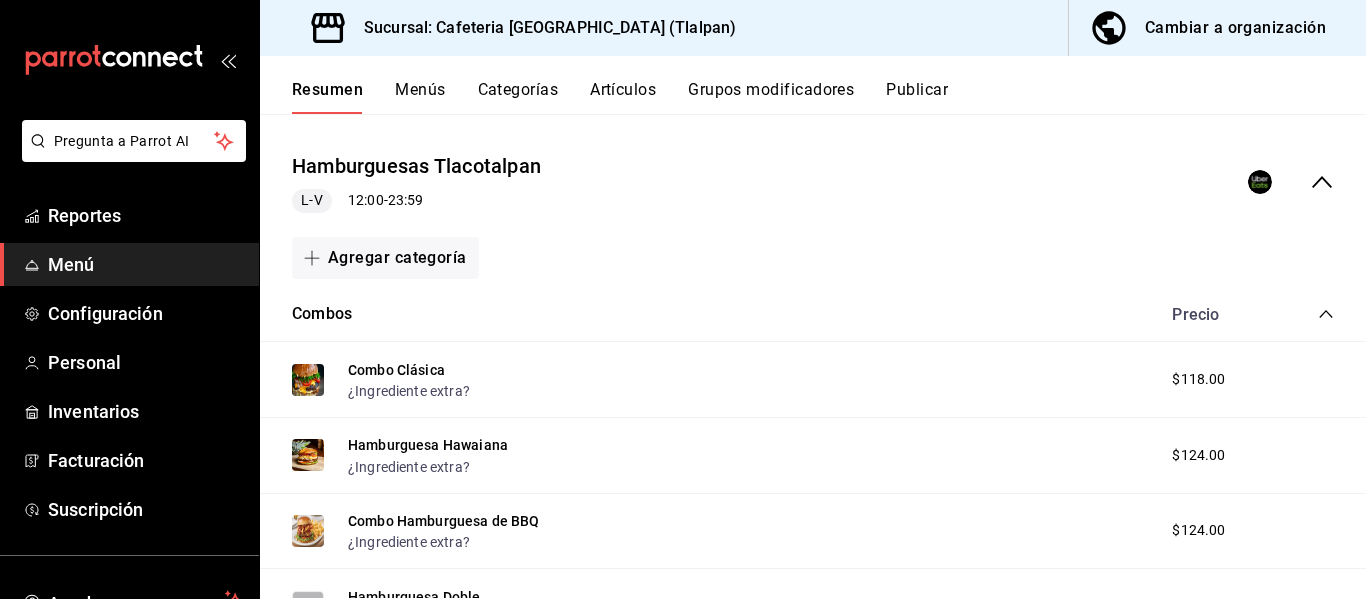 click 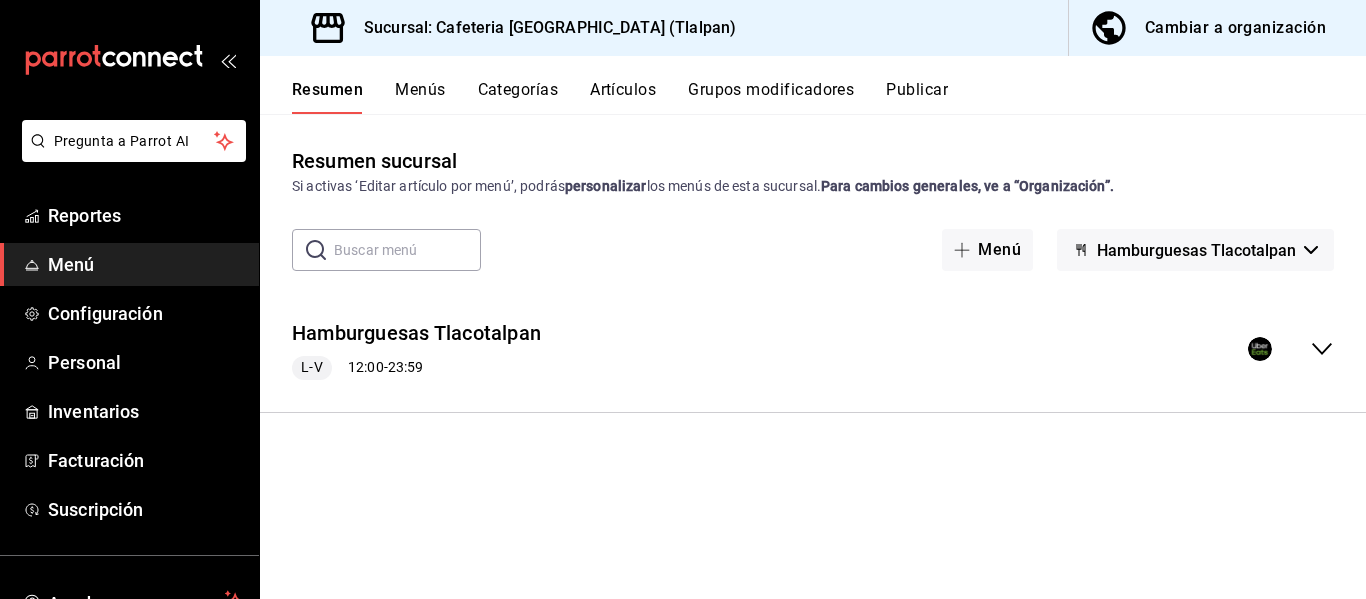 scroll, scrollTop: 0, scrollLeft: 0, axis: both 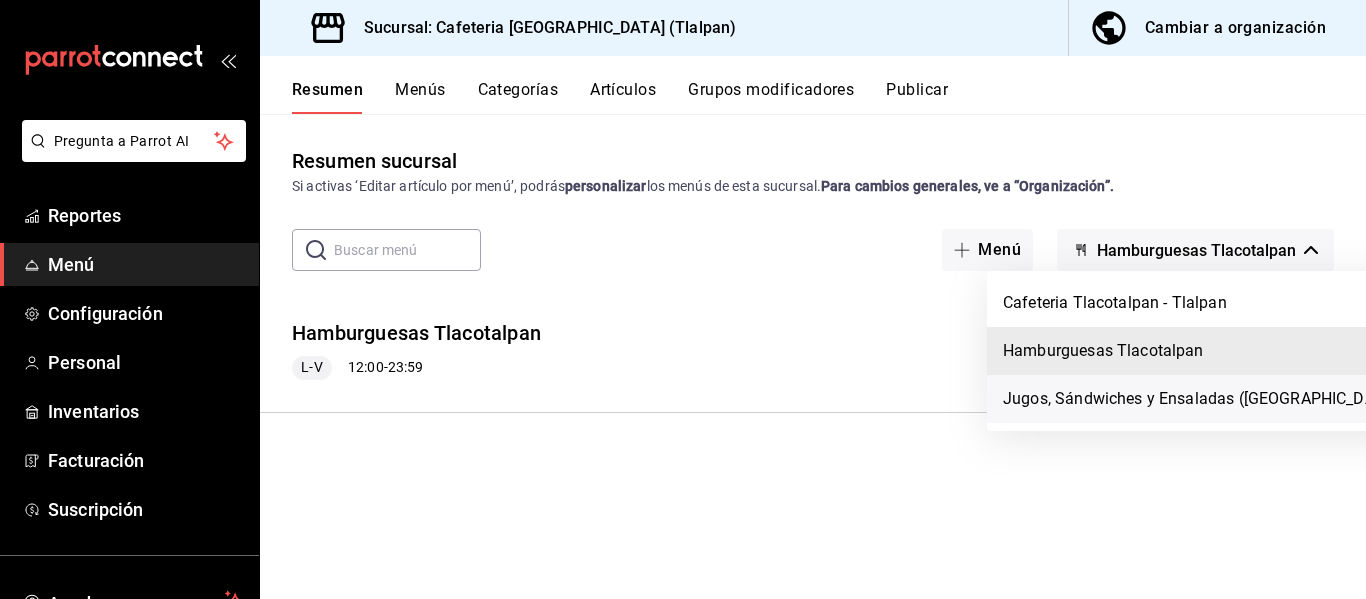 click on "Jugos, Sándwiches y Ensaladas ([GEOGRAPHIC_DATA])" at bounding box center [1203, 399] 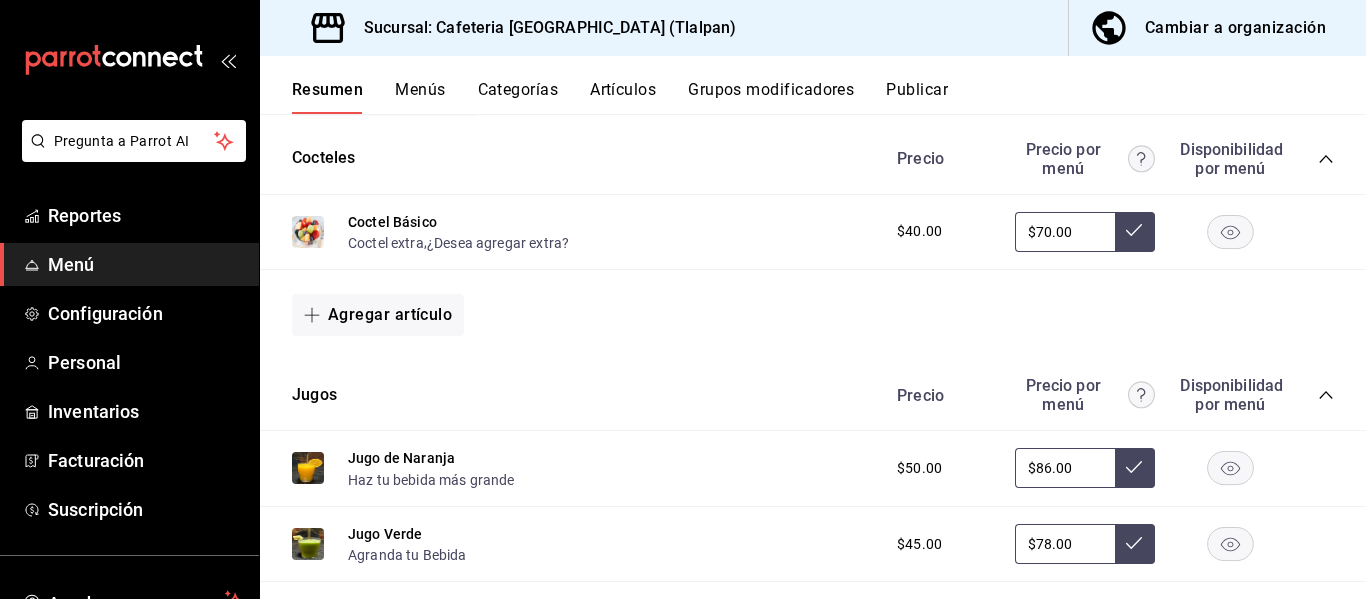 scroll, scrollTop: 363, scrollLeft: 0, axis: vertical 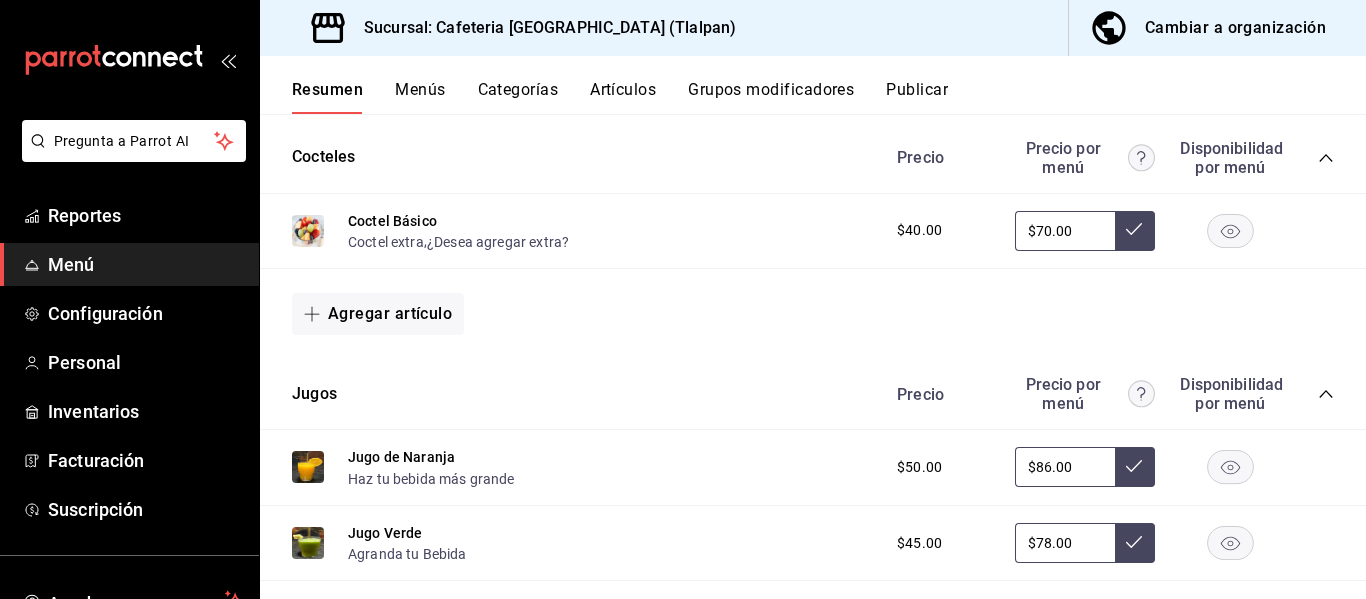 click 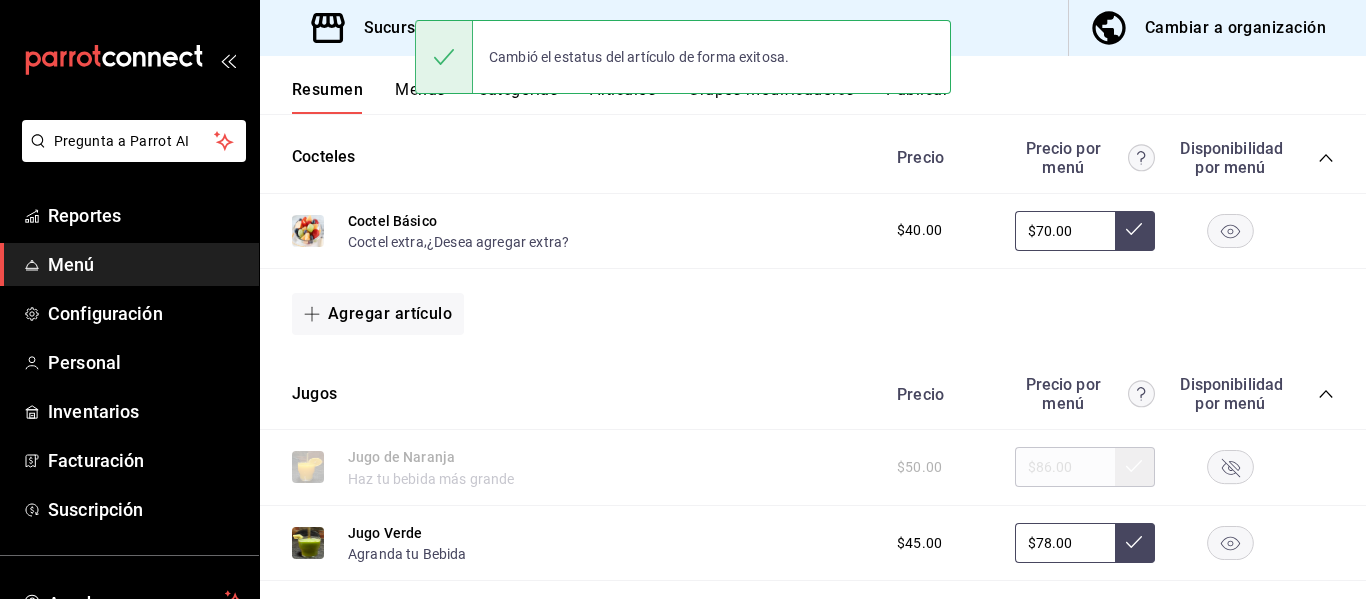 click 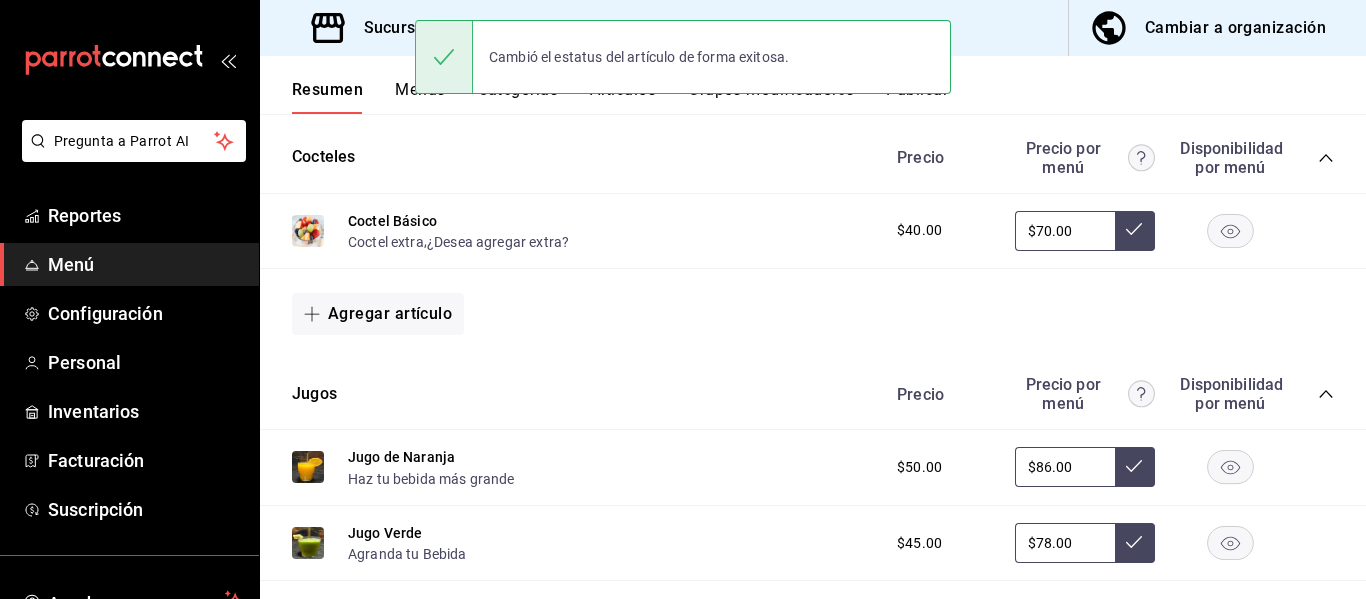 scroll, scrollTop: 0, scrollLeft: 0, axis: both 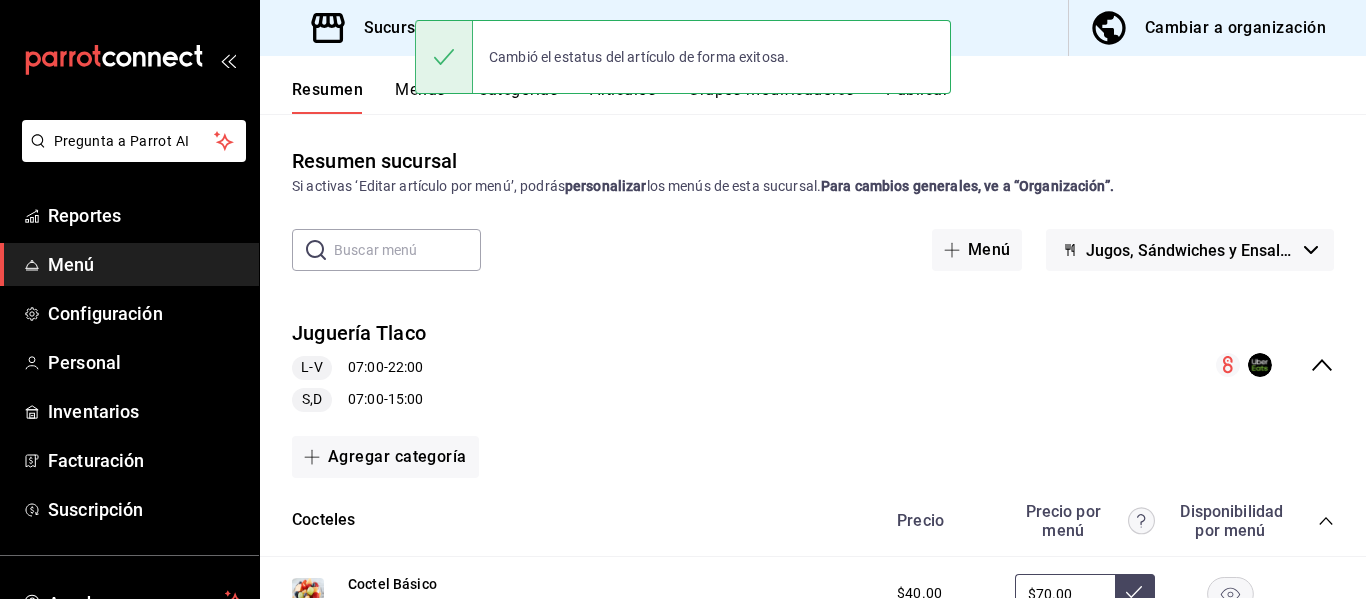 click on "Jugos, Sándwiches y Ensaladas ([GEOGRAPHIC_DATA])" at bounding box center (1191, 250) 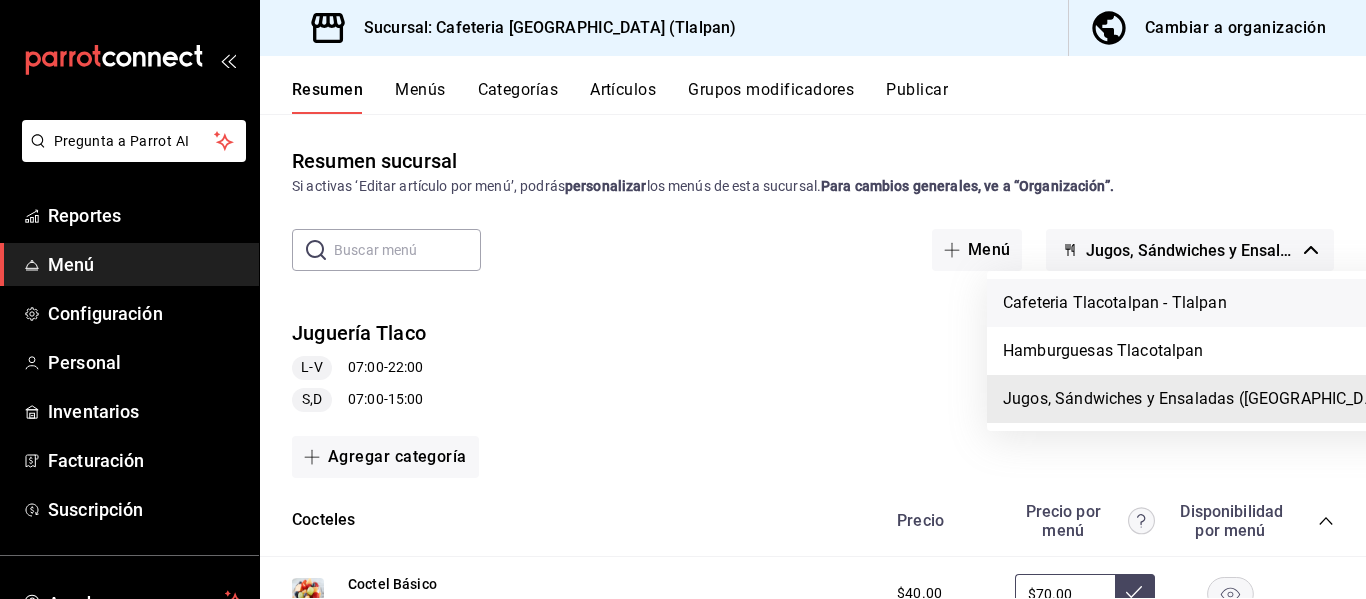 click on "Cafeteria Tlacotalpan - Tlalpan" at bounding box center (1203, 303) 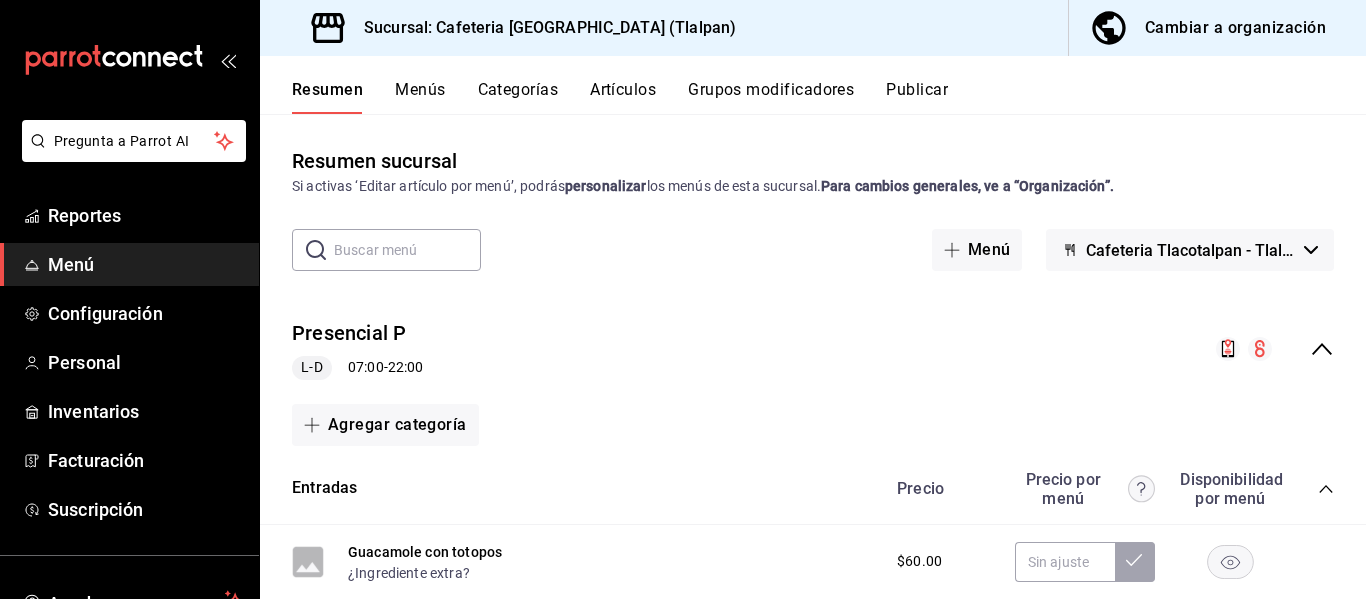 click on "Presencial P L-D 07:00  -  22:00" at bounding box center [813, 349] 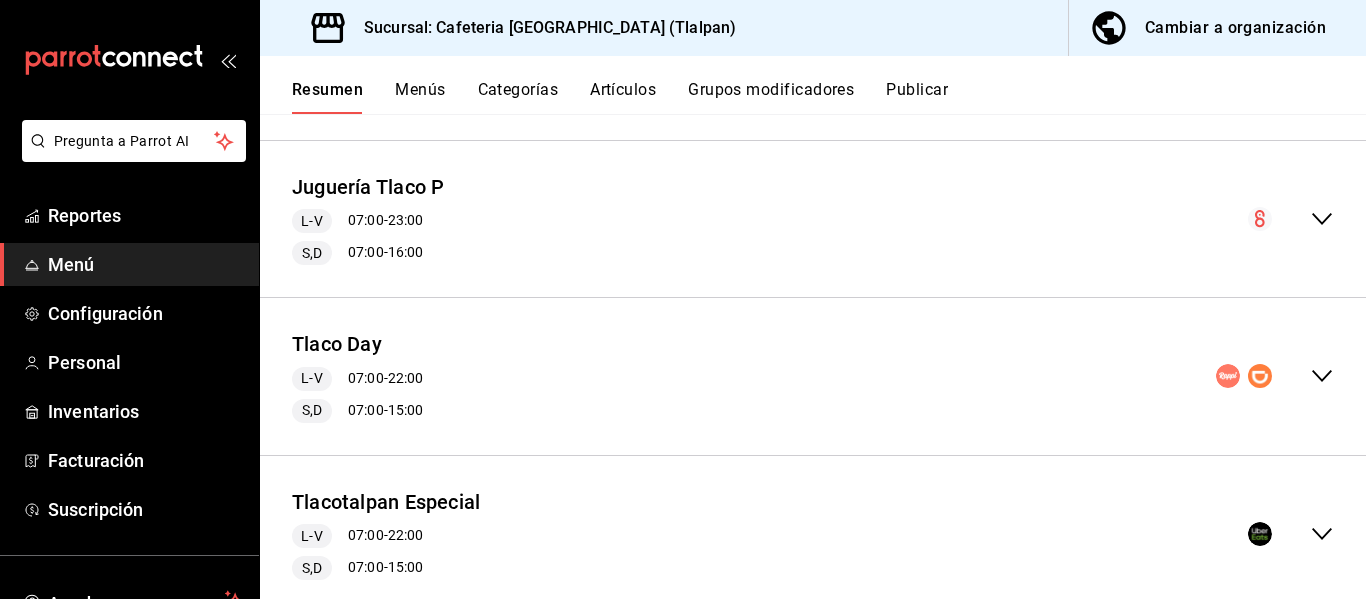 scroll, scrollTop: 271, scrollLeft: 0, axis: vertical 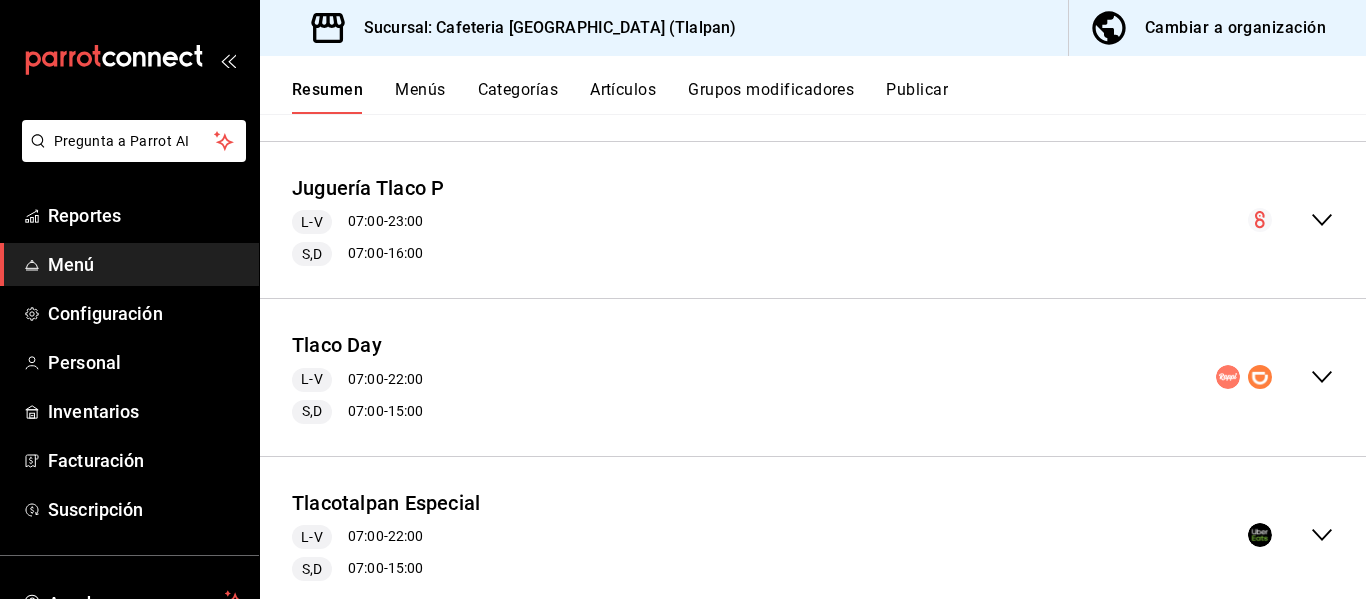 click on "Juguería Tlaco P L-V 07:00  -  23:00 S,D 07:00  -  16:00" at bounding box center (813, 220) 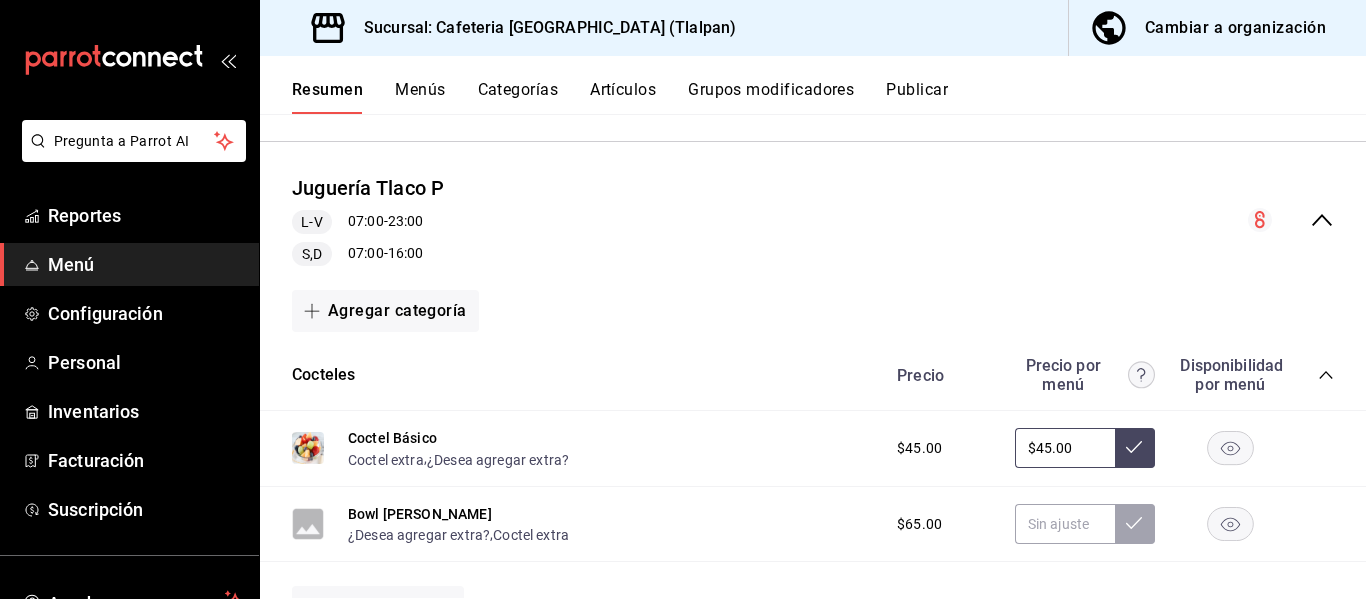 click on "Juguería Tlaco P L-V 07:00  -  23:00 S,D 07:00  -  16:00" at bounding box center [813, 220] 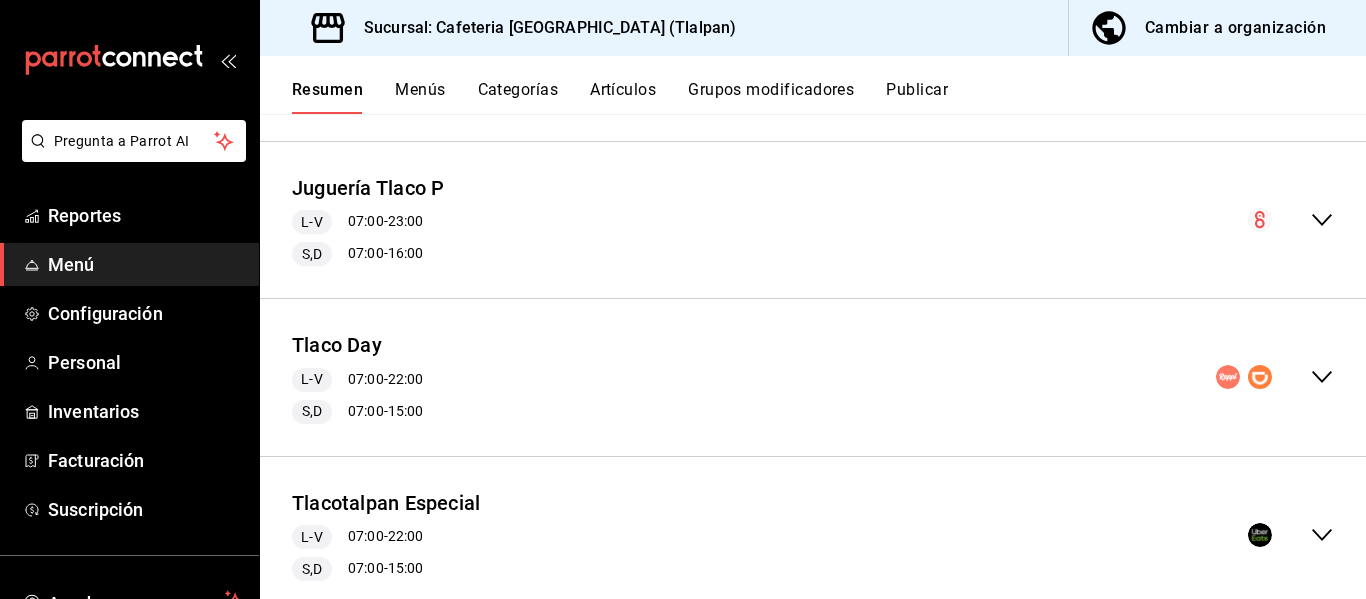 scroll, scrollTop: 0, scrollLeft: 0, axis: both 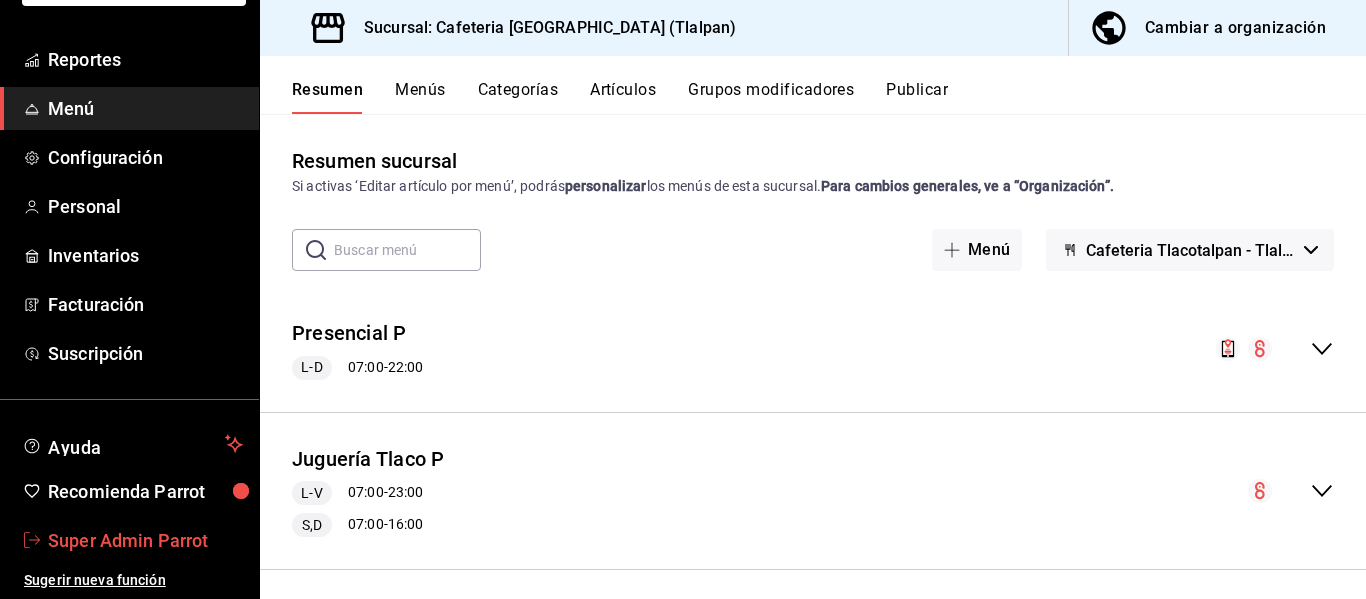 click on "Super Admin Parrot" at bounding box center [145, 540] 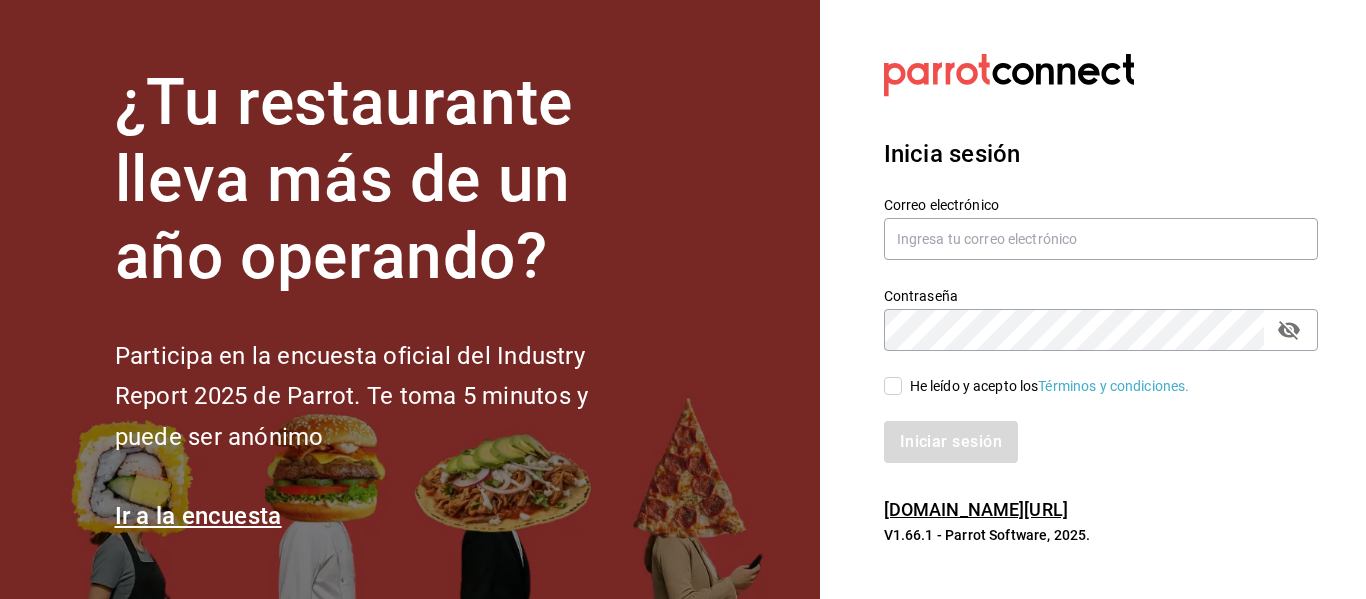 scroll, scrollTop: 0, scrollLeft: 0, axis: both 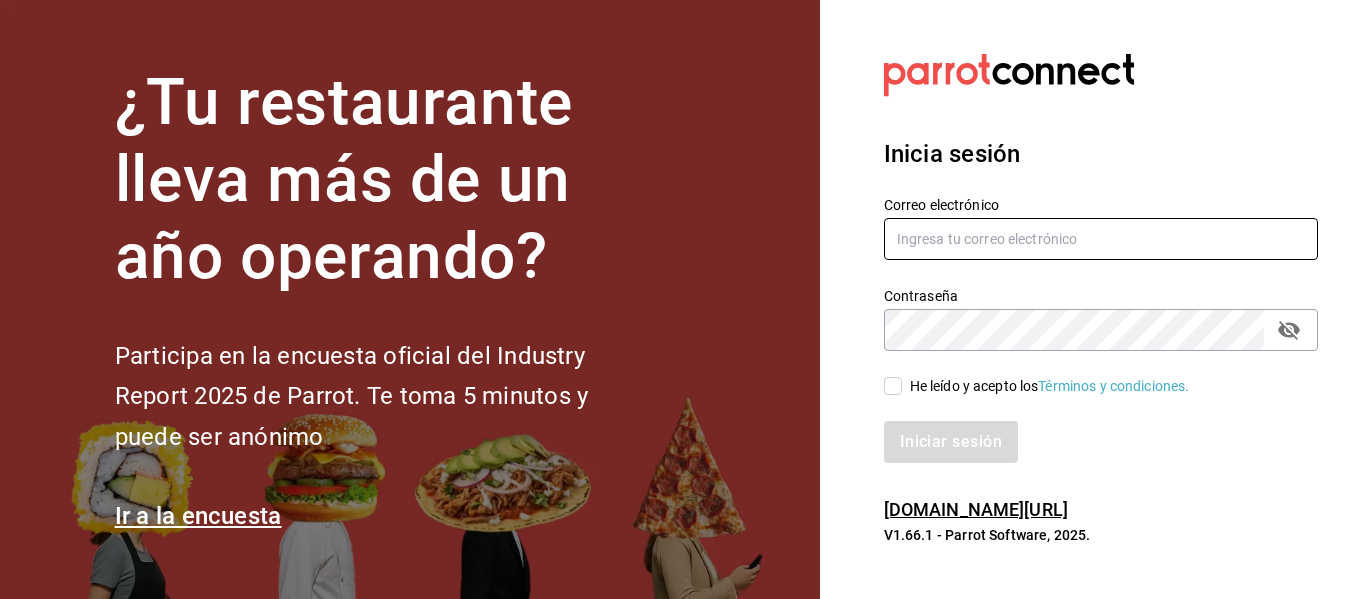 drag, startPoint x: 994, startPoint y: 263, endPoint x: 991, endPoint y: 232, distance: 31.144823 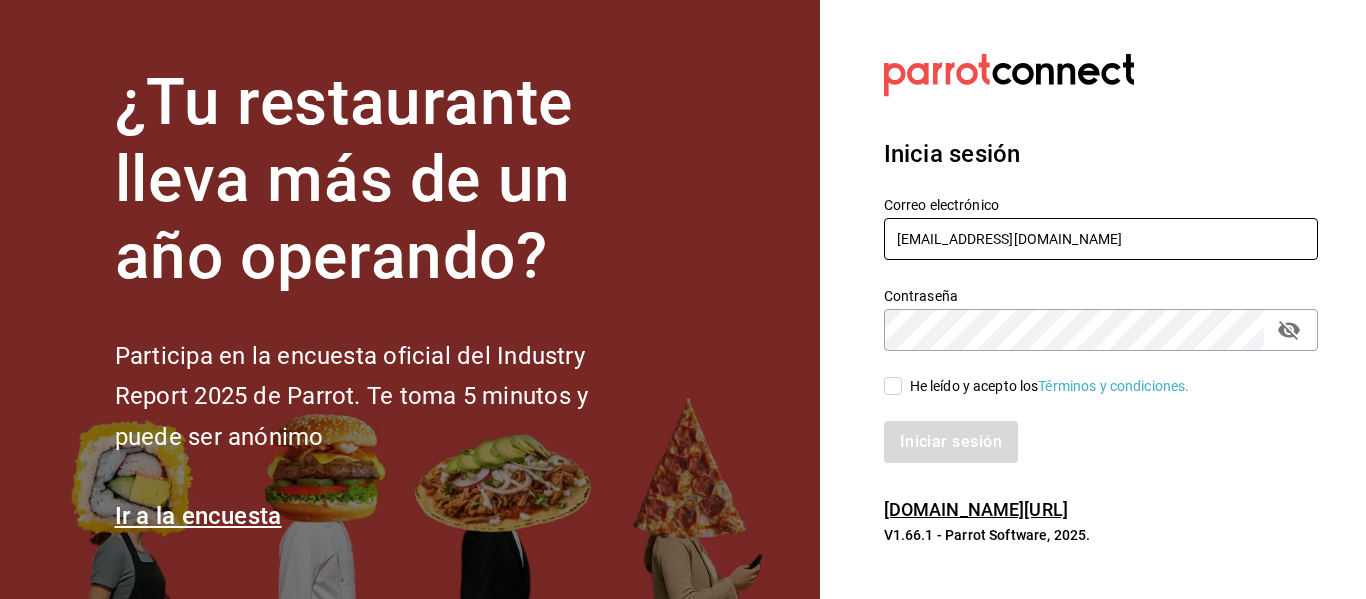 type on "[EMAIL_ADDRESS][DOMAIN_NAME]" 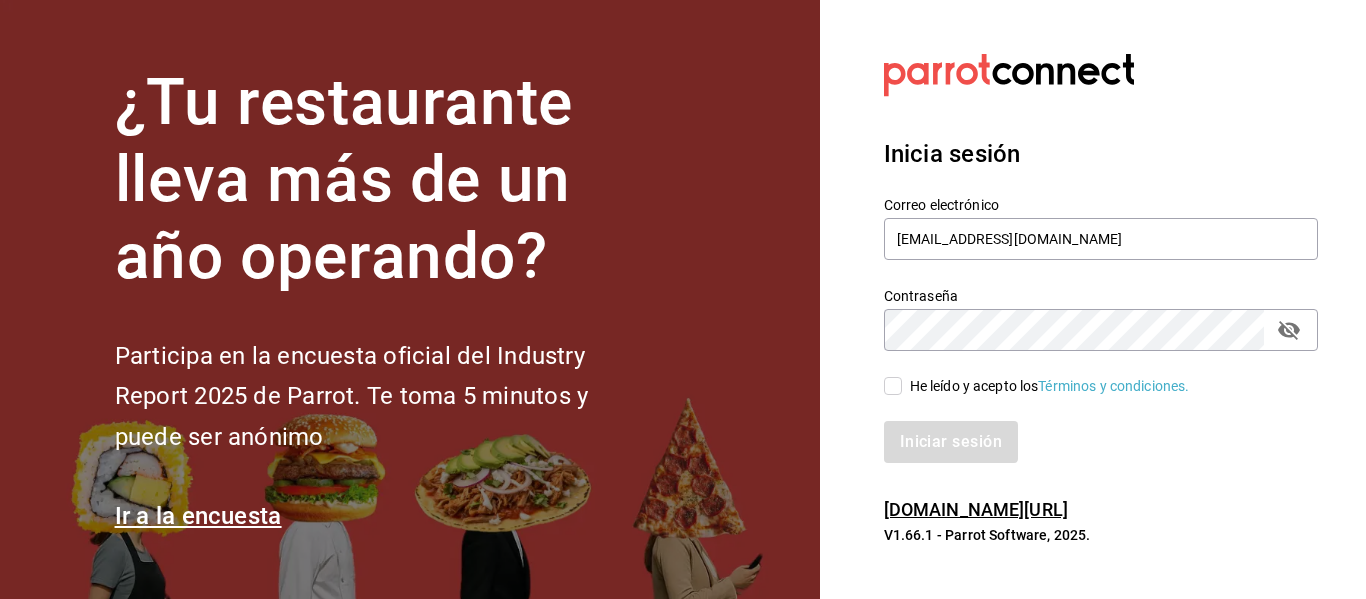 click on "He leído y acepto los  Términos y condiciones." at bounding box center [1050, 386] 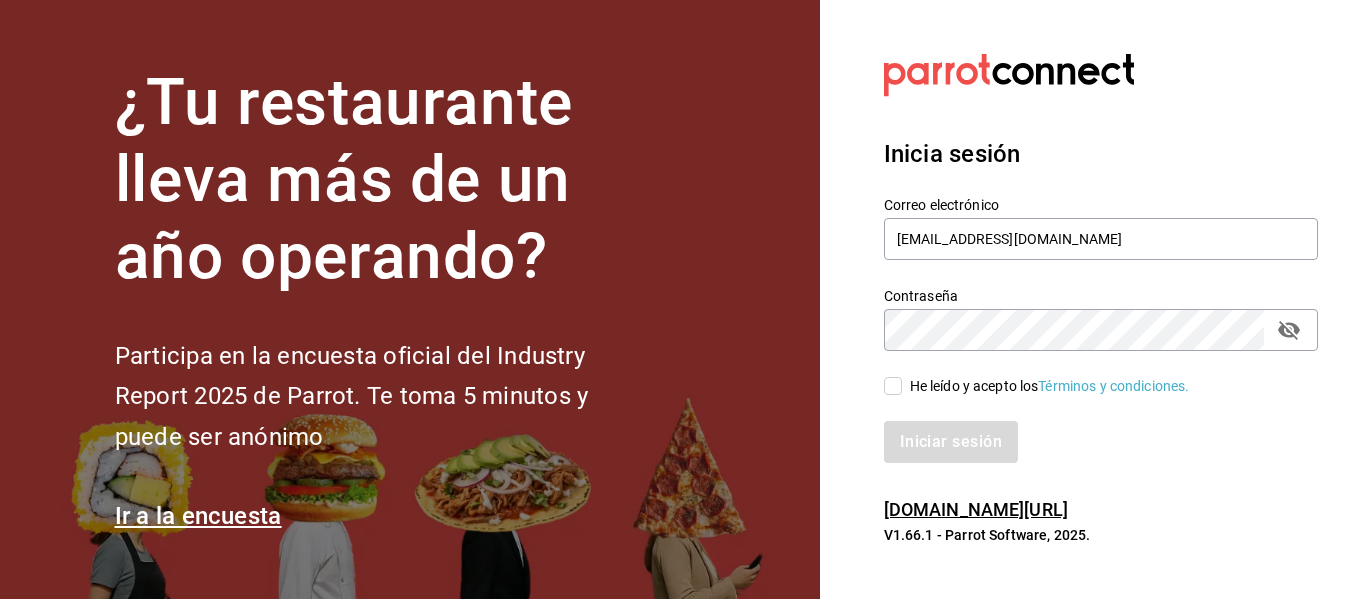 checkbox on "true" 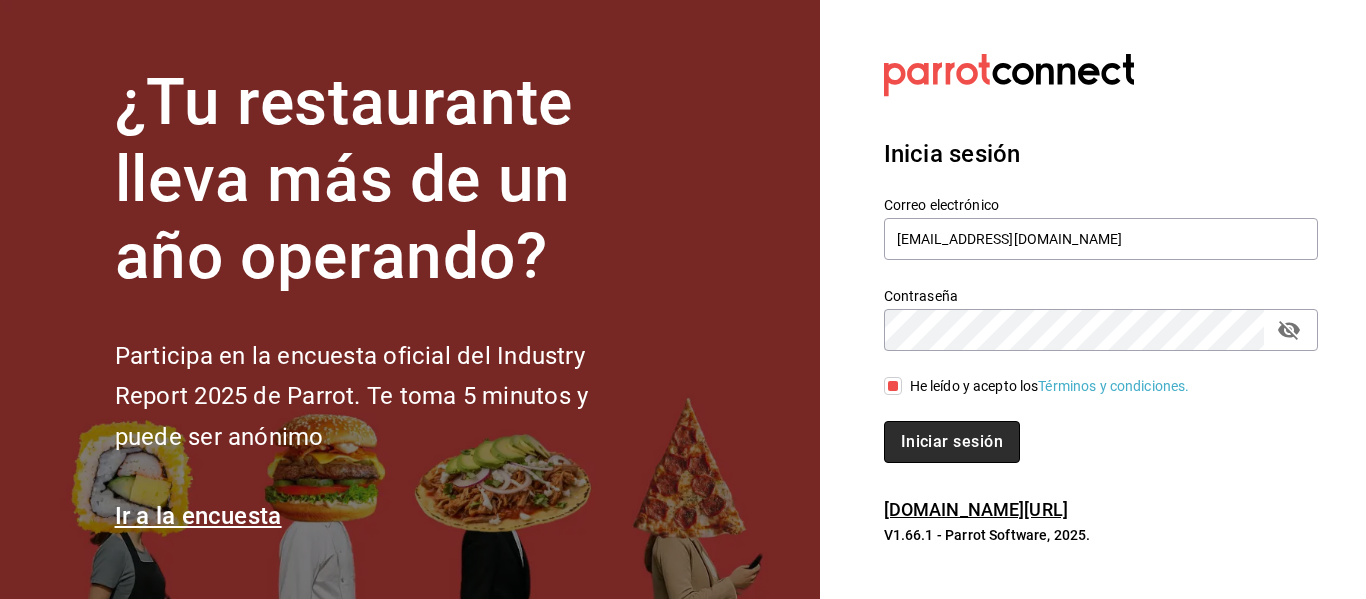 click on "Iniciar sesión" at bounding box center [952, 442] 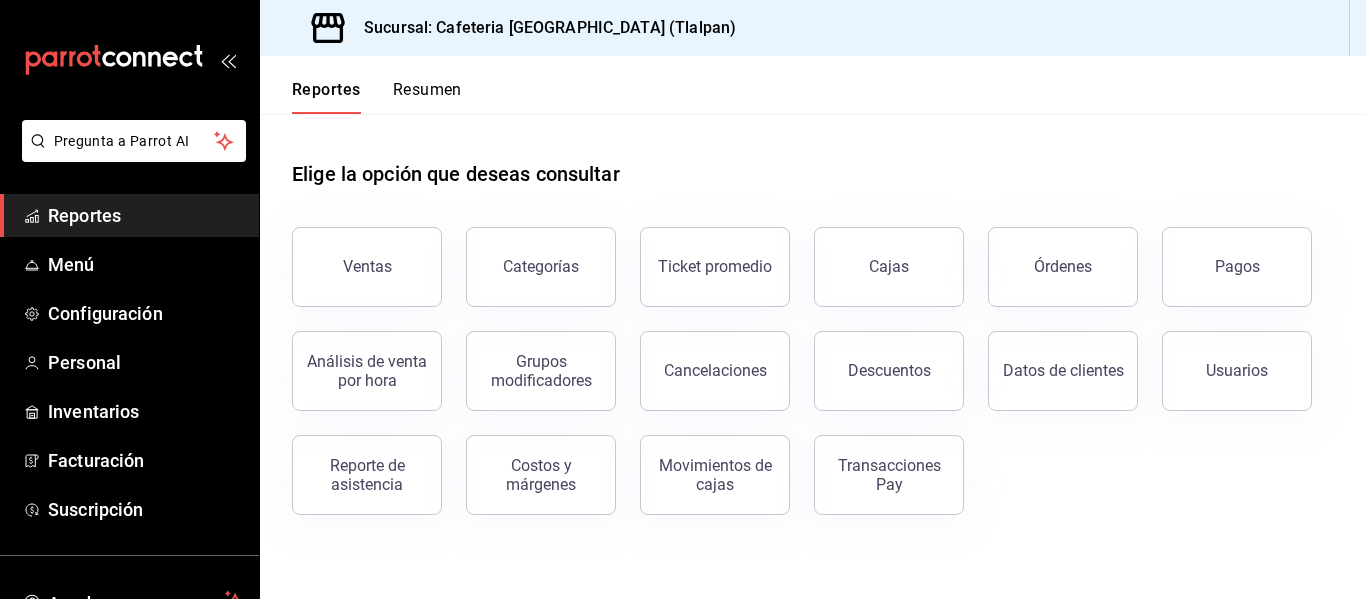 scroll, scrollTop: 0, scrollLeft: 0, axis: both 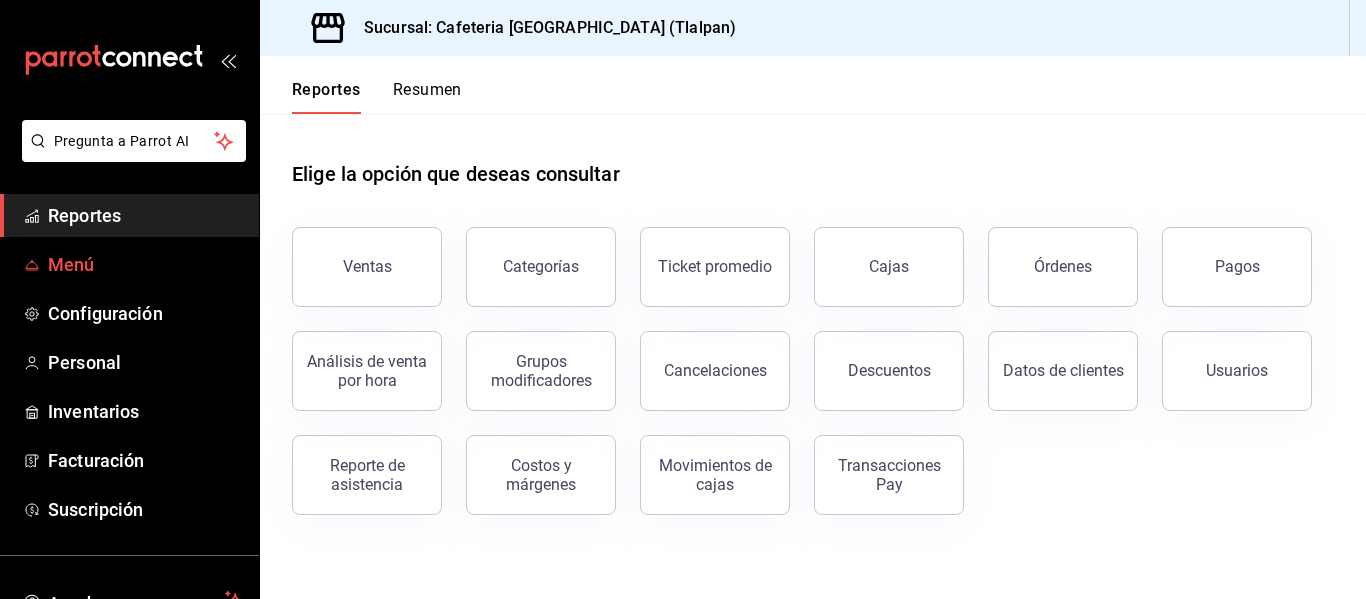 click on "Menú" at bounding box center (129, 264) 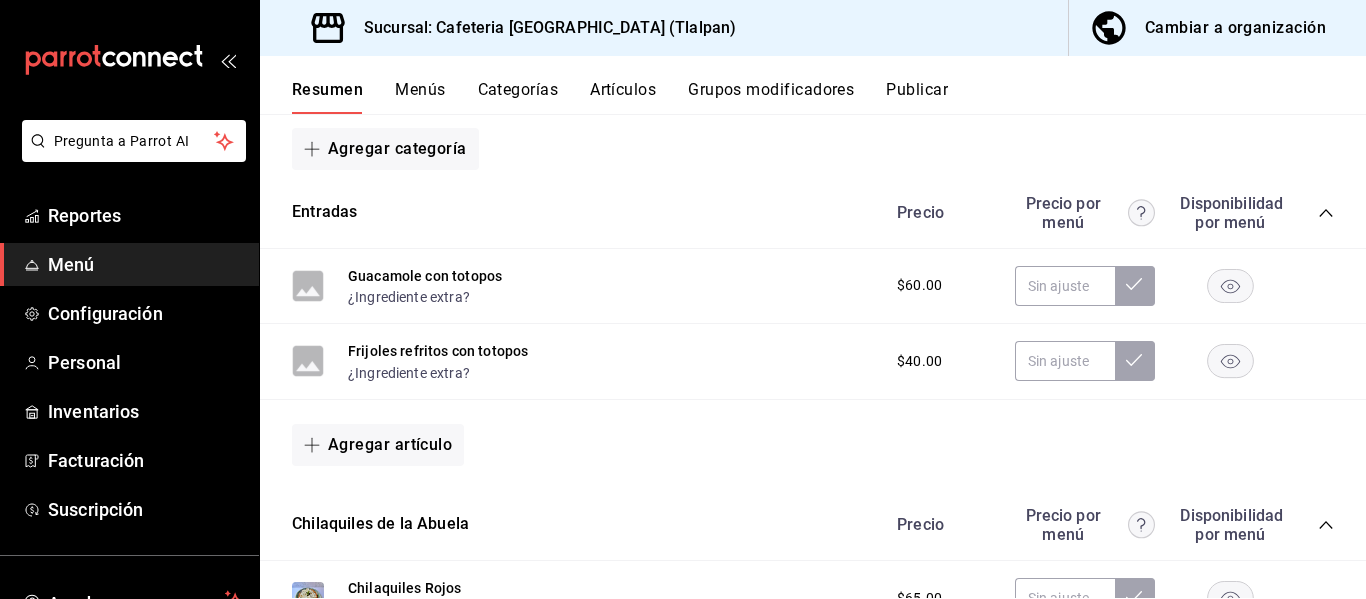 scroll, scrollTop: 0, scrollLeft: 0, axis: both 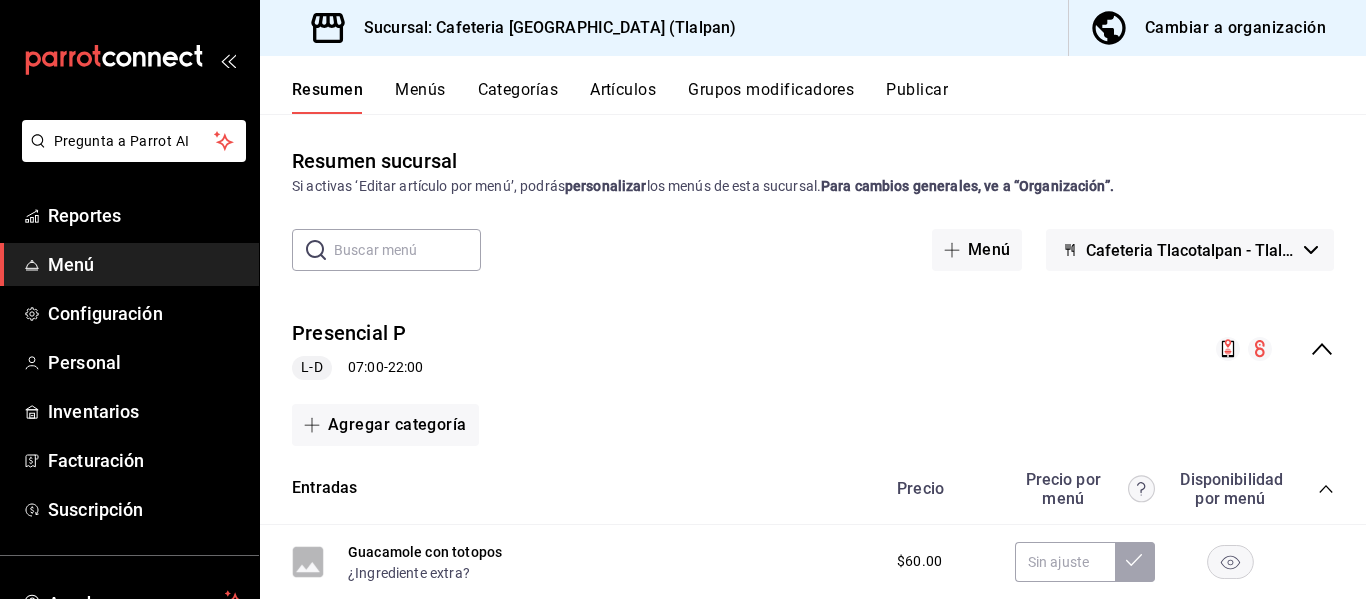 click at bounding box center (1275, 349) 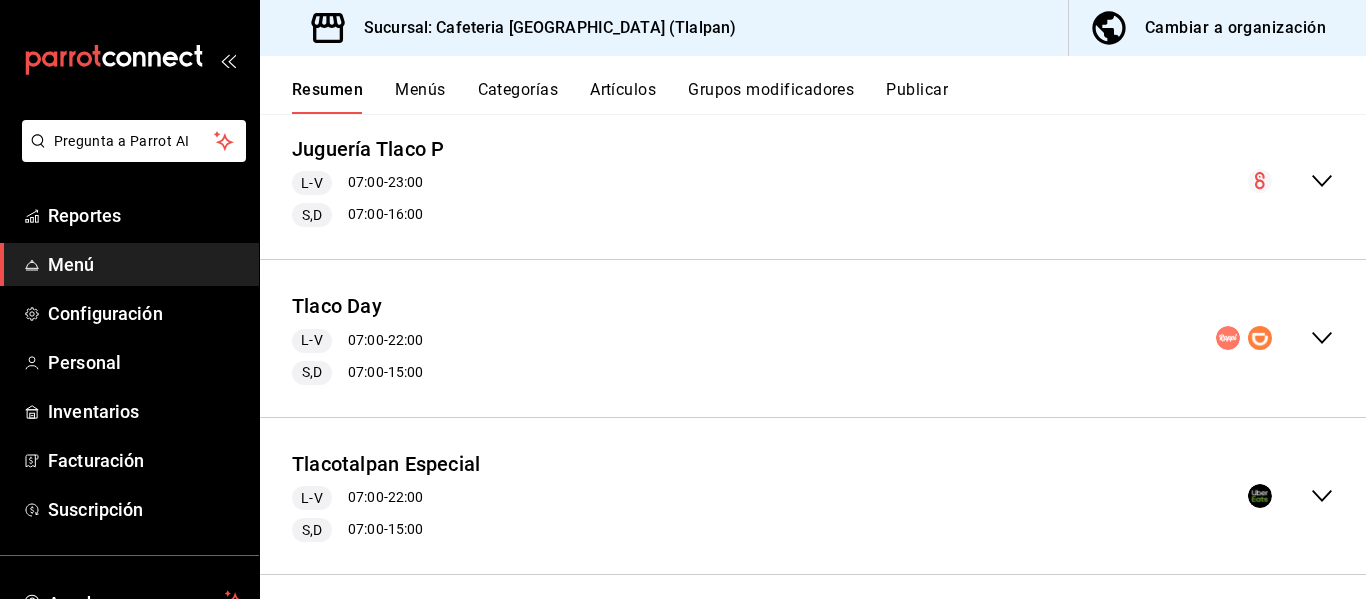 scroll, scrollTop: 327, scrollLeft: 0, axis: vertical 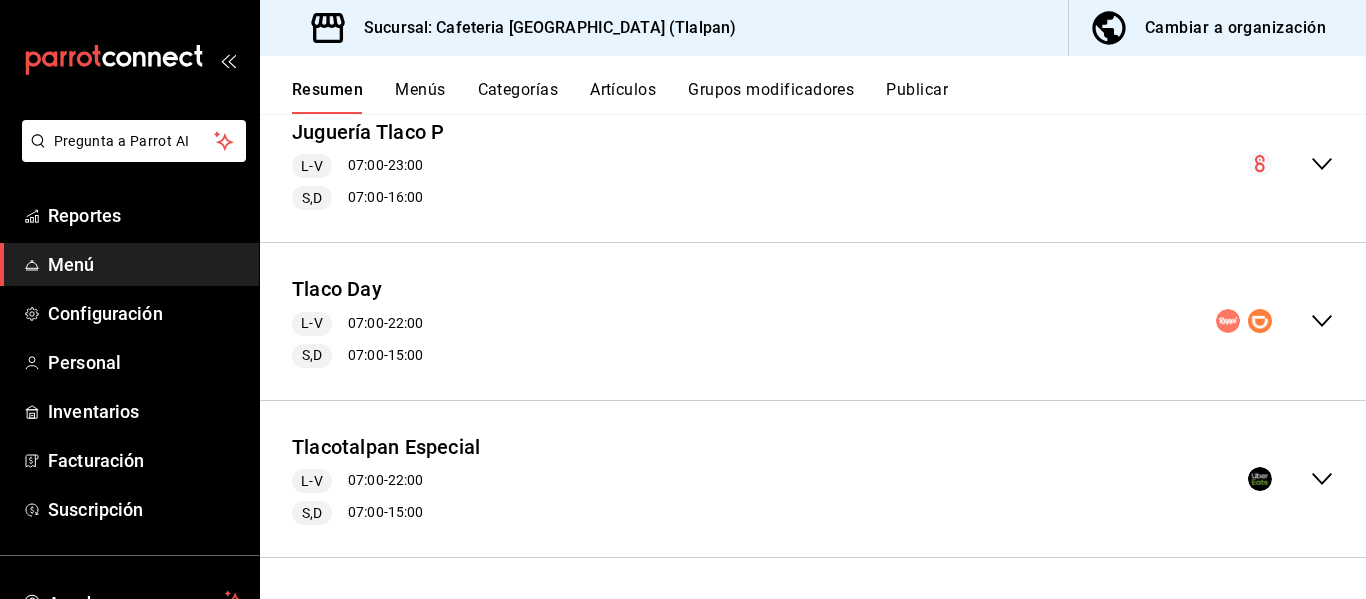click 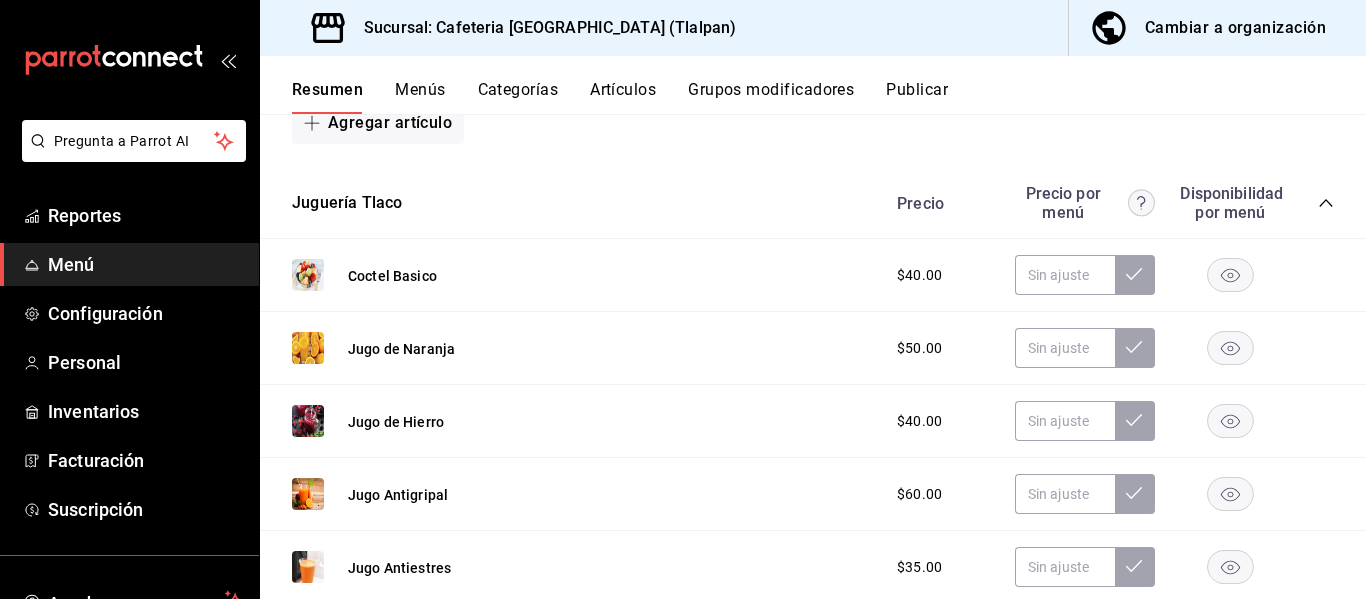 scroll, scrollTop: 1299, scrollLeft: 0, axis: vertical 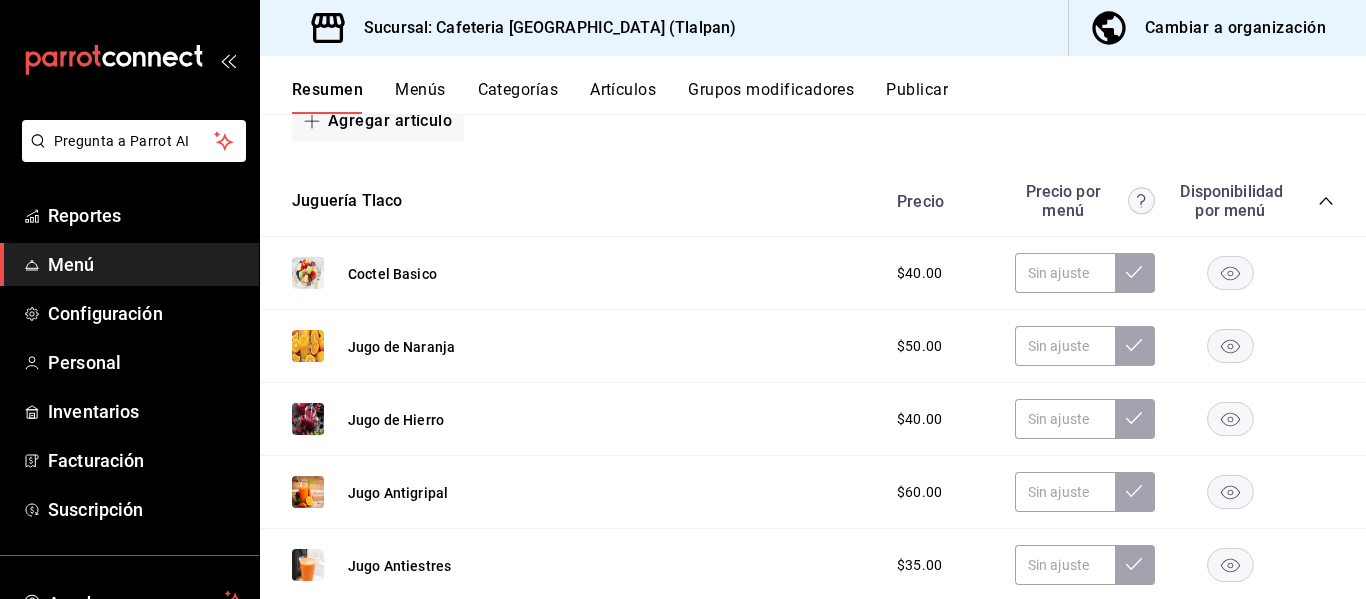 click 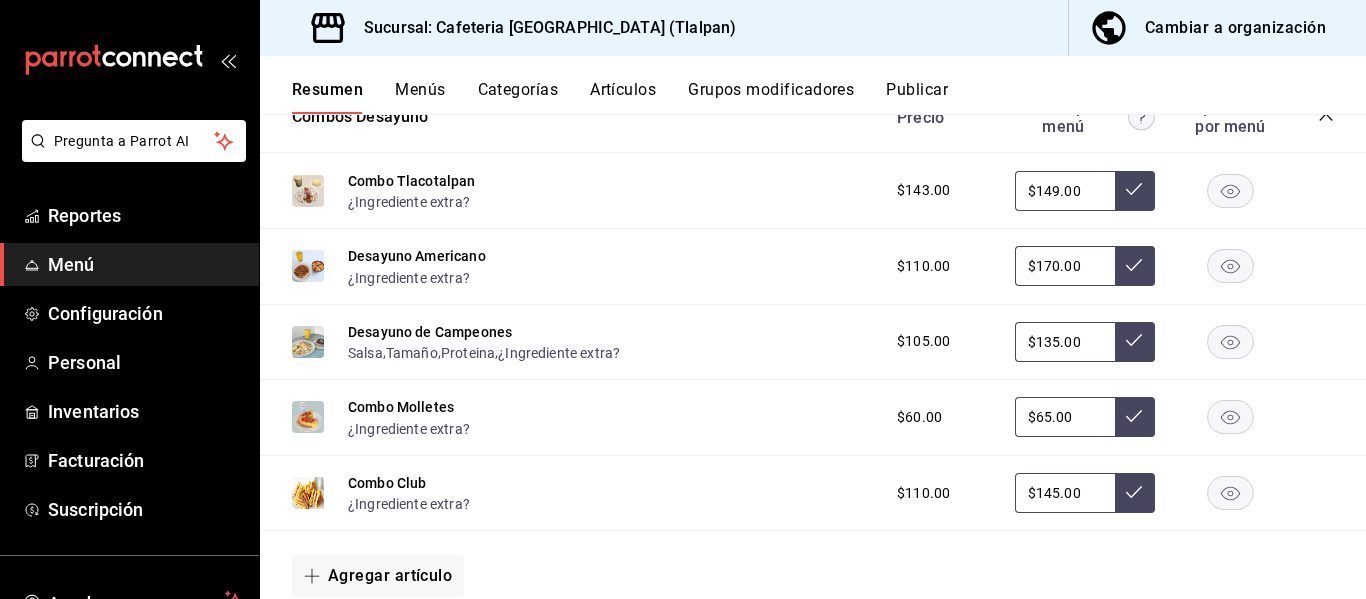 scroll, scrollTop: 843, scrollLeft: 0, axis: vertical 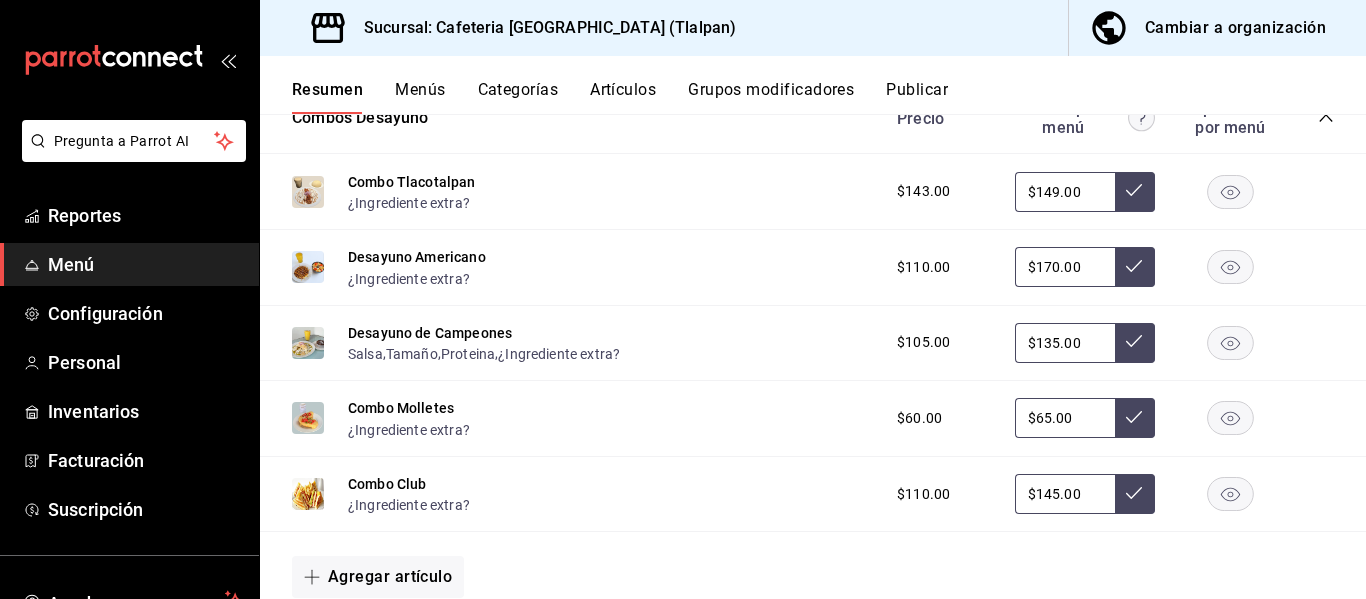 click 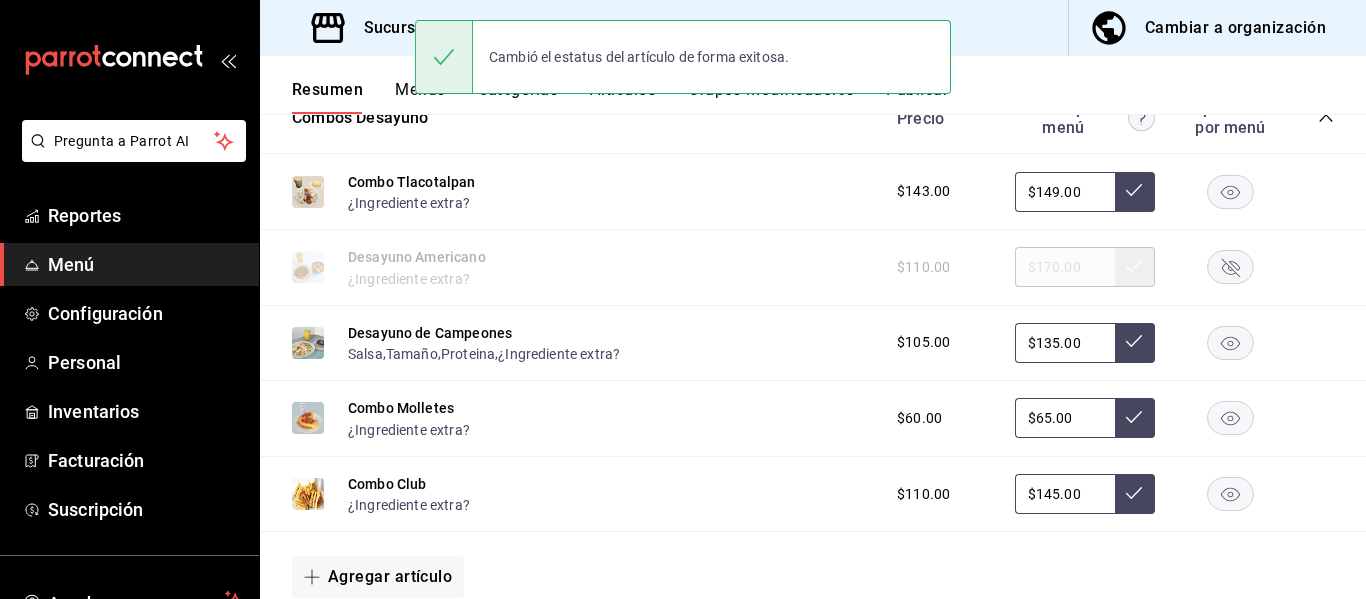 click 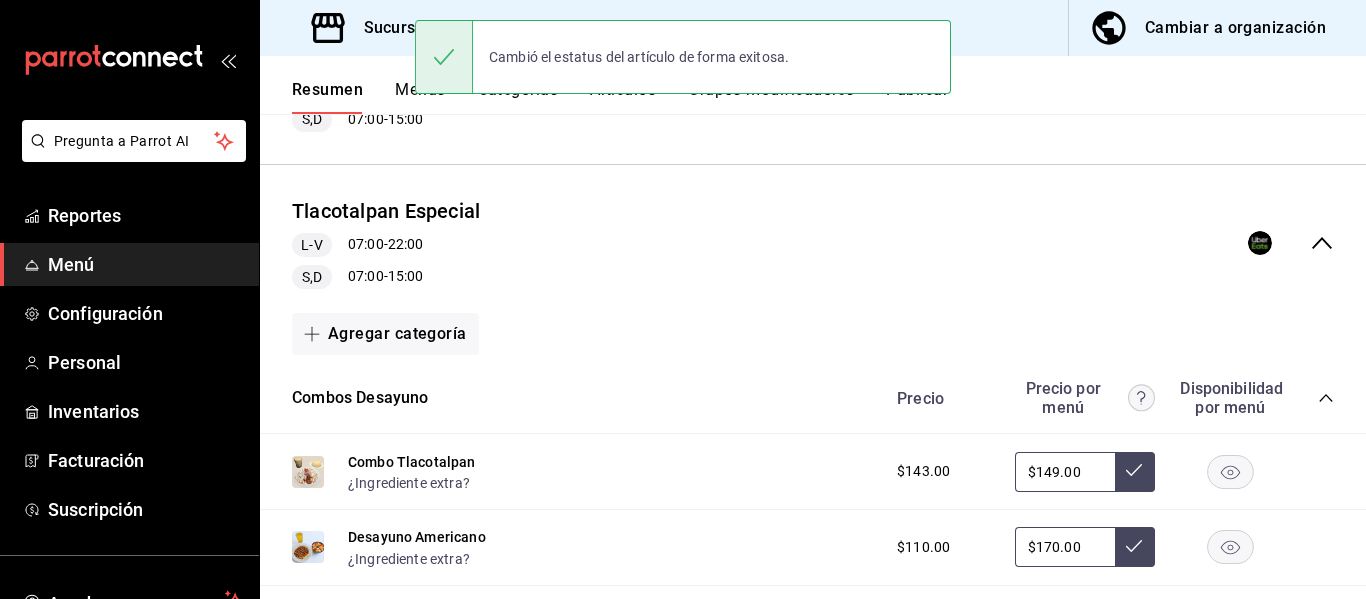scroll, scrollTop: 562, scrollLeft: 0, axis: vertical 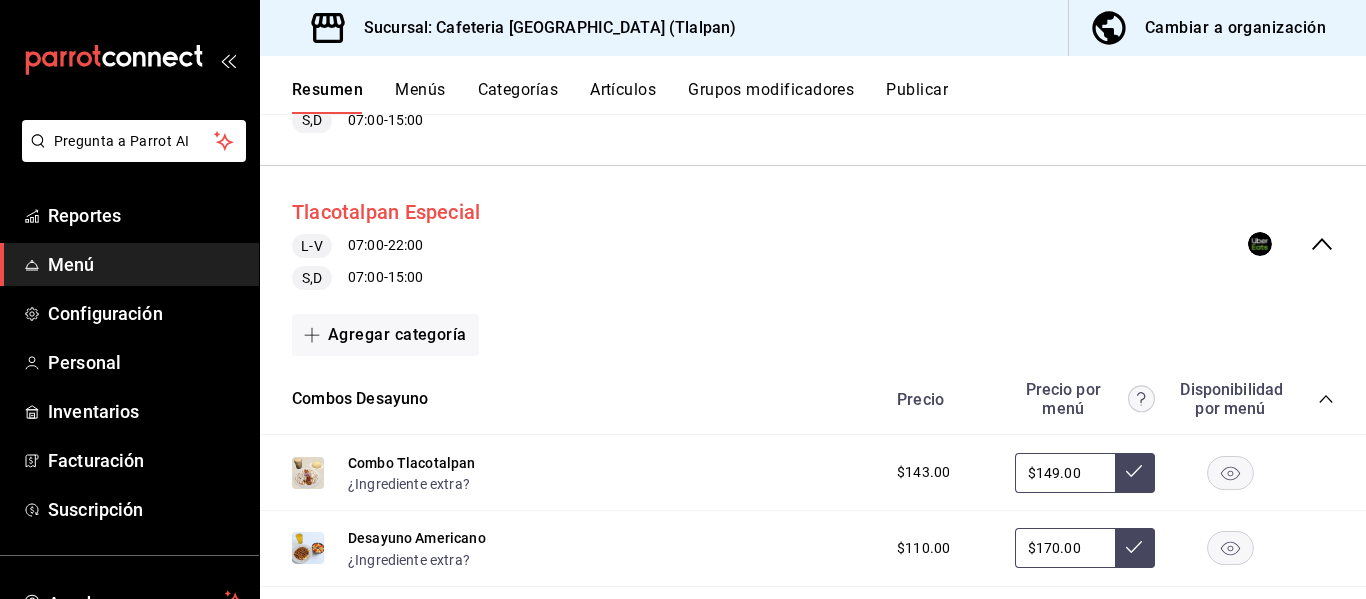 click on "Tlacotalpan Especial" at bounding box center (386, 212) 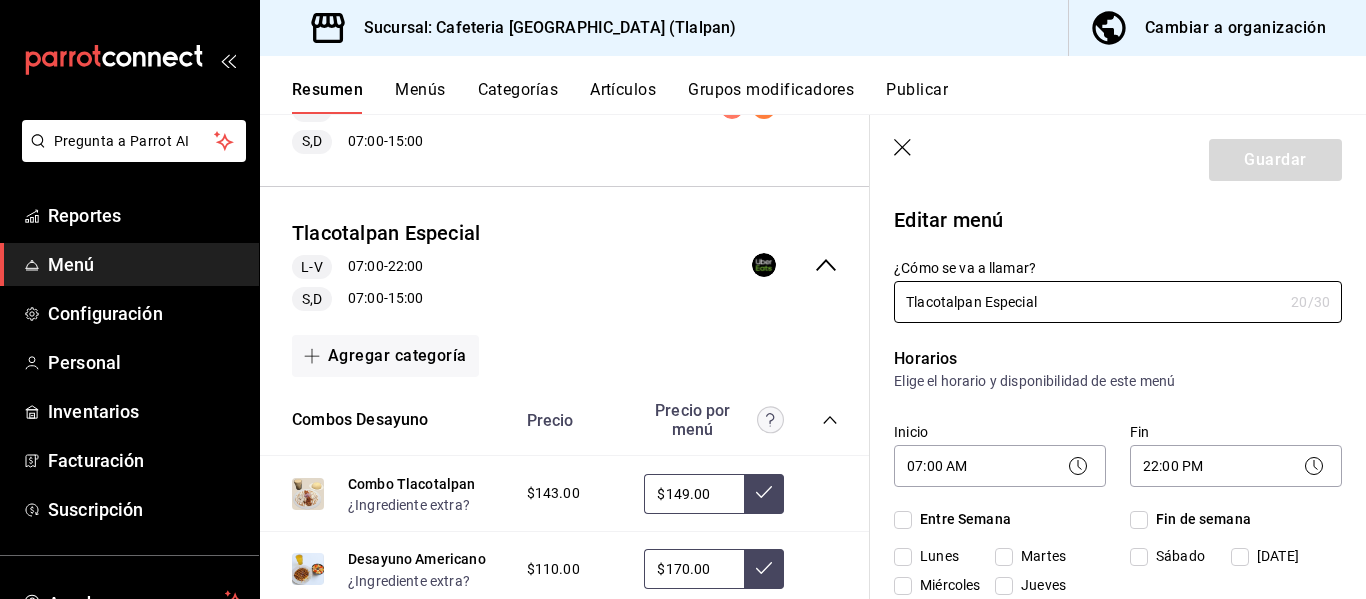 checkbox on "true" 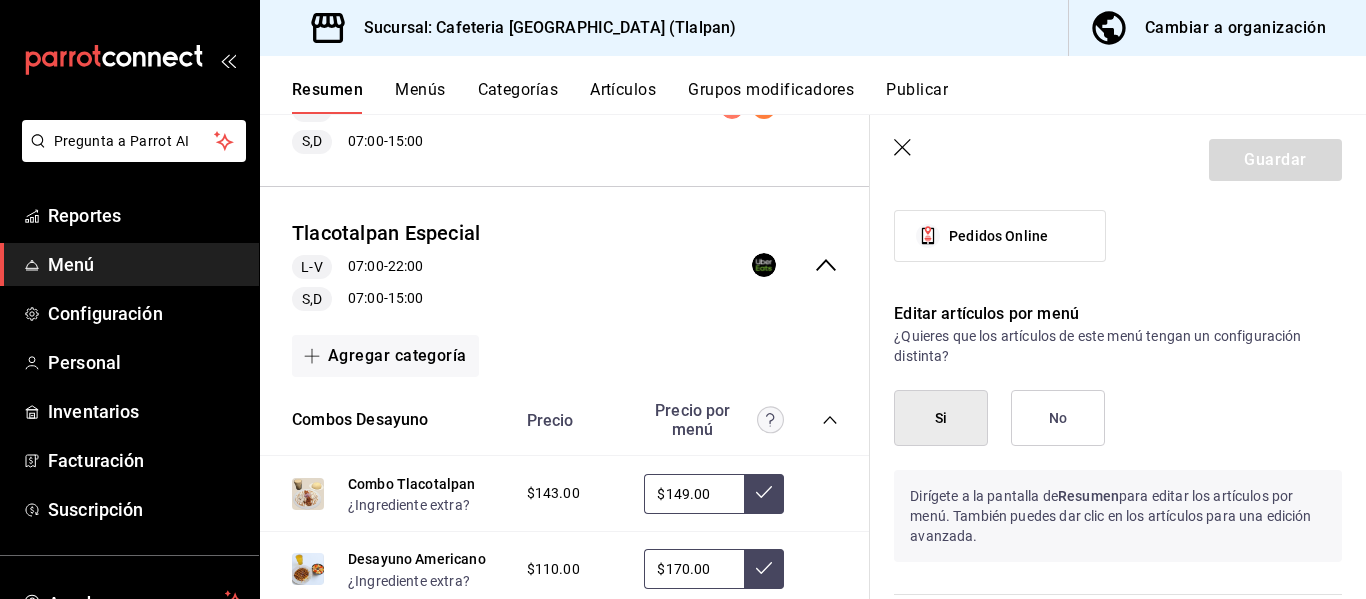 scroll, scrollTop: 1789, scrollLeft: 0, axis: vertical 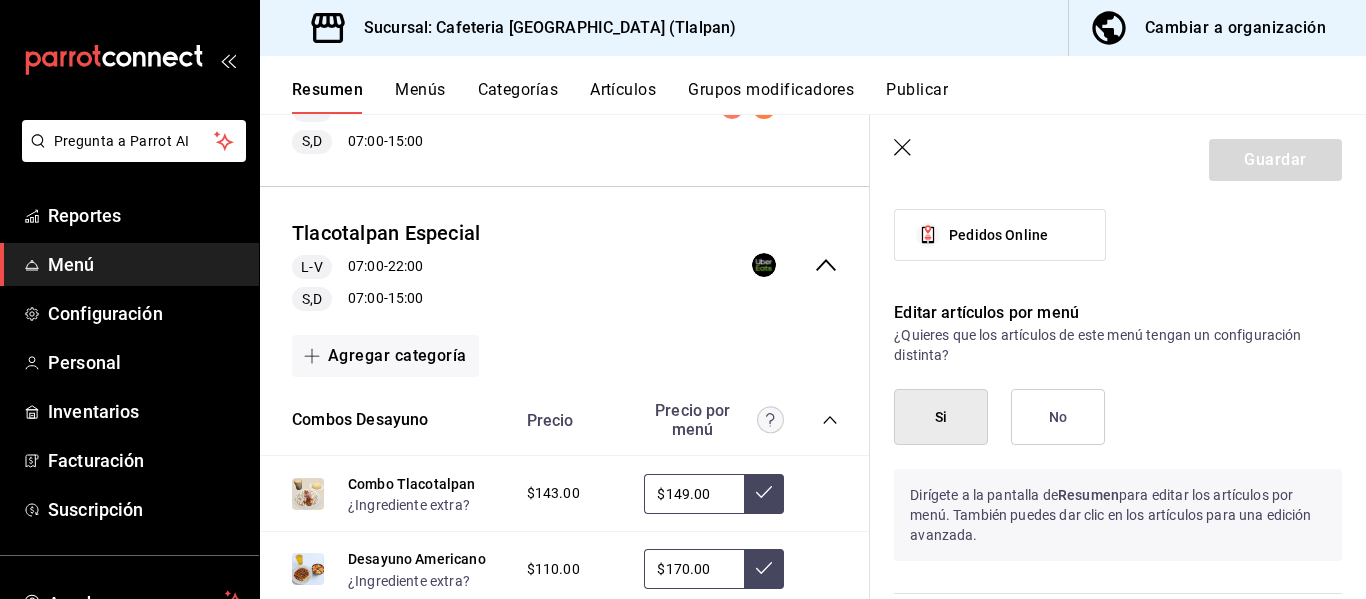 click on "No" at bounding box center [1058, 417] 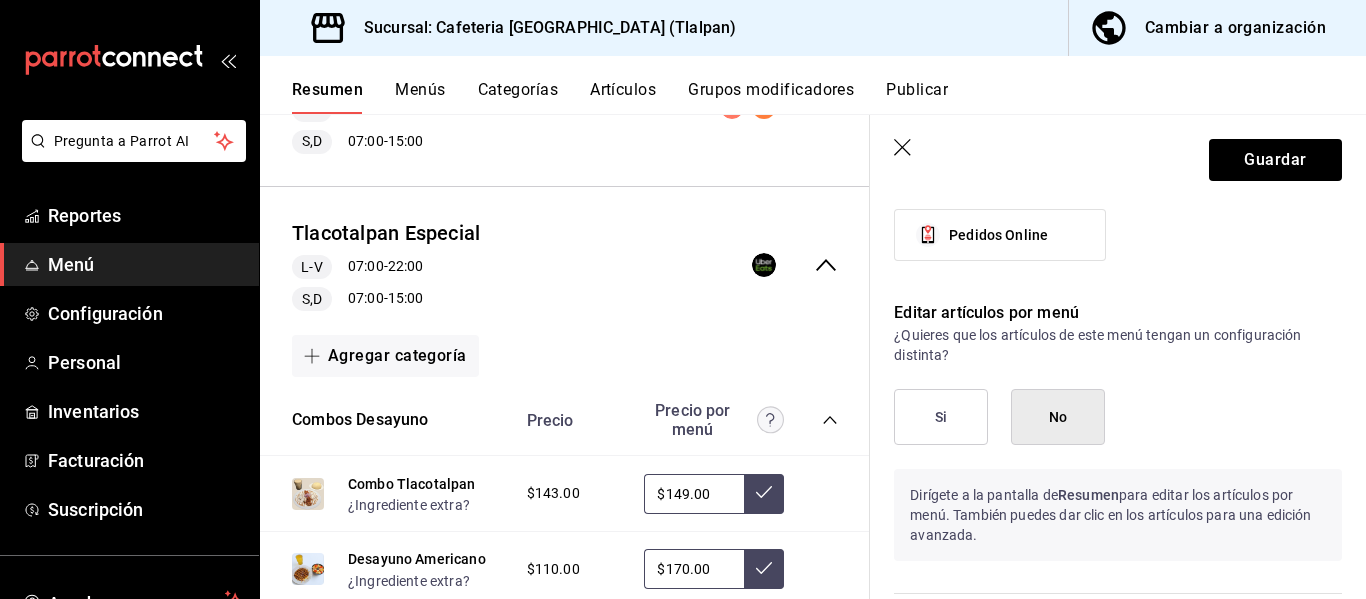 click on "Si" at bounding box center (941, 417) 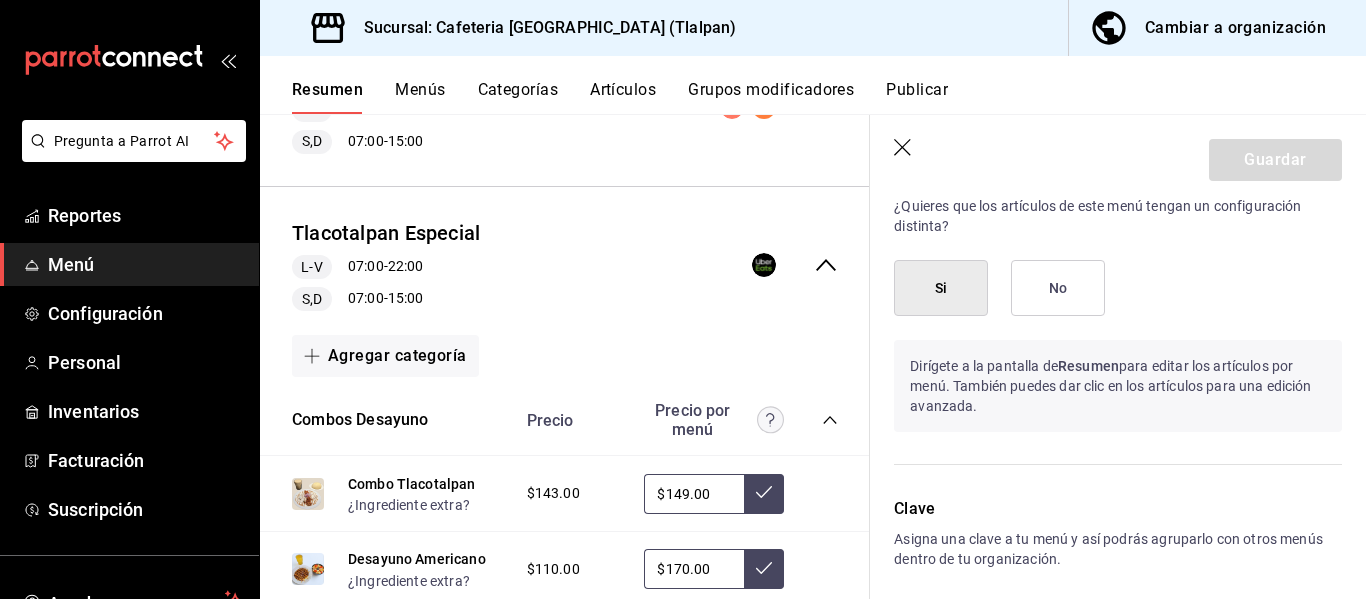 scroll, scrollTop: 2004, scrollLeft: 0, axis: vertical 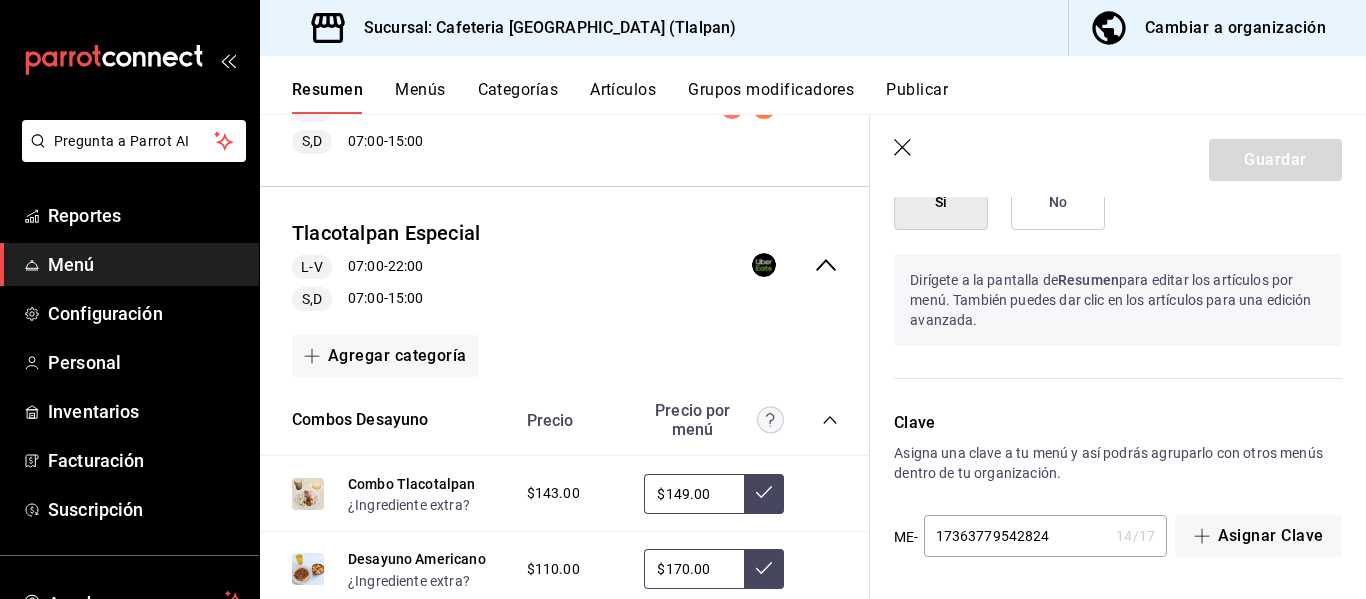 click on "17363779542824" at bounding box center [1016, 536] 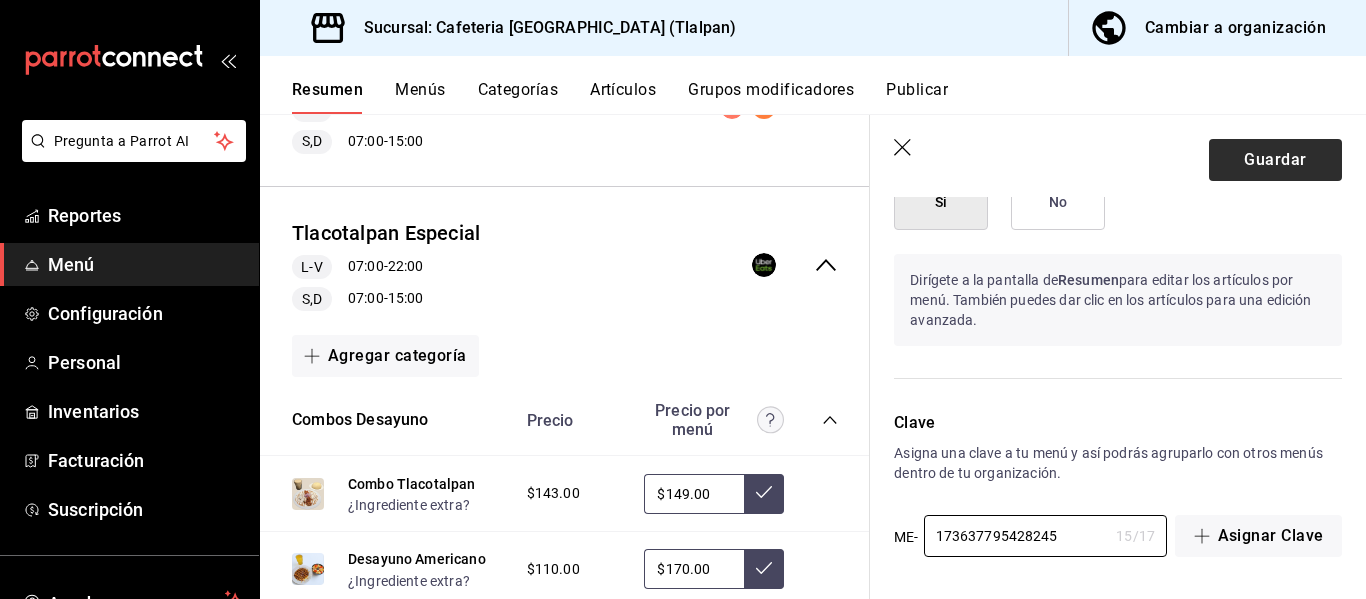 type on "173637795428245" 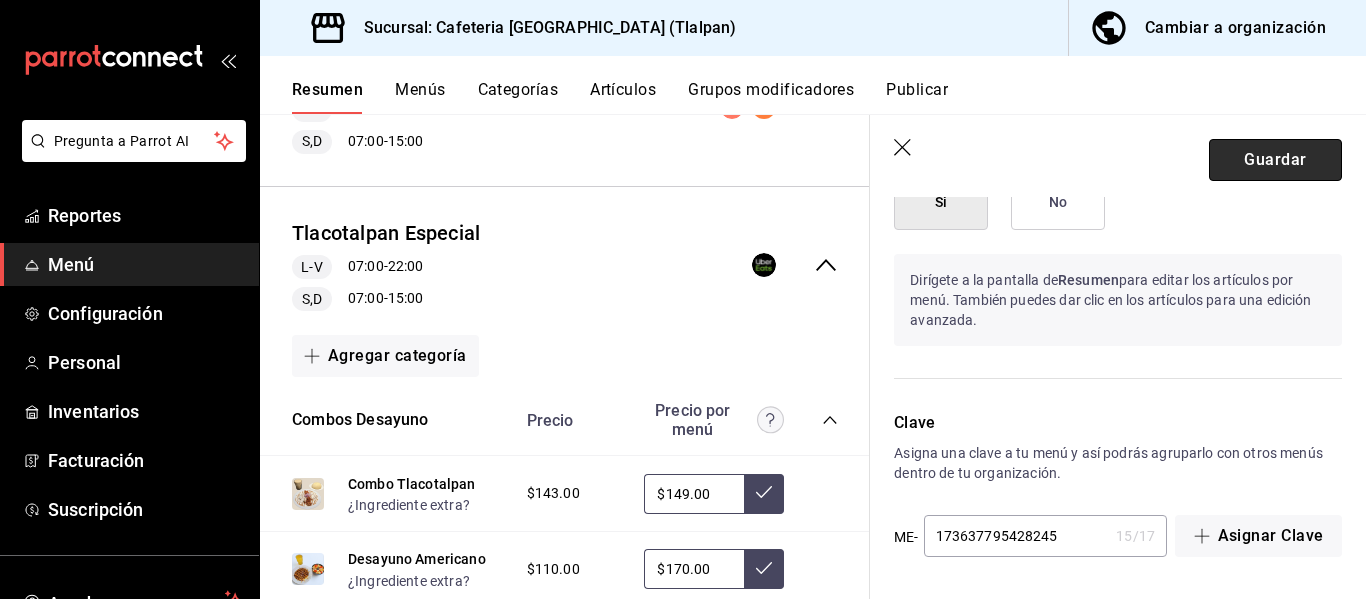 click on "Guardar" at bounding box center [1275, 160] 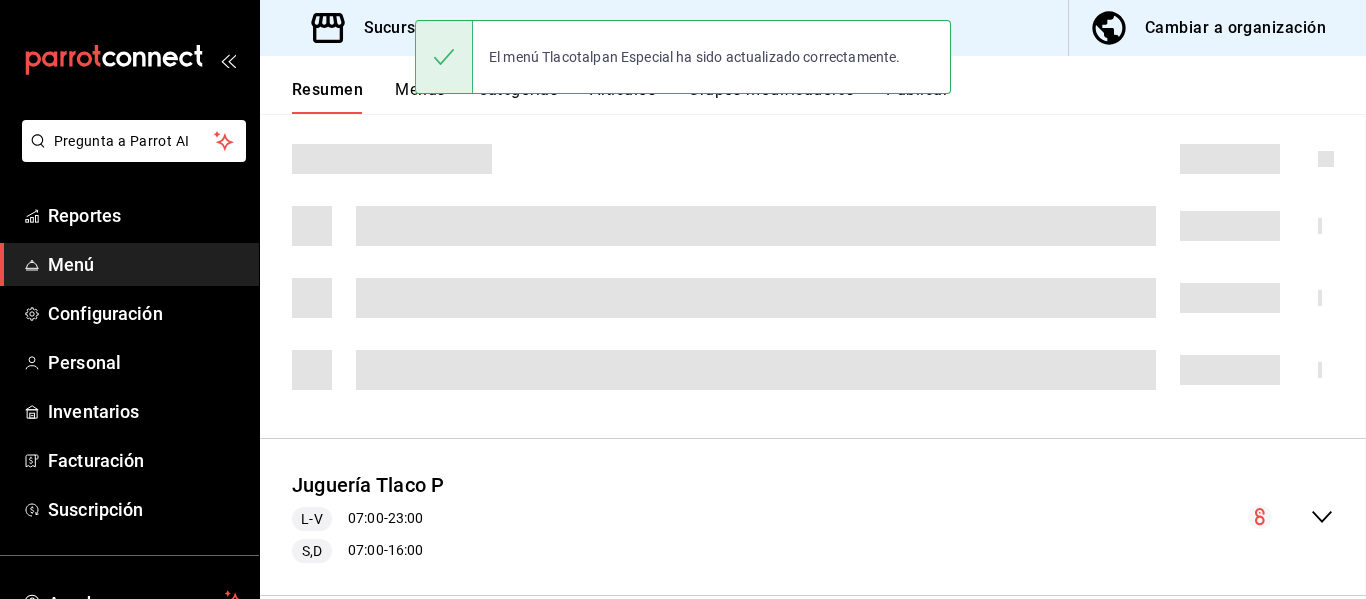 scroll, scrollTop: 0, scrollLeft: 0, axis: both 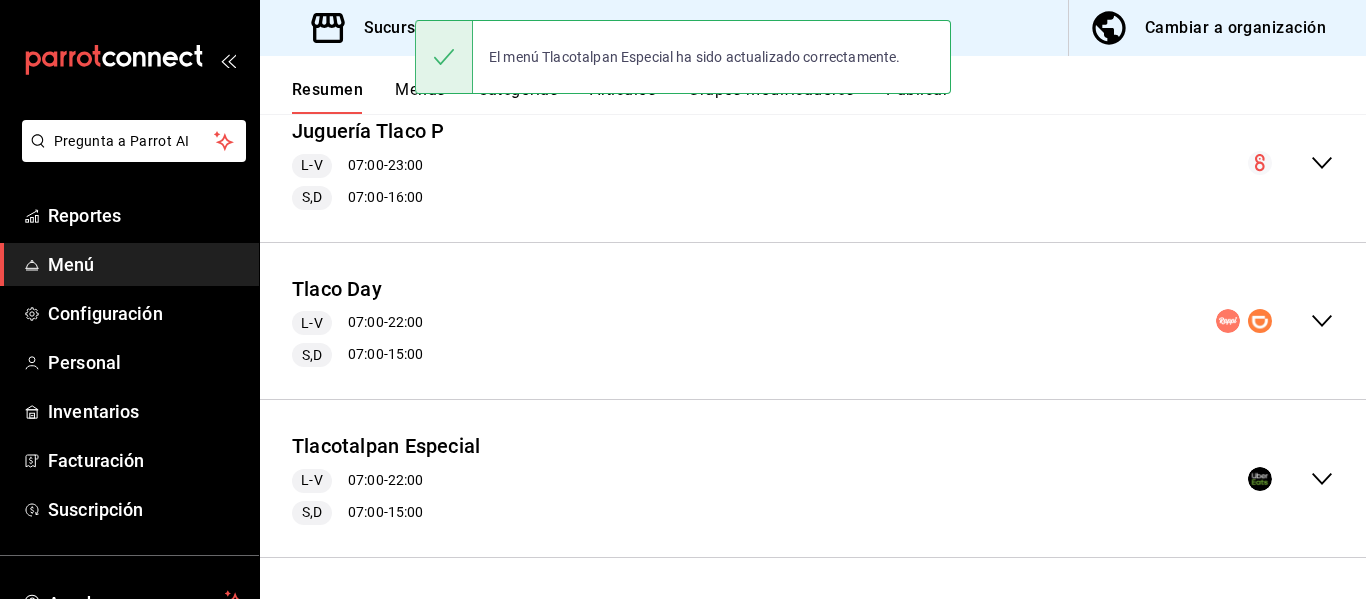 click on "Tlacotalpan Especial L-V 07:00  -  22:00 S,D 07:00  -  15:00" at bounding box center (813, 478) 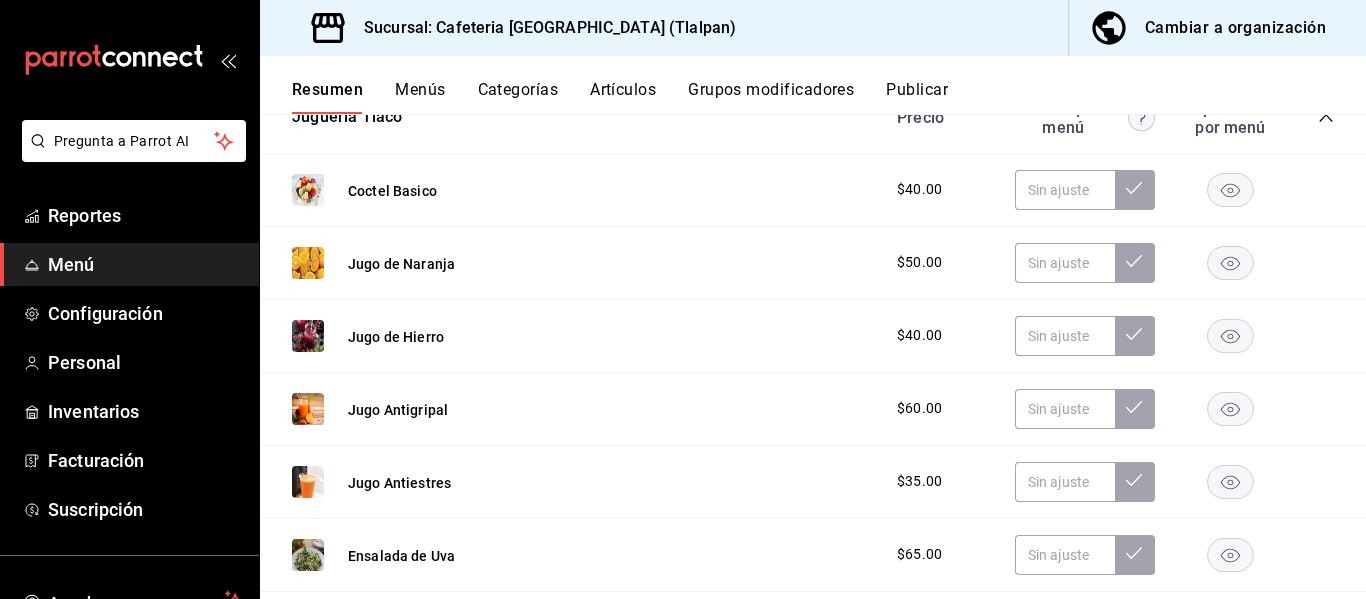 scroll, scrollTop: 2854, scrollLeft: 0, axis: vertical 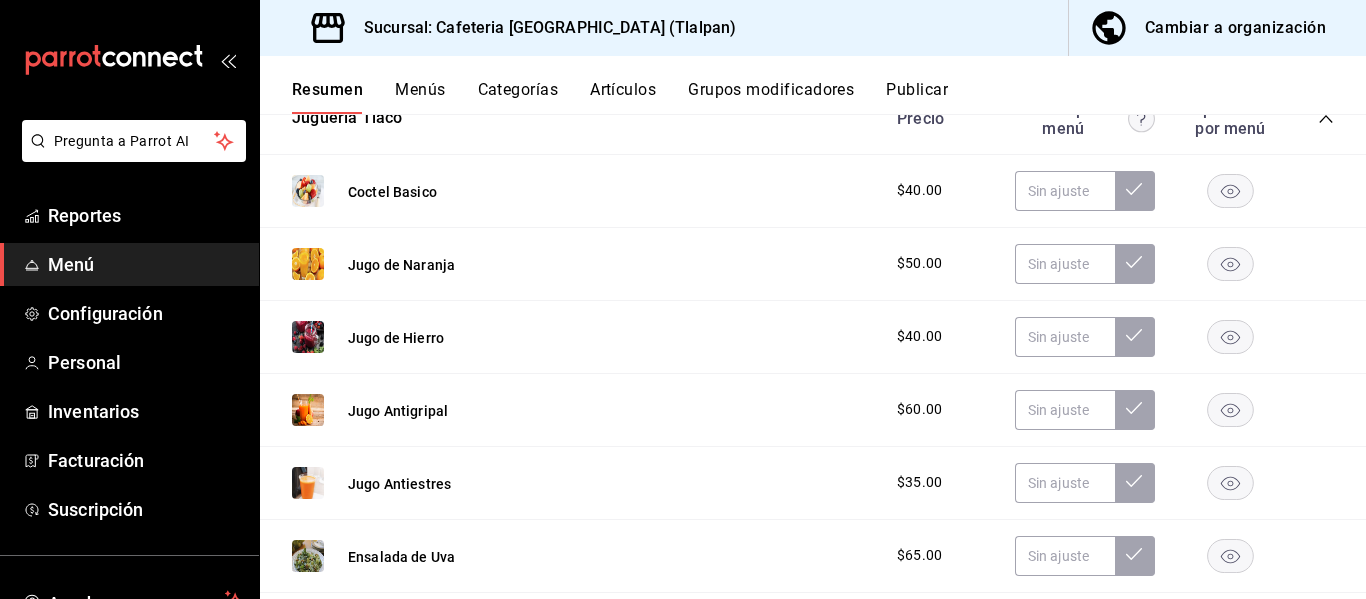 click 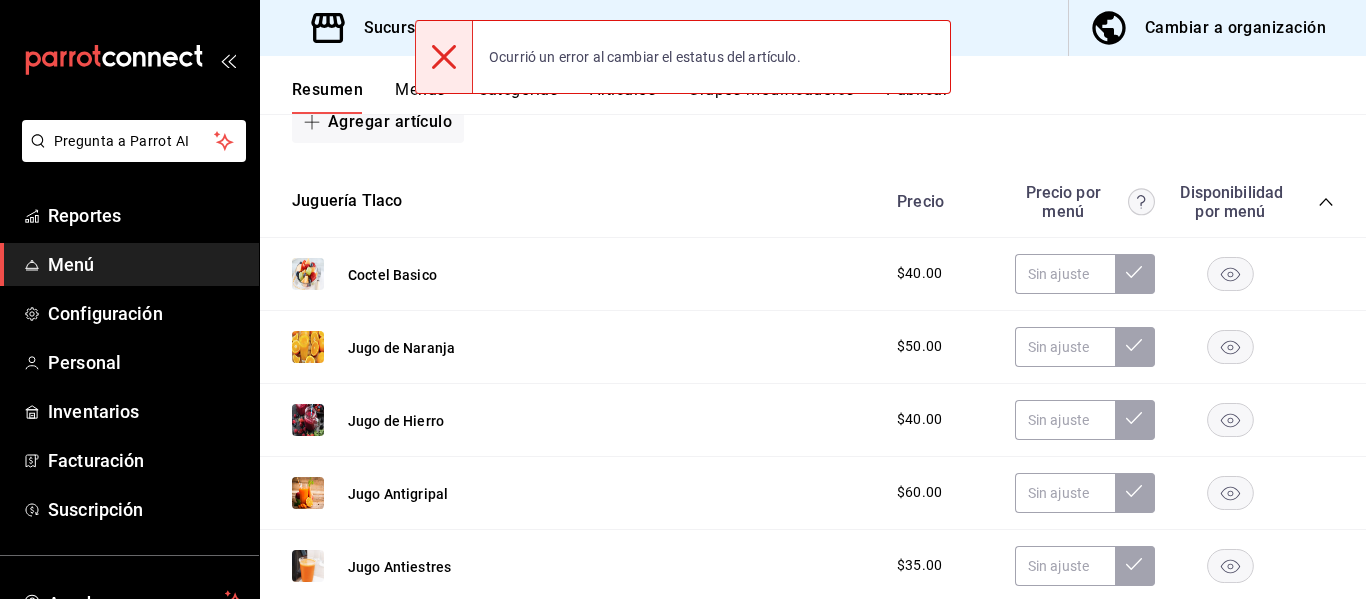 scroll, scrollTop: 2770, scrollLeft: 0, axis: vertical 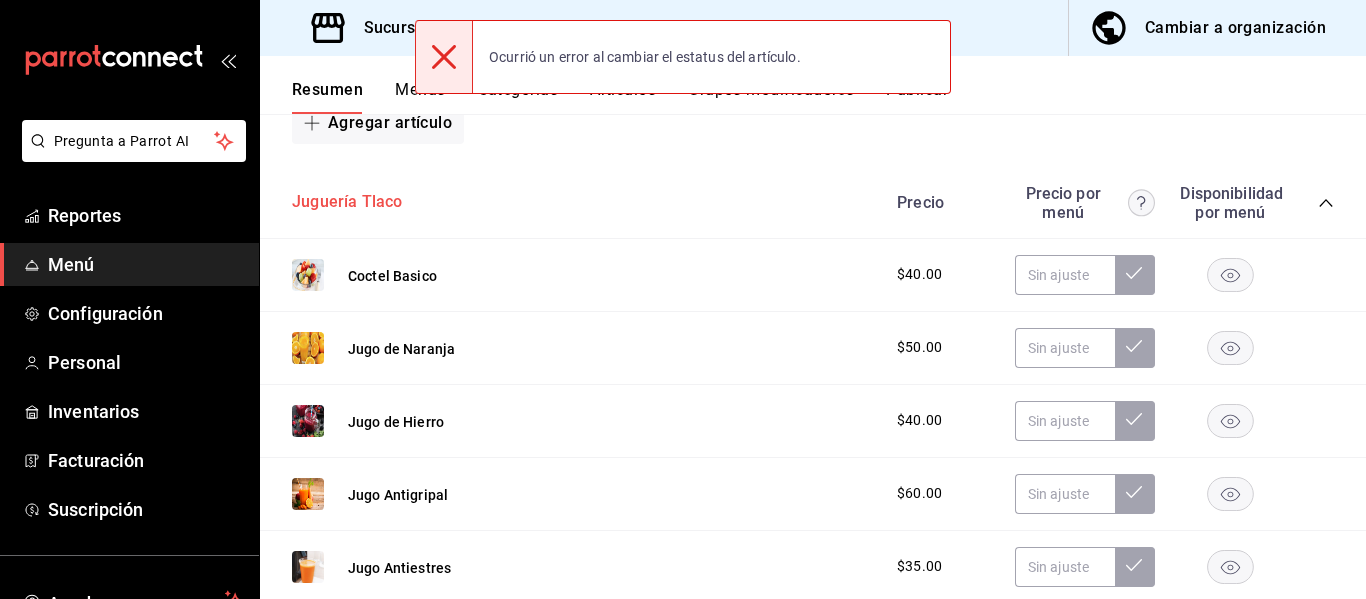 click on "Juguería Tlaco" at bounding box center (347, 202) 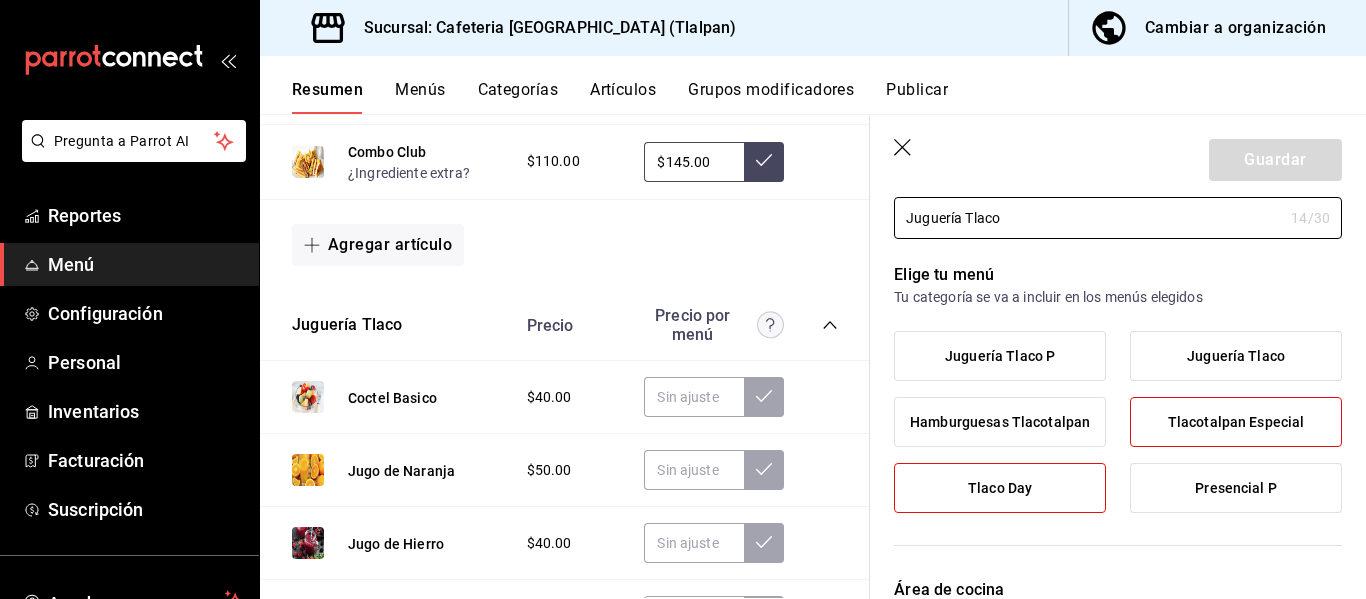 scroll, scrollTop: 1258, scrollLeft: 0, axis: vertical 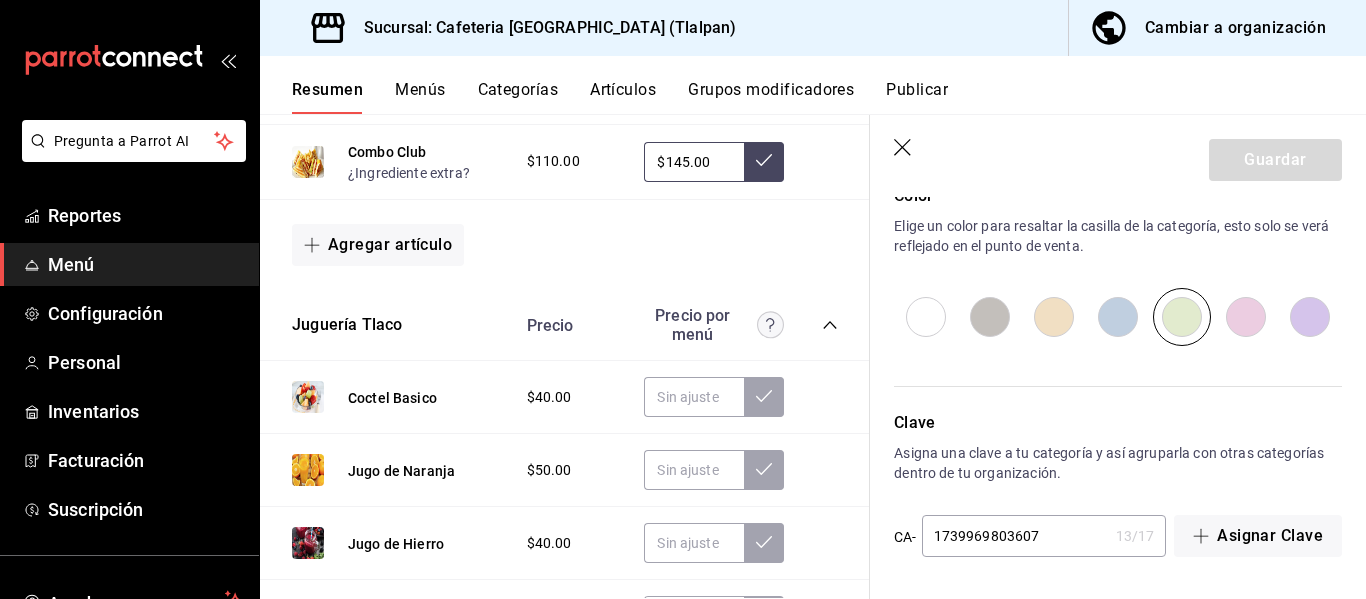 click on "1739969803607 13 / 17 ​" at bounding box center (1044, 536) 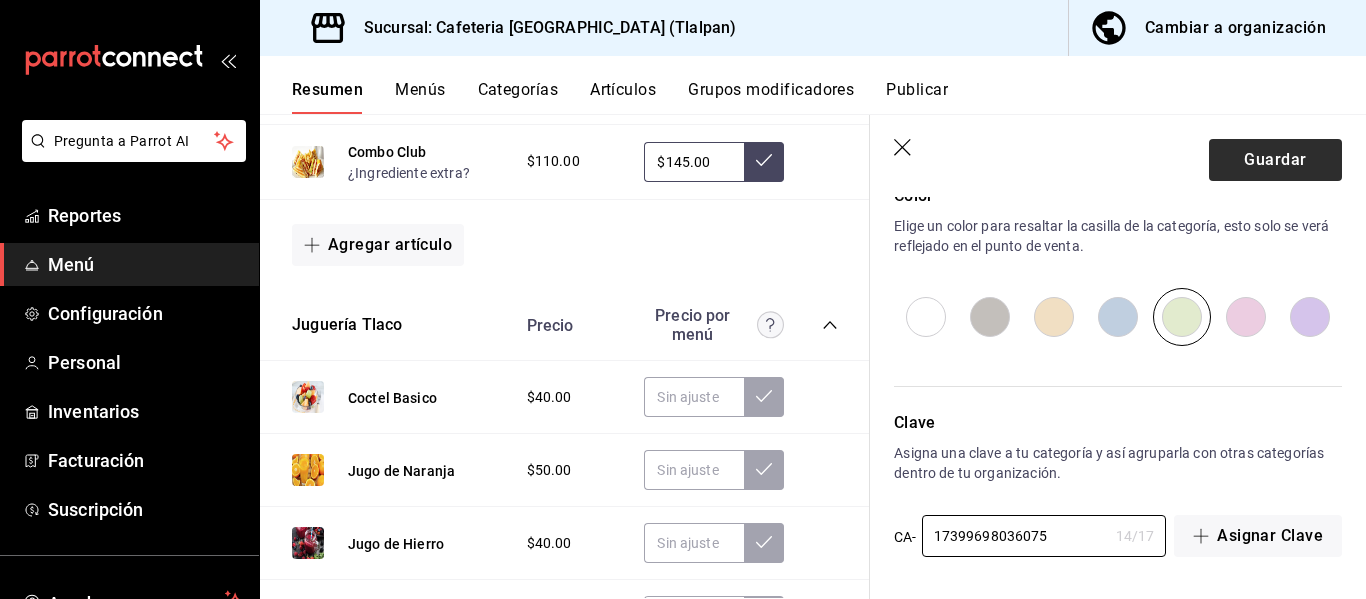 type on "17399698036075" 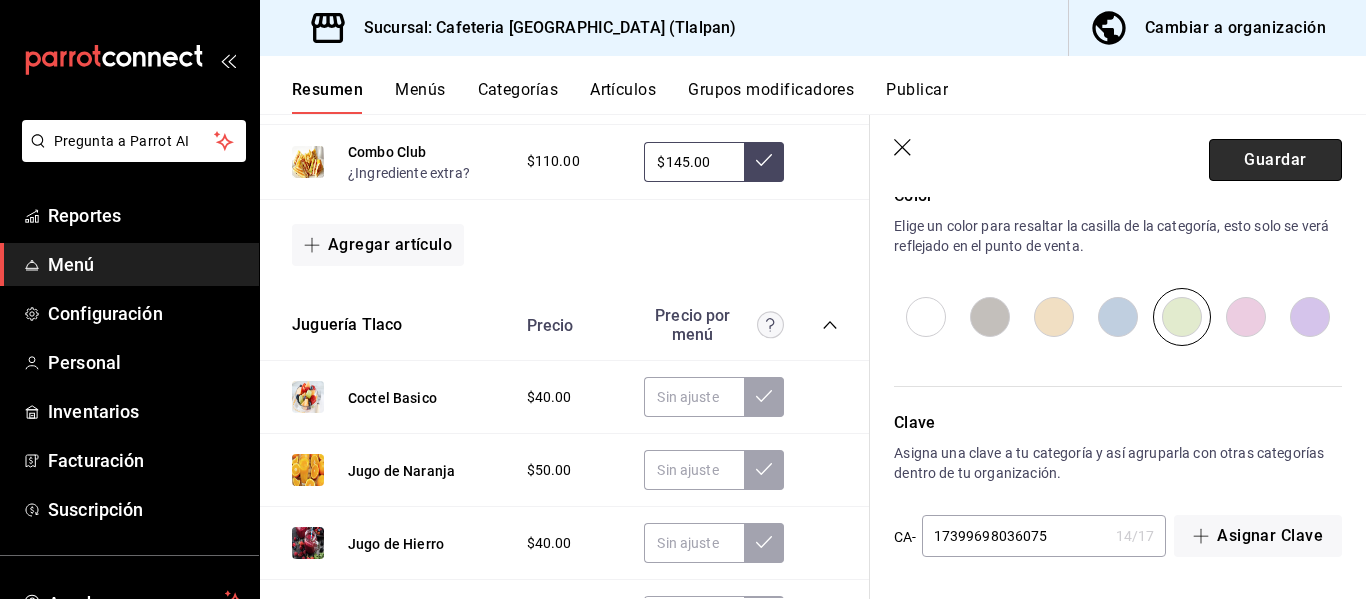 click on "Guardar" at bounding box center [1275, 160] 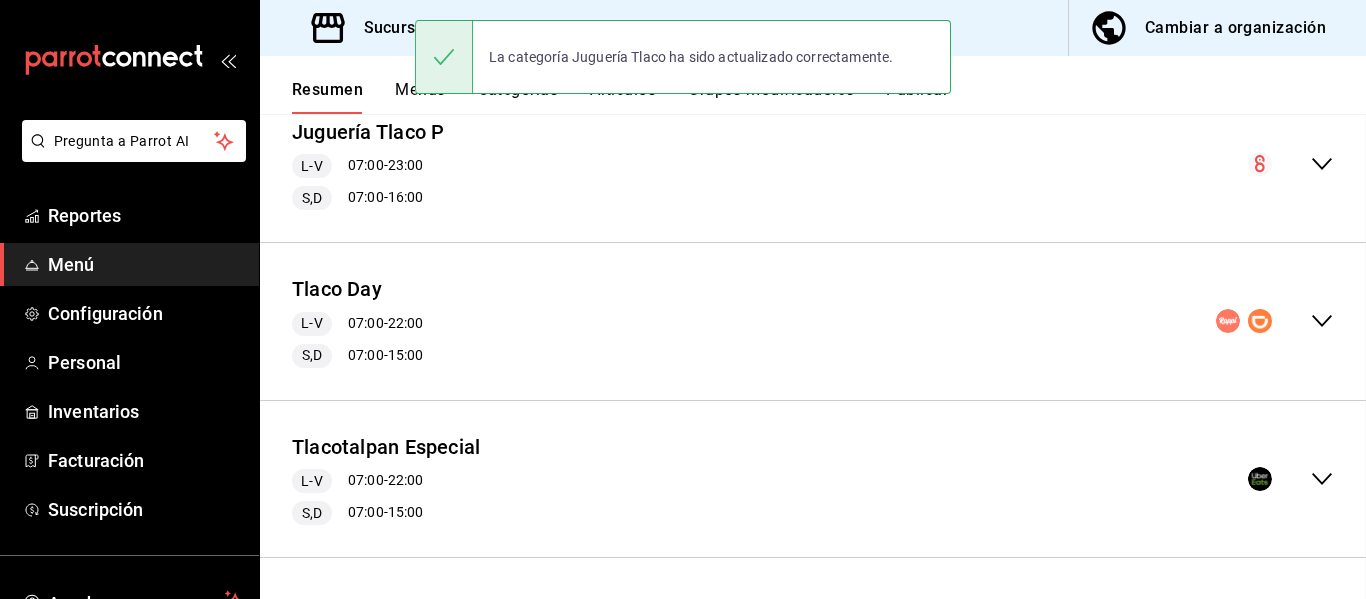 scroll, scrollTop: 0, scrollLeft: 0, axis: both 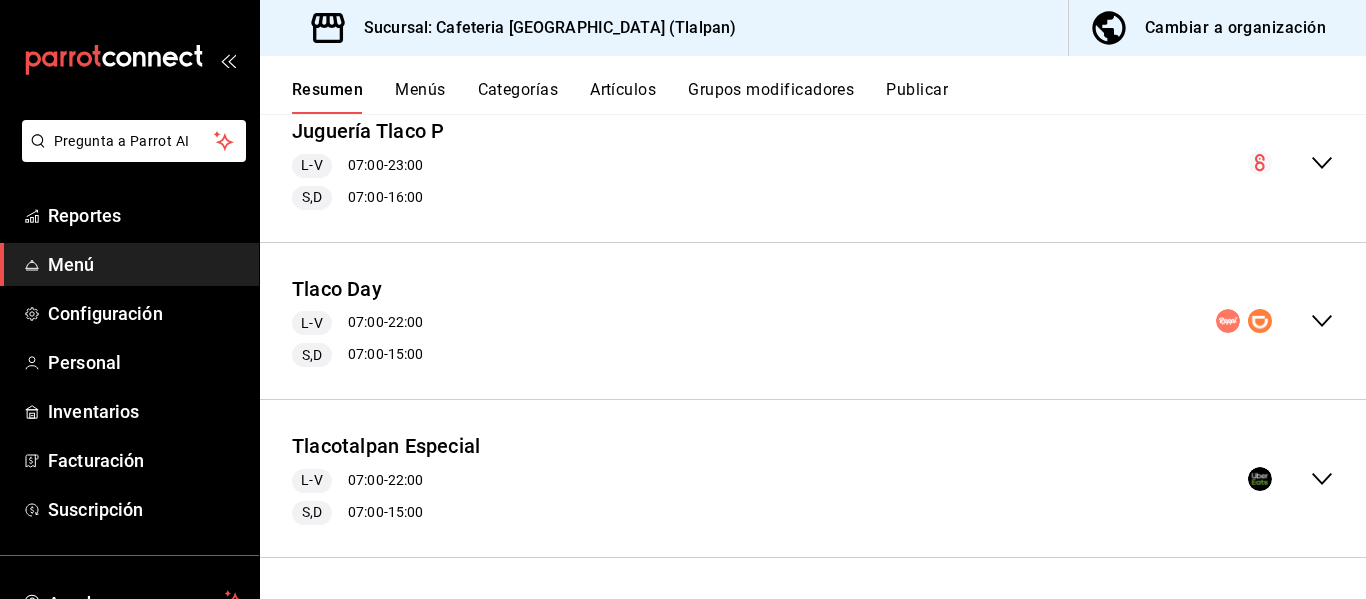 click on "Tlacotalpan Especial L-V 07:00  -  22:00 S,D 07:00  -  15:00" at bounding box center [813, 478] 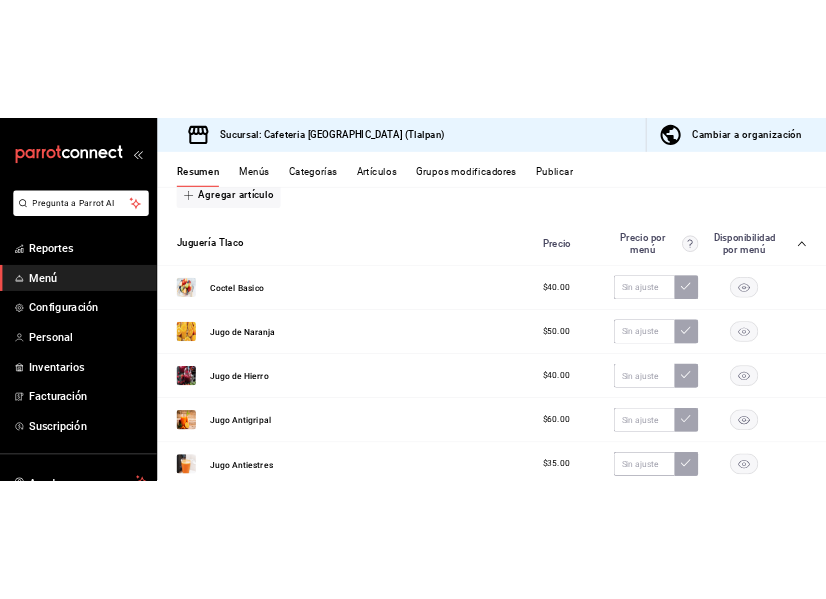 scroll, scrollTop: 2766, scrollLeft: 0, axis: vertical 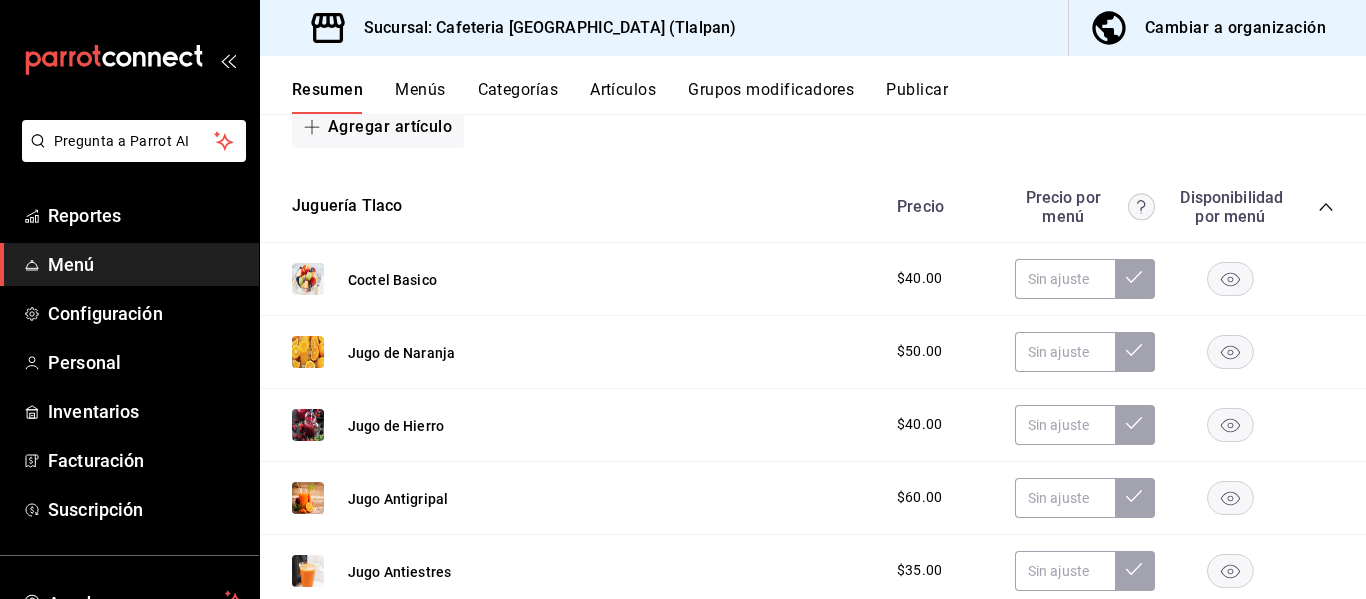 click 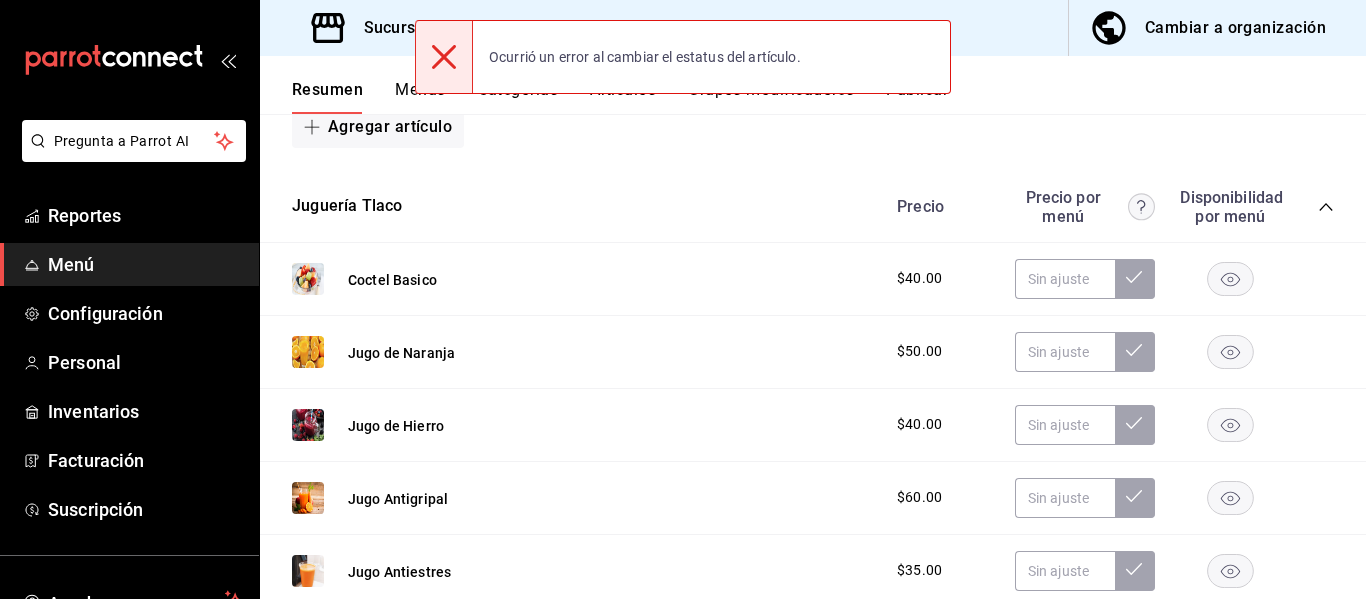 click 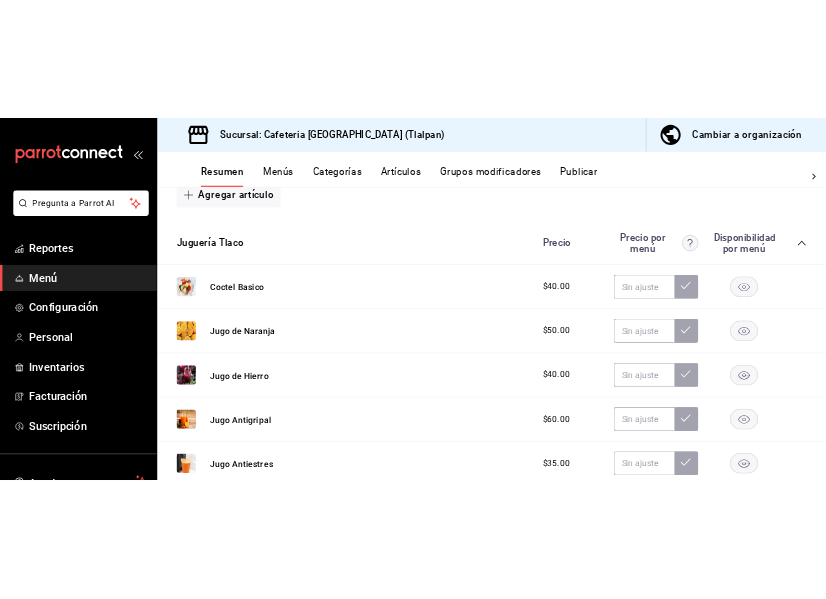 scroll, scrollTop: 3439, scrollLeft: 0, axis: vertical 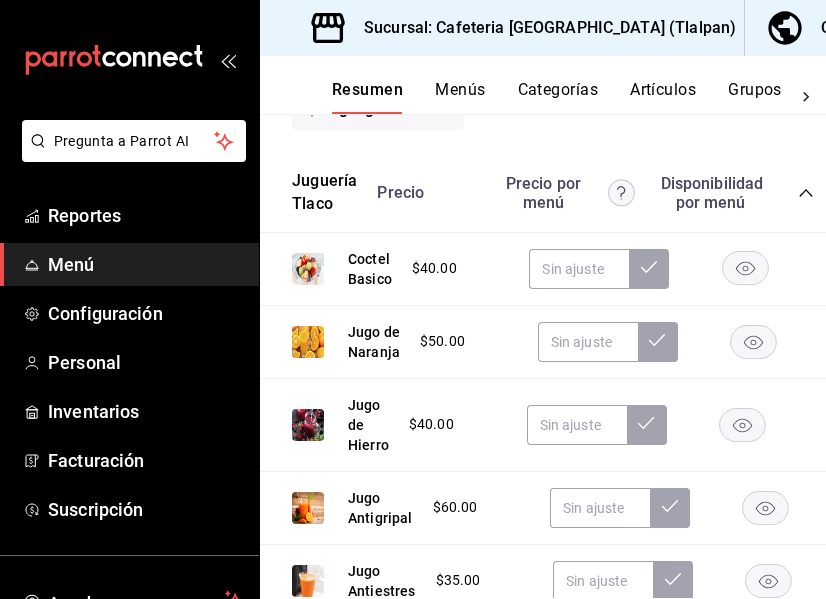 click 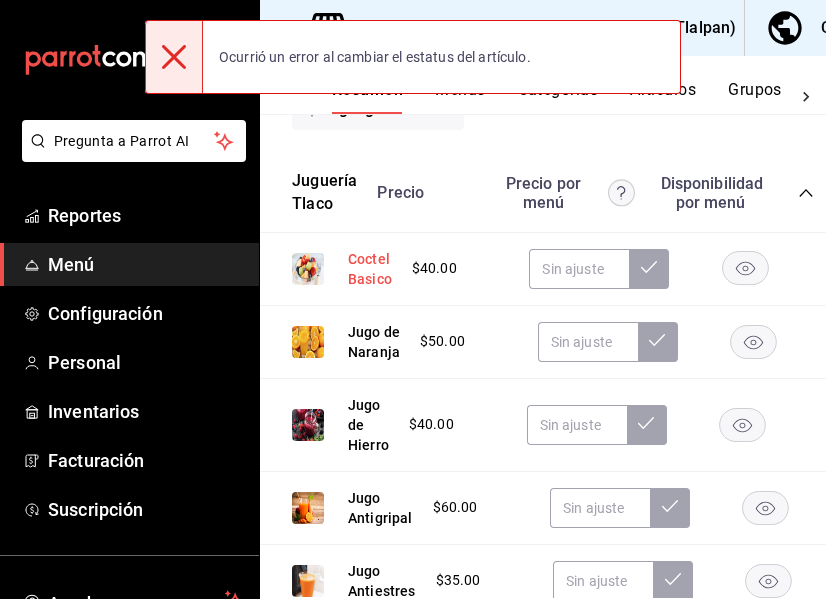 click on "Coctel Basico" at bounding box center (370, 269) 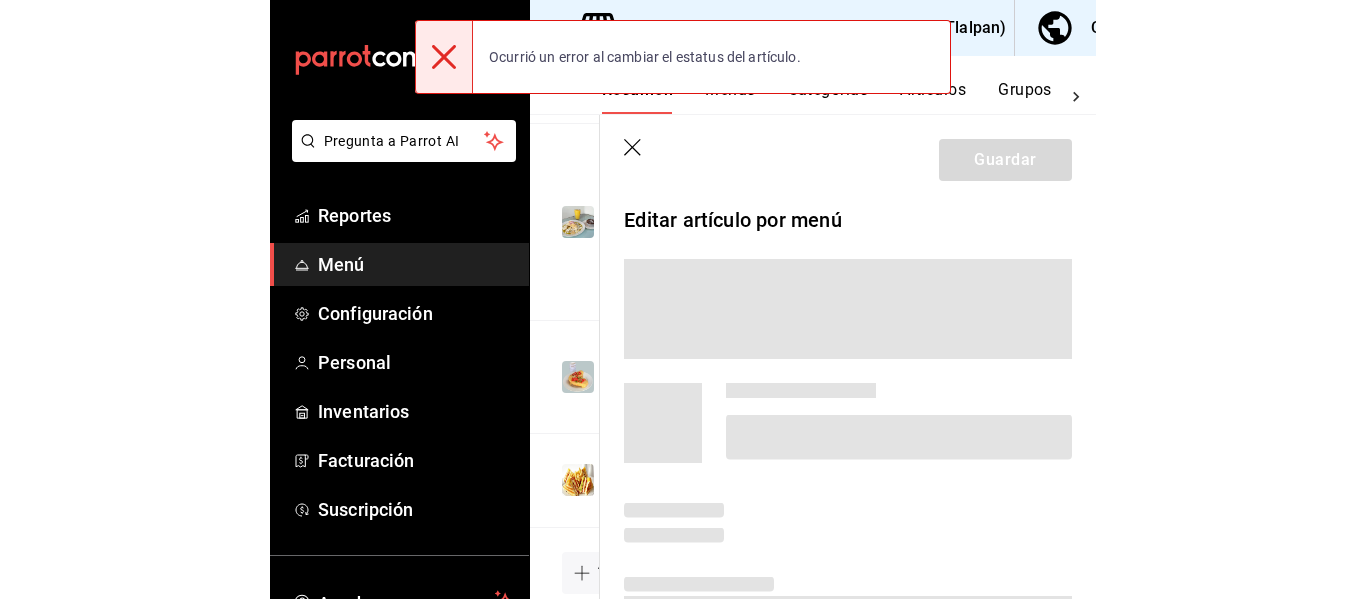 scroll, scrollTop: 2627, scrollLeft: 0, axis: vertical 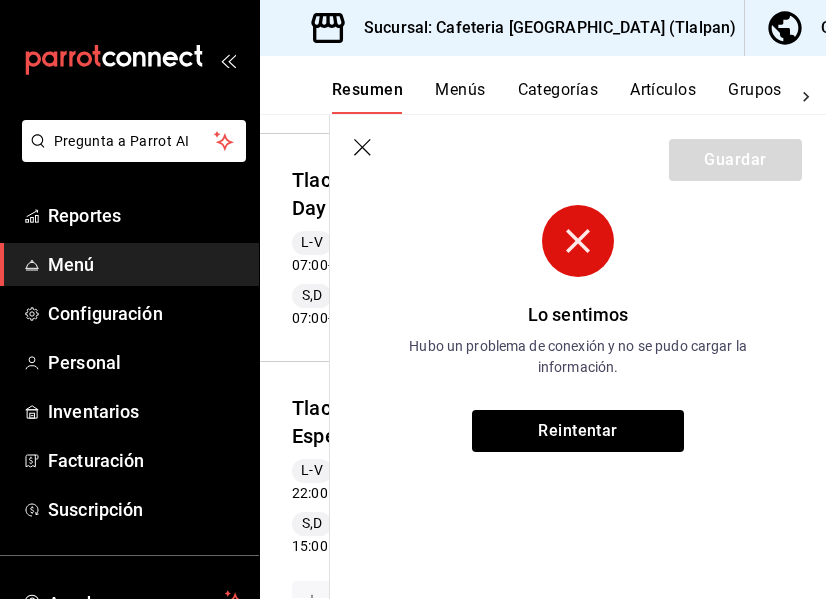 click 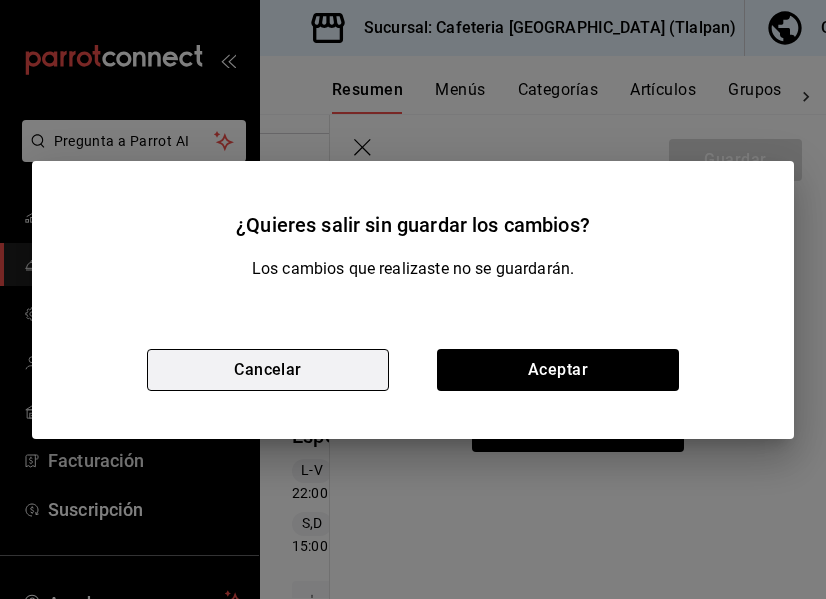 click on "Cancelar" at bounding box center (268, 370) 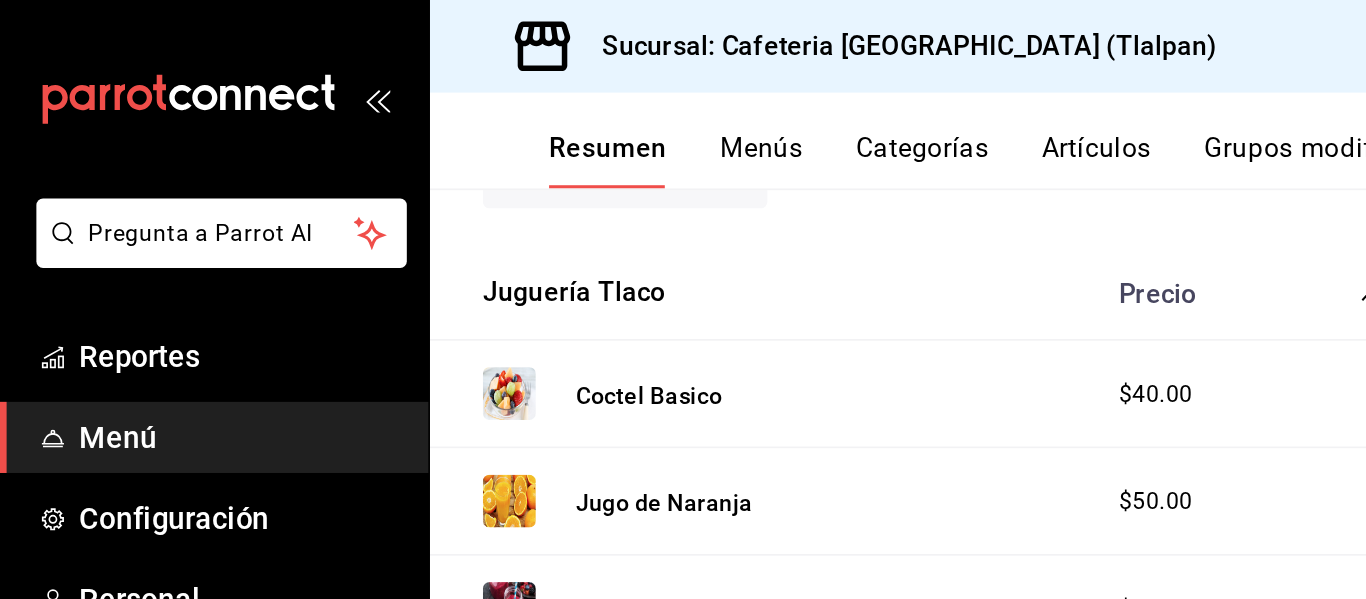 scroll, scrollTop: 1698, scrollLeft: 0, axis: vertical 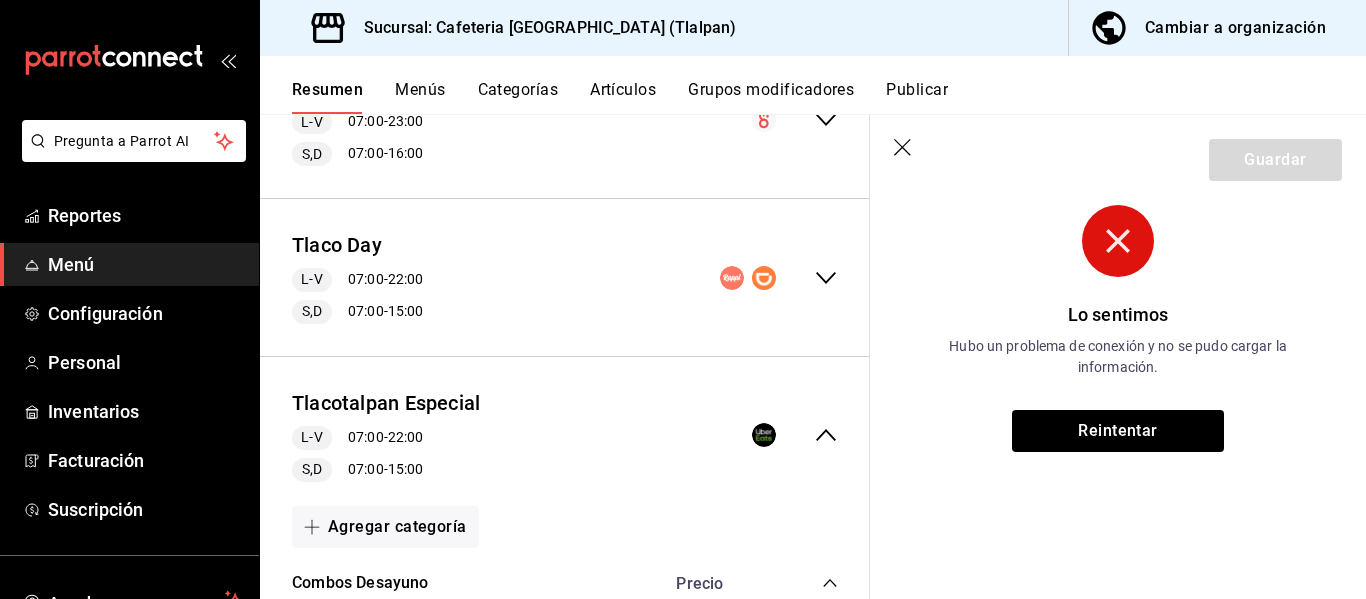 click on "Guardar" at bounding box center [1118, 156] 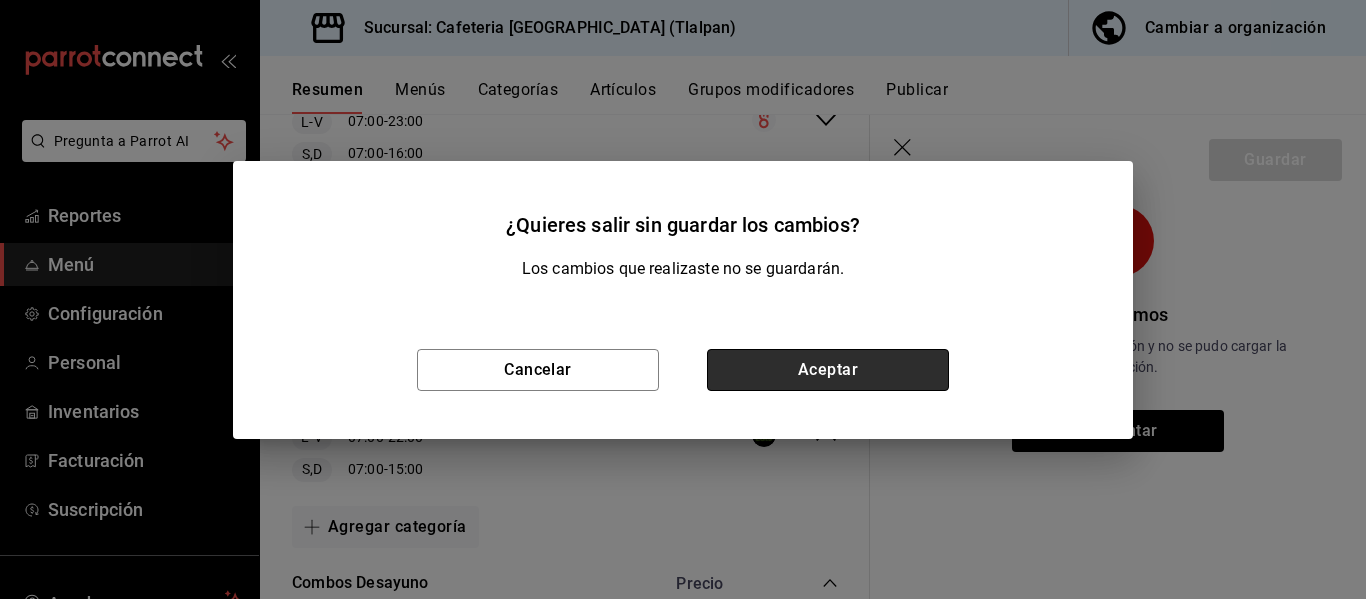 click on "Aceptar" at bounding box center (828, 370) 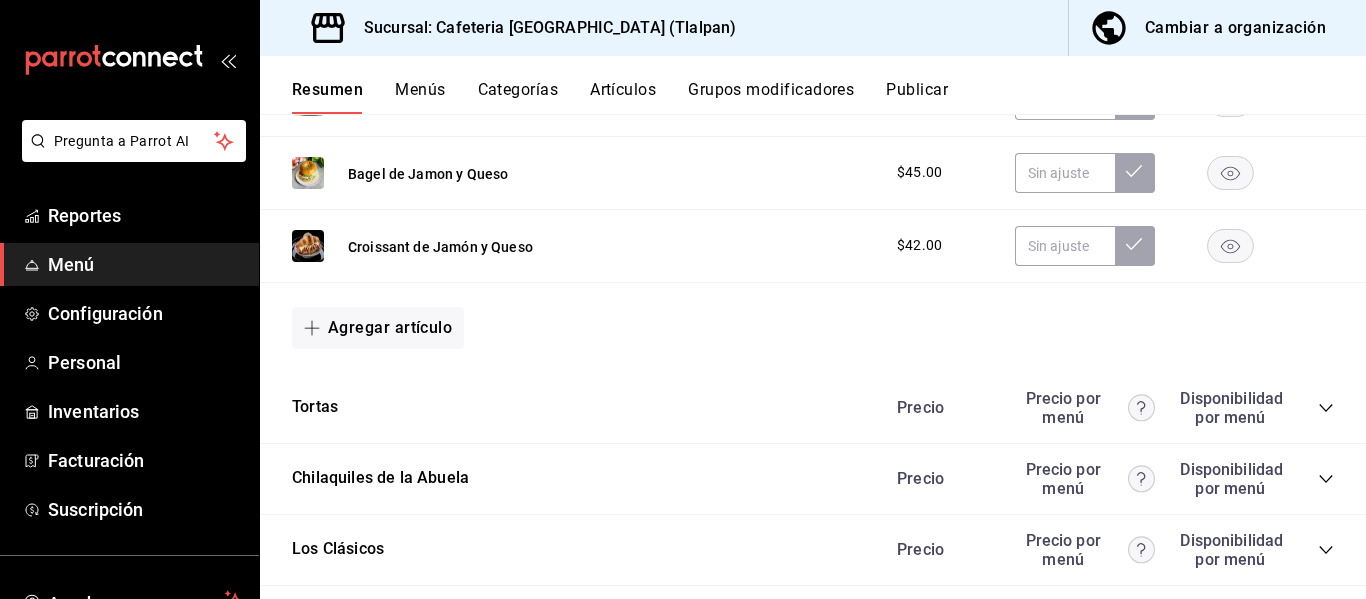 scroll, scrollTop: 3356, scrollLeft: 0, axis: vertical 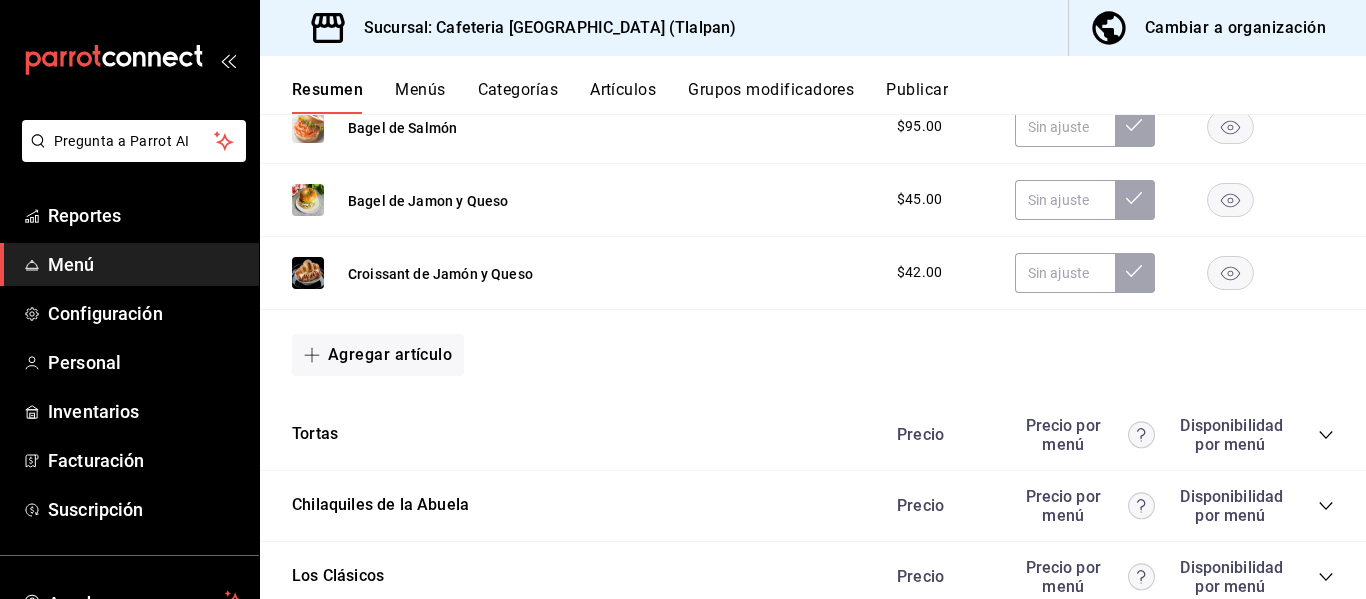 click 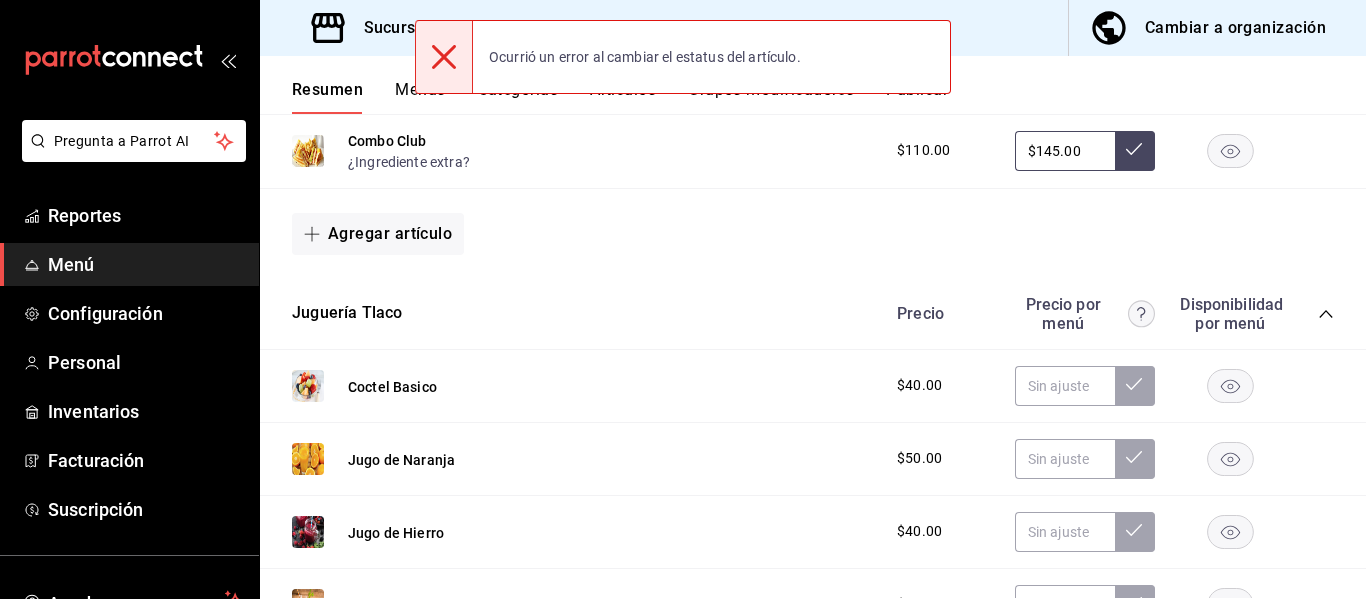 scroll, scrollTop: 2656, scrollLeft: 0, axis: vertical 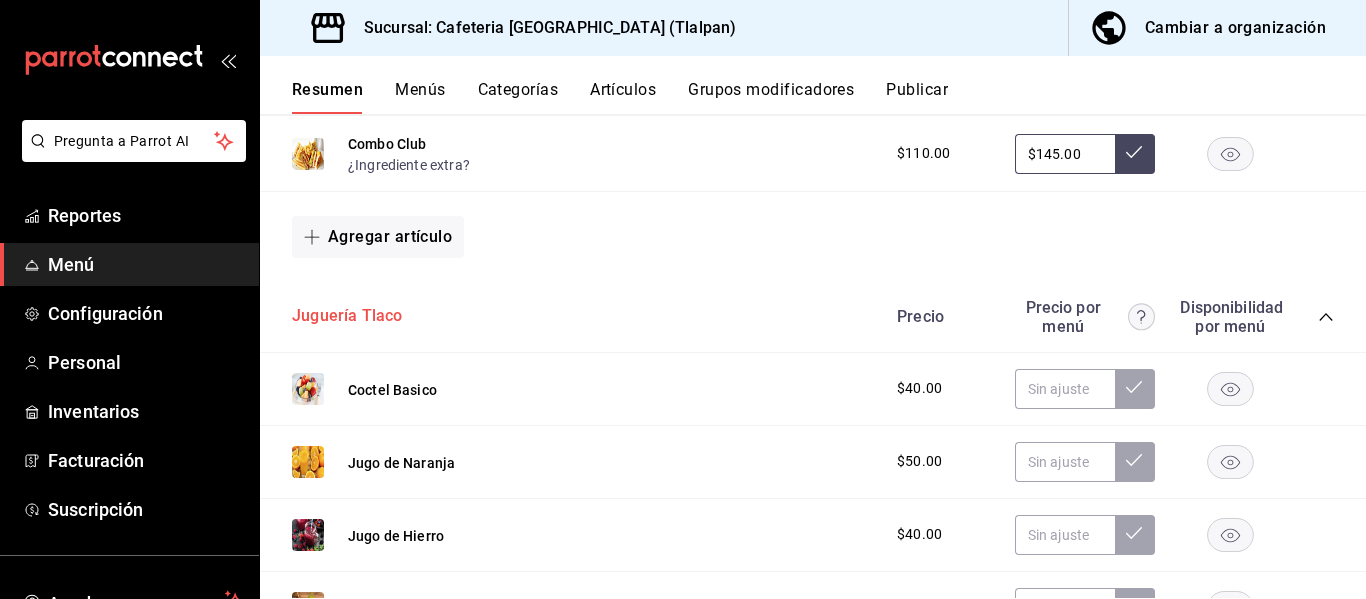 click on "Juguería Tlaco" at bounding box center [347, 316] 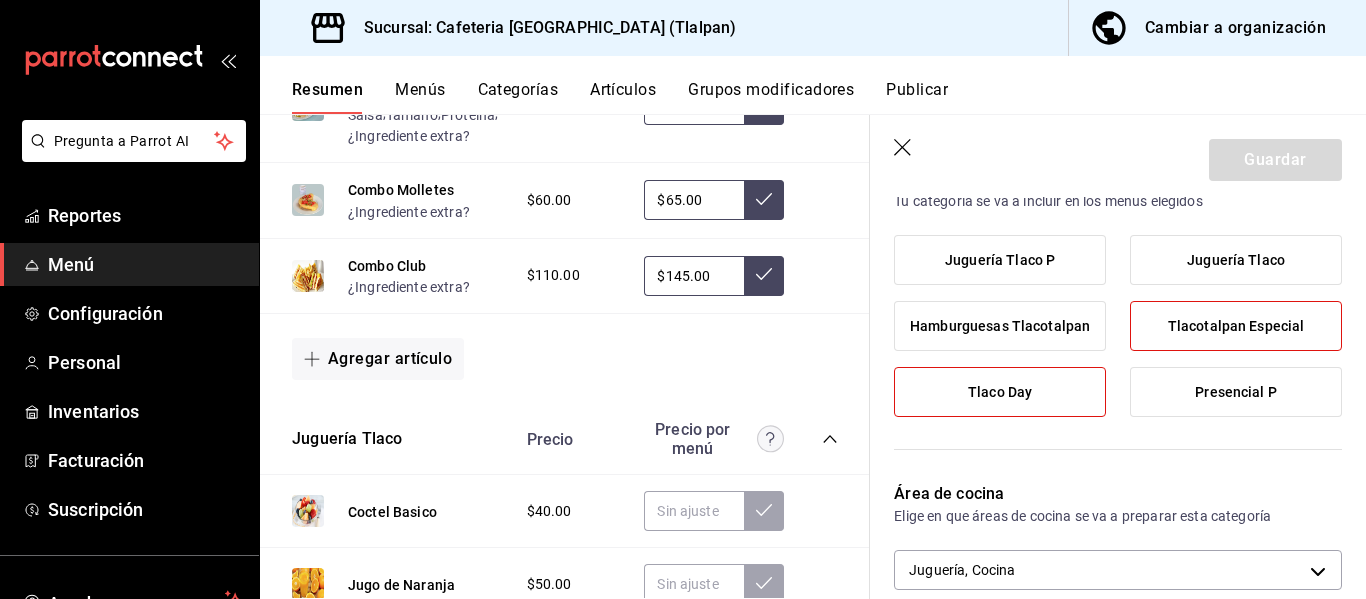 scroll, scrollTop: 181, scrollLeft: 0, axis: vertical 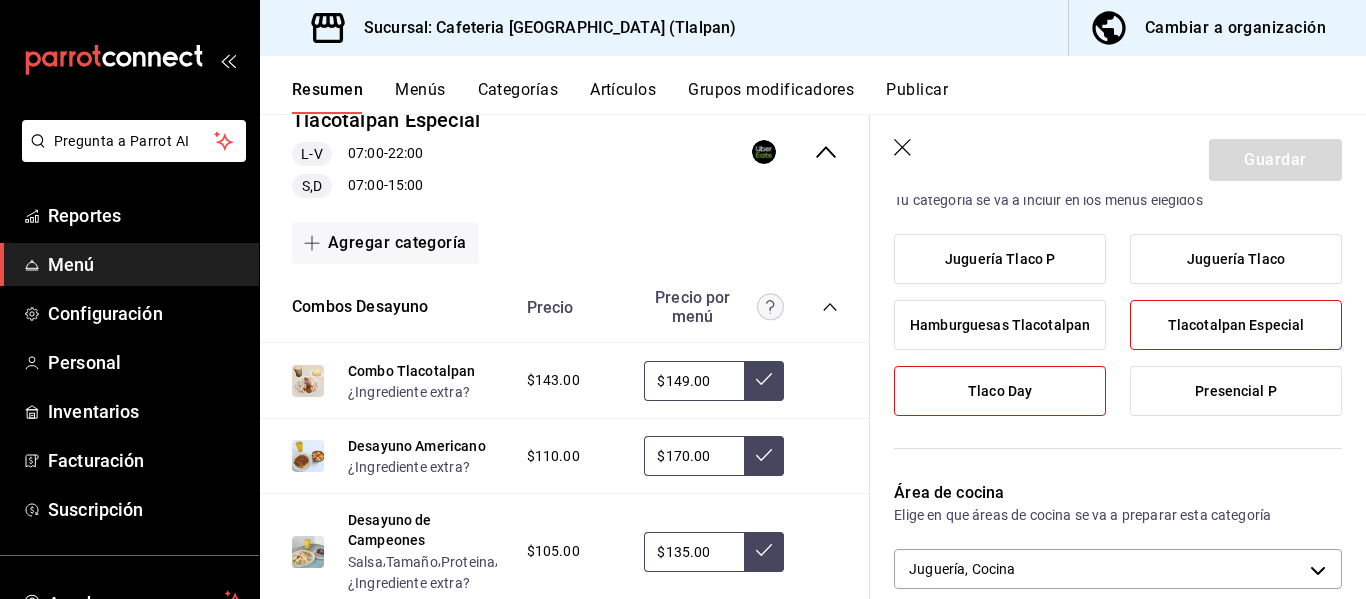 click on "Tlacotalpan Especial" at bounding box center [1236, 325] 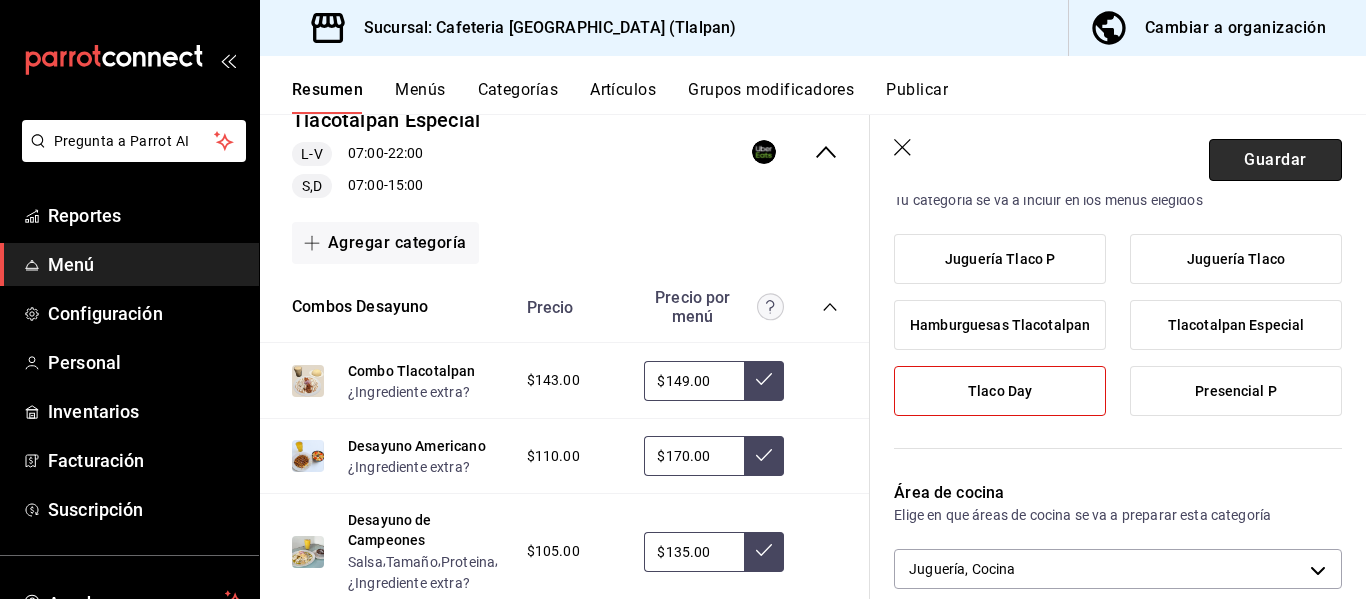 click on "Guardar" at bounding box center (1275, 160) 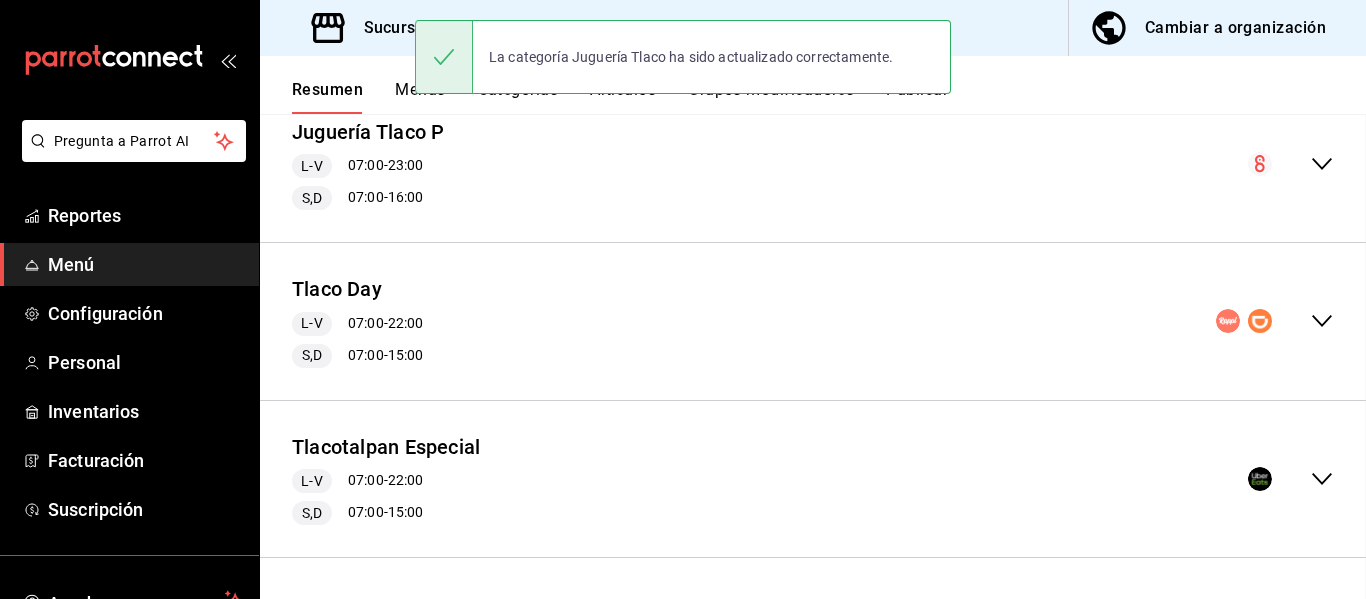 scroll, scrollTop: 2358, scrollLeft: 0, axis: vertical 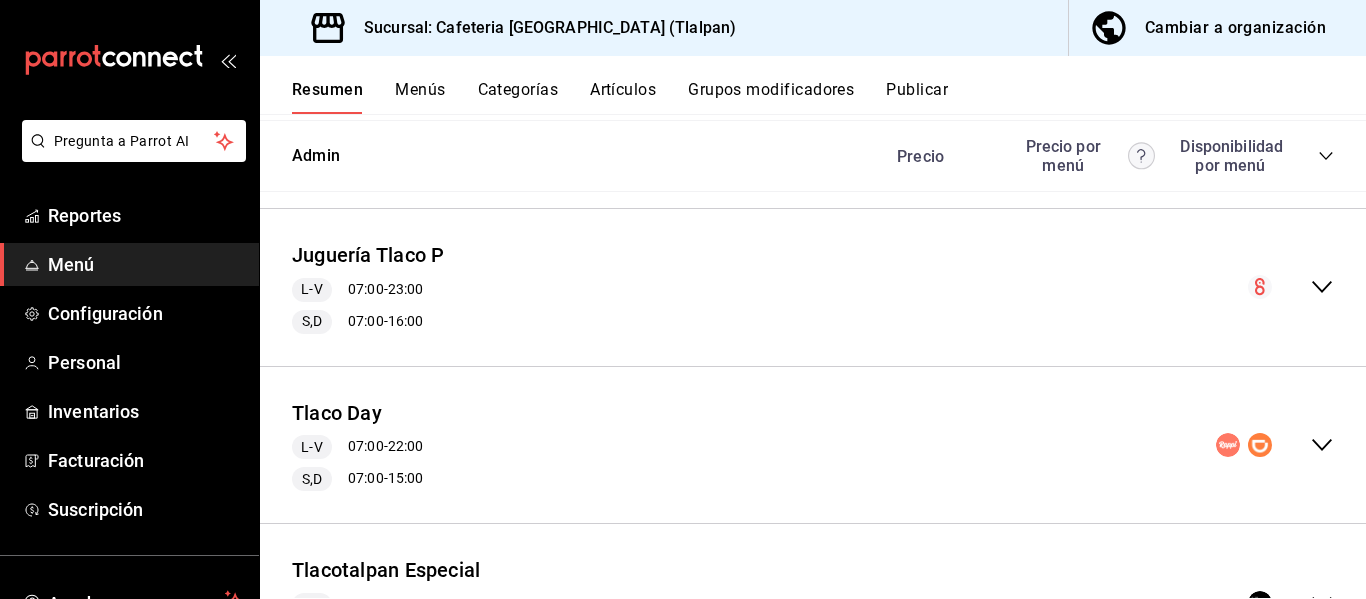 click on "Juguería Tlaco P L-V 07:00  -  23:00 S,D 07:00  -  16:00" at bounding box center (813, 287) 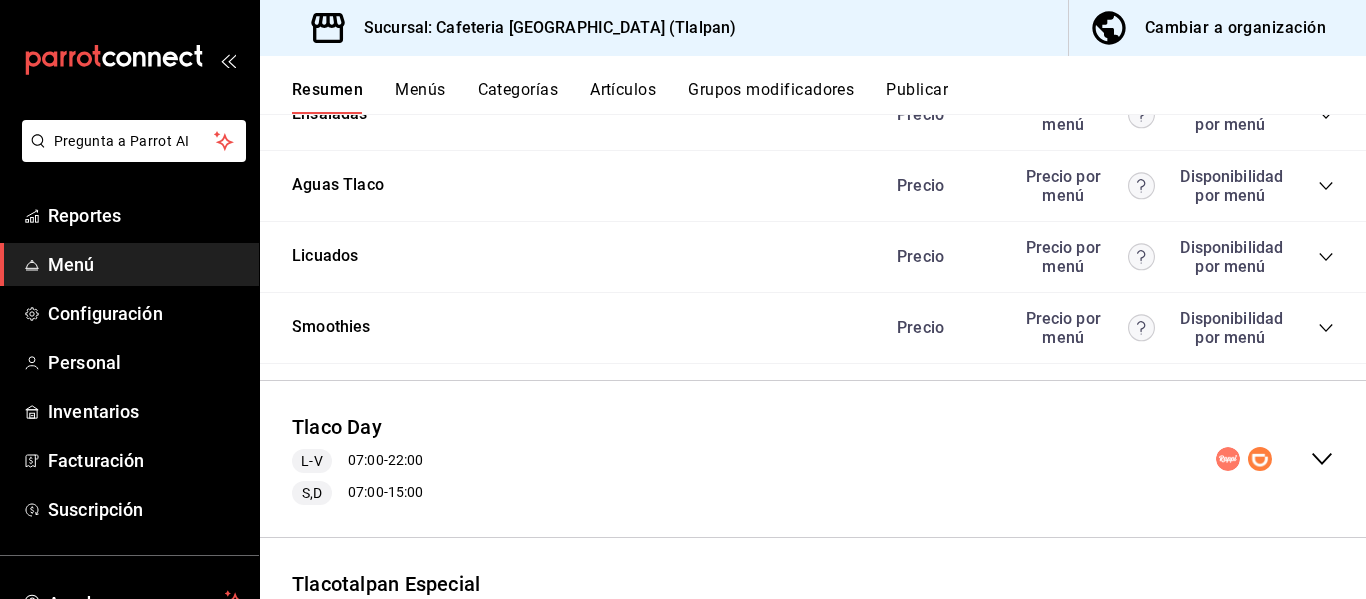 scroll, scrollTop: 3373, scrollLeft: 0, axis: vertical 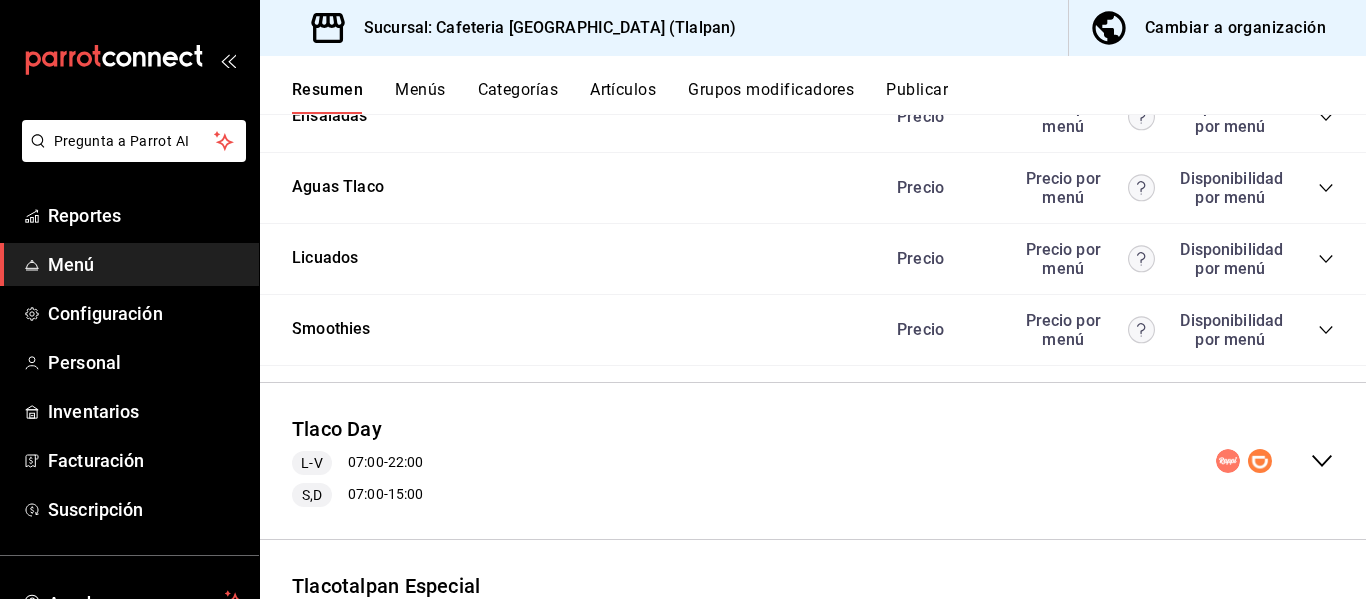 click on "Categorías" at bounding box center [518, 97] 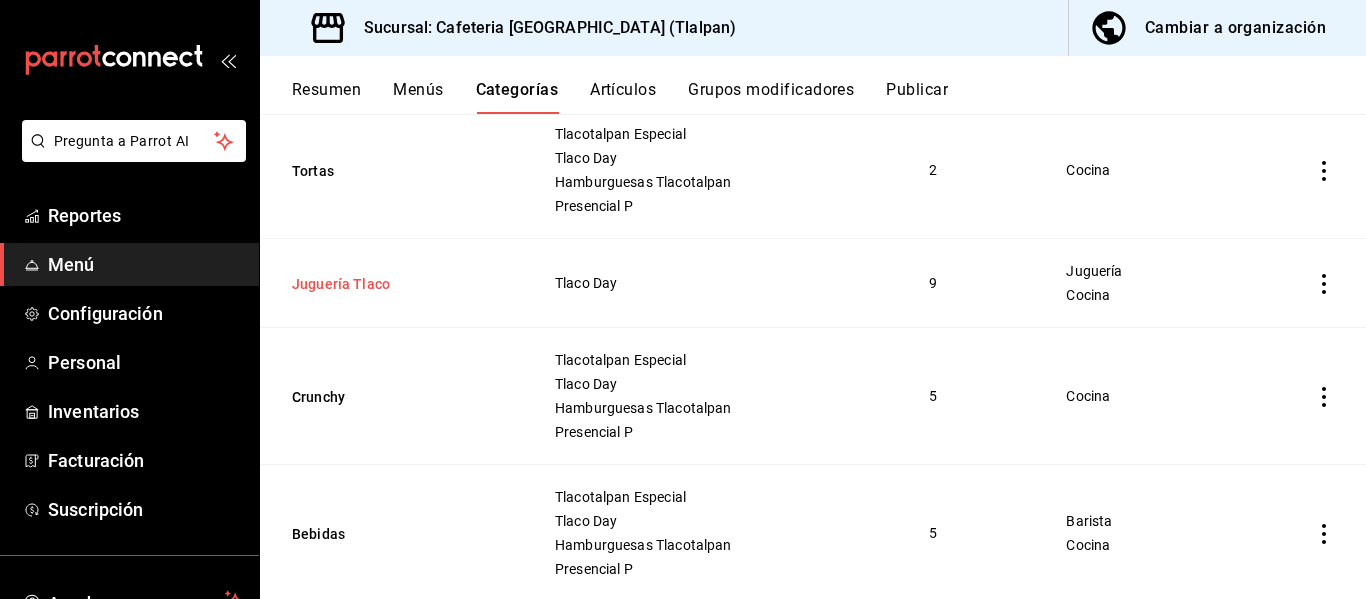 click on "Juguería Tlaco" at bounding box center (392, 284) 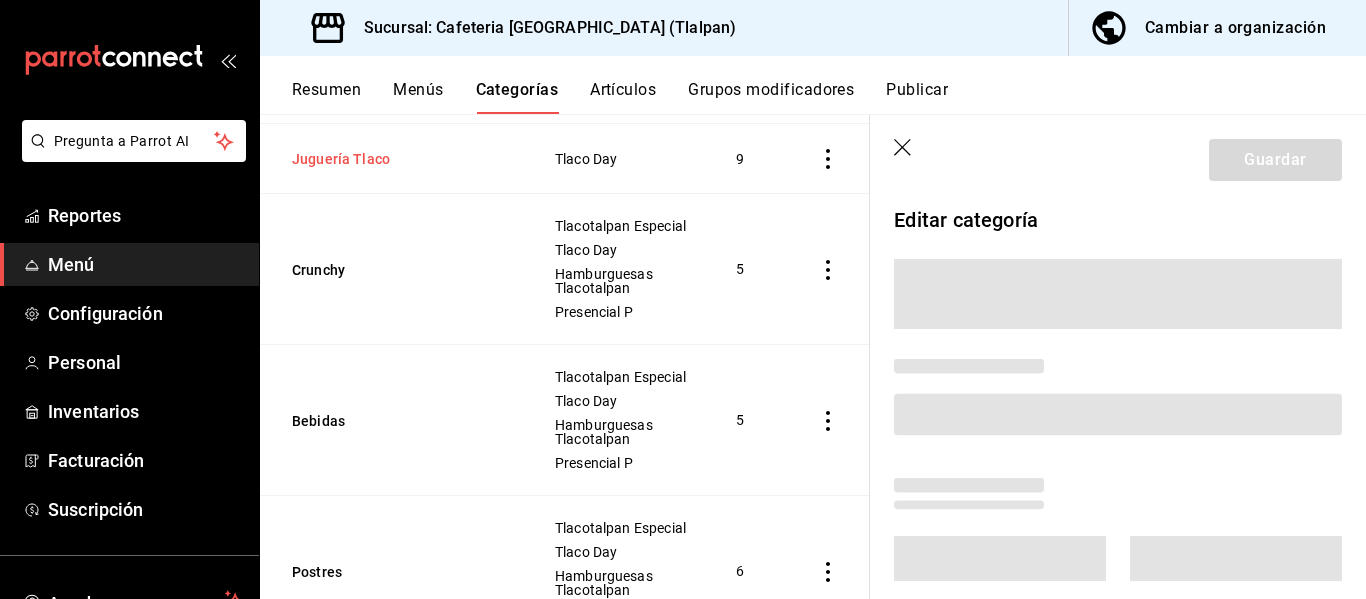 scroll, scrollTop: 1109, scrollLeft: 0, axis: vertical 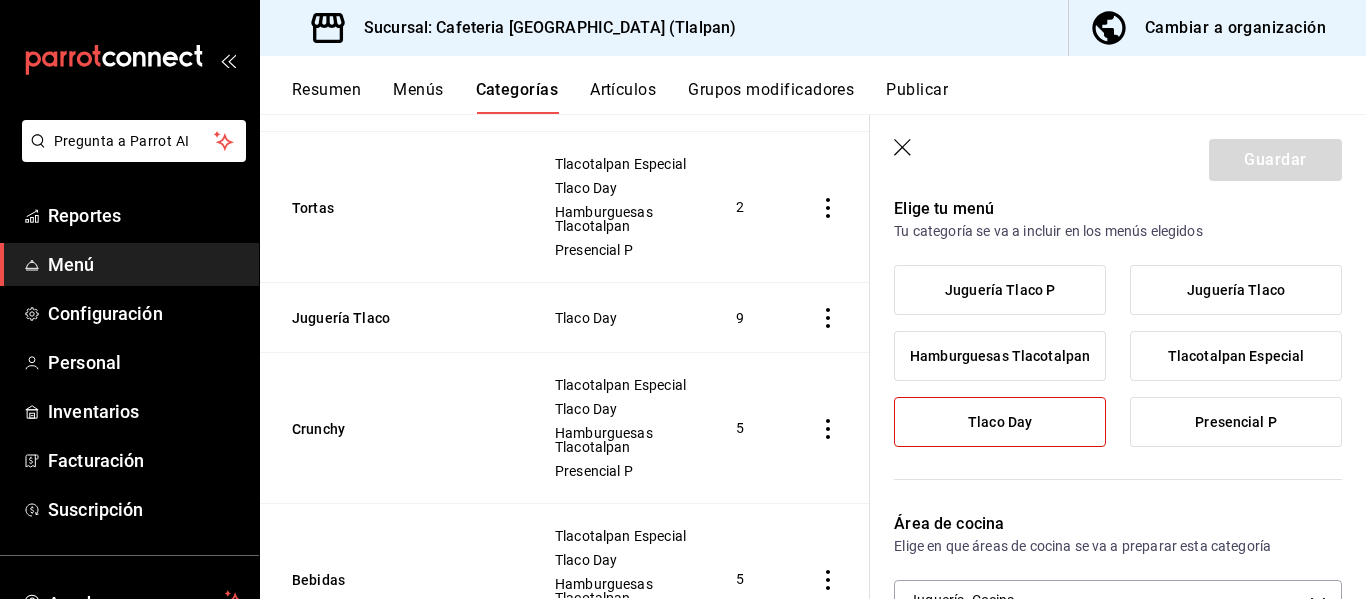 click on "Tlacotalpan Especial" at bounding box center (1236, 356) 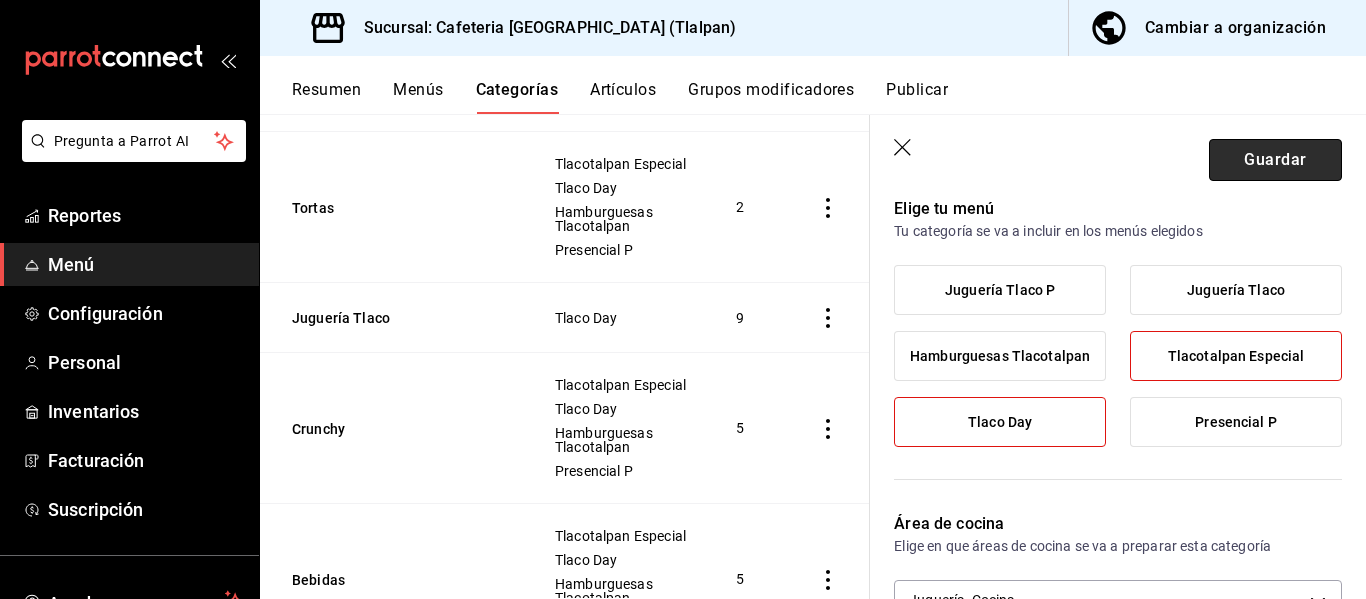 click on "Guardar" at bounding box center [1275, 160] 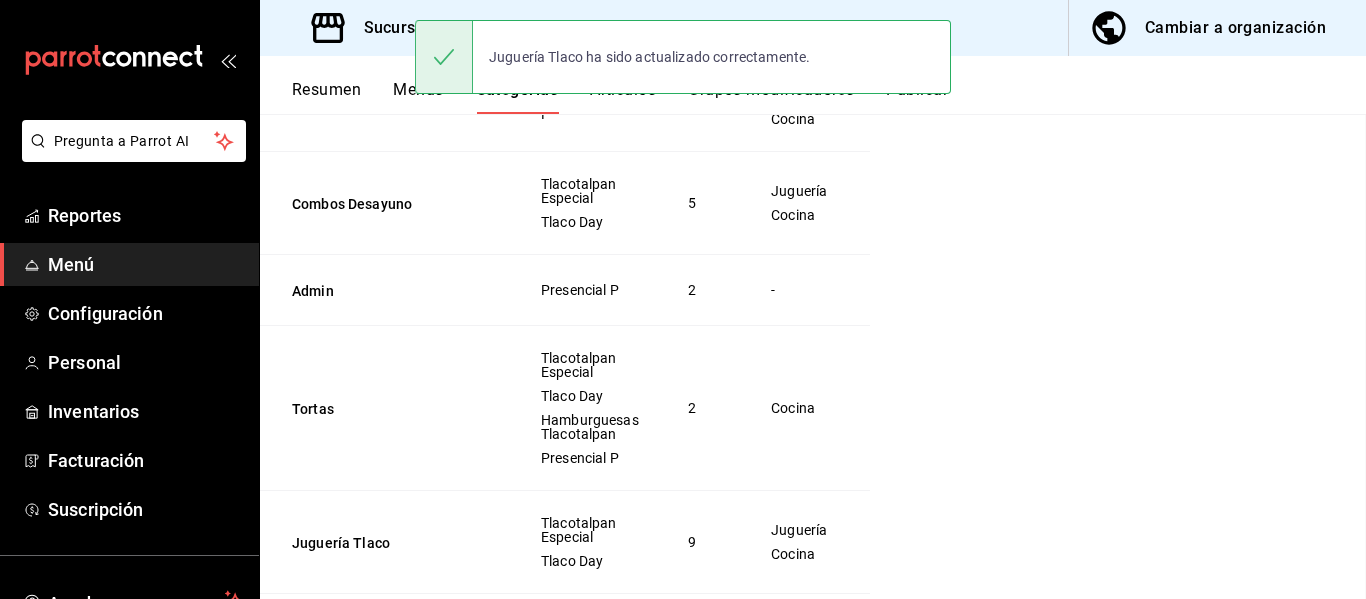 scroll, scrollTop: 0, scrollLeft: 0, axis: both 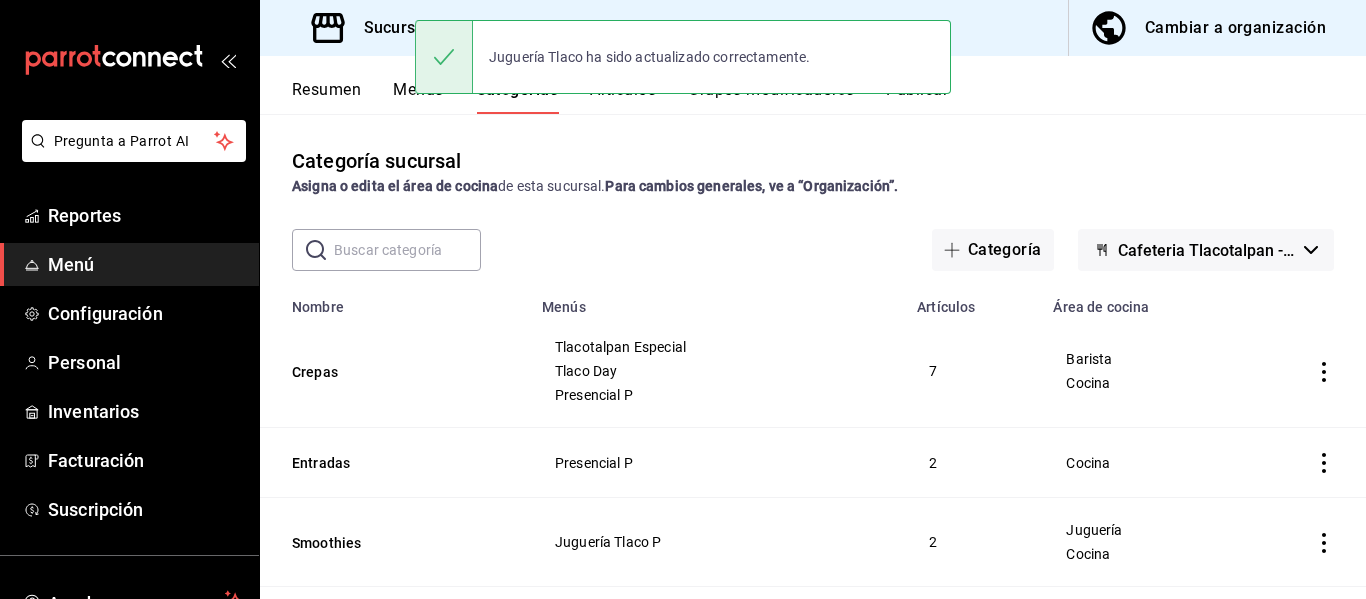 click on "Resumen" at bounding box center [326, 97] 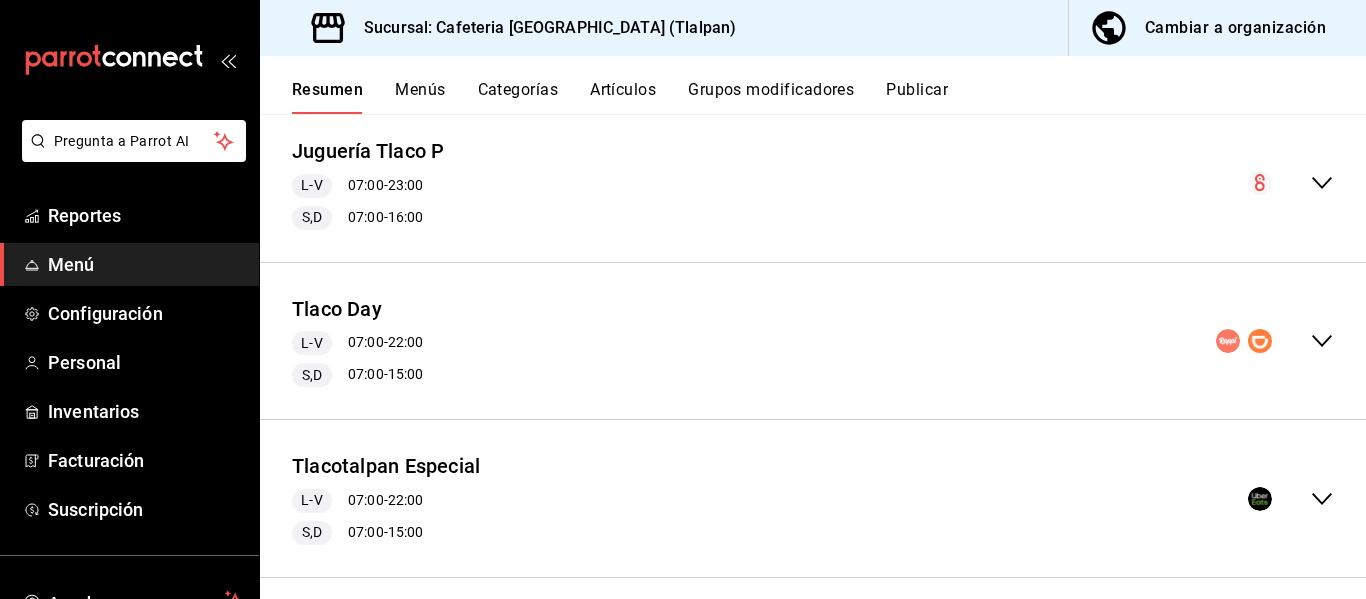 scroll, scrollTop: 1800, scrollLeft: 0, axis: vertical 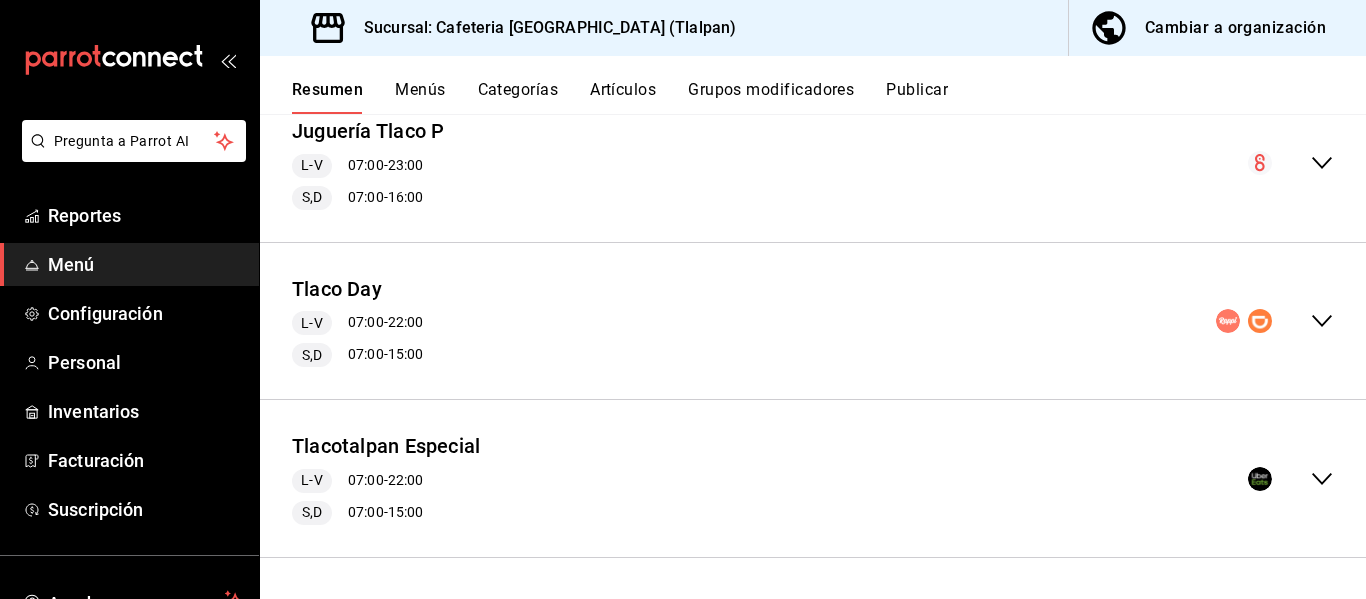 click on "Tlacotalpan Especial L-V 07:00  -  22:00 S,D 07:00  -  15:00" at bounding box center [813, 478] 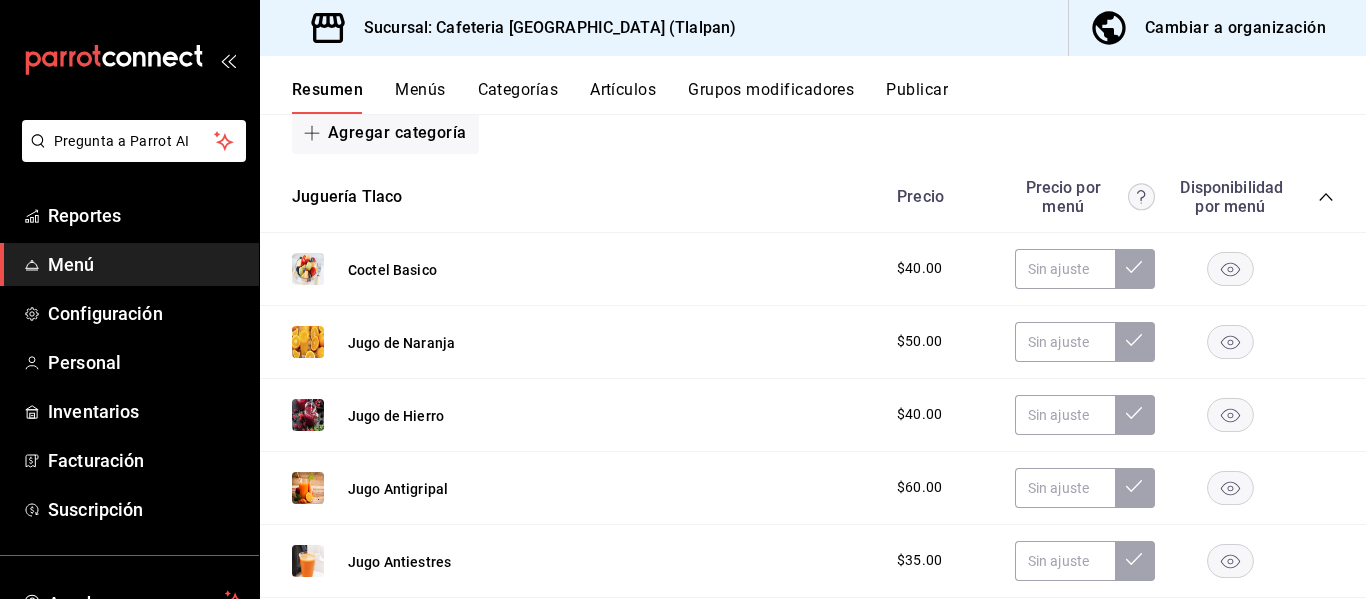 scroll, scrollTop: 2233, scrollLeft: 0, axis: vertical 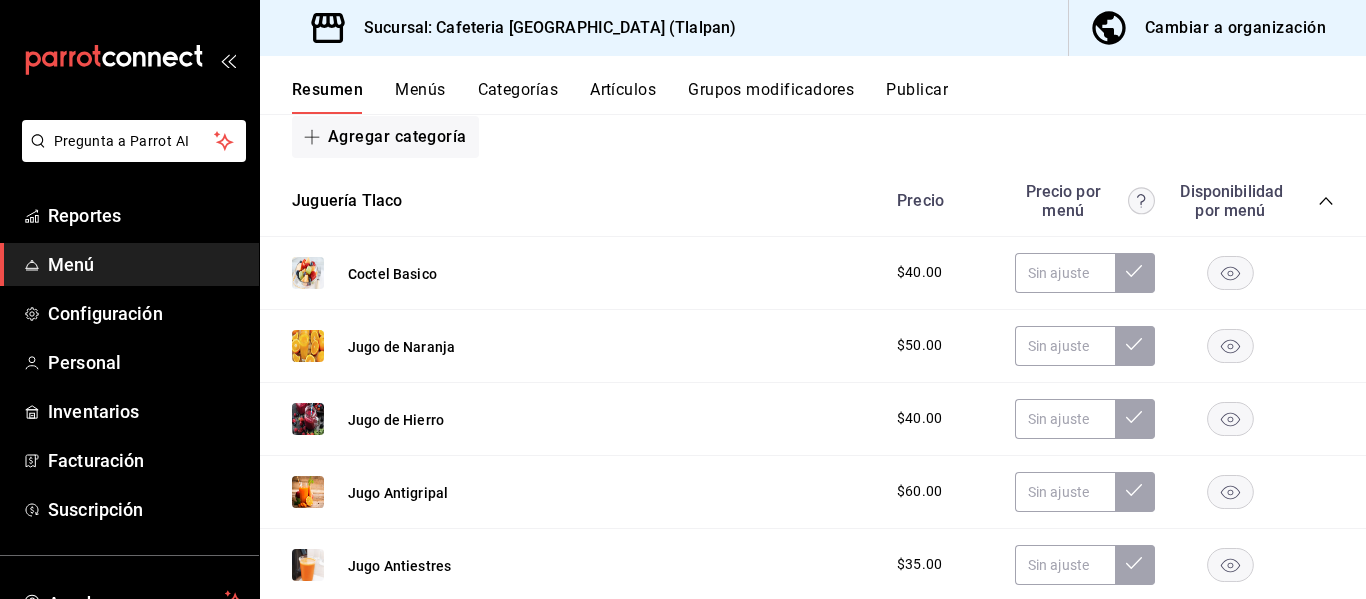 click 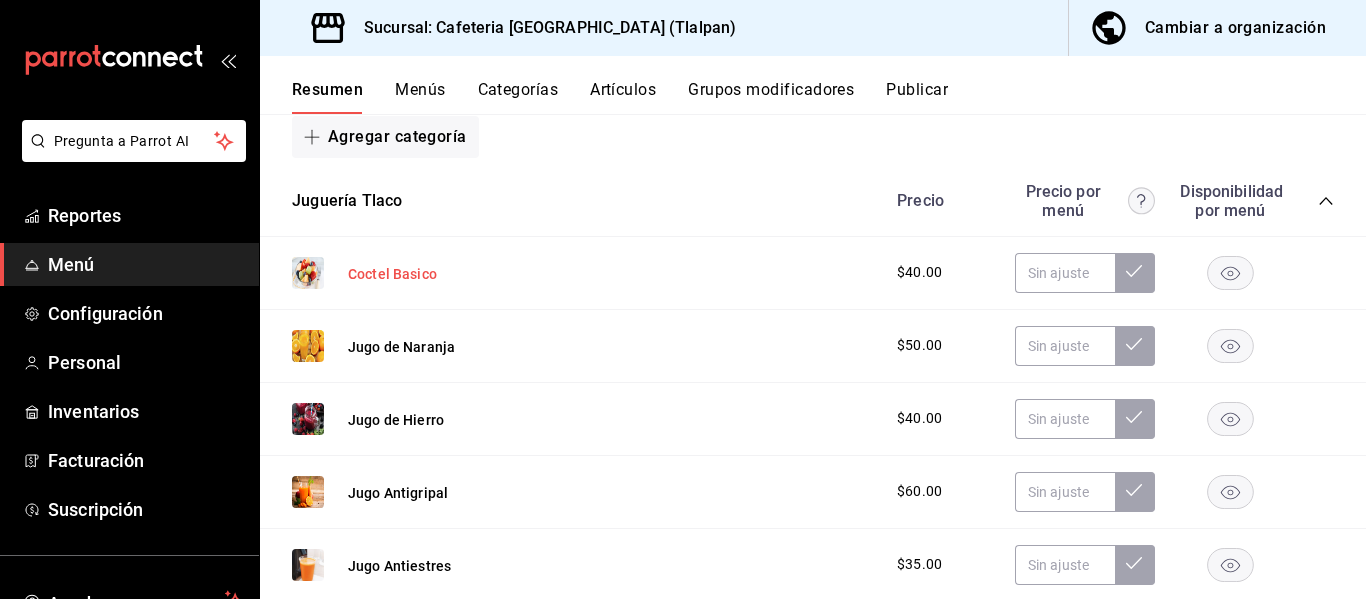 click on "Coctel Basico" at bounding box center [392, 274] 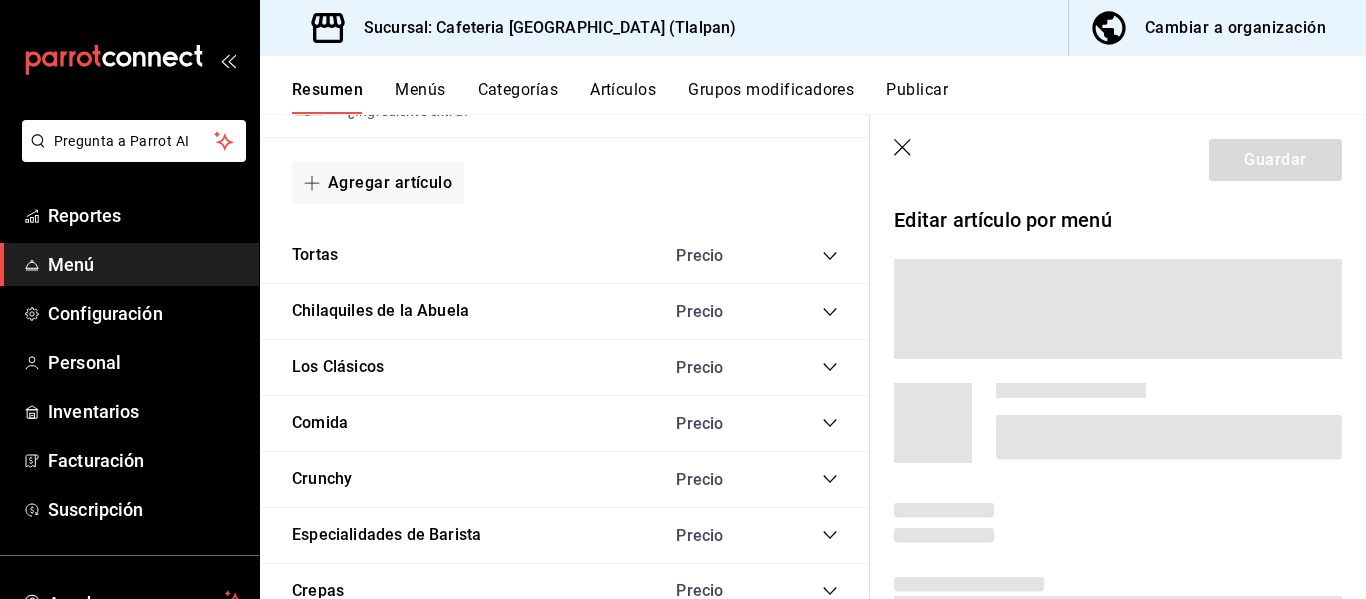 scroll, scrollTop: 3470, scrollLeft: 0, axis: vertical 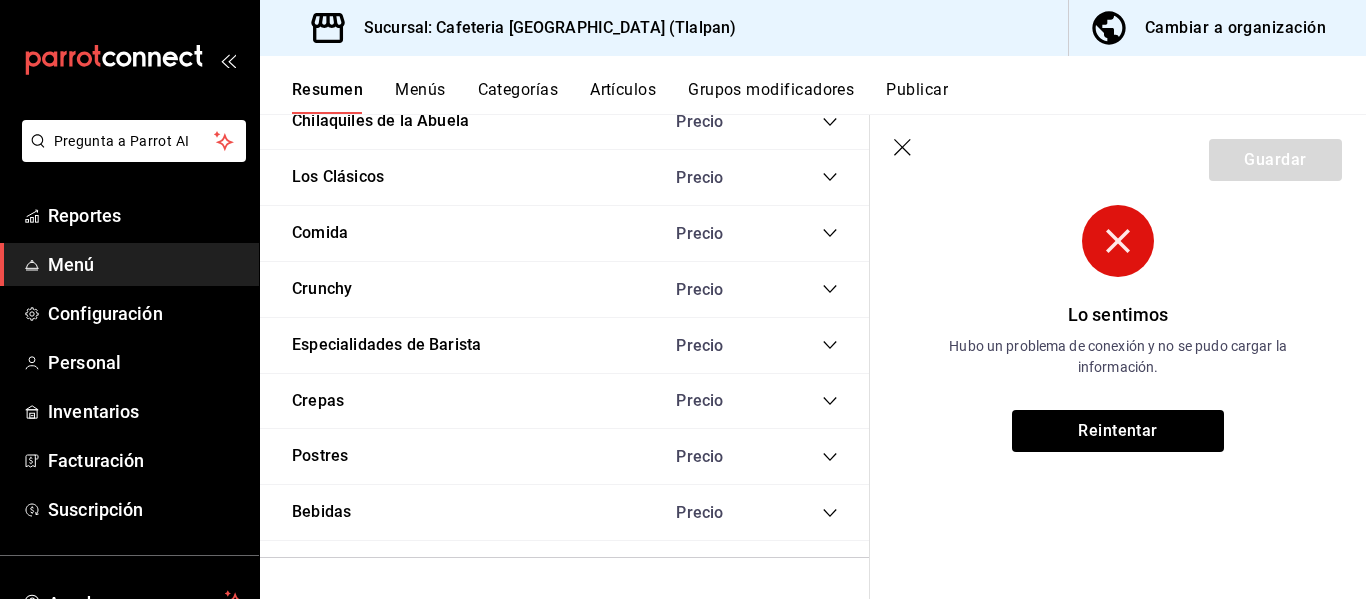 click on "Bebidas Precio" at bounding box center [565, 513] 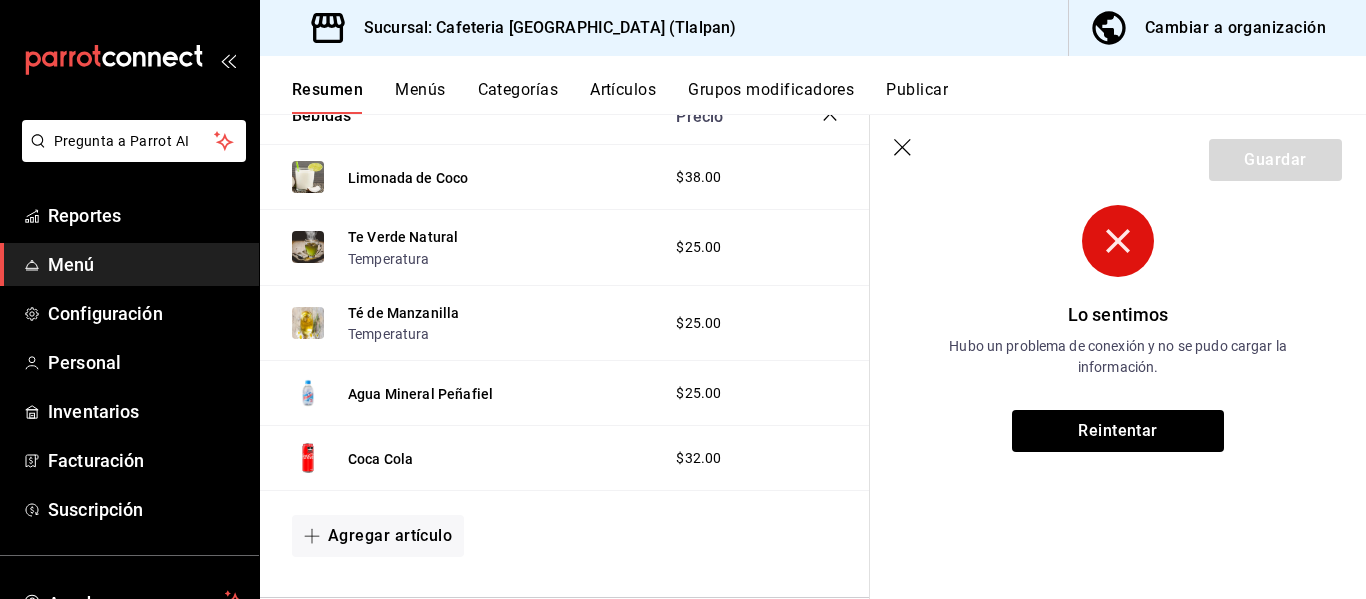 scroll, scrollTop: 3869, scrollLeft: 0, axis: vertical 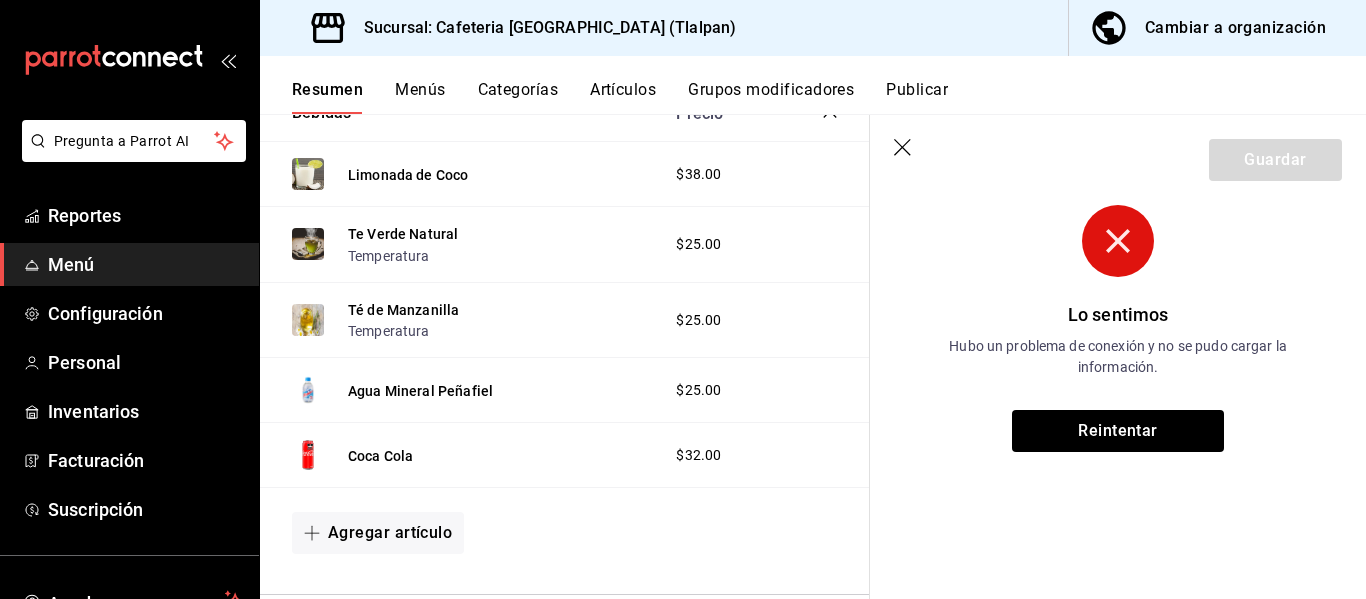 click 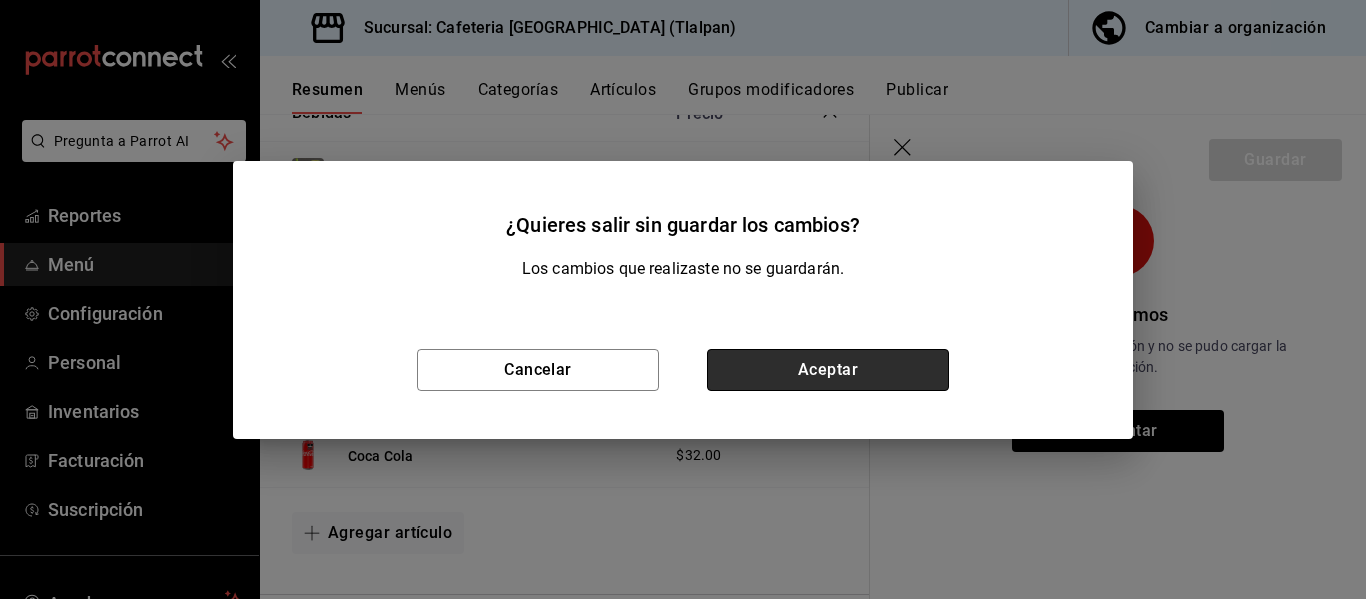 click on "Aceptar" at bounding box center [828, 370] 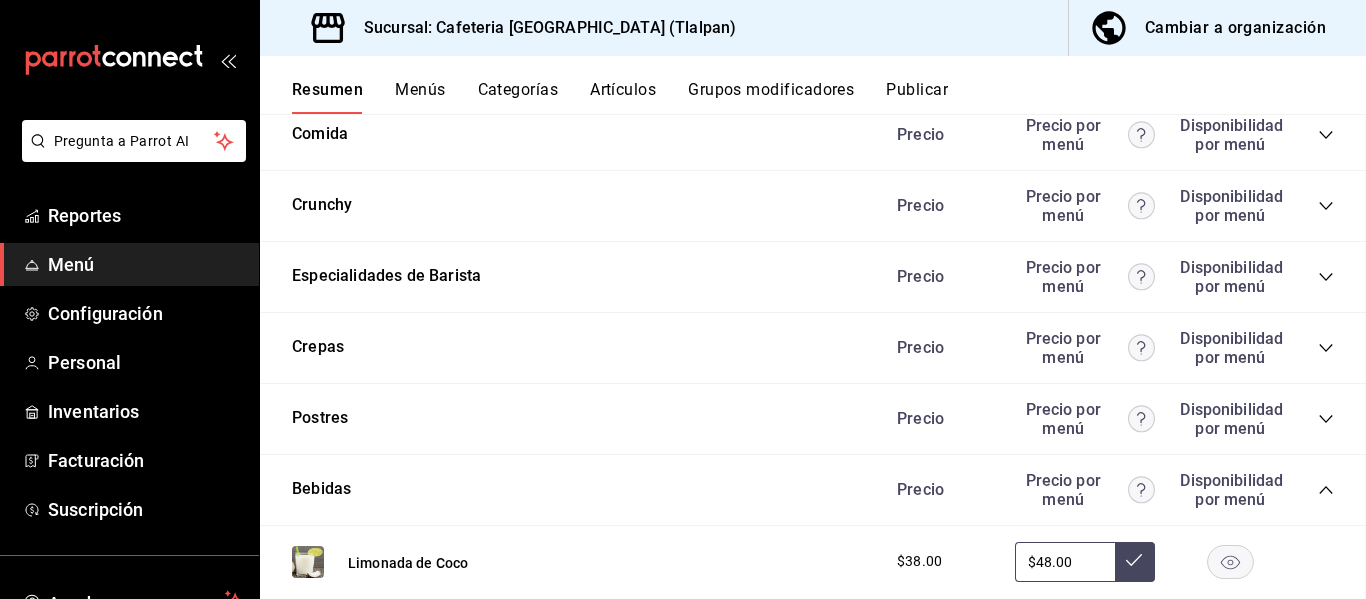 scroll, scrollTop: 4314, scrollLeft: 0, axis: vertical 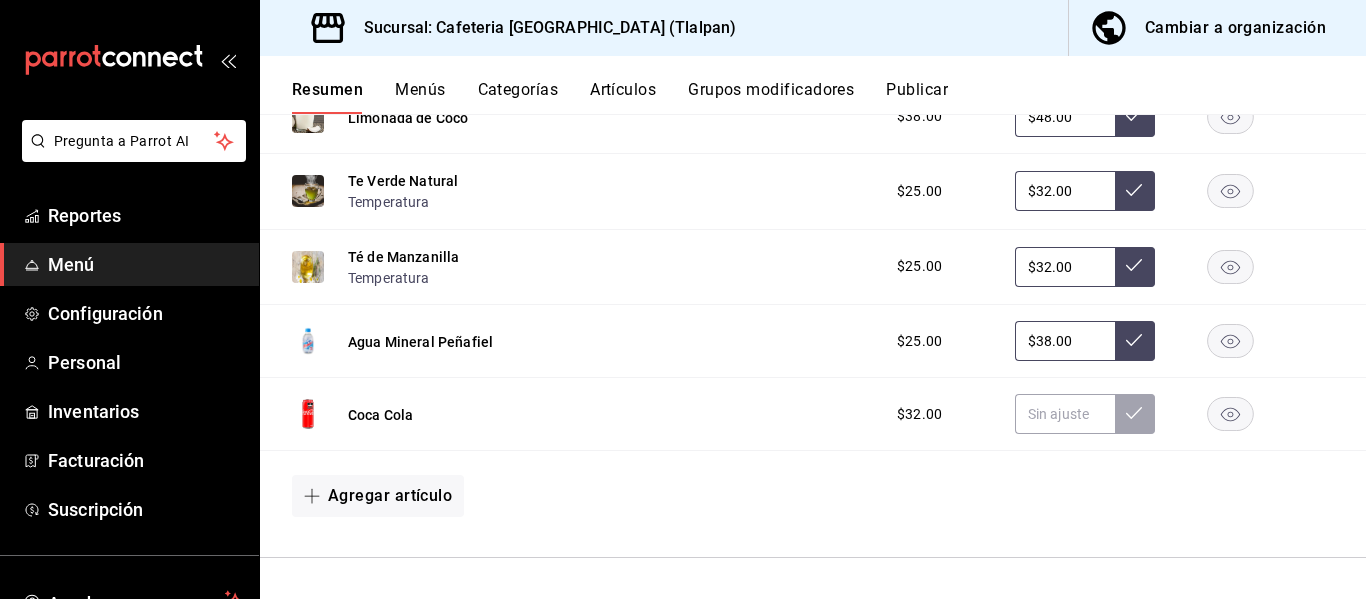 click 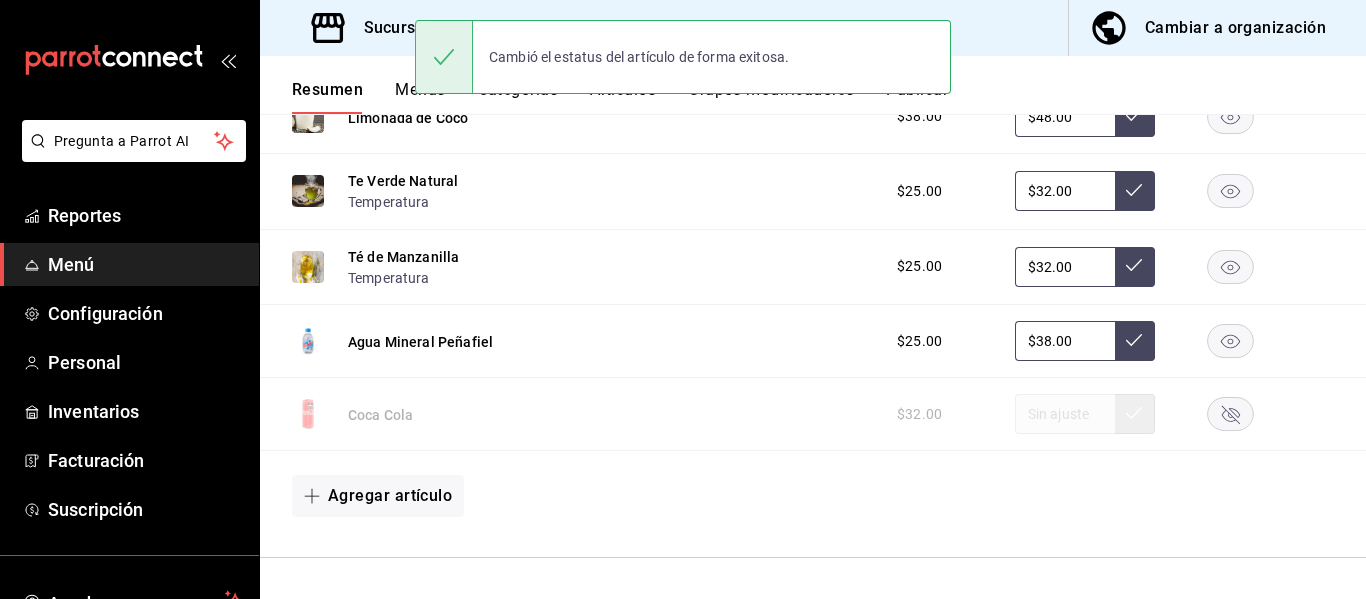 click 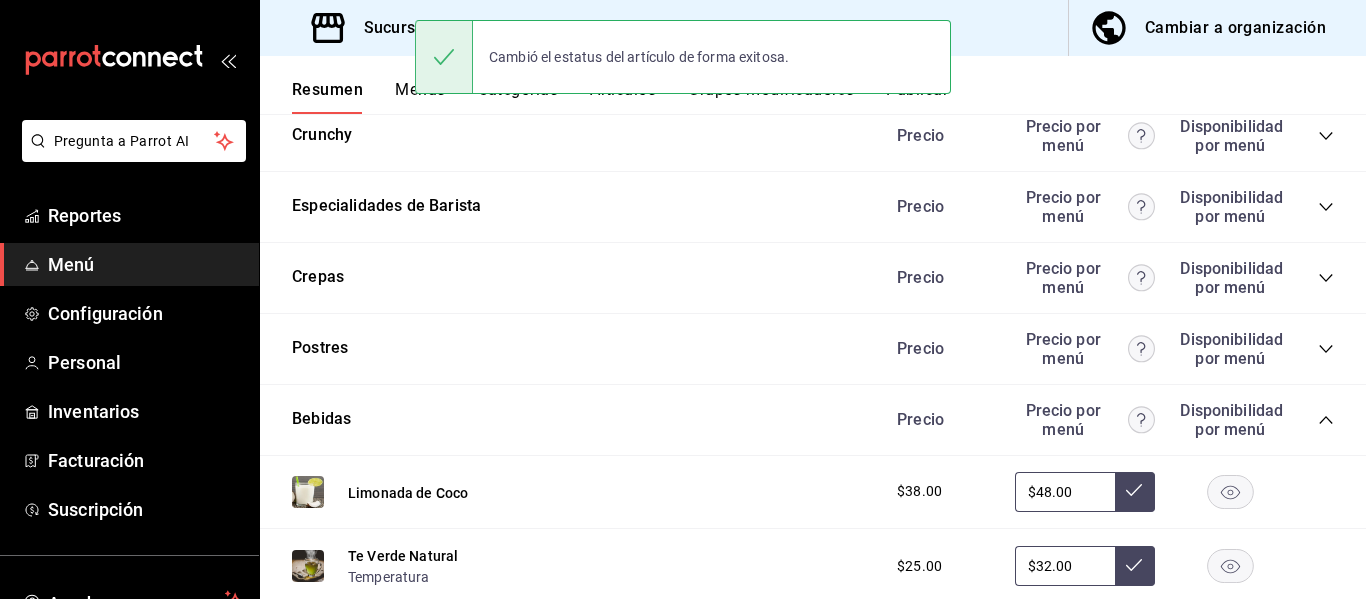 scroll, scrollTop: 3938, scrollLeft: 0, axis: vertical 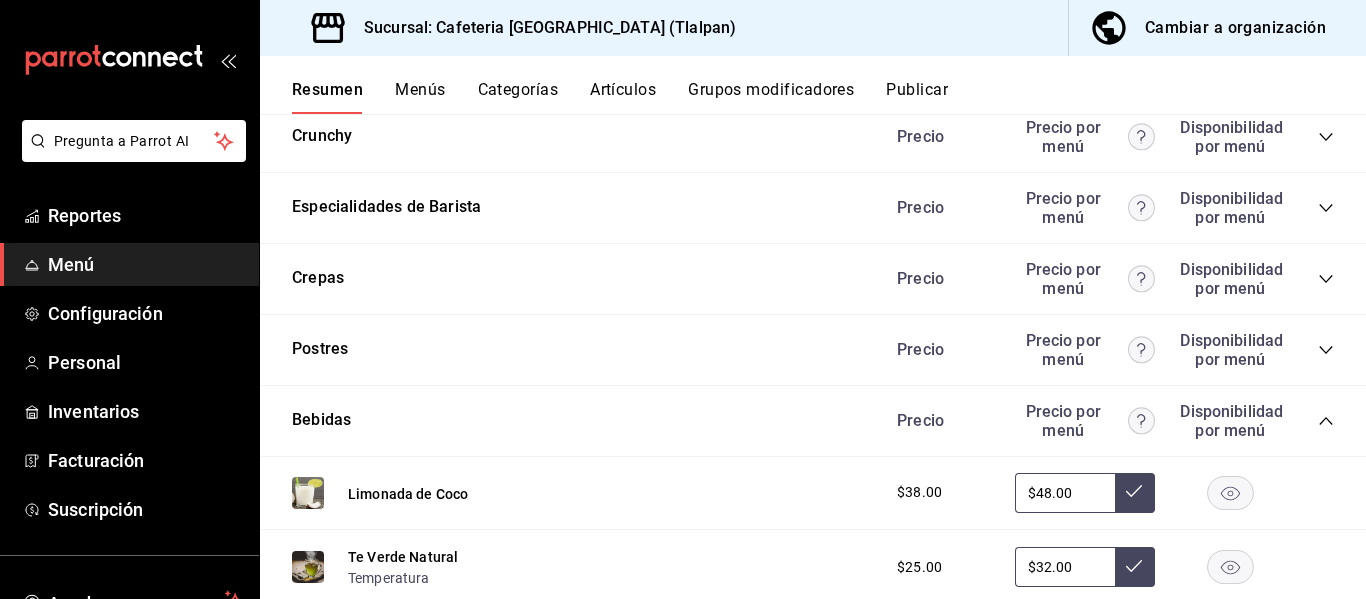 click 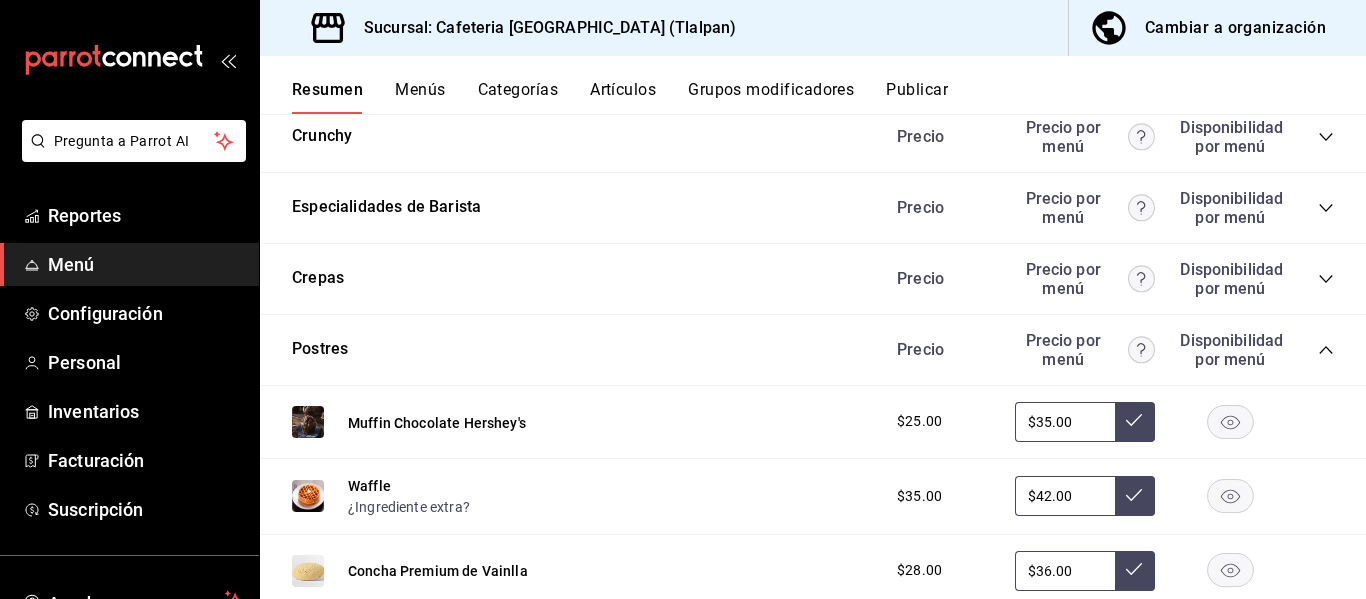 click 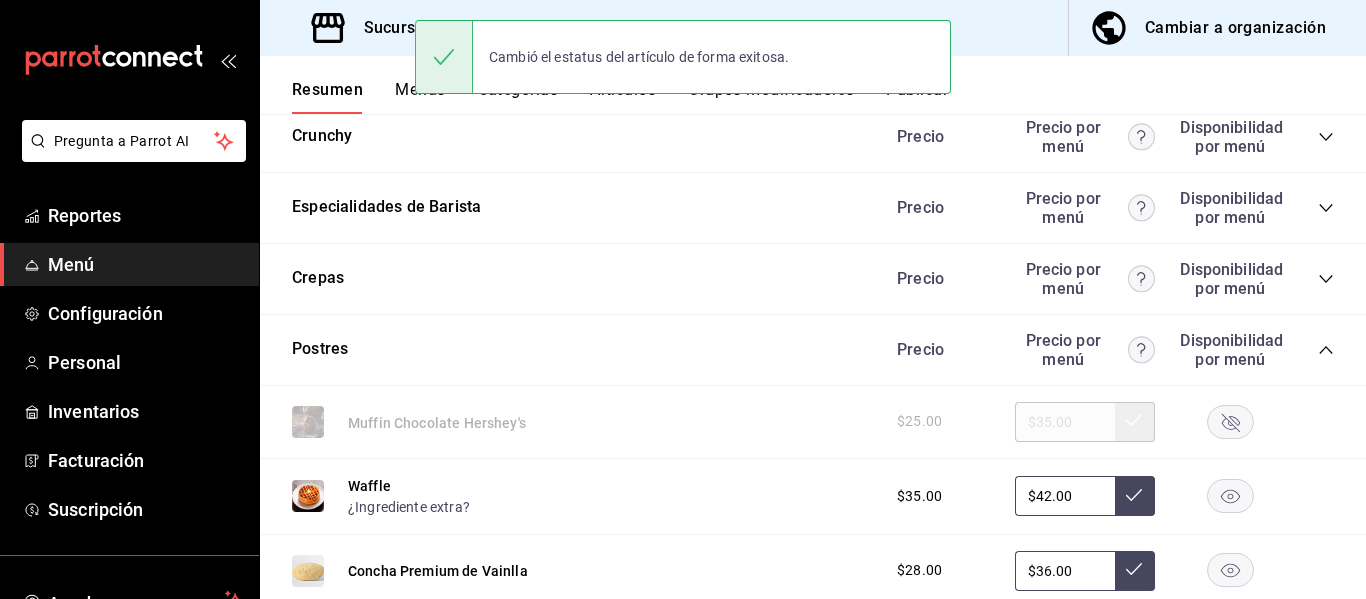 click 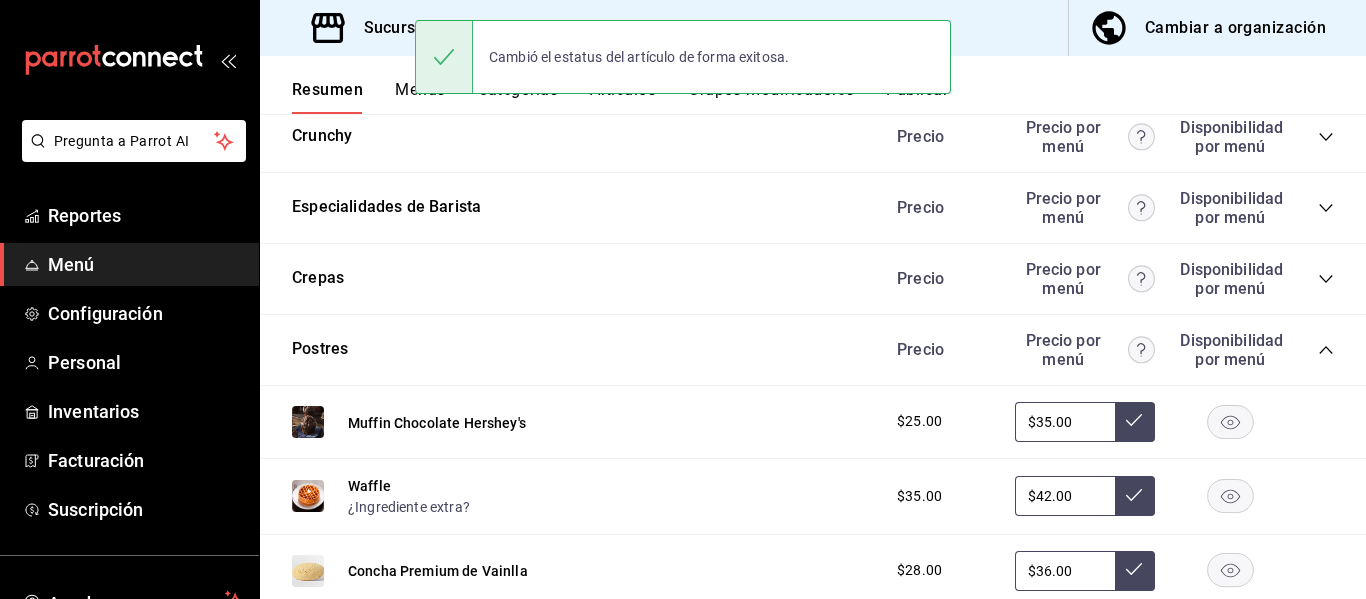 click 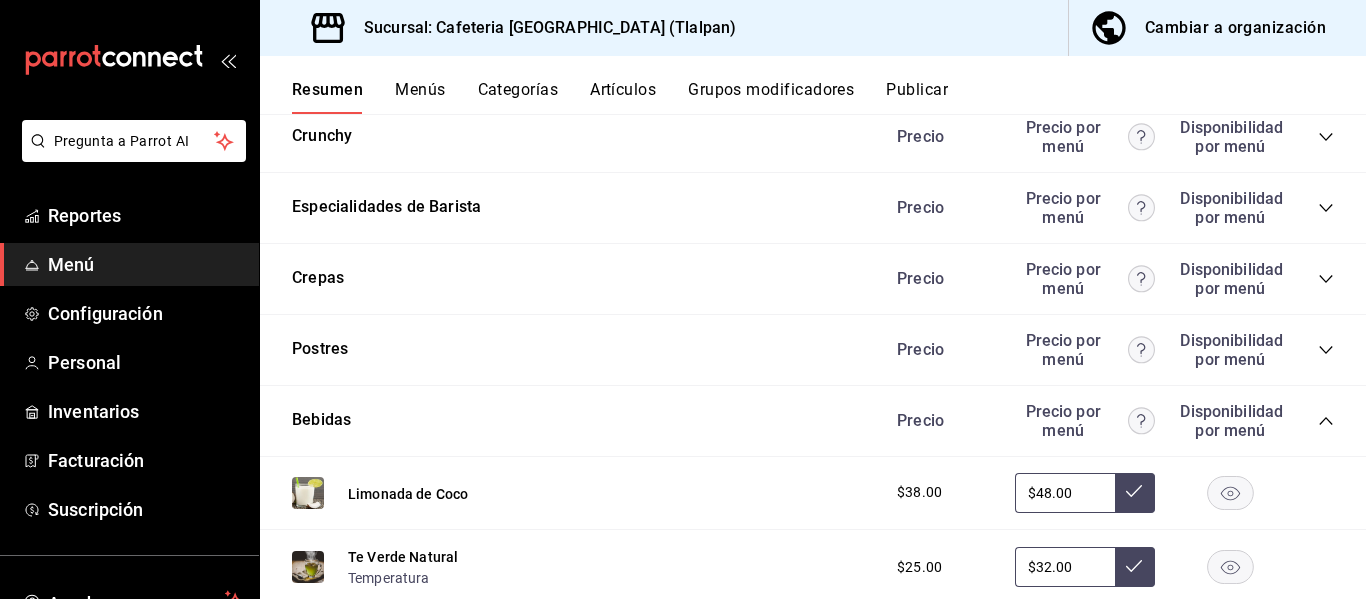 click 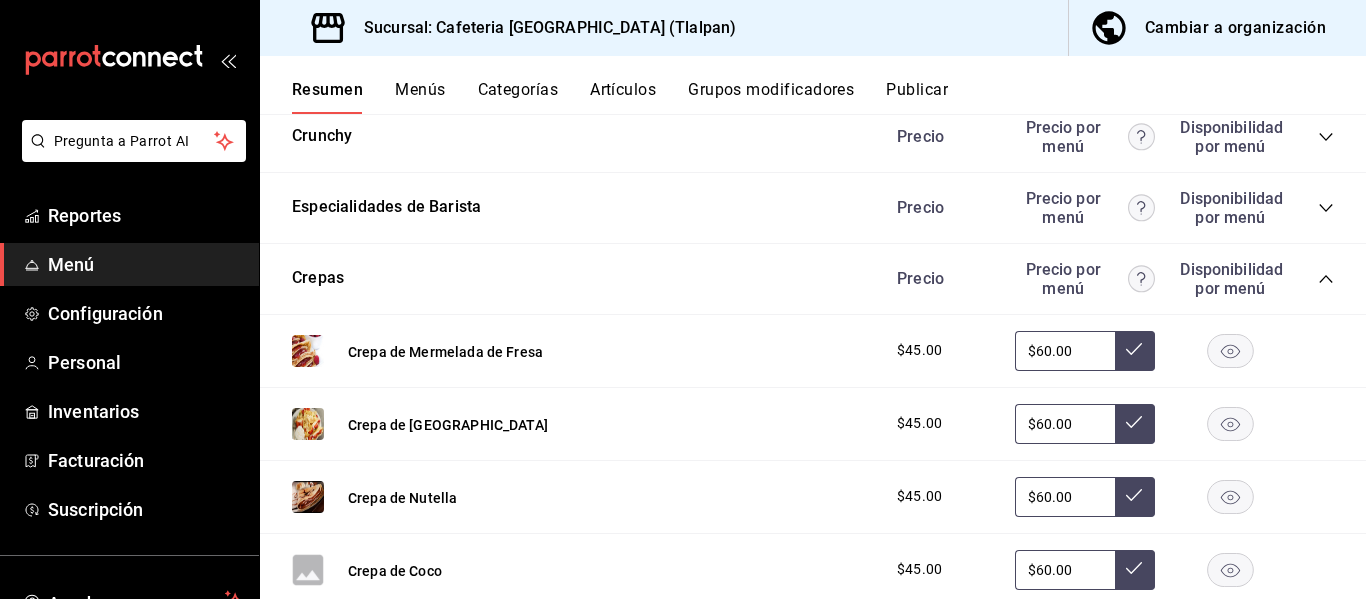 click 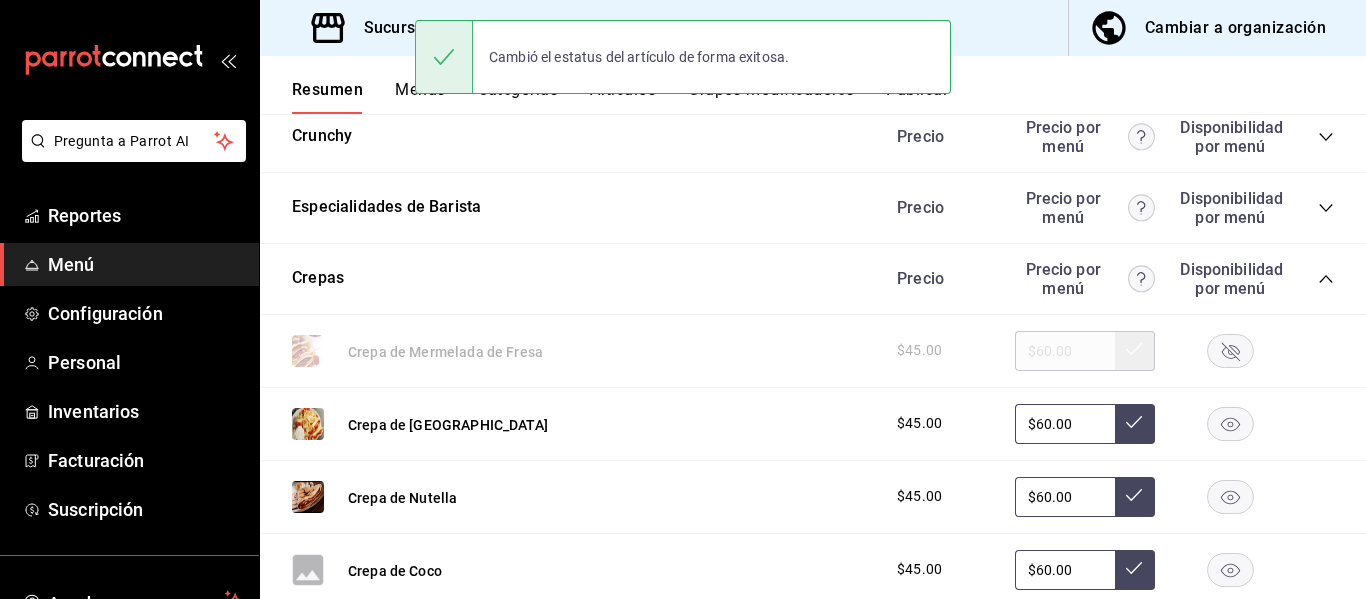 click 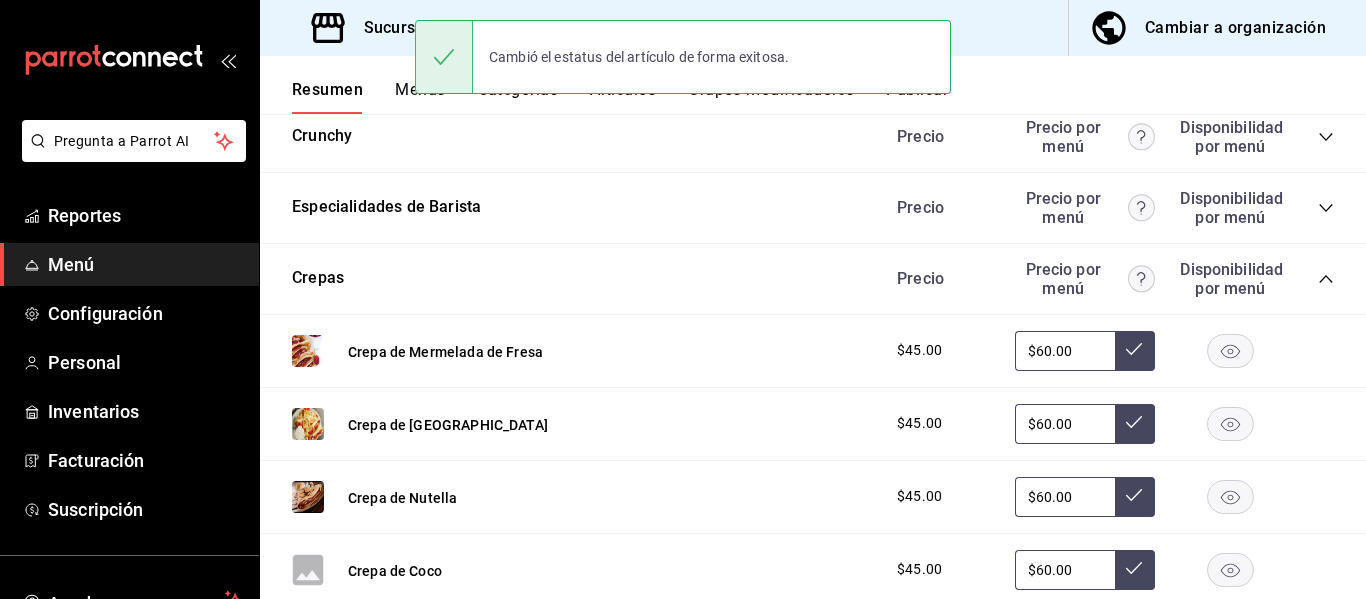 click on "Precio Precio por menú   Disponibilidad por menú" at bounding box center [1105, 279] 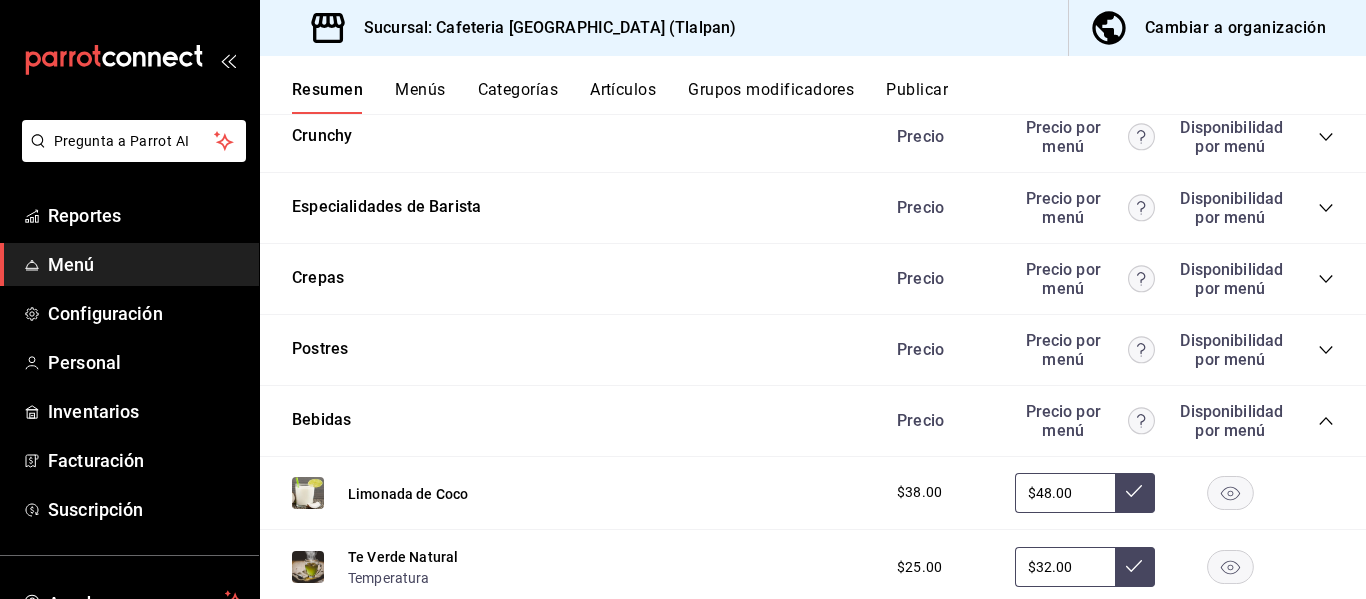 click 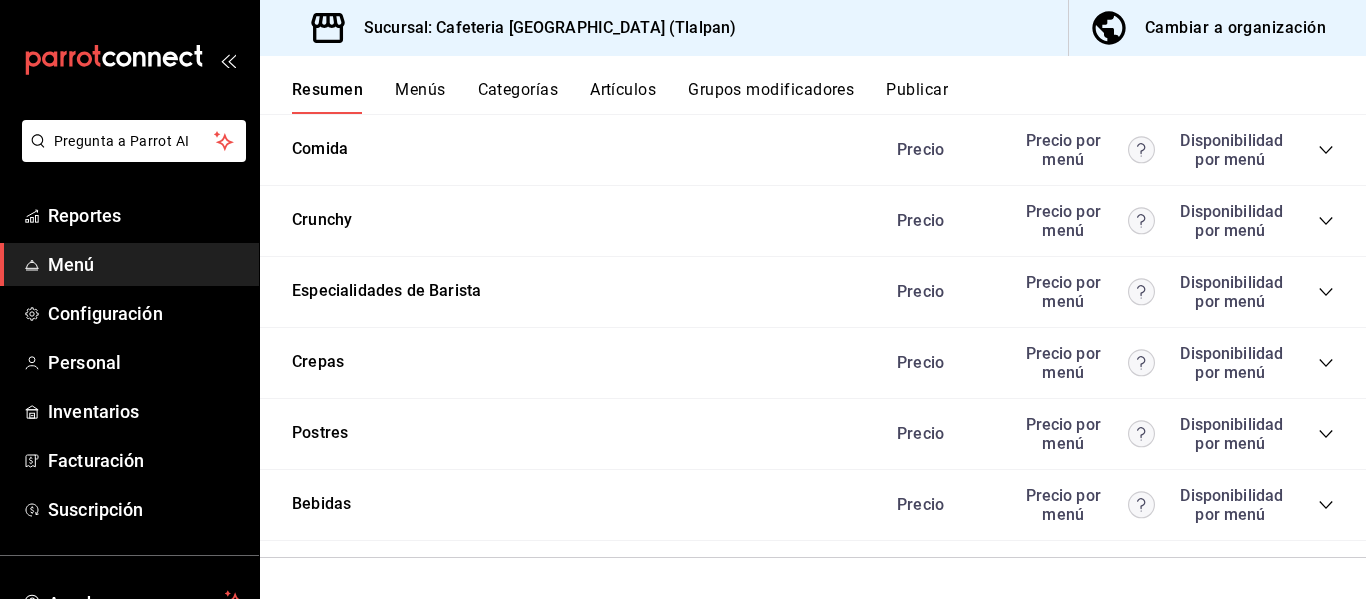 scroll, scrollTop: 3854, scrollLeft: 0, axis: vertical 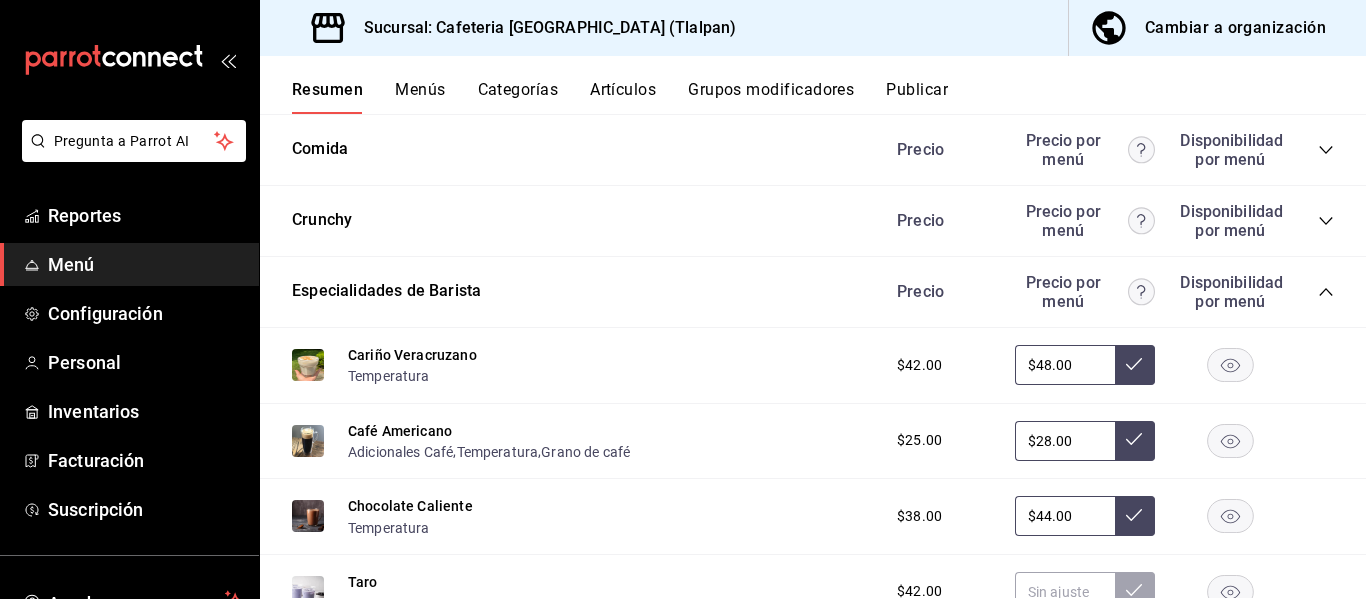 click 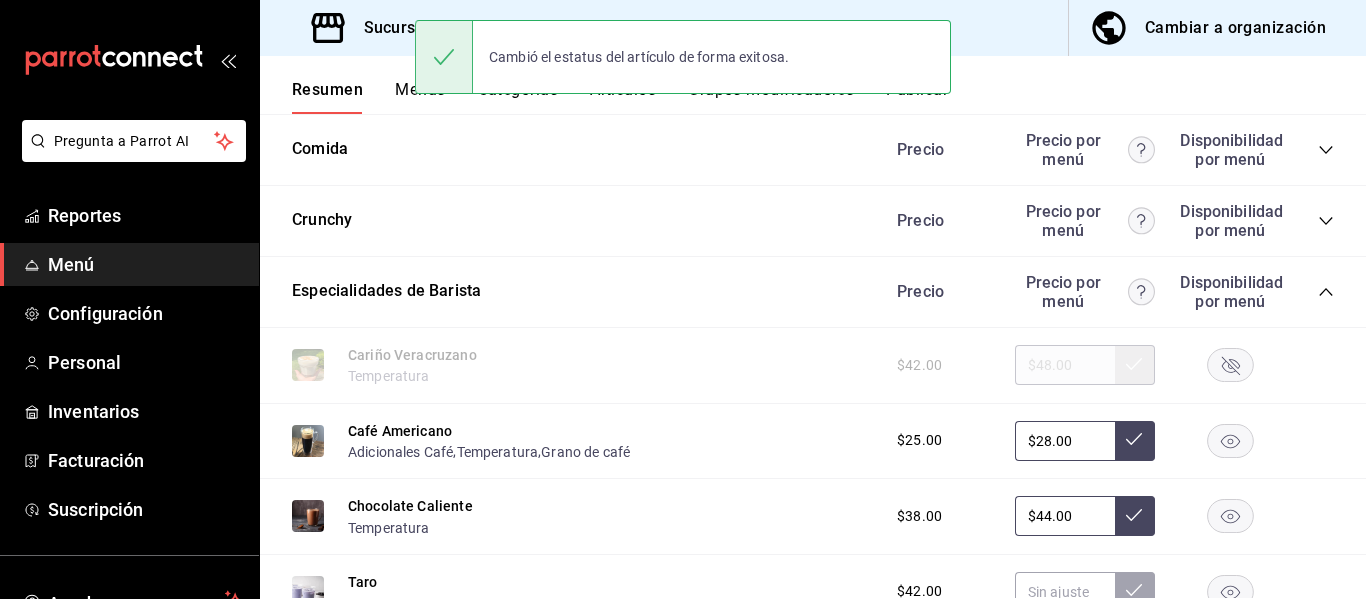click 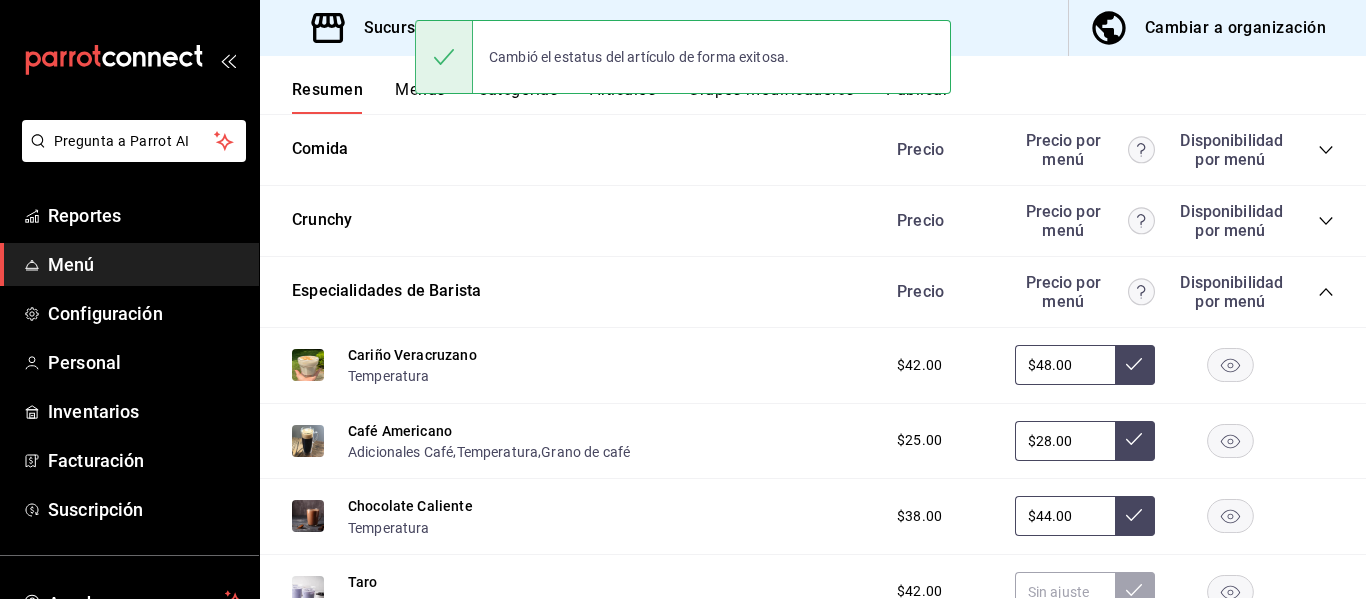 click on "Especialidades de Barista Precio Precio por menú   Disponibilidad por menú" at bounding box center (813, 292) 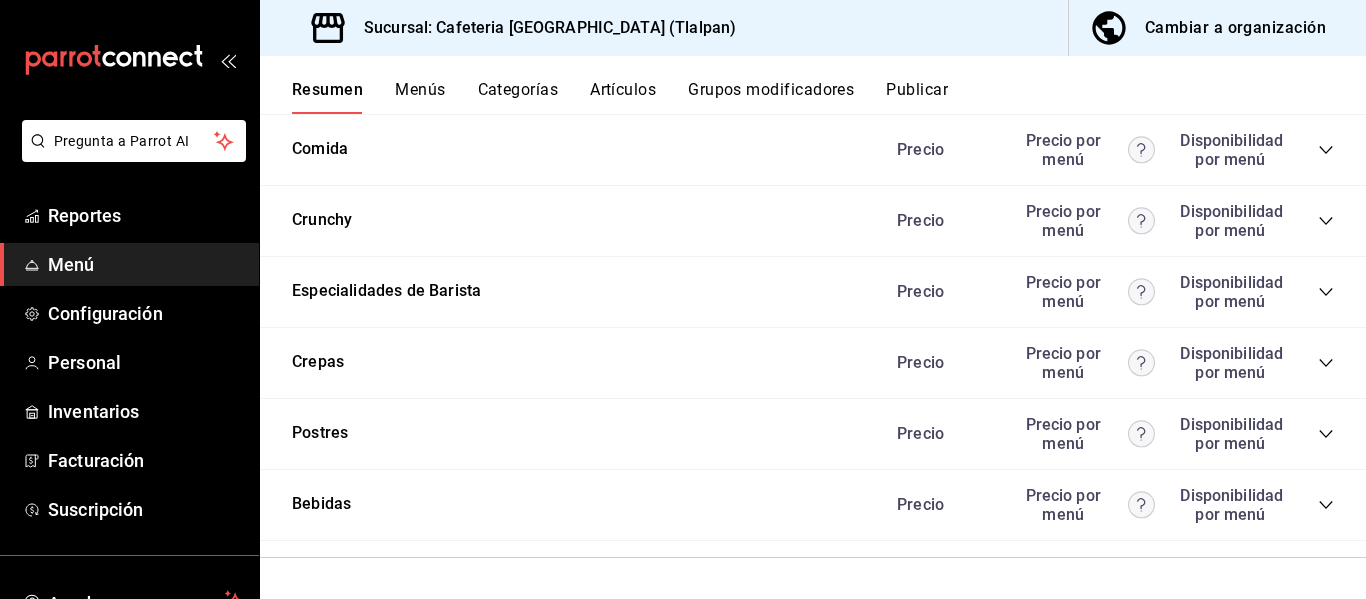 click 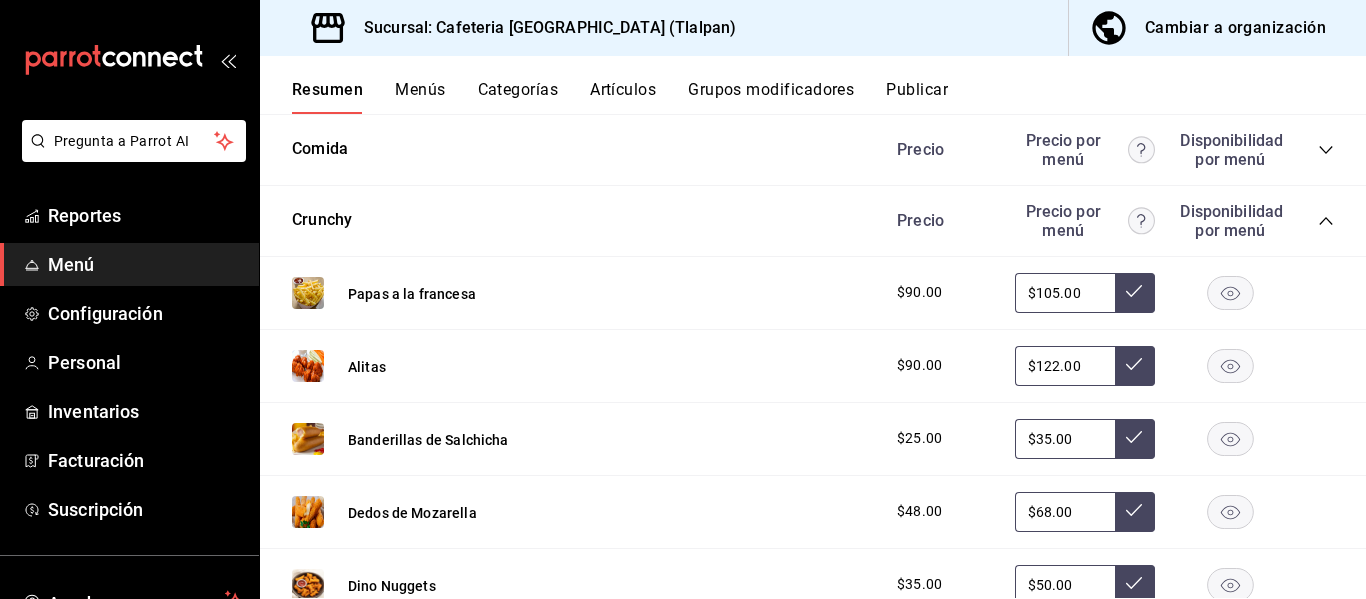 click 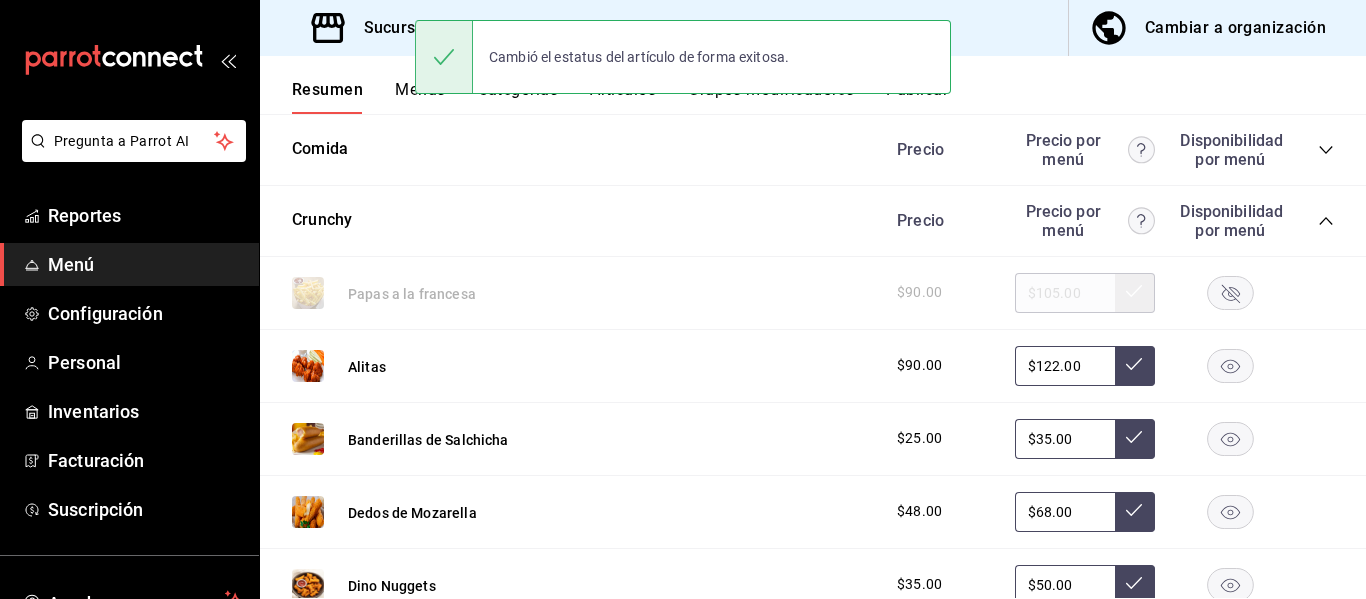 click 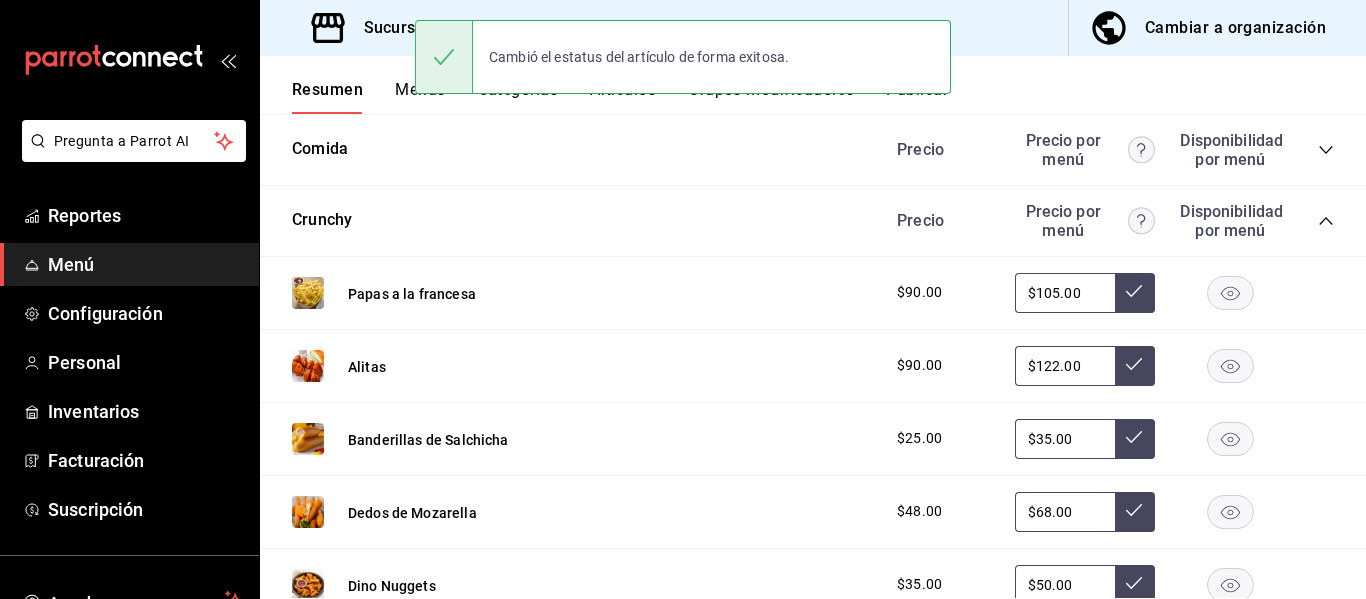 click 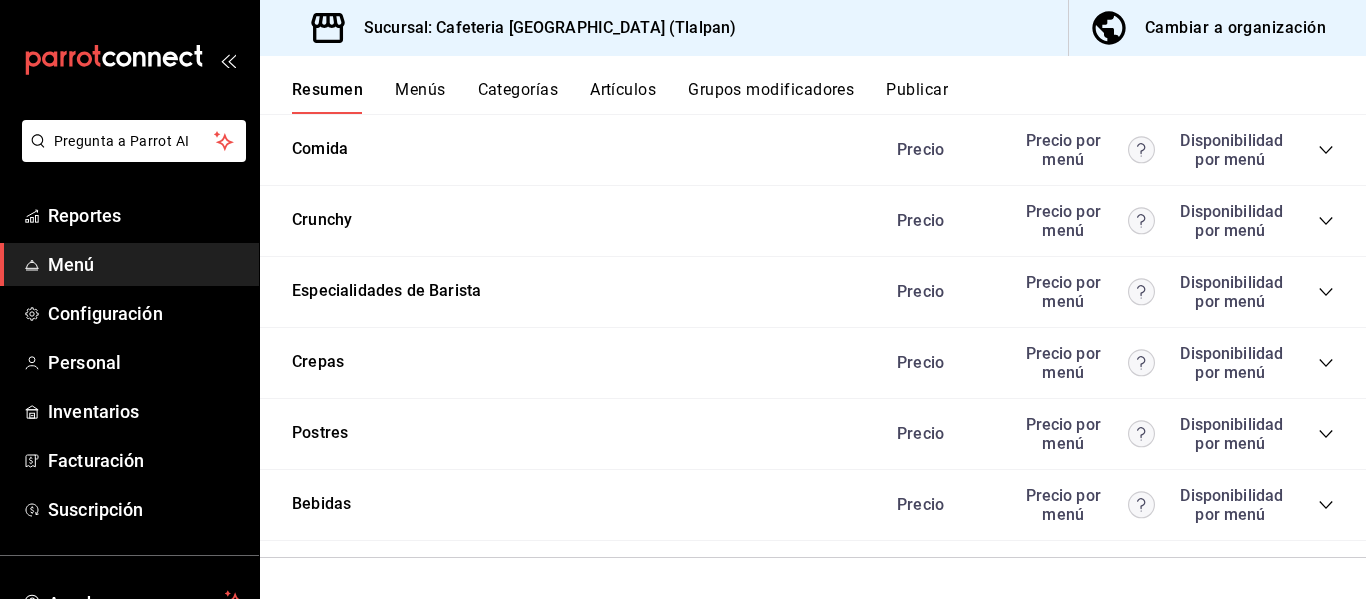 click on "Precio Precio por menú   Disponibilidad por menú" at bounding box center (1105, 150) 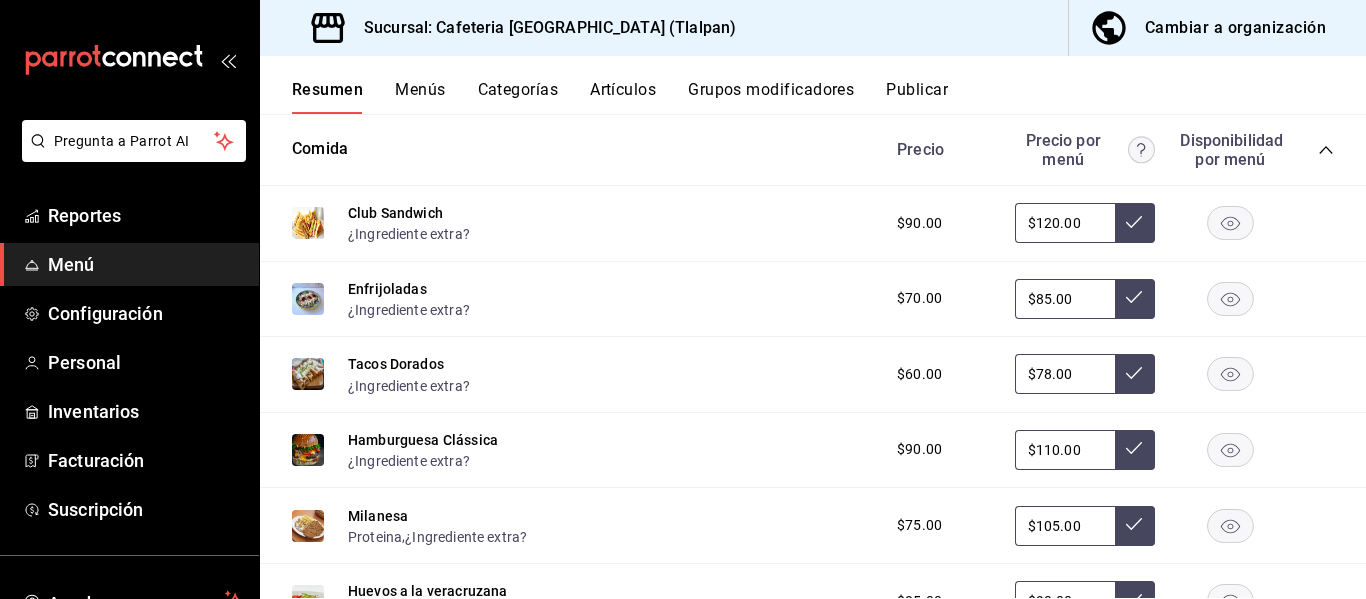 click 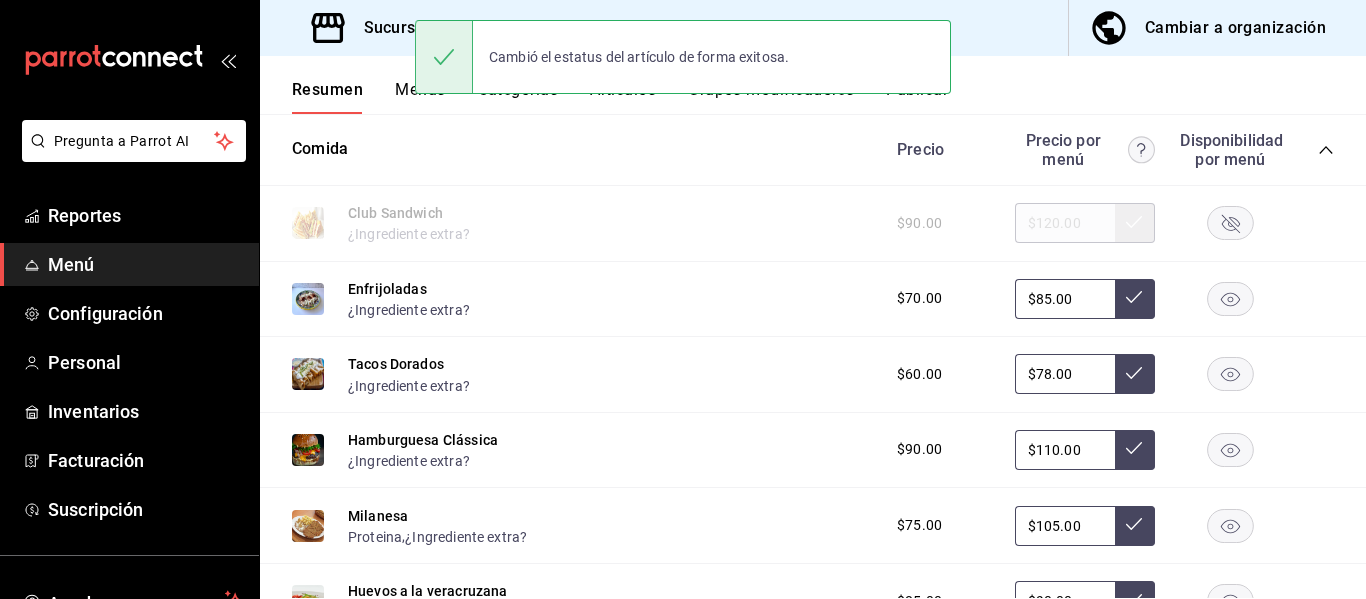 click 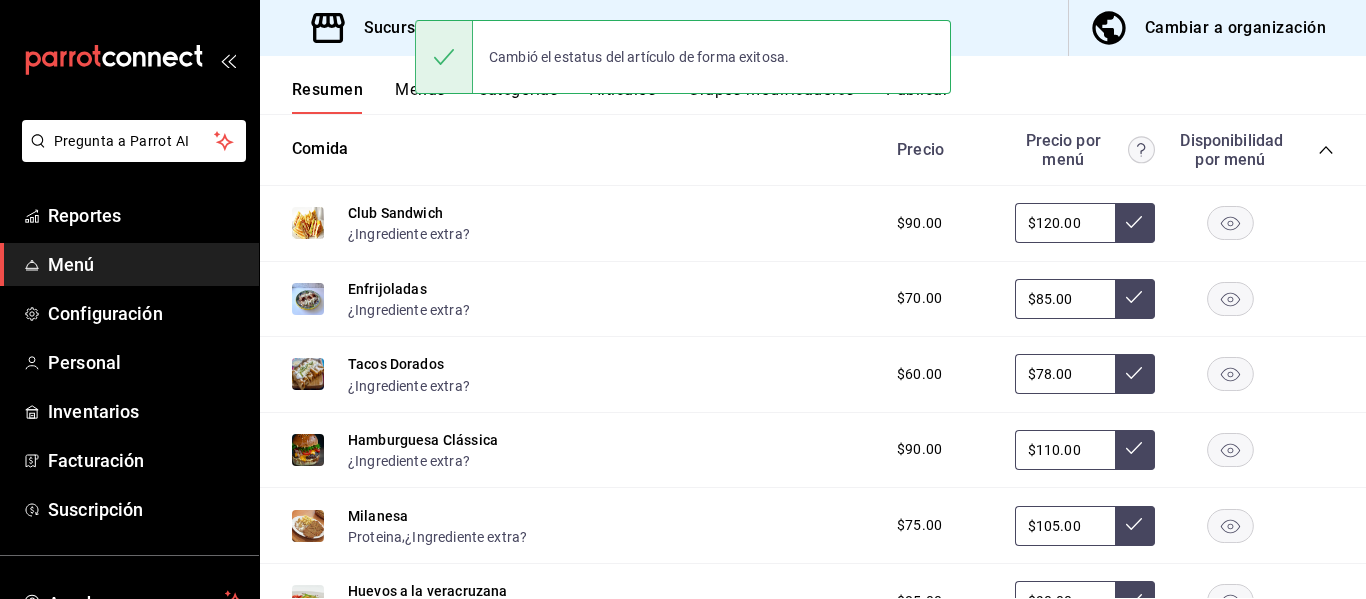 click 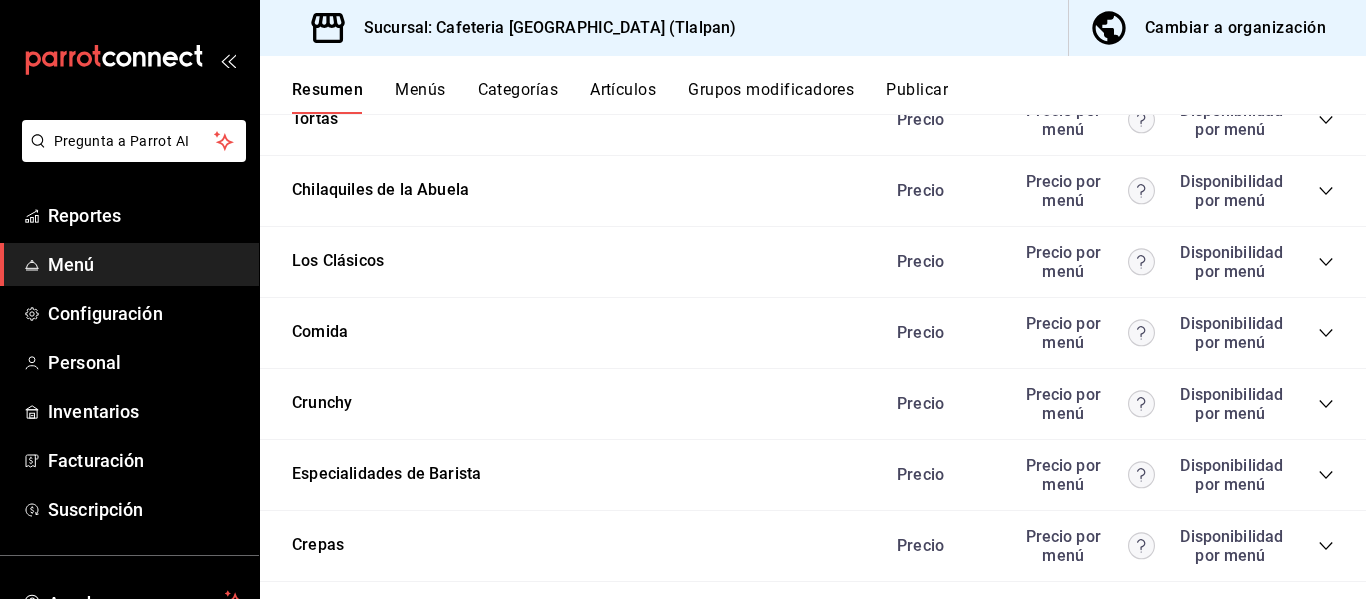 scroll, scrollTop: 3670, scrollLeft: 0, axis: vertical 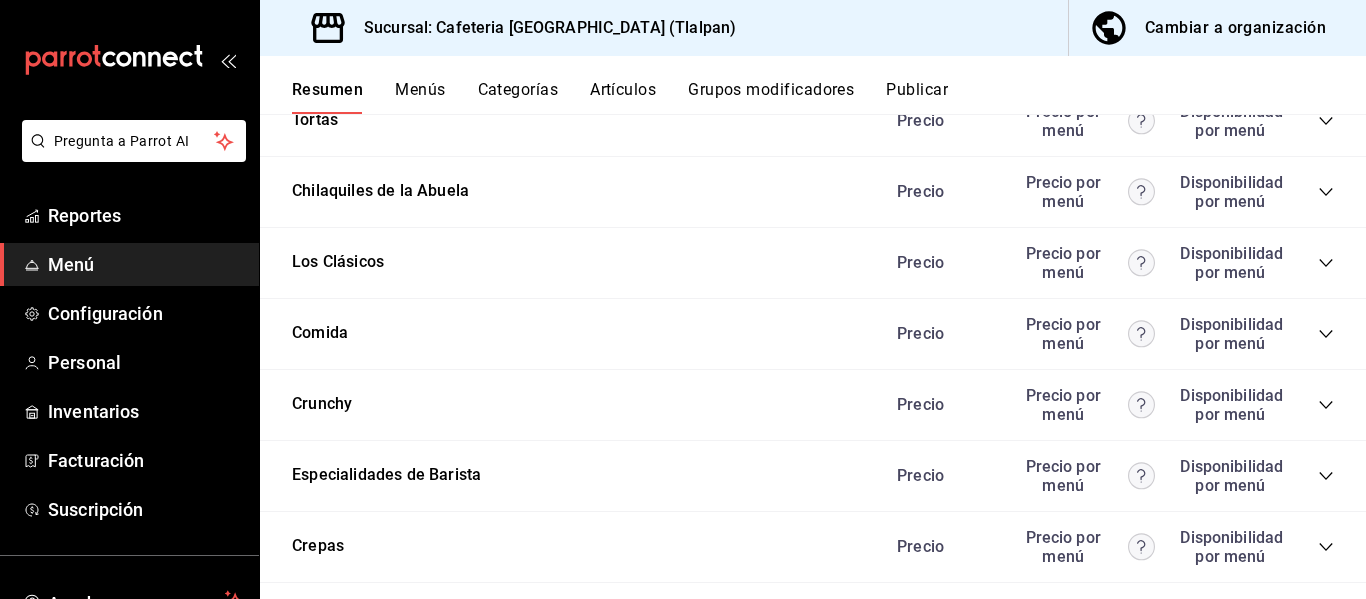 click 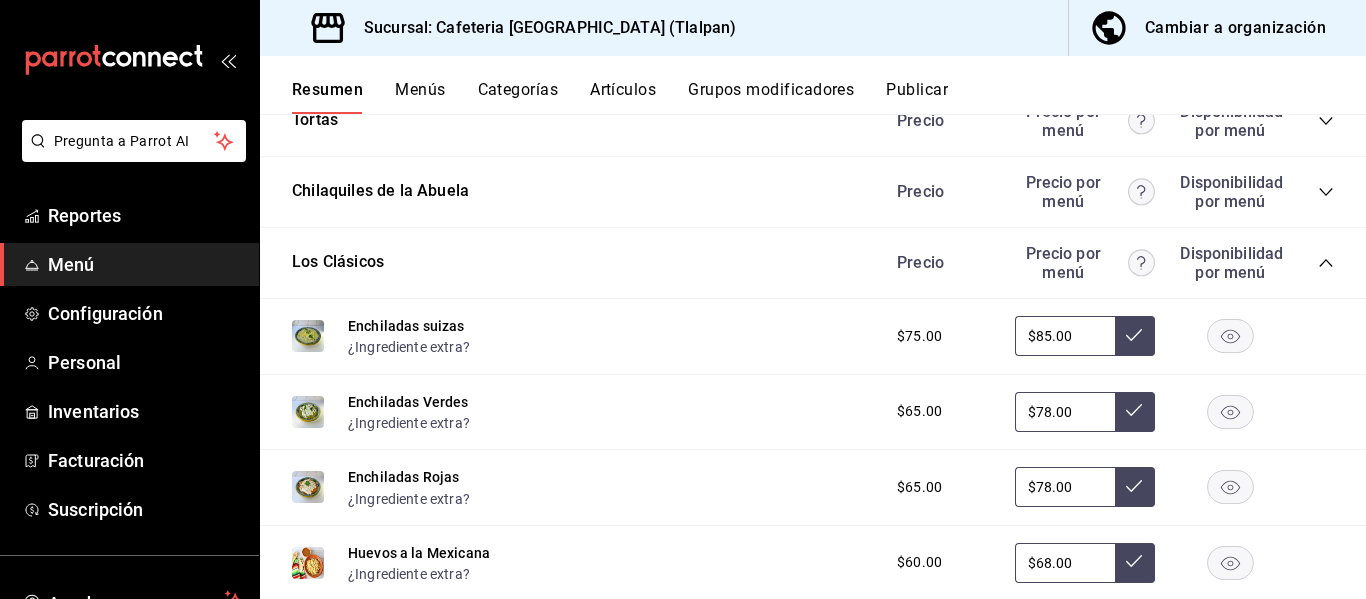 click 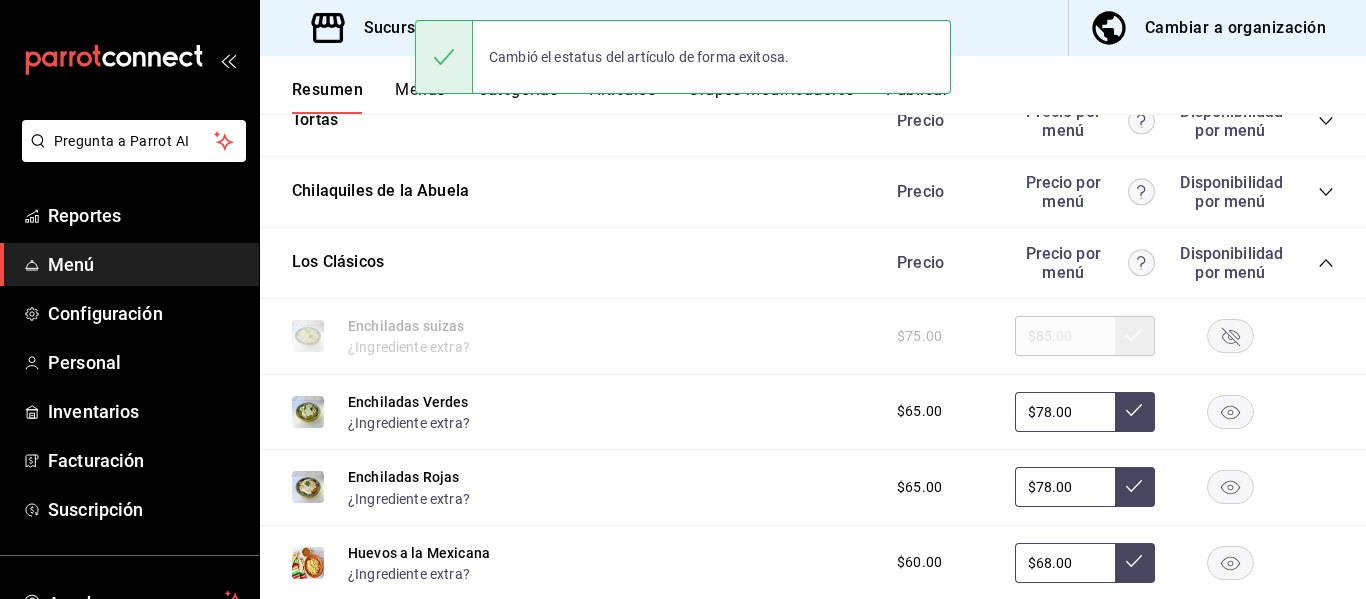 click 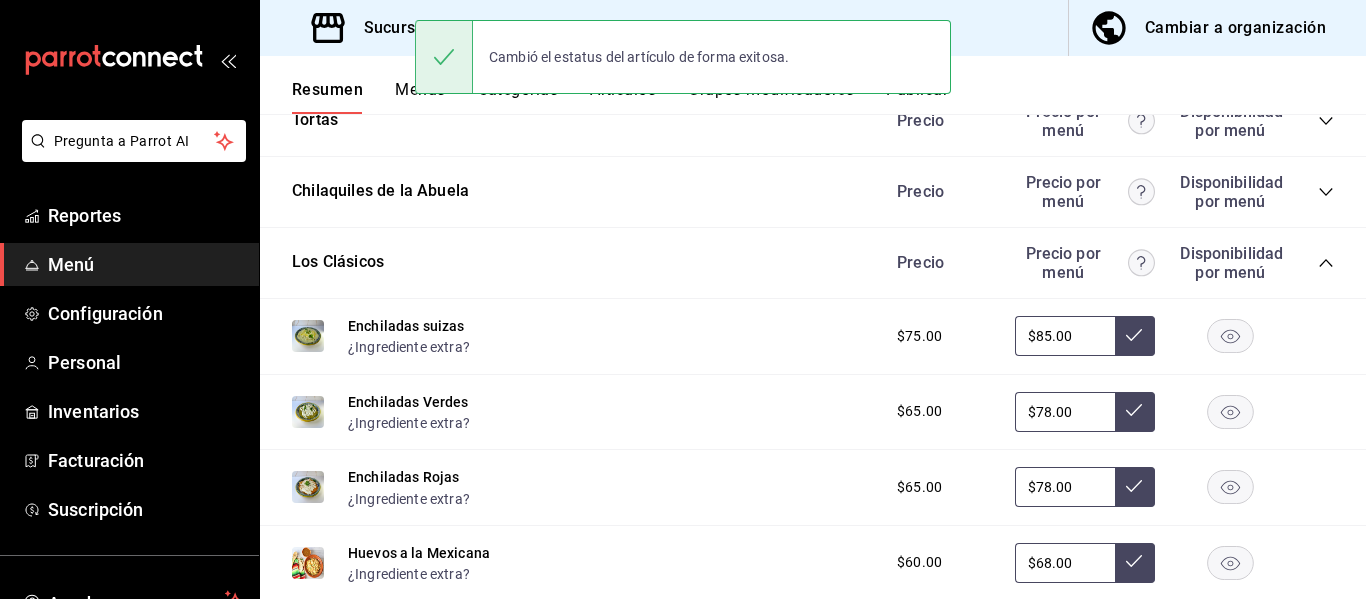 click 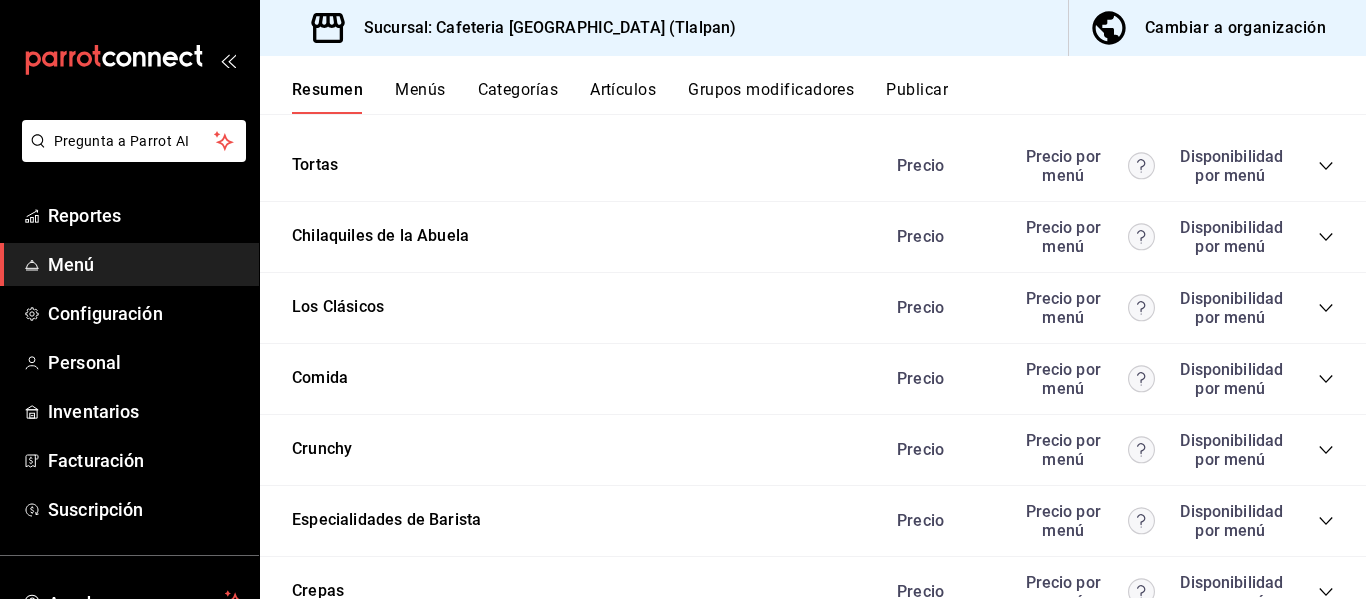 scroll, scrollTop: 3619, scrollLeft: 0, axis: vertical 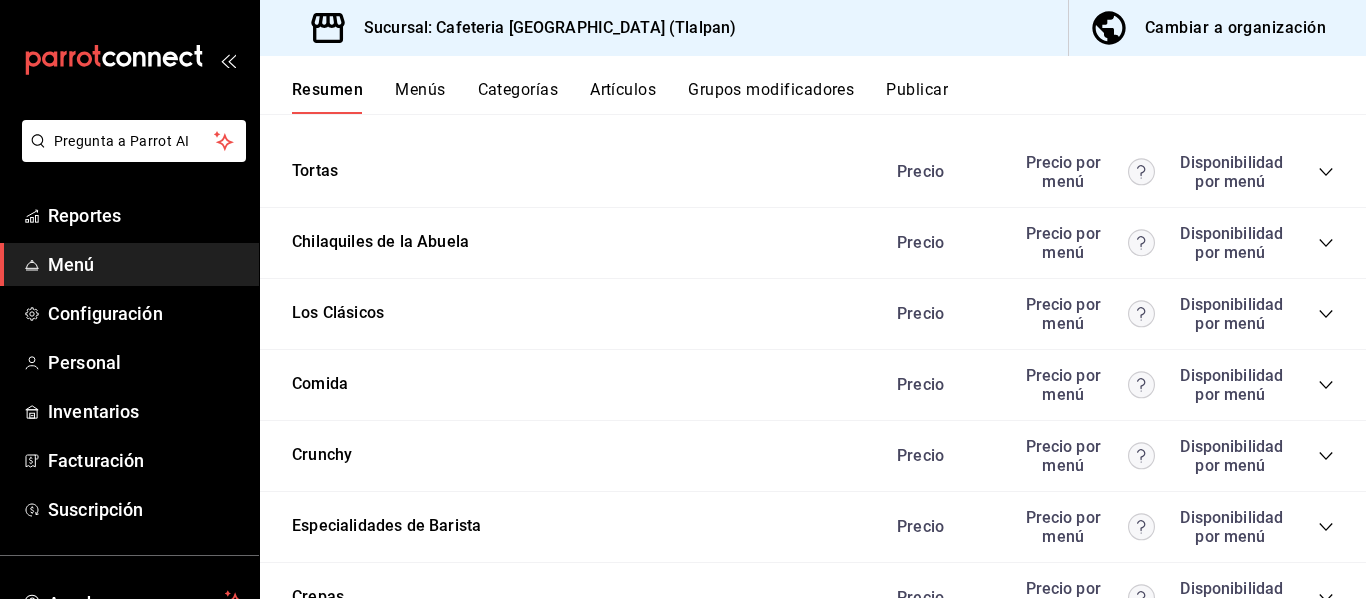 click 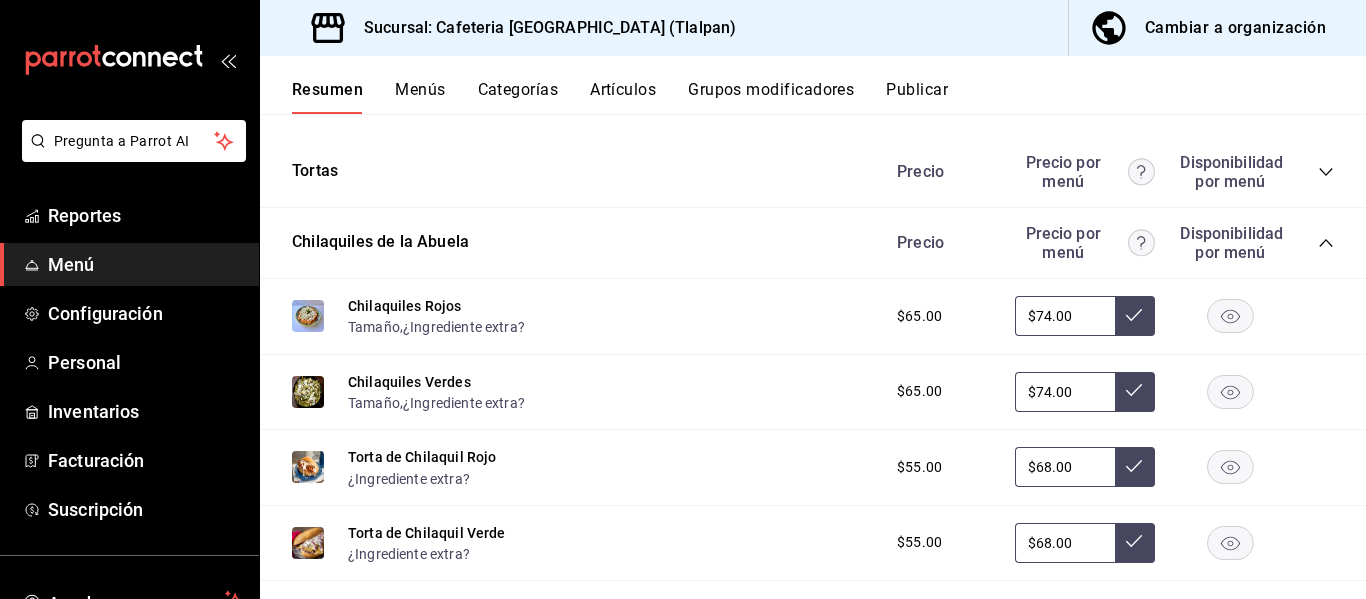 click 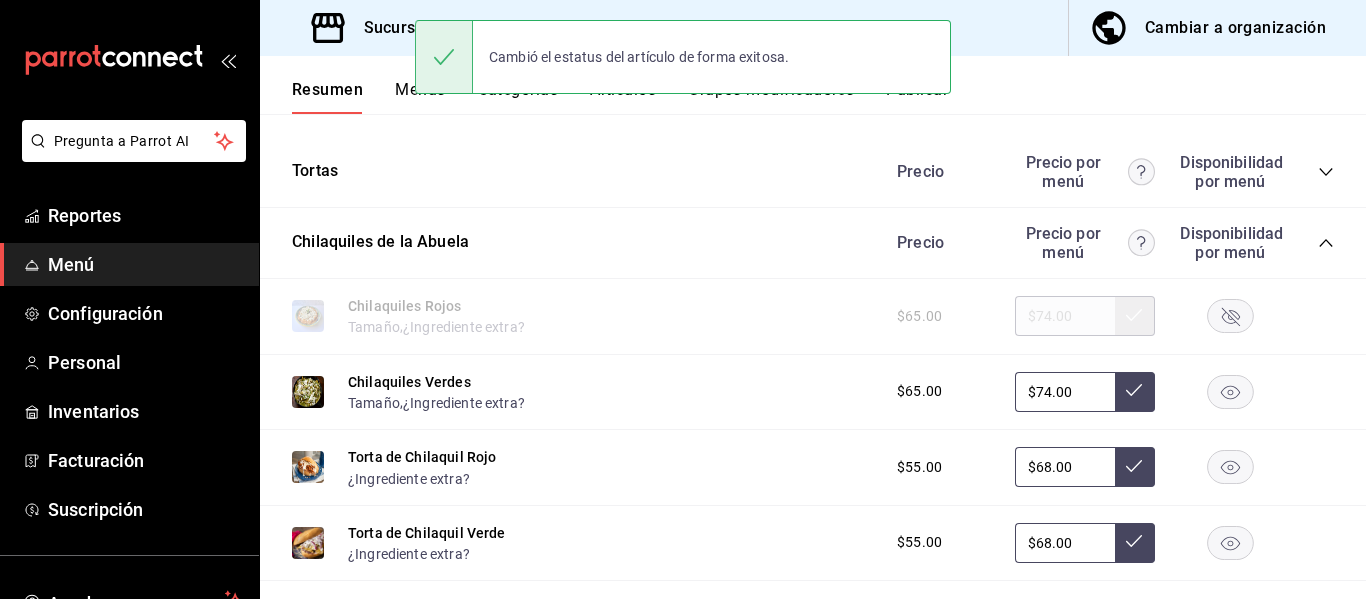 click 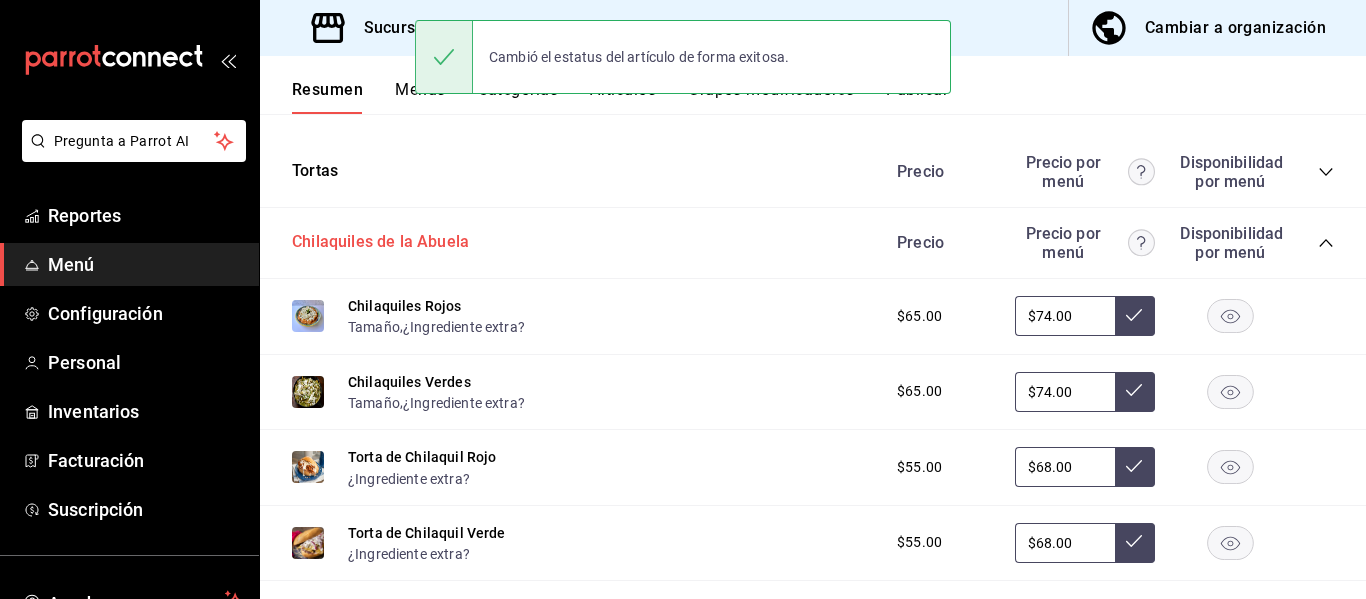 click on "Chilaquiles de la Abuela" at bounding box center [380, 242] 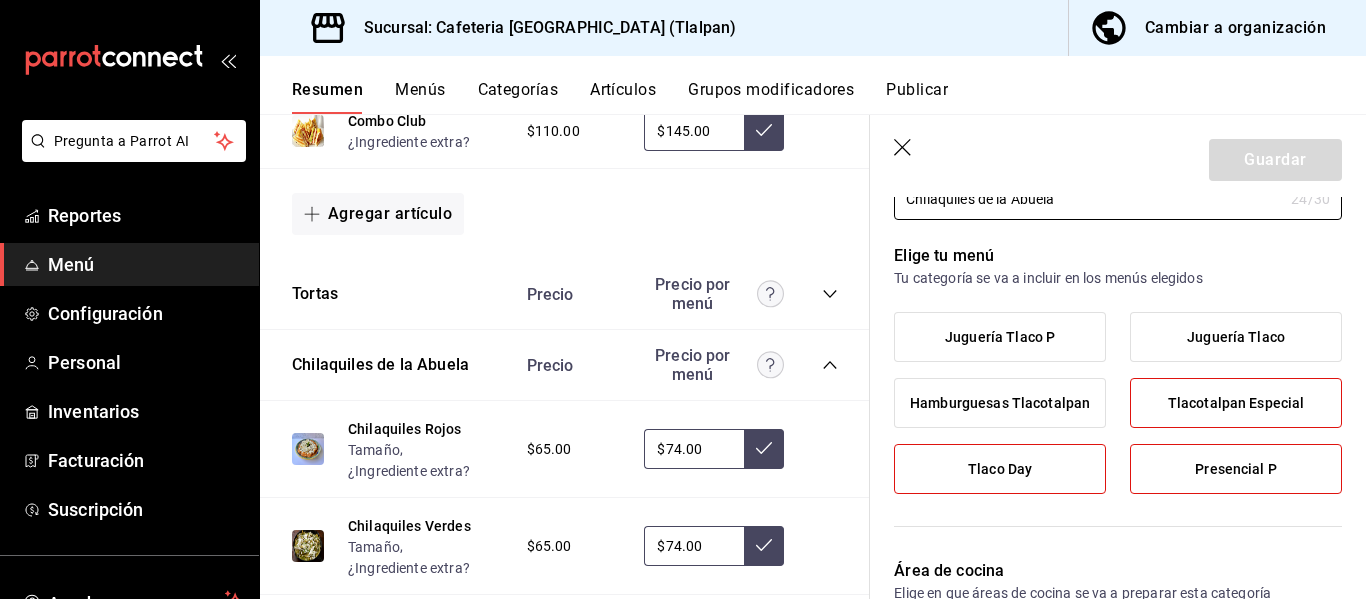 scroll, scrollTop: 104, scrollLeft: 0, axis: vertical 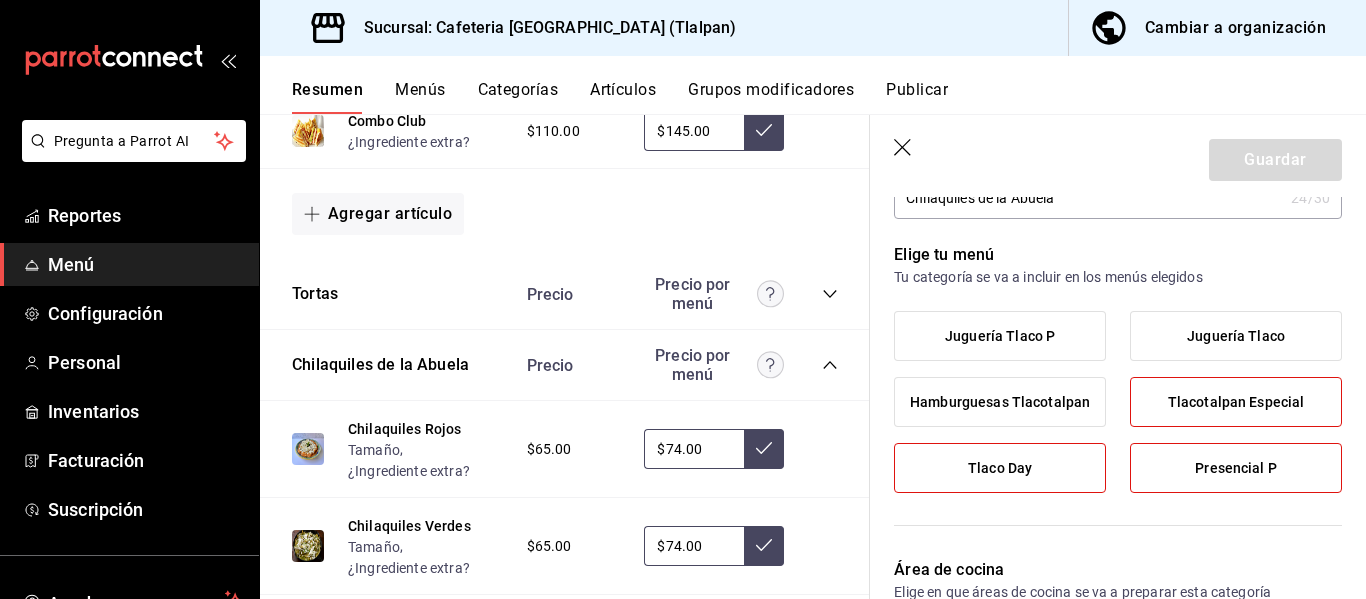 click 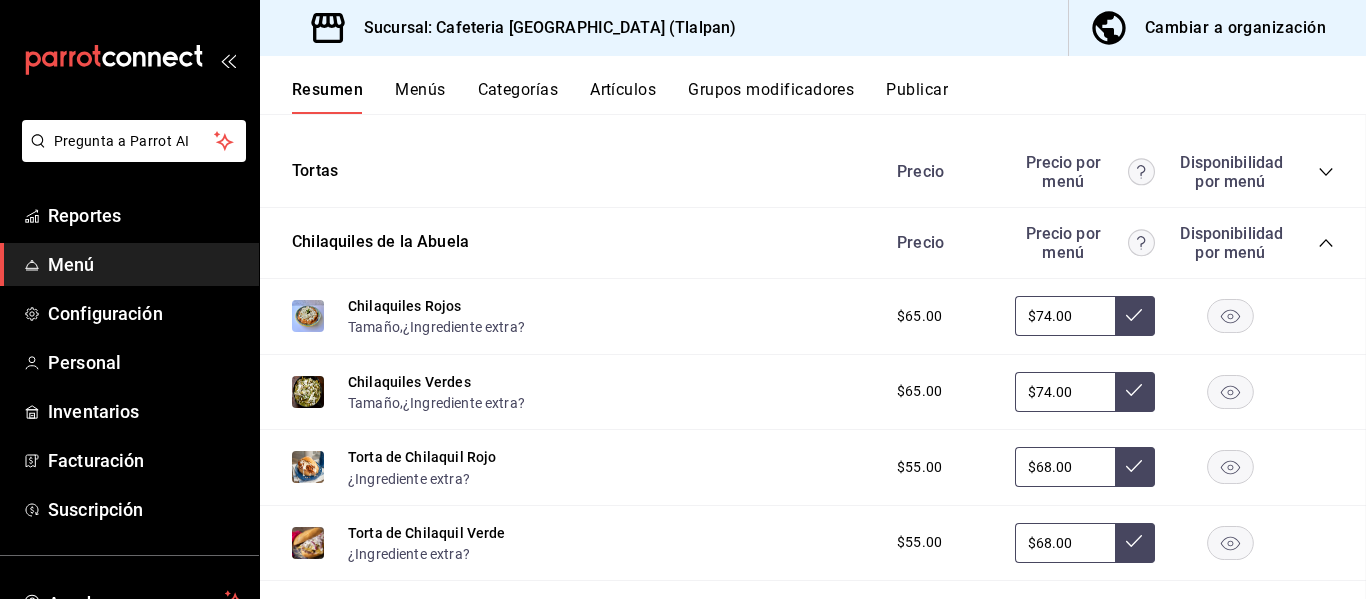 scroll, scrollTop: 4205, scrollLeft: 0, axis: vertical 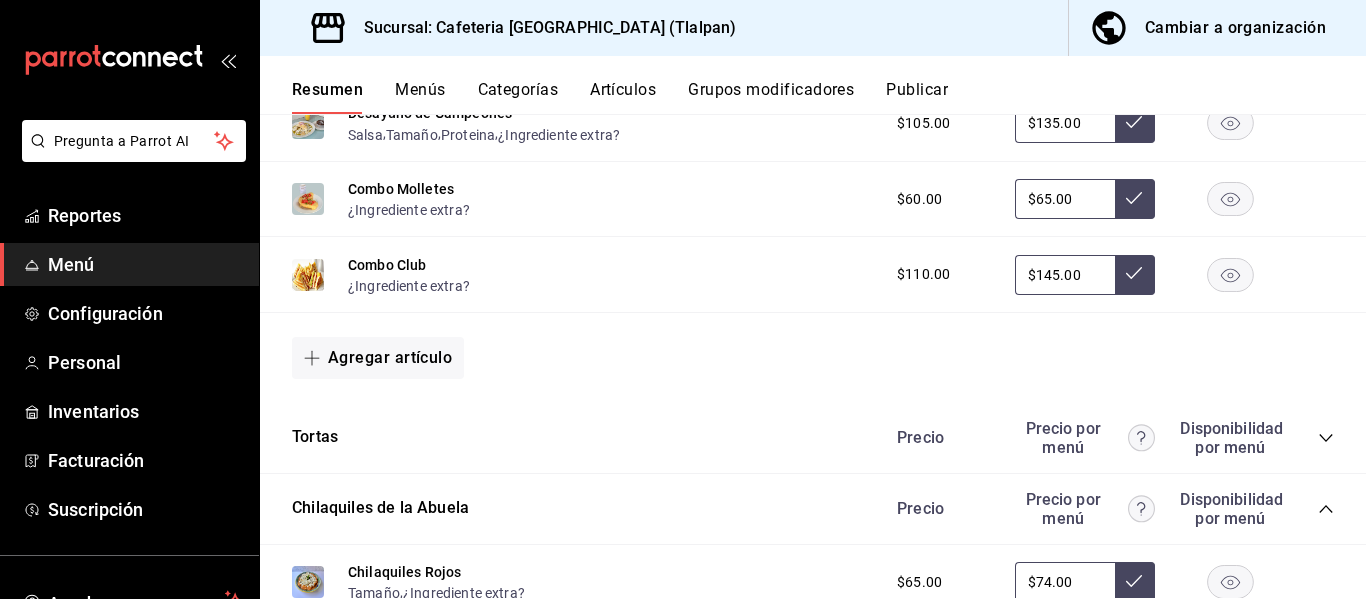click at bounding box center (1326, 509) 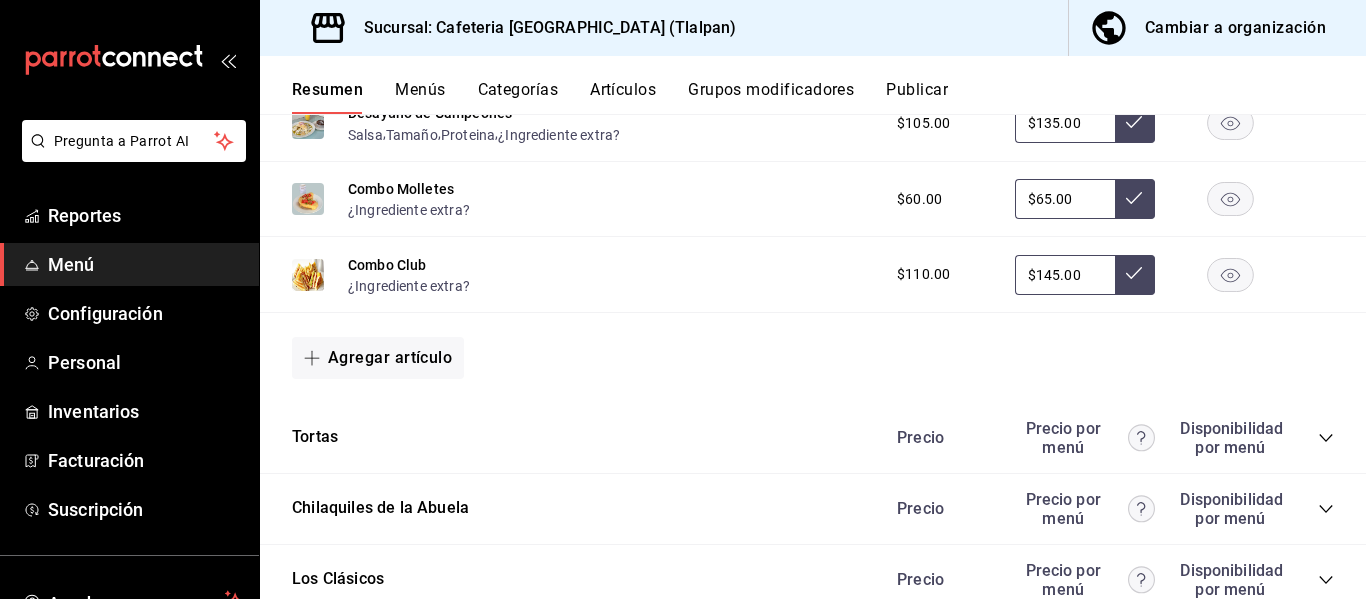 click 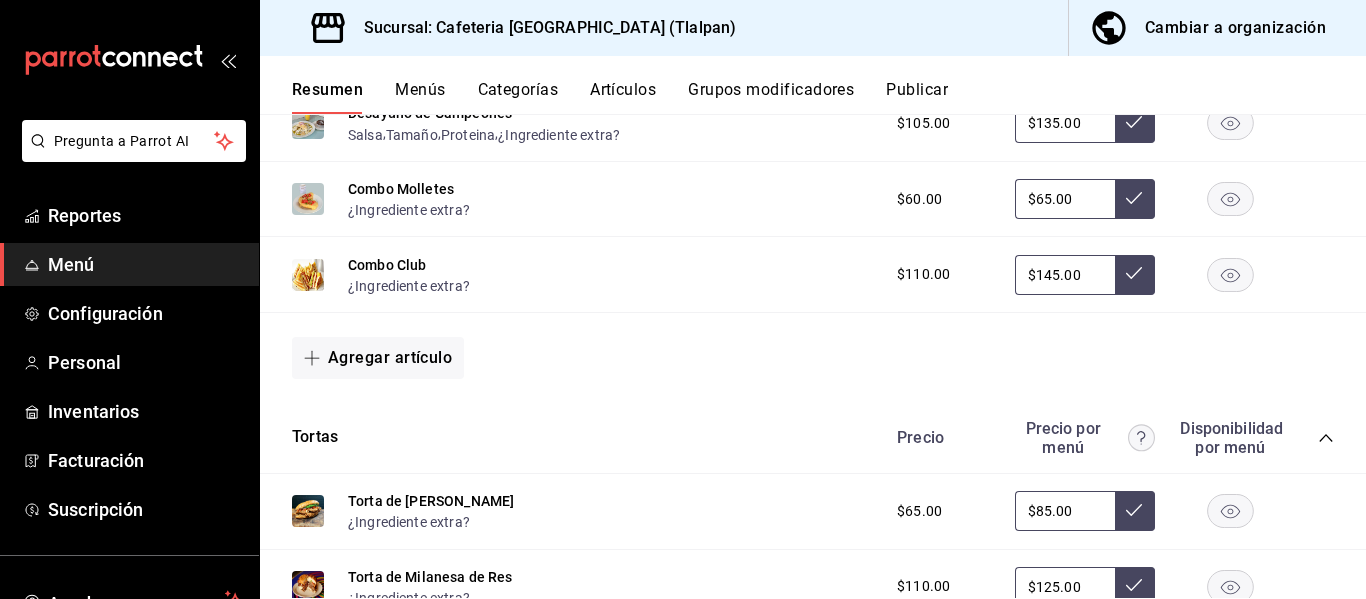 click 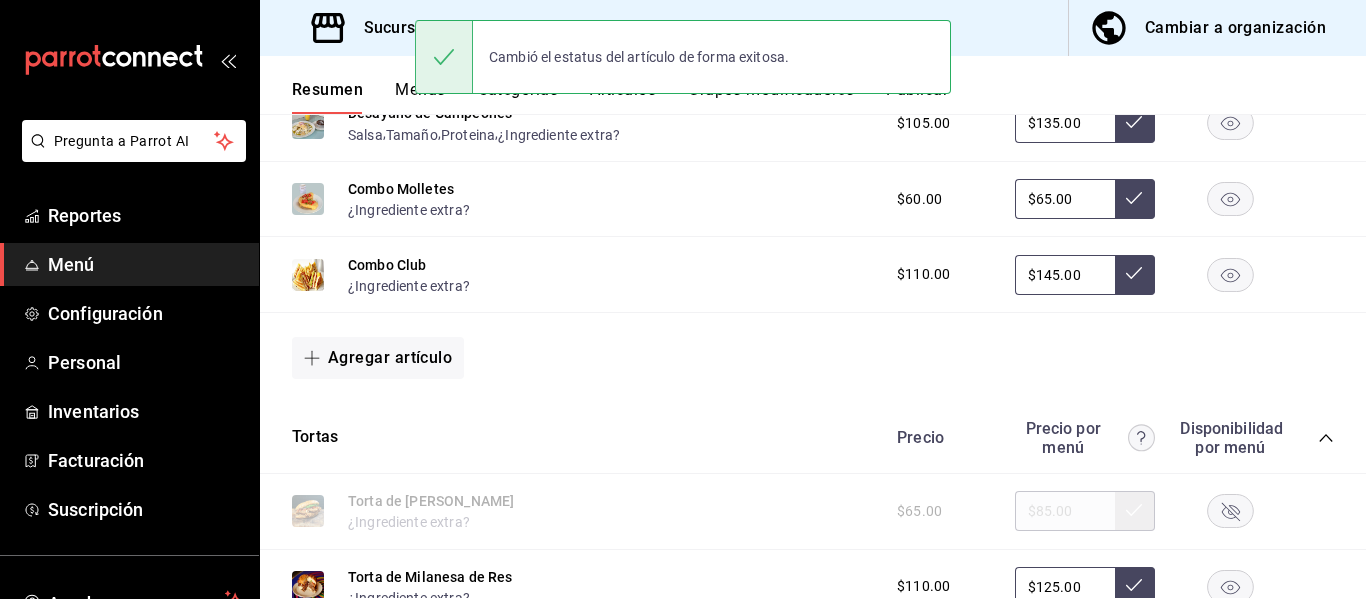 click 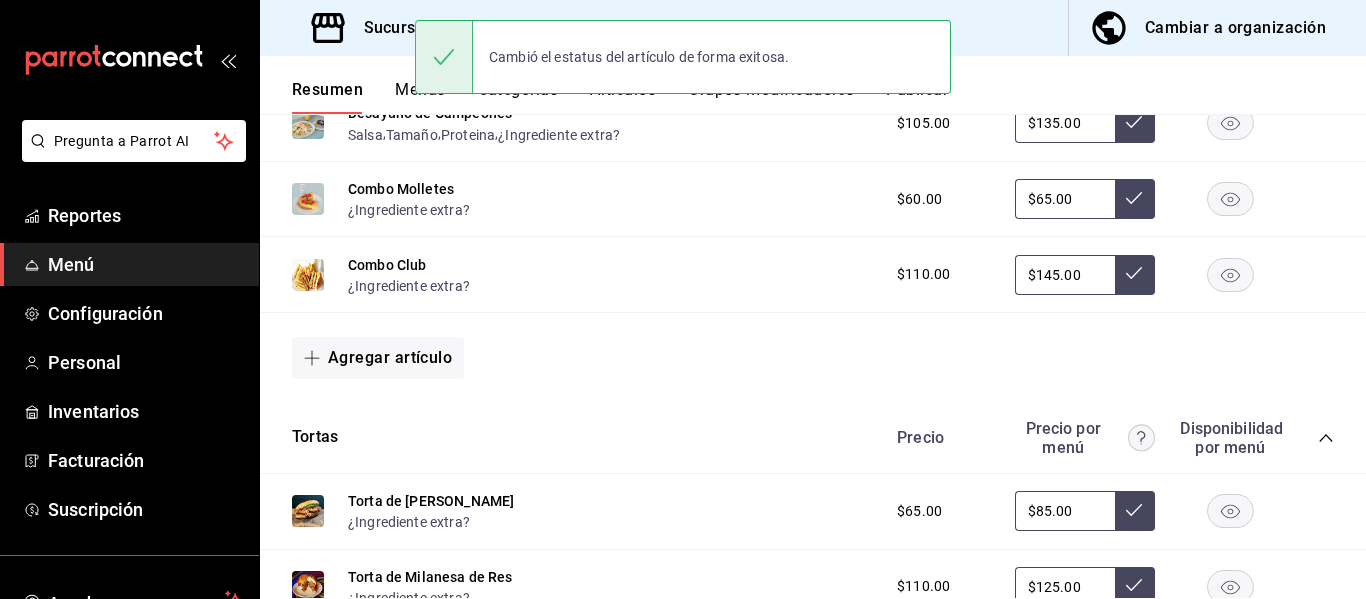 click 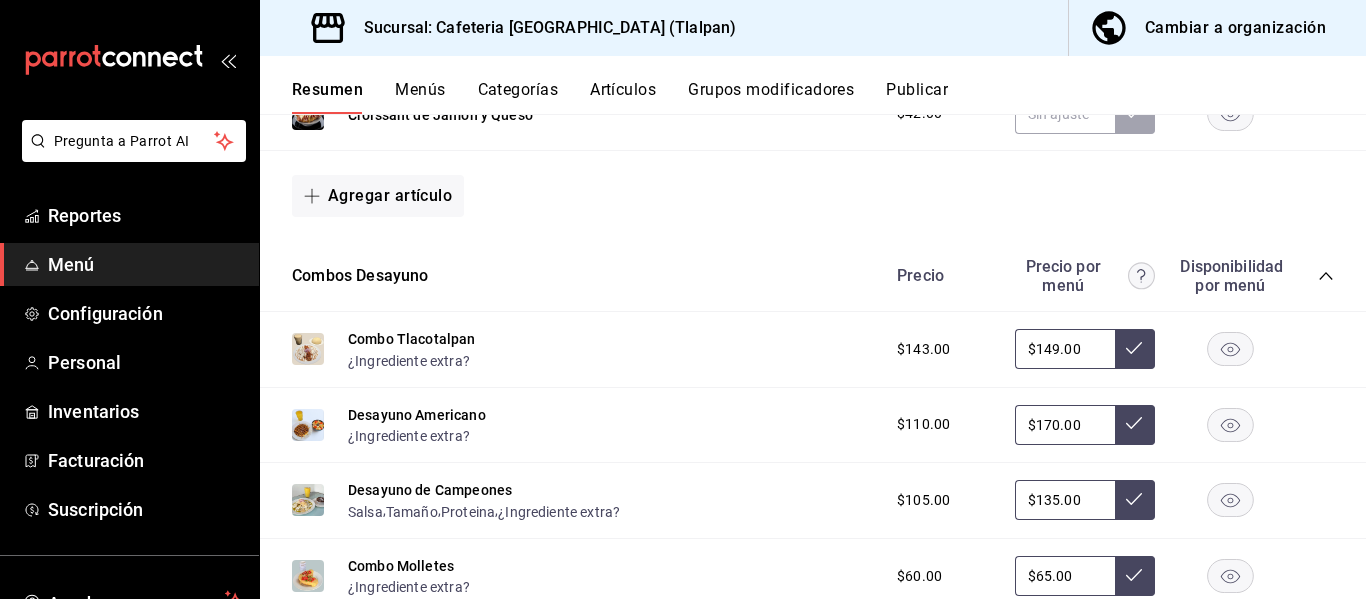scroll, scrollTop: 2975, scrollLeft: 0, axis: vertical 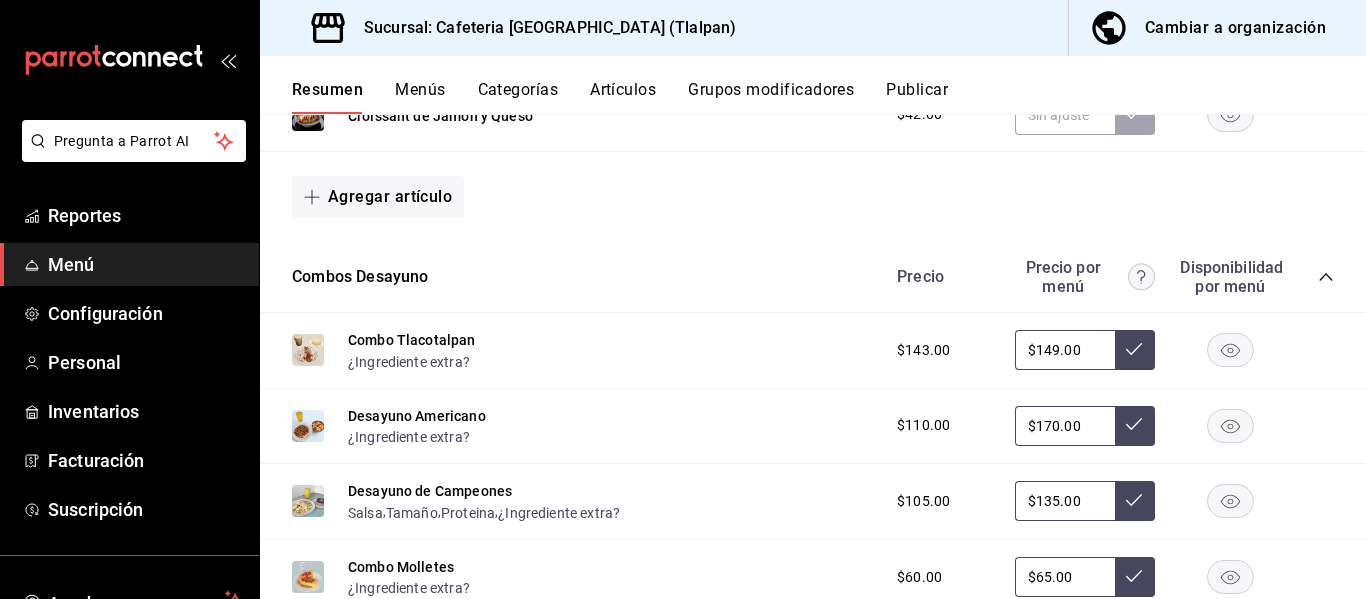 click 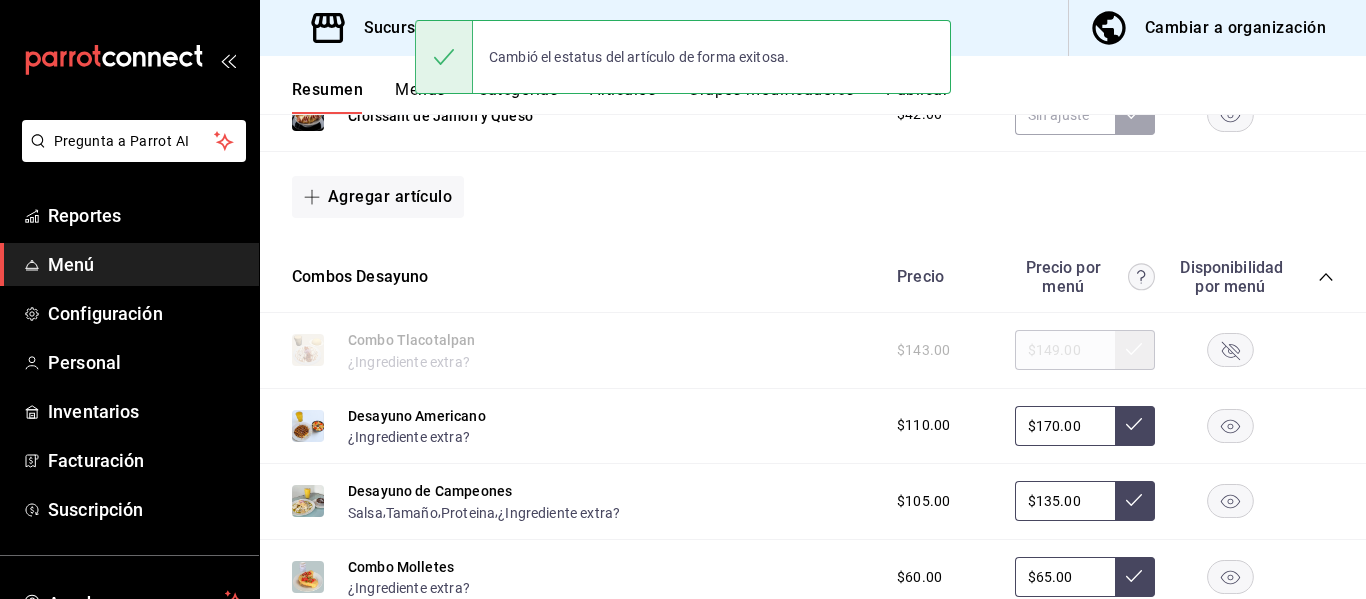 click 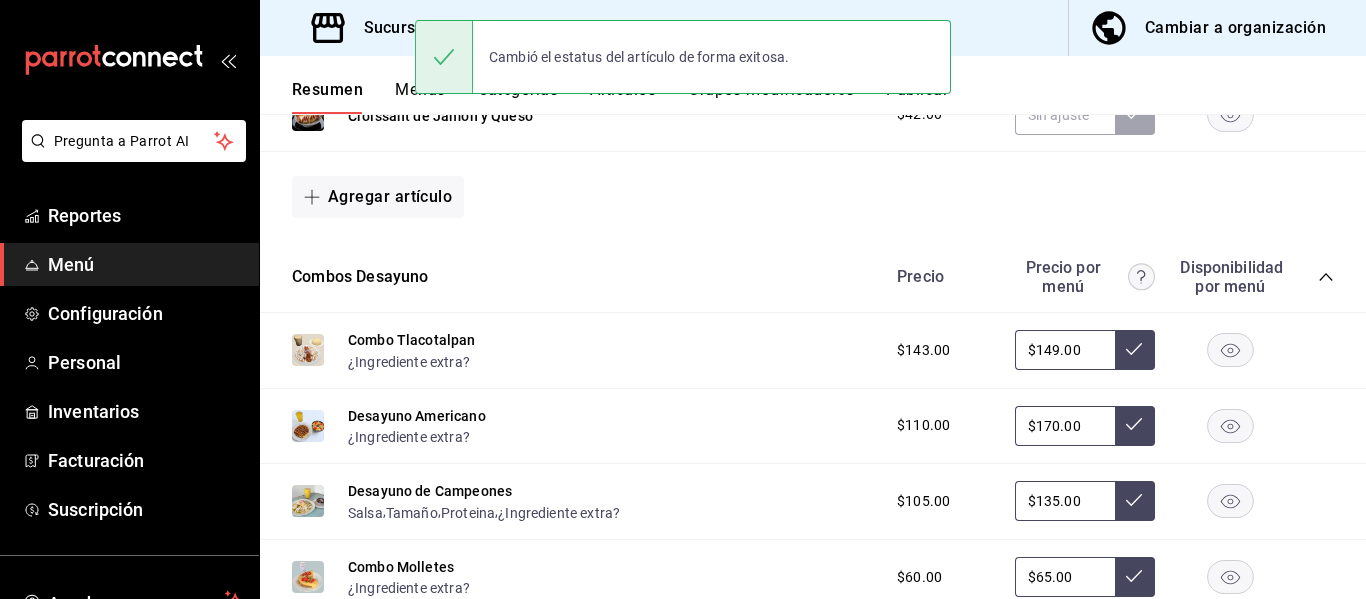click on "Combos Desayuno Precio Precio por menú   Disponibilidad por menú" at bounding box center (813, 277) 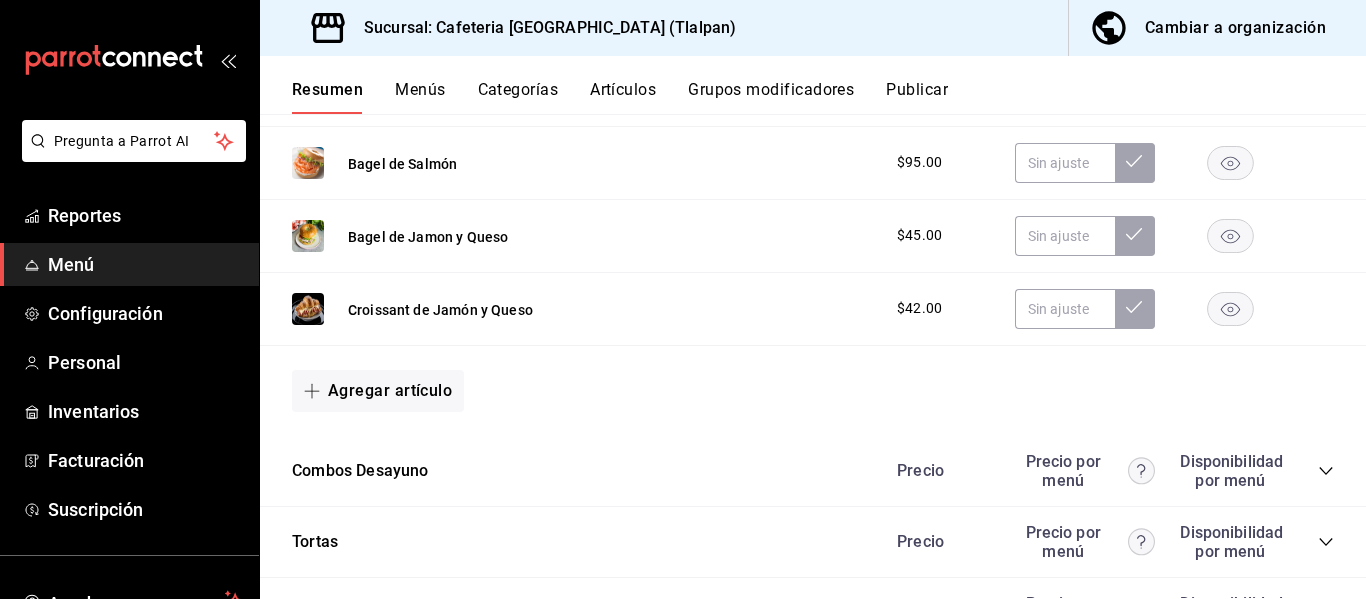 scroll, scrollTop: 2779, scrollLeft: 0, axis: vertical 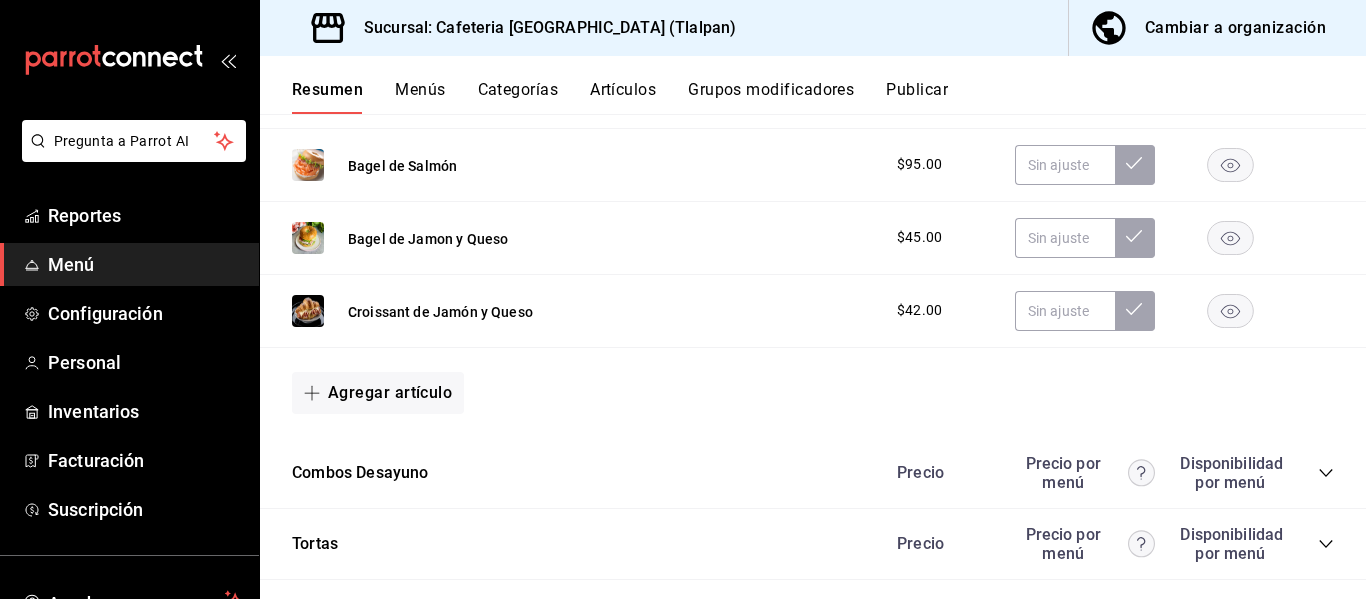 click 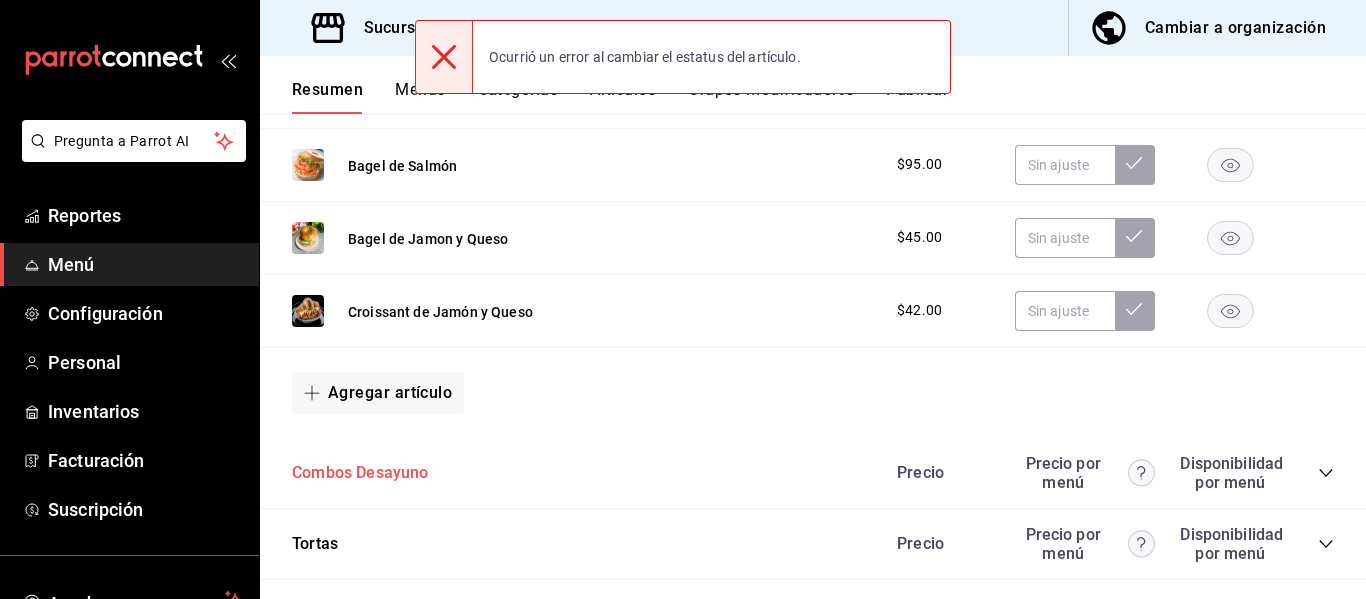 click on "Combos Desayuno" at bounding box center [360, 473] 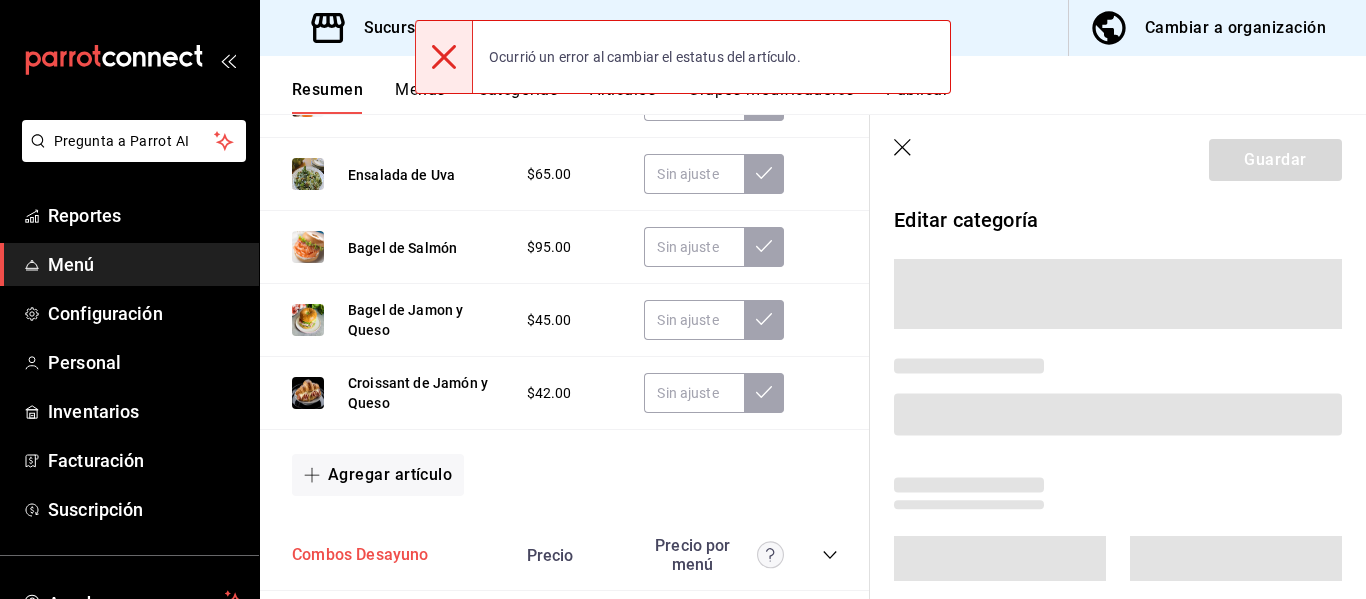 click on "Croissant de Jamón y Queso $42.00" at bounding box center [565, 393] 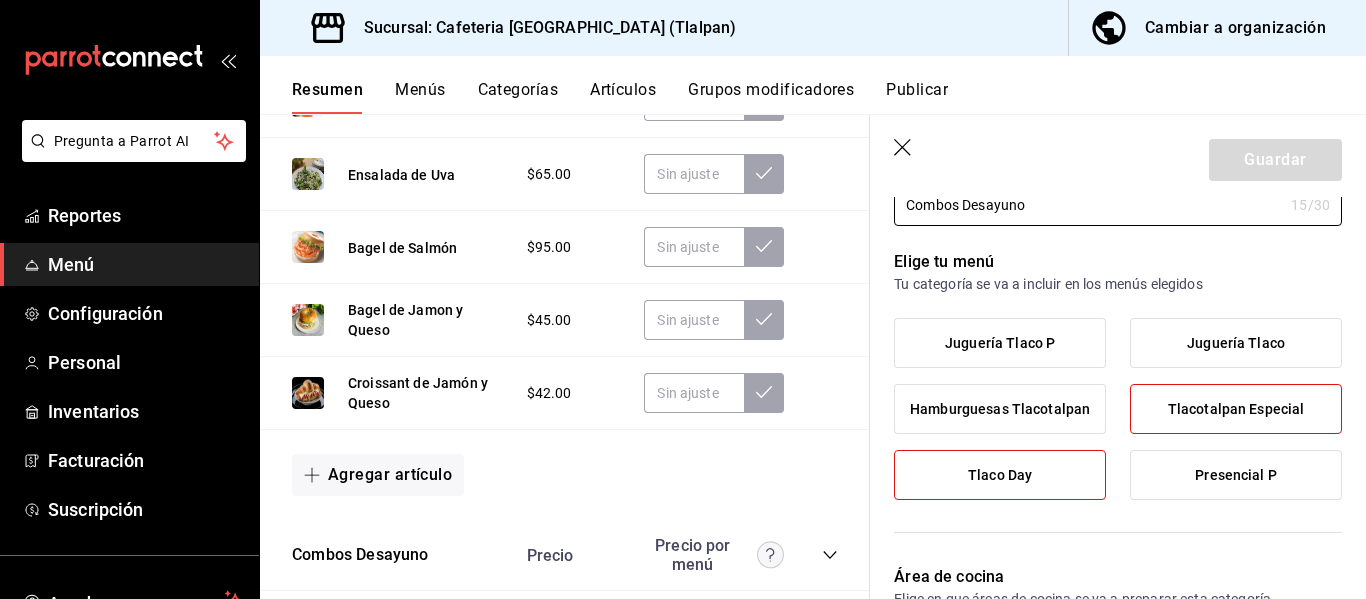 scroll, scrollTop: 95, scrollLeft: 0, axis: vertical 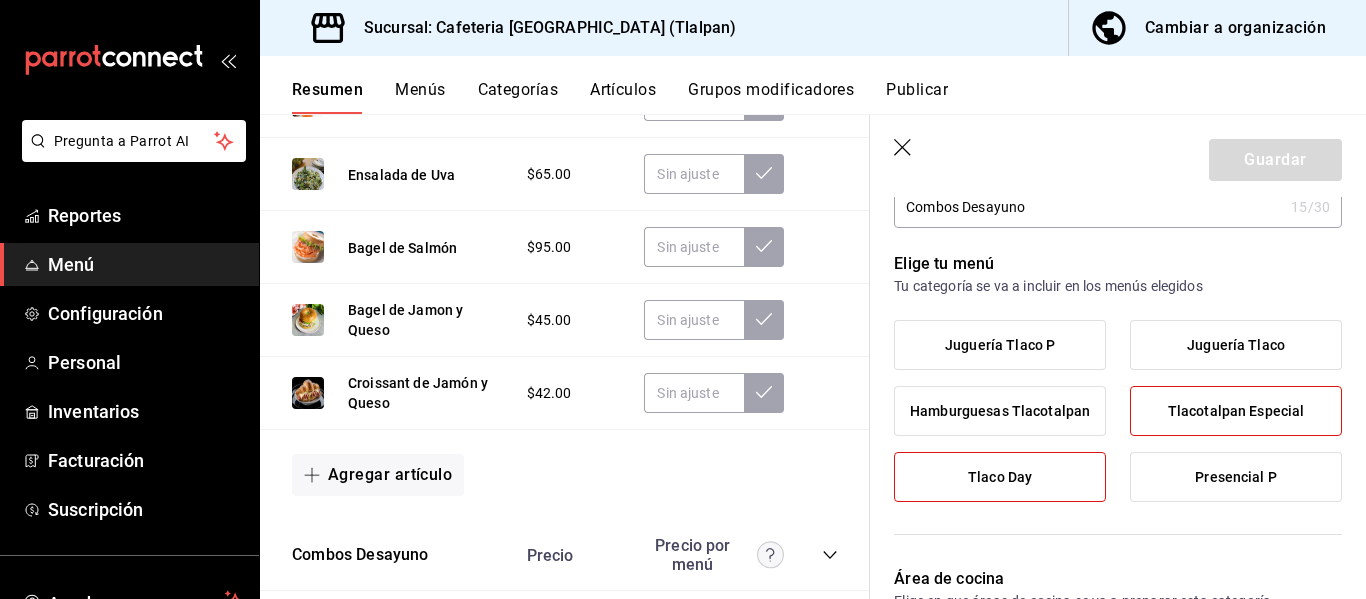 click 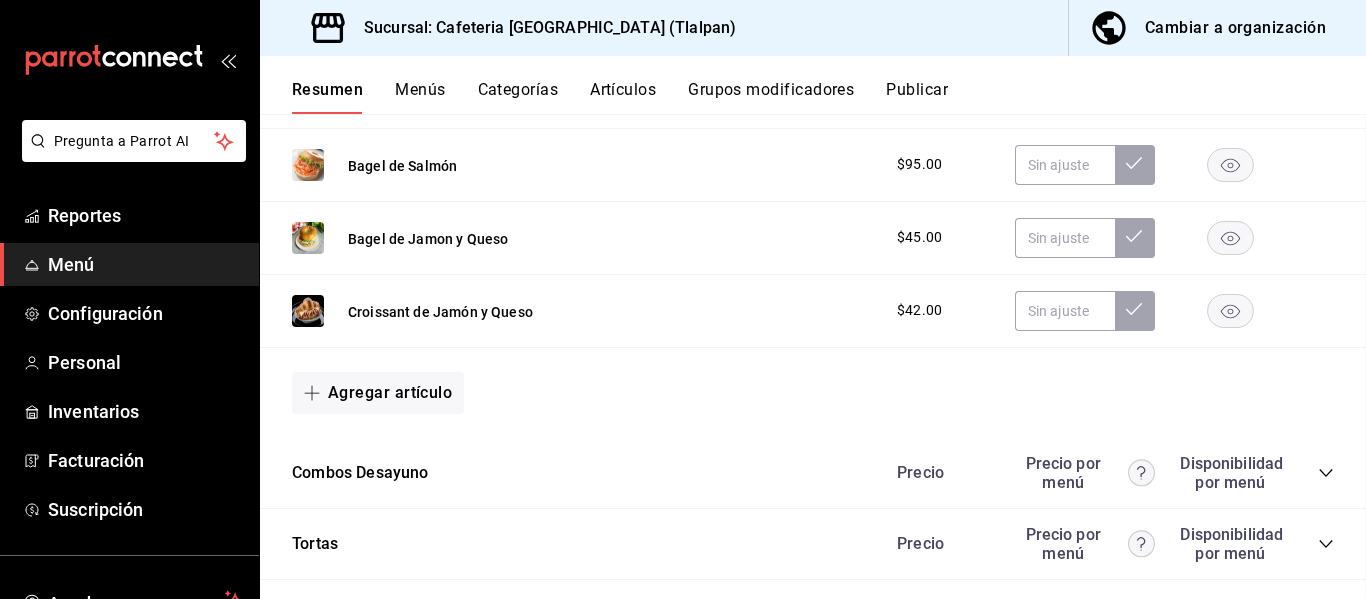 scroll, scrollTop: 3083, scrollLeft: 0, axis: vertical 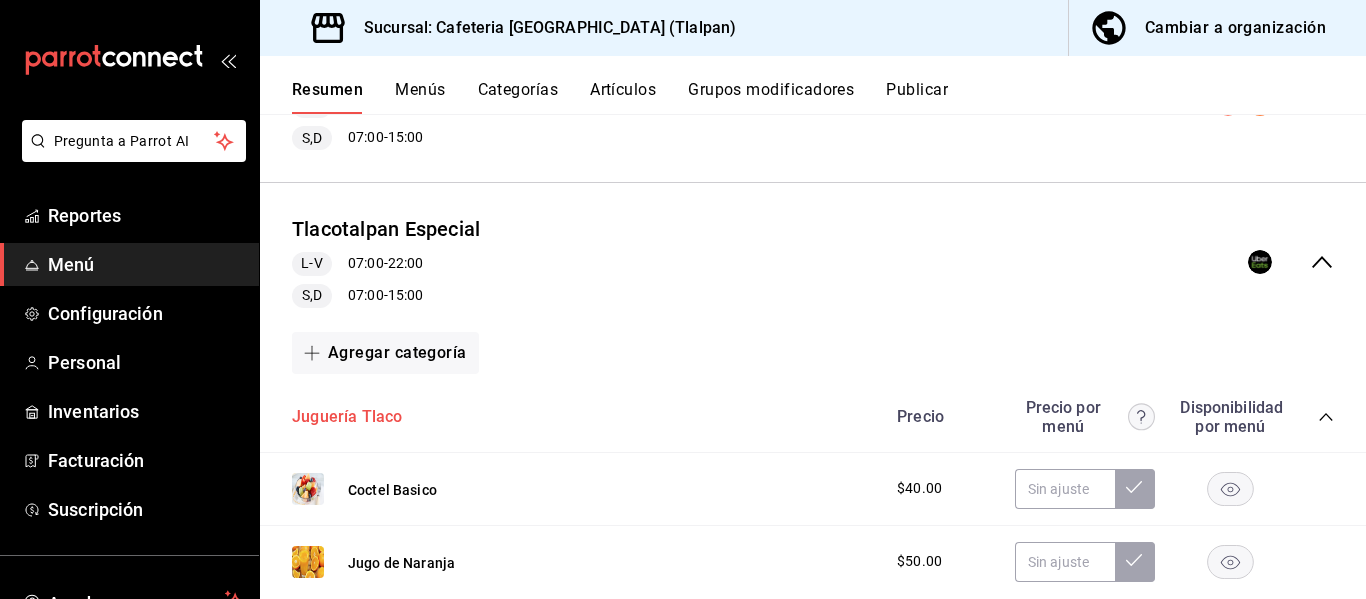 click on "Juguería Tlaco" at bounding box center [347, 417] 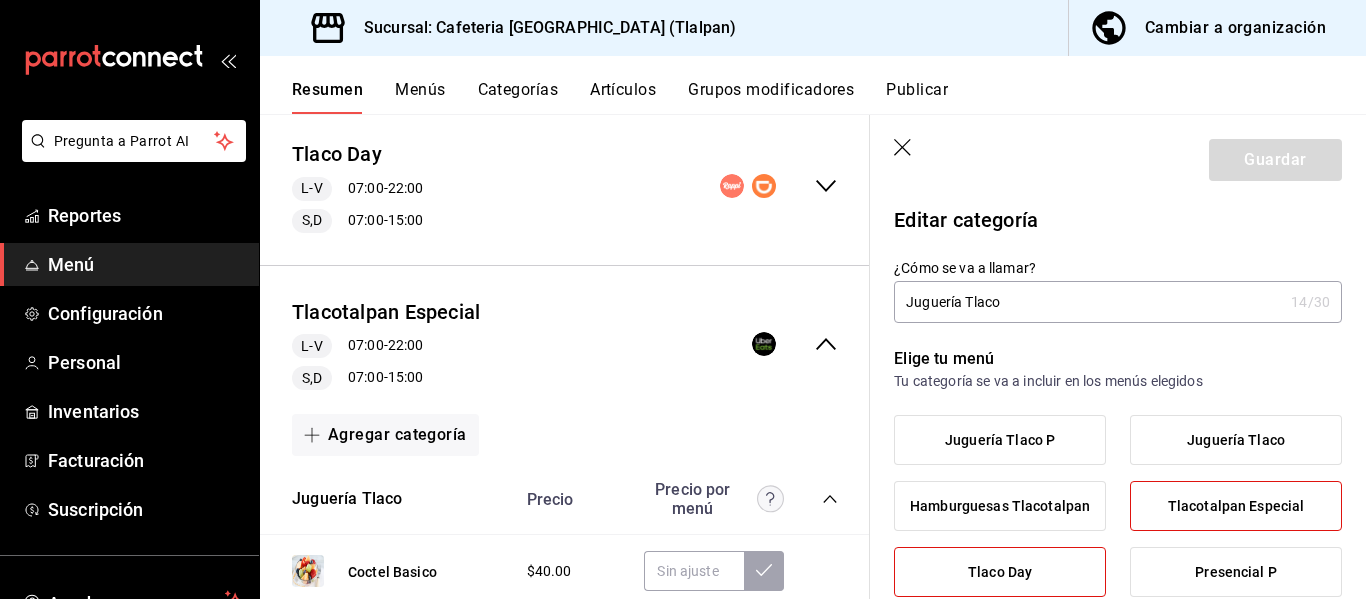 click on "Juguería Tlaco" at bounding box center [1088, 302] 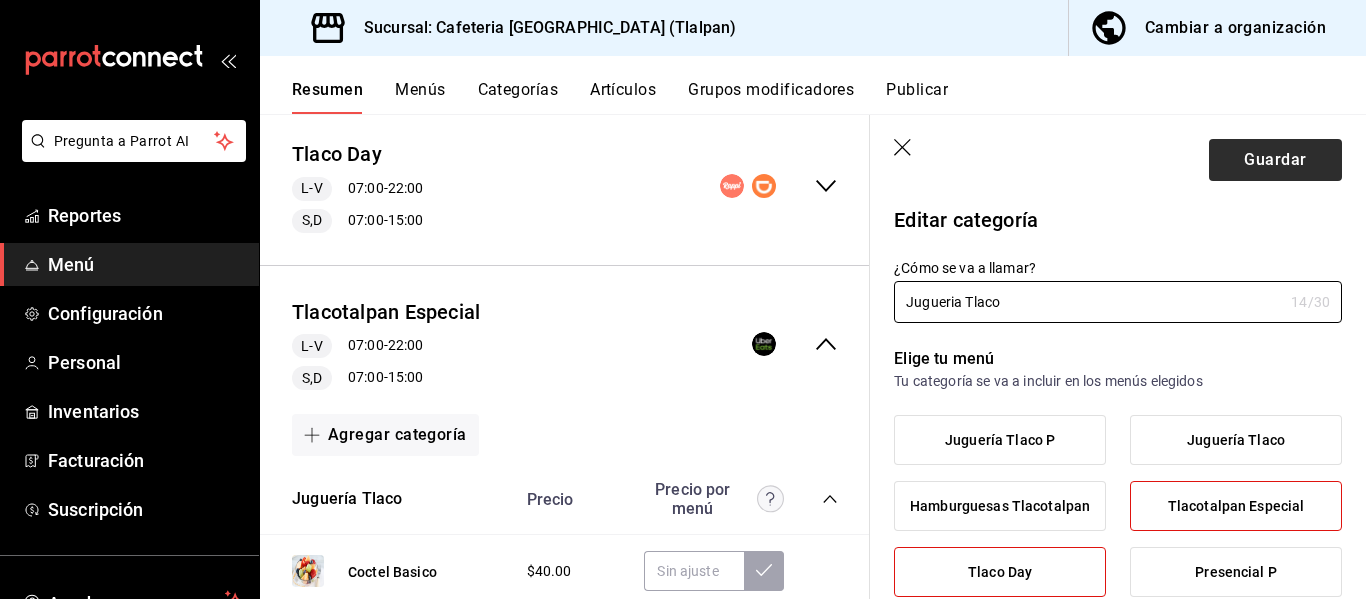 type on "Jugueria Tlaco" 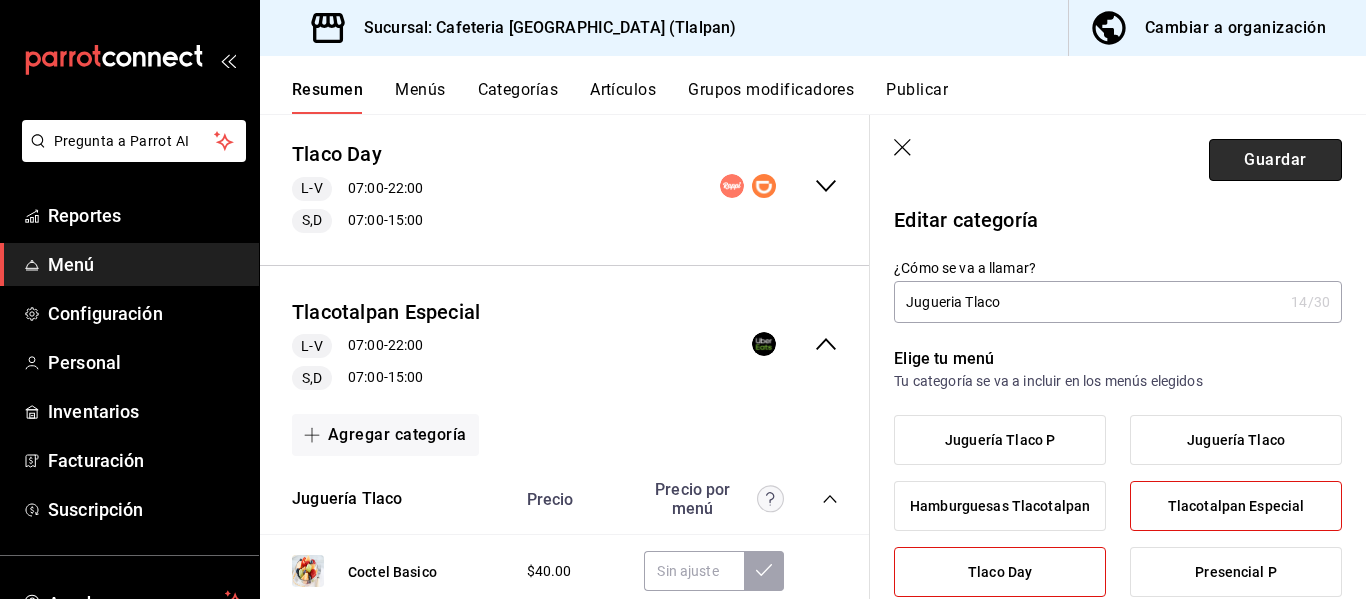 click on "Guardar" at bounding box center [1275, 160] 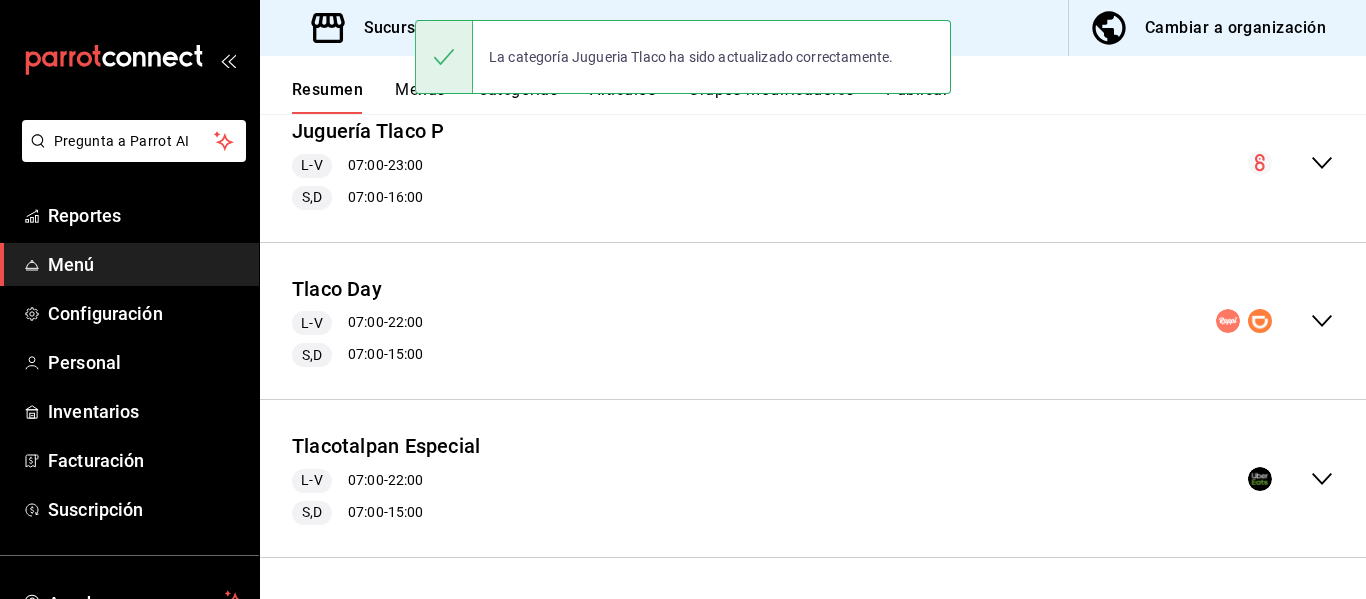 scroll, scrollTop: 1800, scrollLeft: 0, axis: vertical 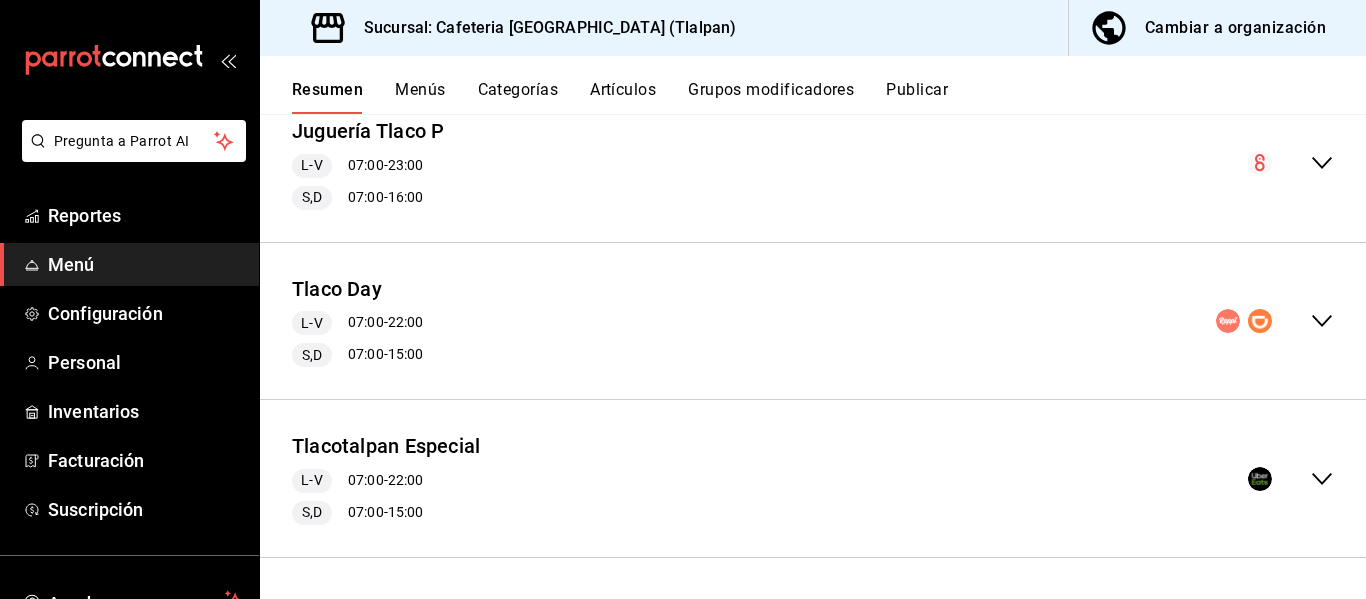 click on "Tlacotalpan Especial L-V 07:00  -  22:00 S,D 07:00  -  15:00" at bounding box center [813, 478] 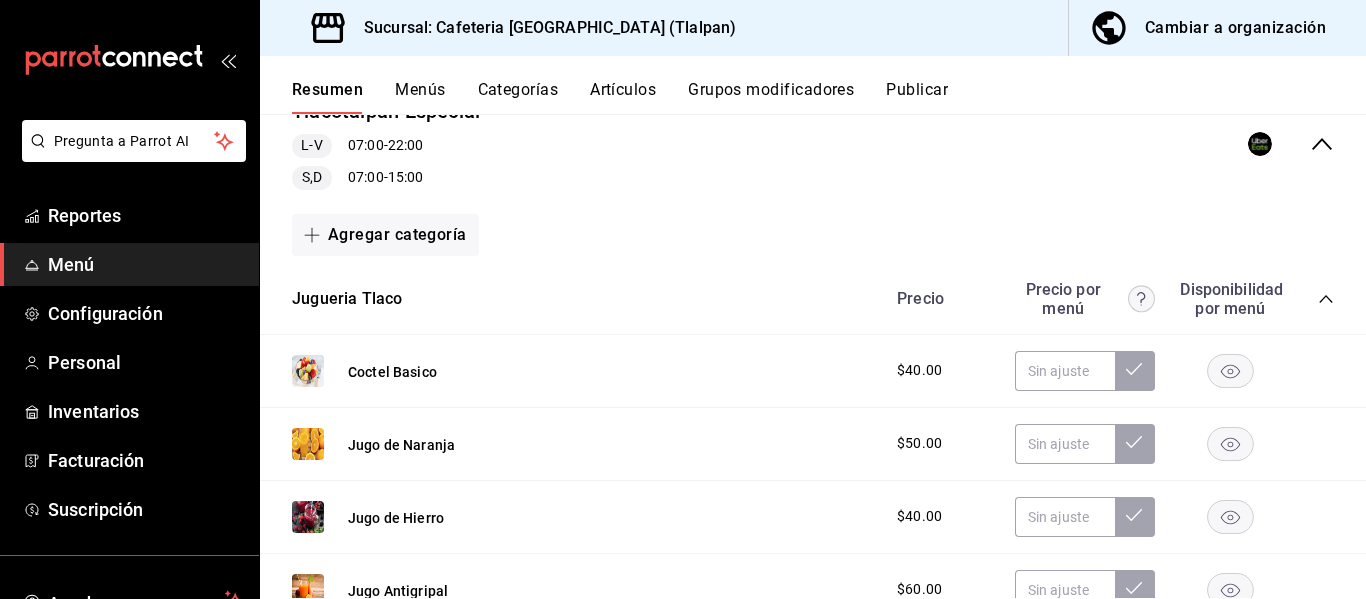scroll, scrollTop: 2150, scrollLeft: 0, axis: vertical 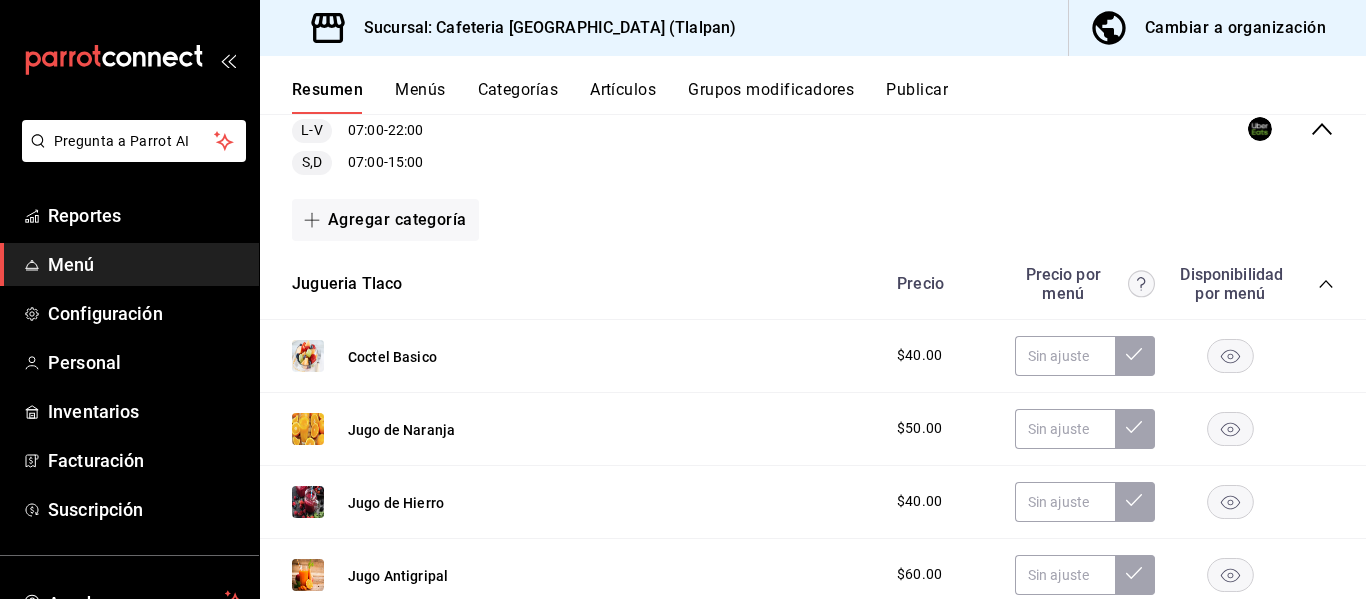 click 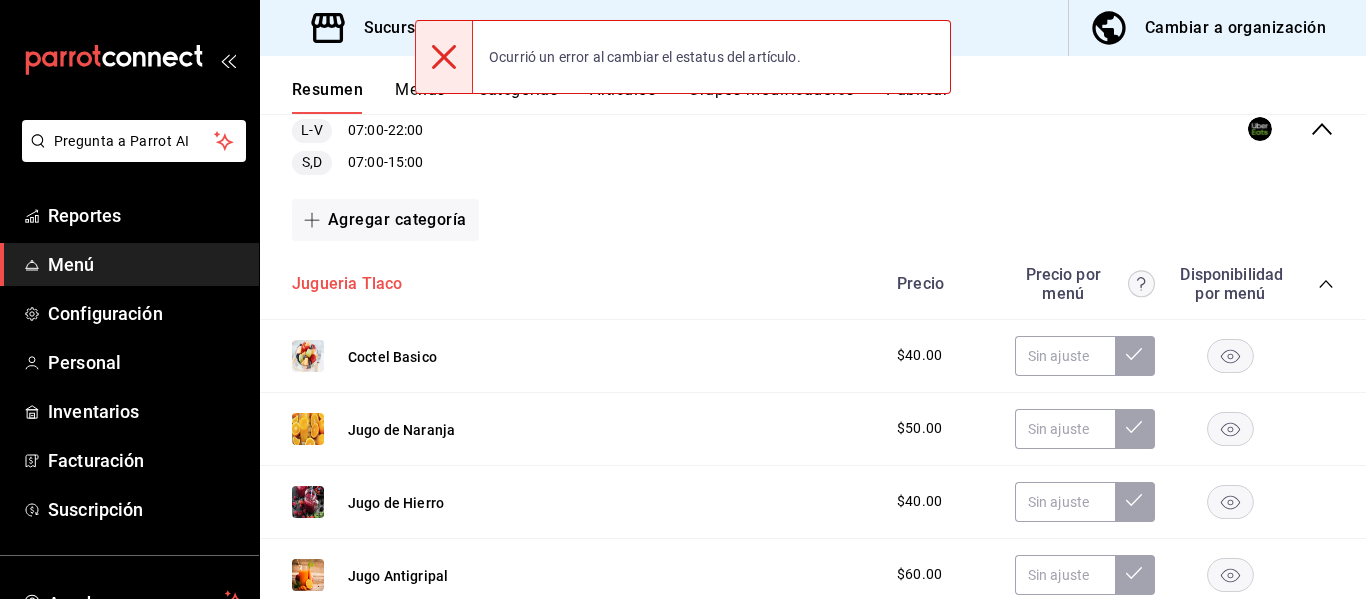 click on "Jugueria Tlaco" at bounding box center [347, 284] 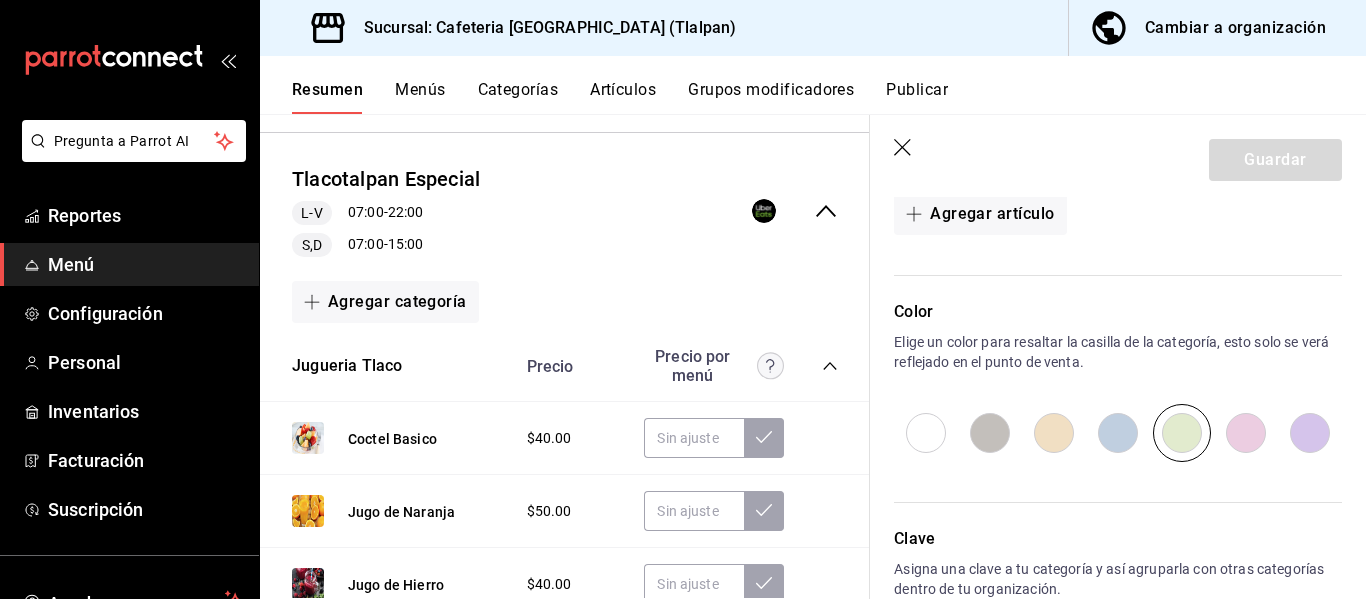 scroll, scrollTop: 1258, scrollLeft: 0, axis: vertical 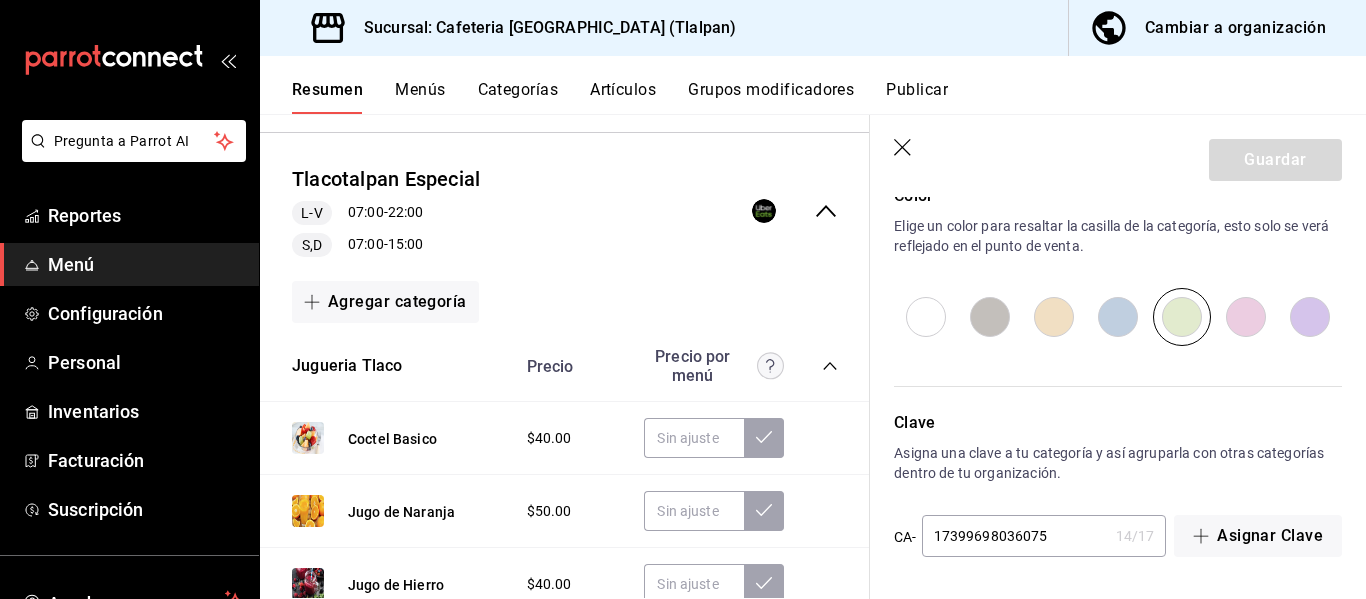 click on "17399698036075" at bounding box center [1015, 536] 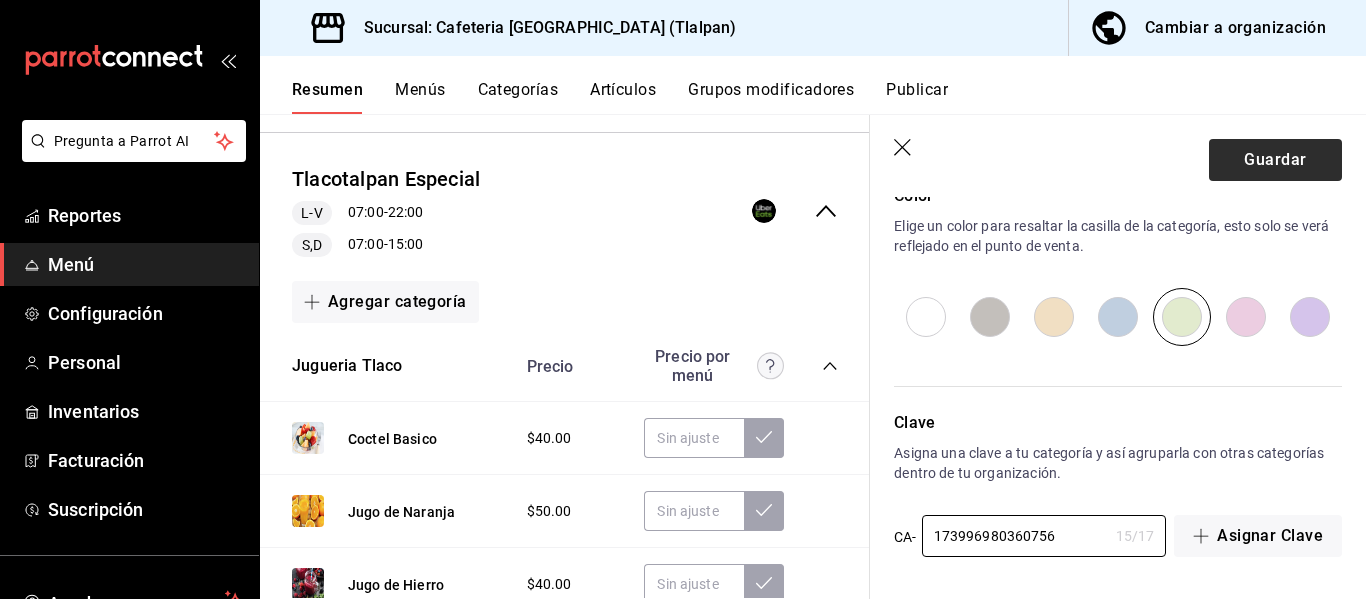 type on "173996980360756" 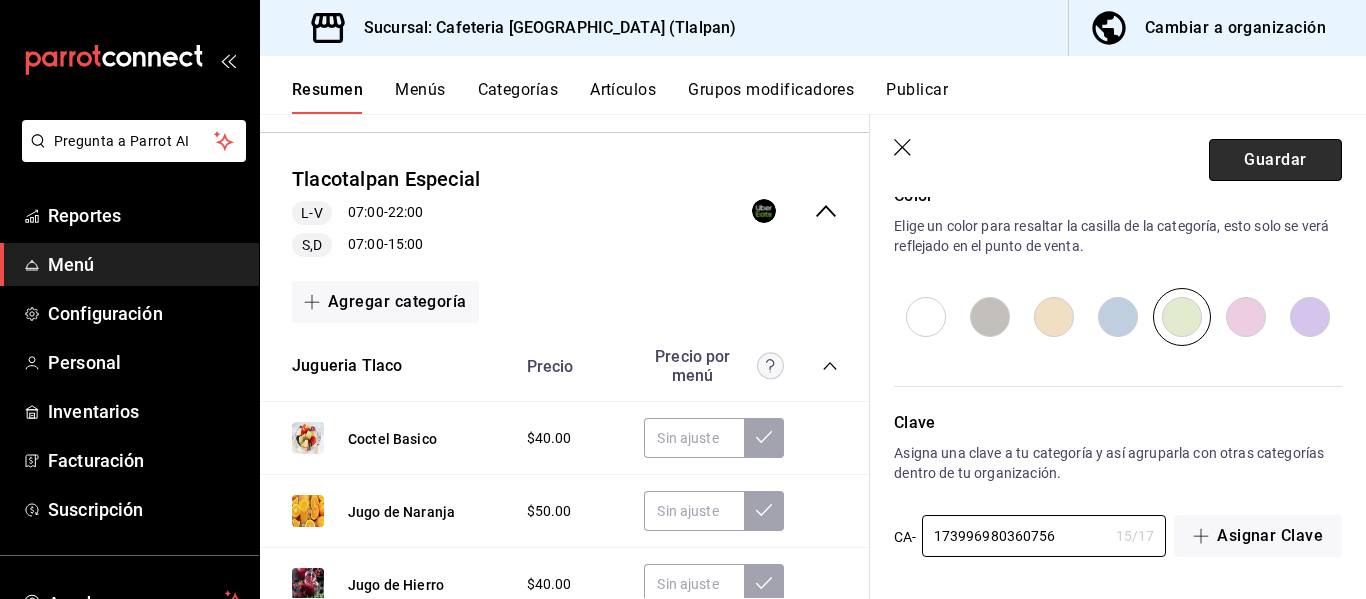 click on "Guardar" at bounding box center (1275, 160) 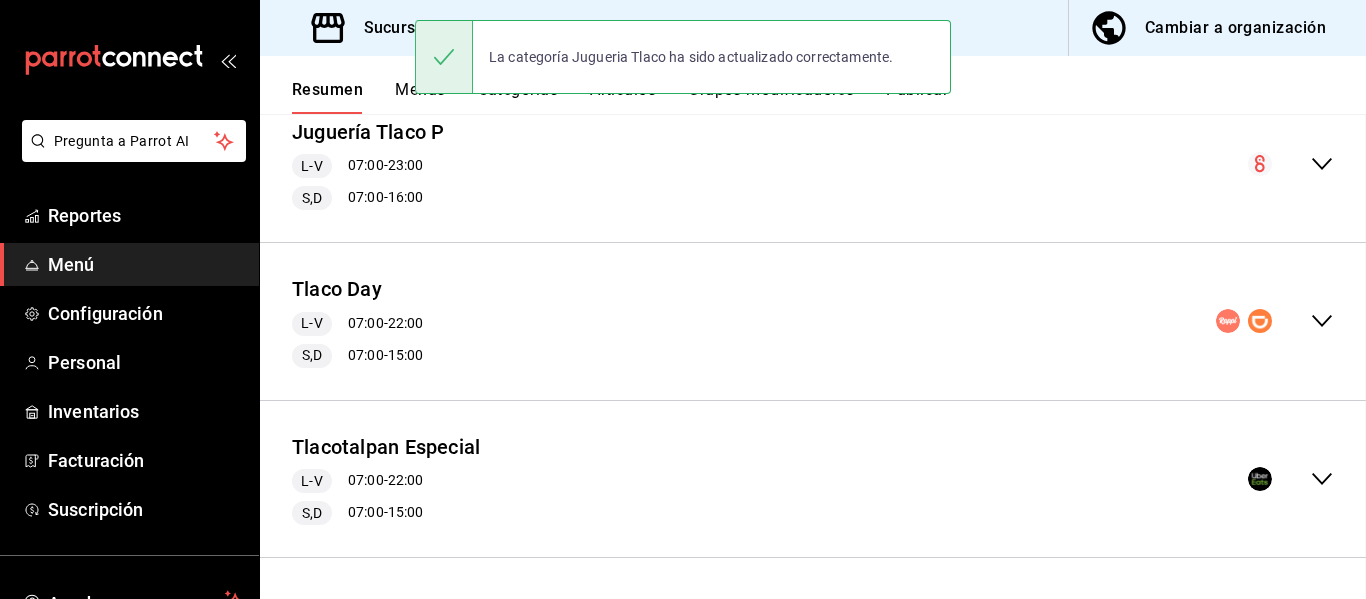 scroll, scrollTop: 0, scrollLeft: 0, axis: both 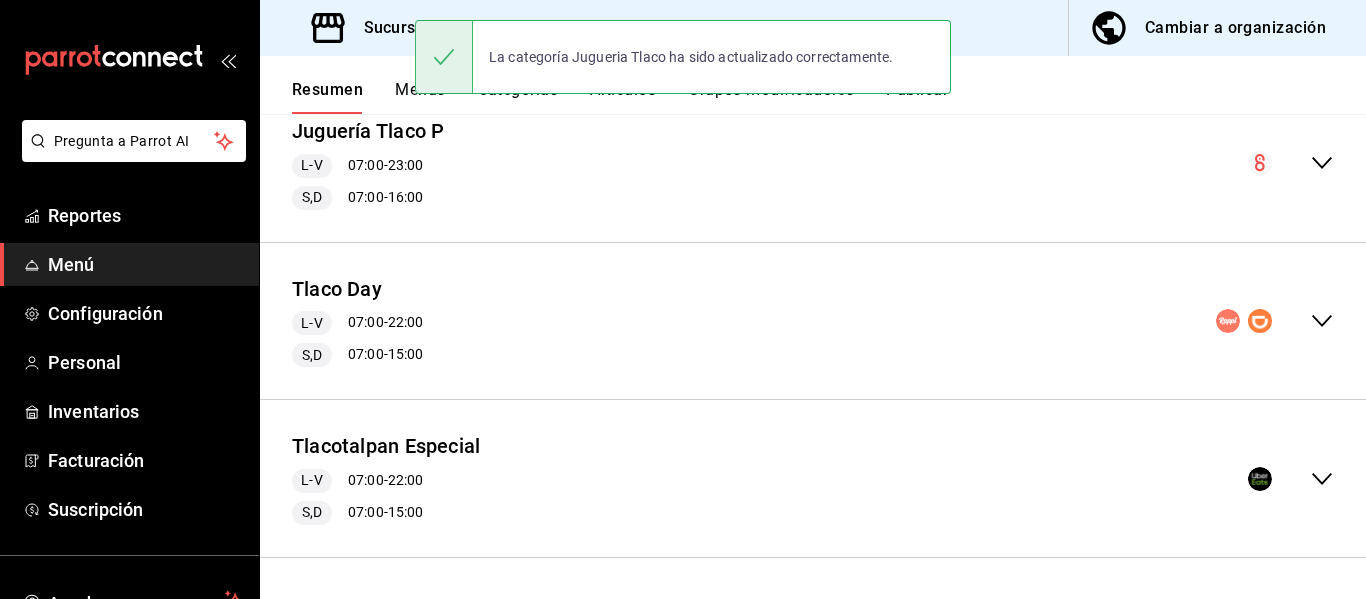 click on "Tlacotalpan Especial L-V 07:00  -  22:00 S,D 07:00  -  15:00" at bounding box center [813, 478] 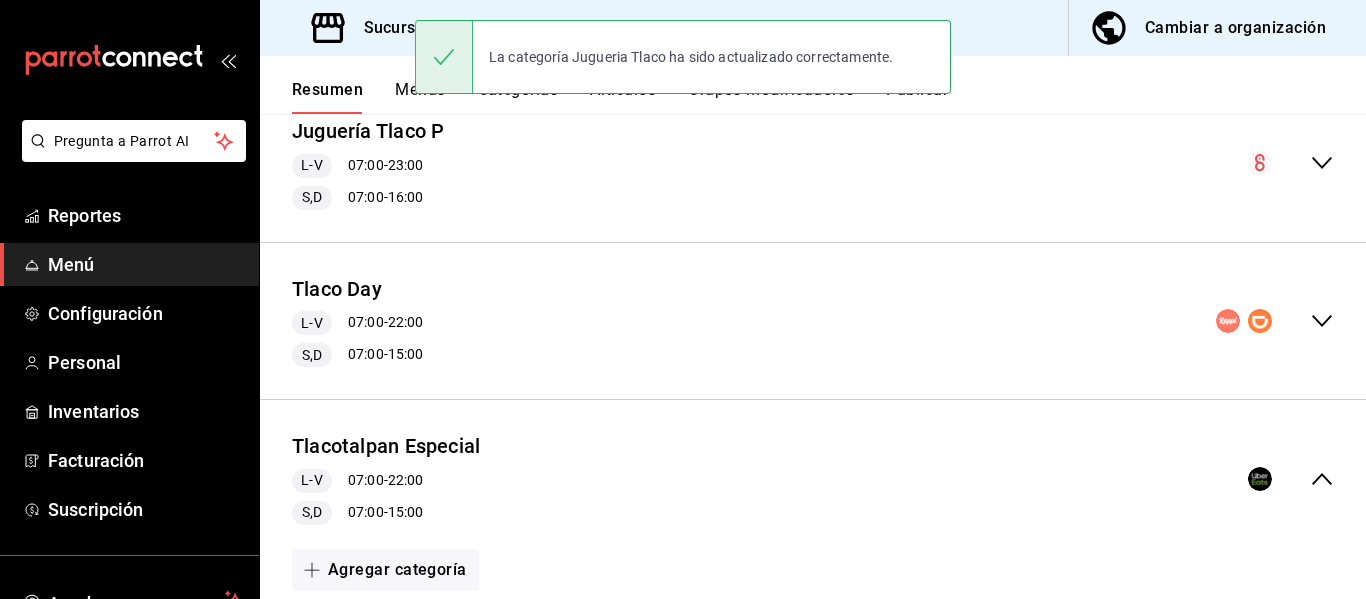 scroll, scrollTop: 2033, scrollLeft: 0, axis: vertical 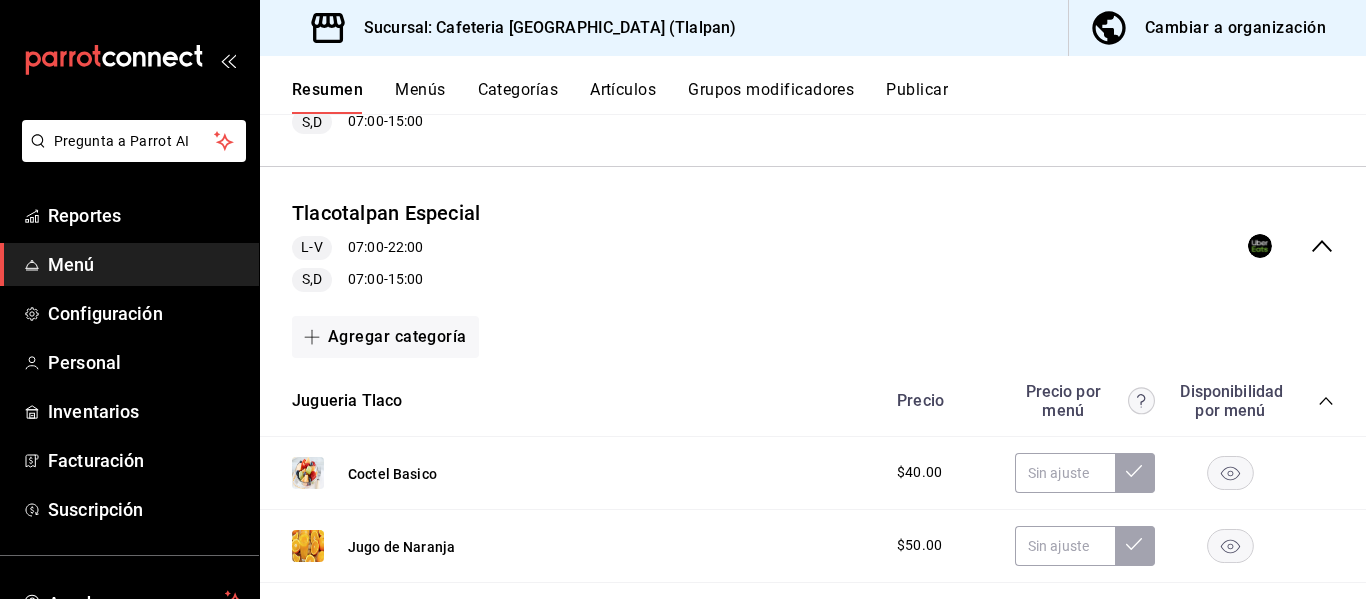 click 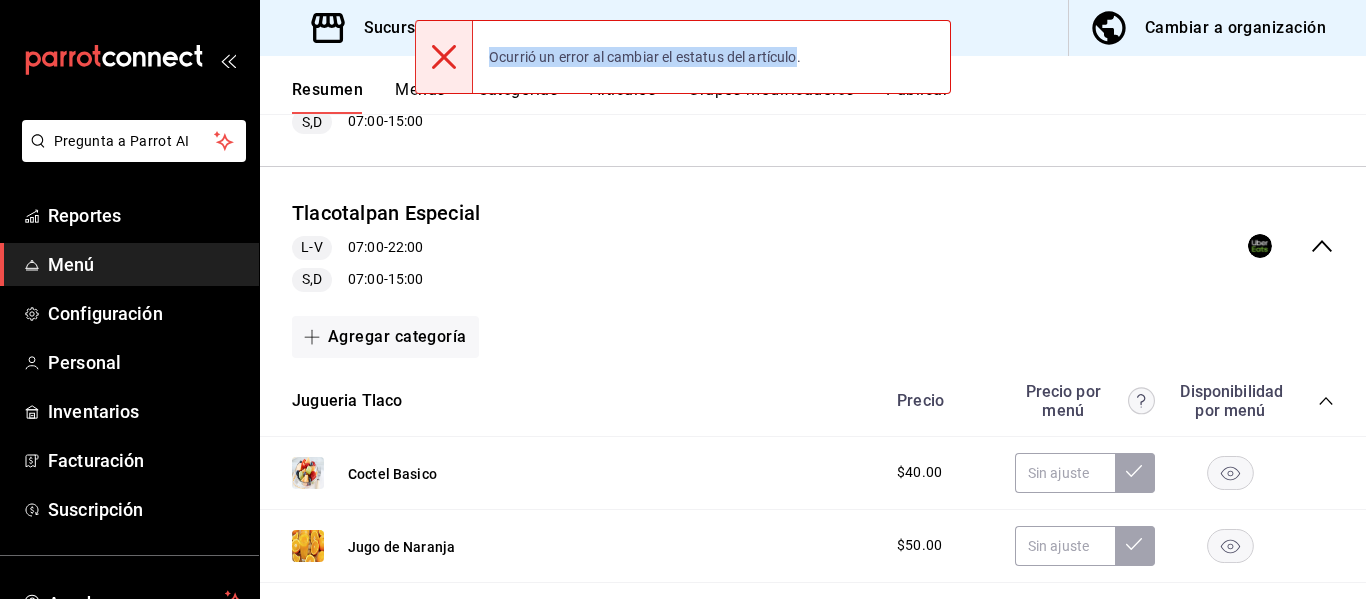 drag, startPoint x: 800, startPoint y: 58, endPoint x: 490, endPoint y: 64, distance: 310.05804 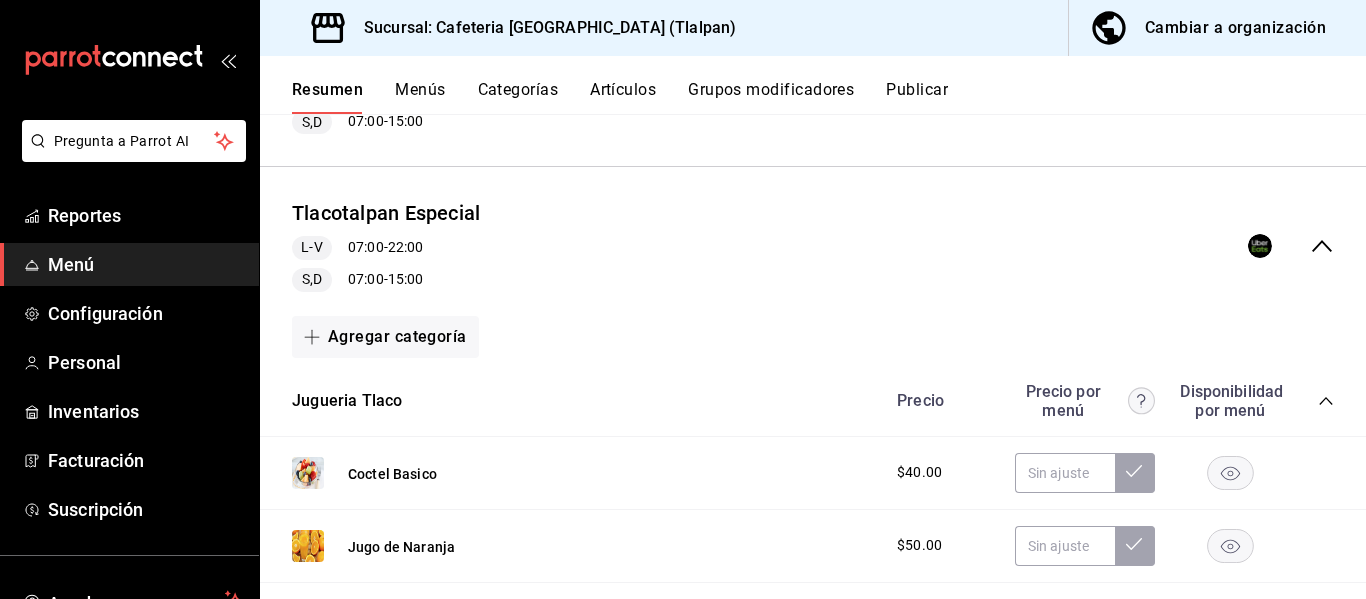 click 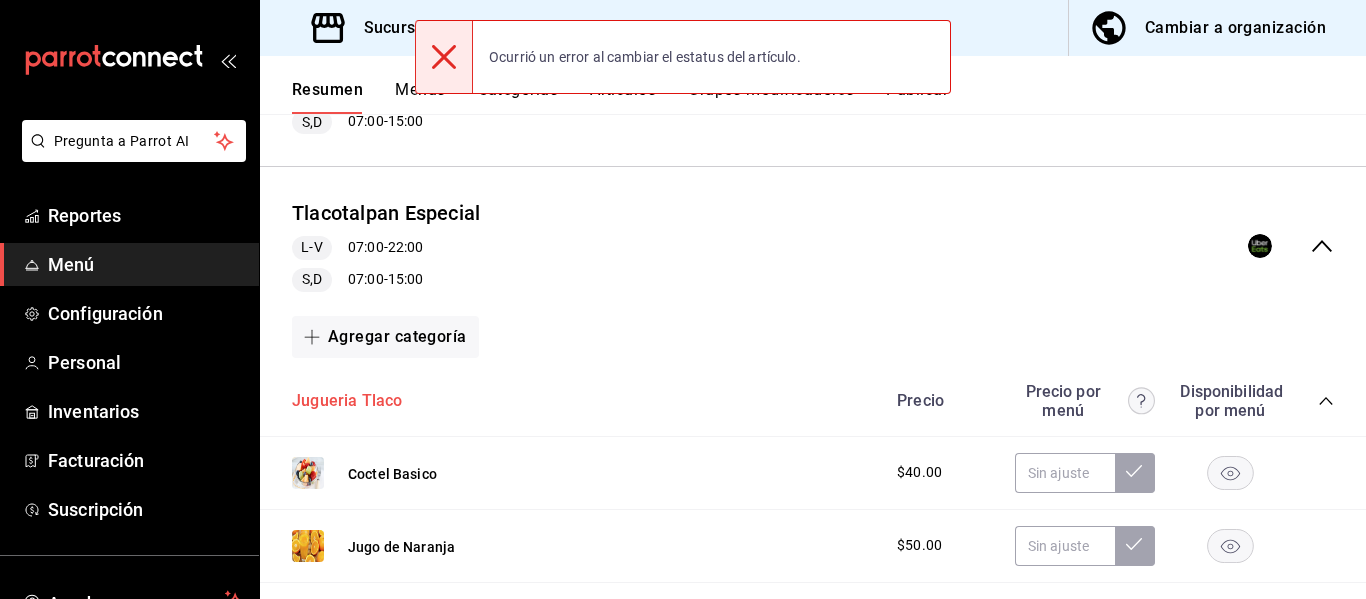click on "Jugueria Tlaco" at bounding box center [347, 401] 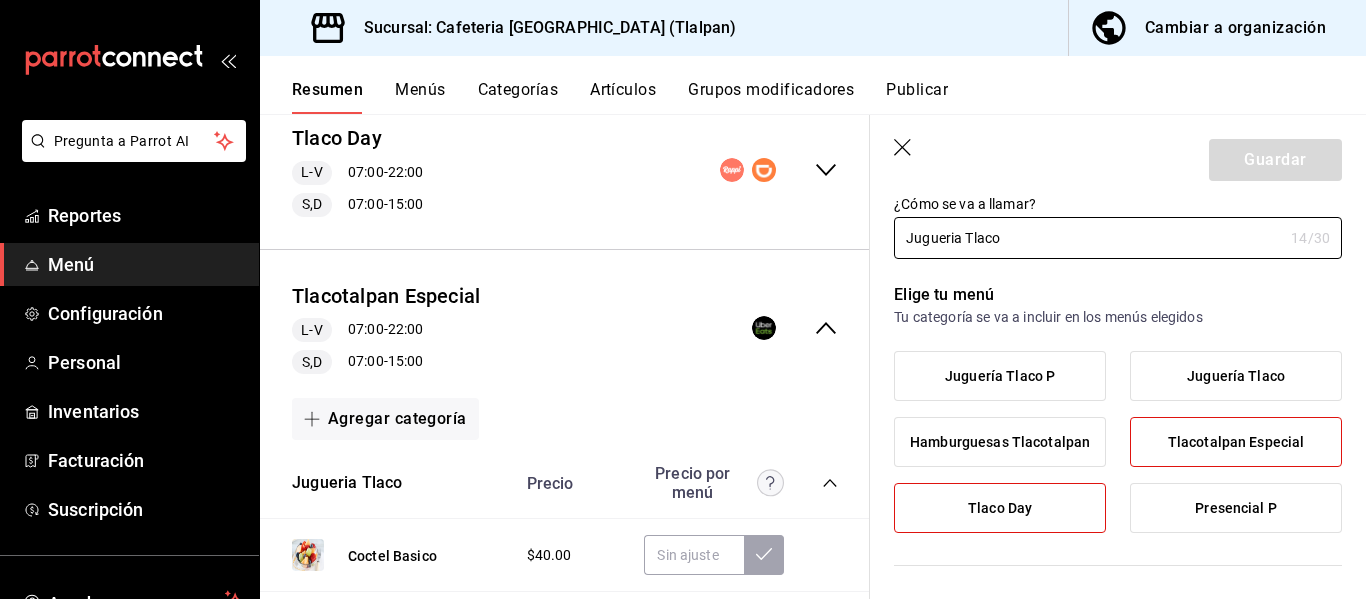 scroll, scrollTop: 0, scrollLeft: 0, axis: both 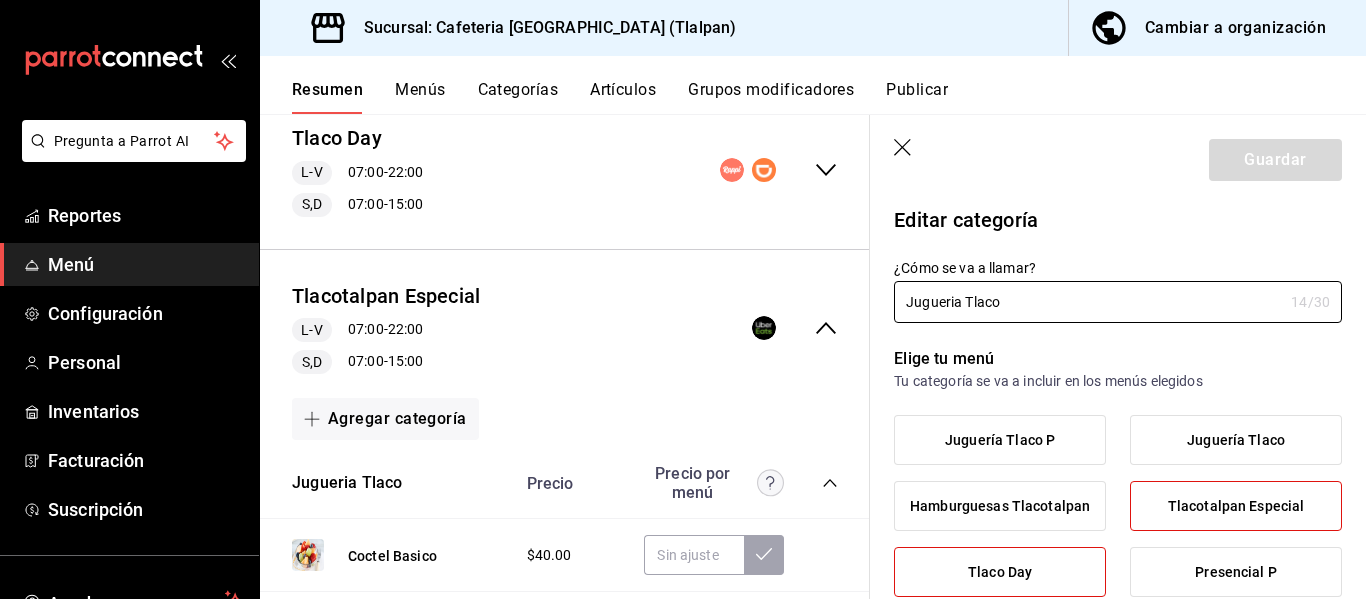 click on "Categorías" at bounding box center [518, 97] 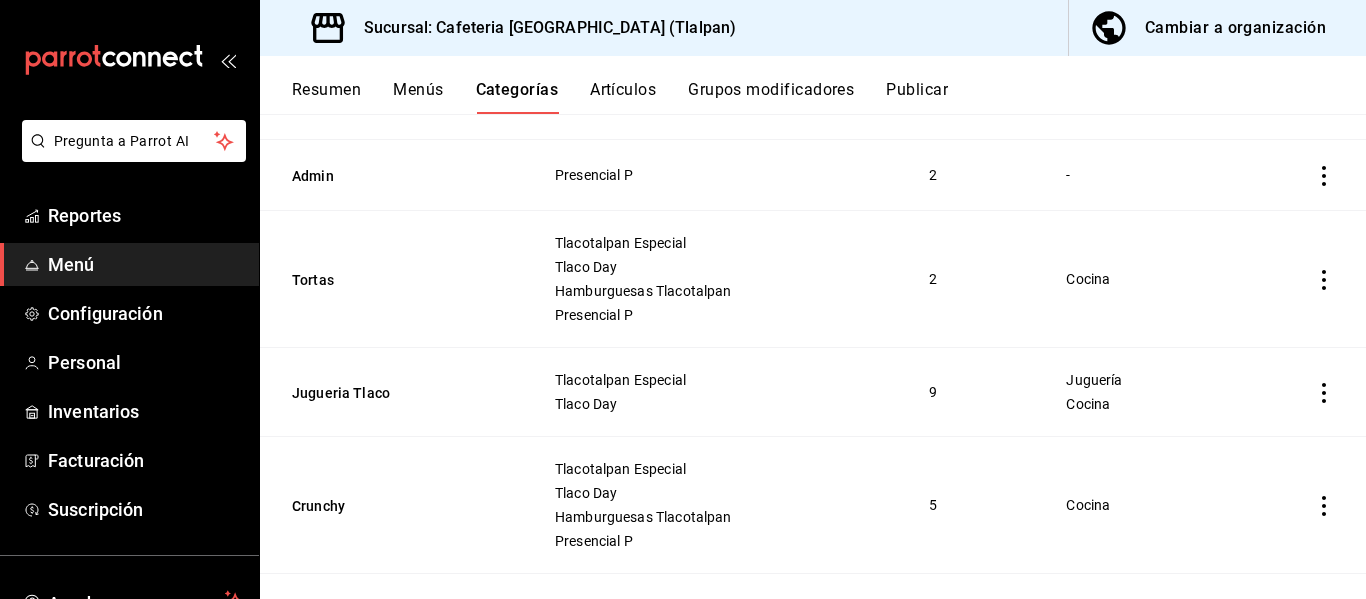scroll, scrollTop: 1158, scrollLeft: 0, axis: vertical 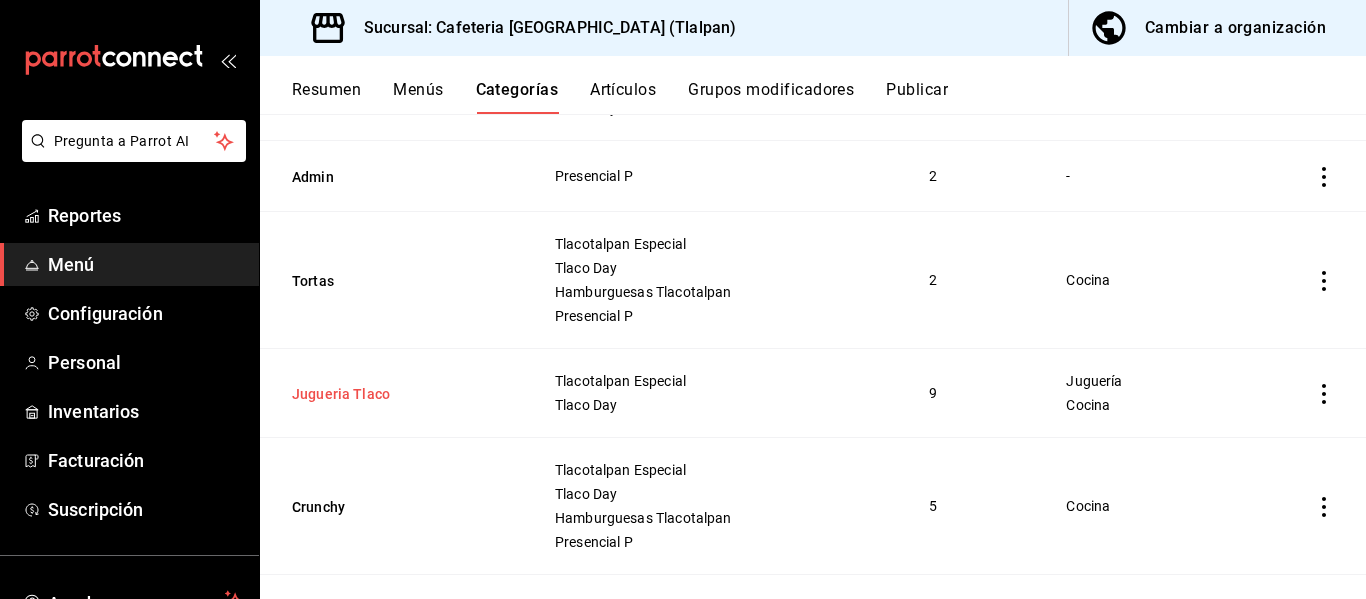 click on "Jugueria Tlaco" at bounding box center (392, 394) 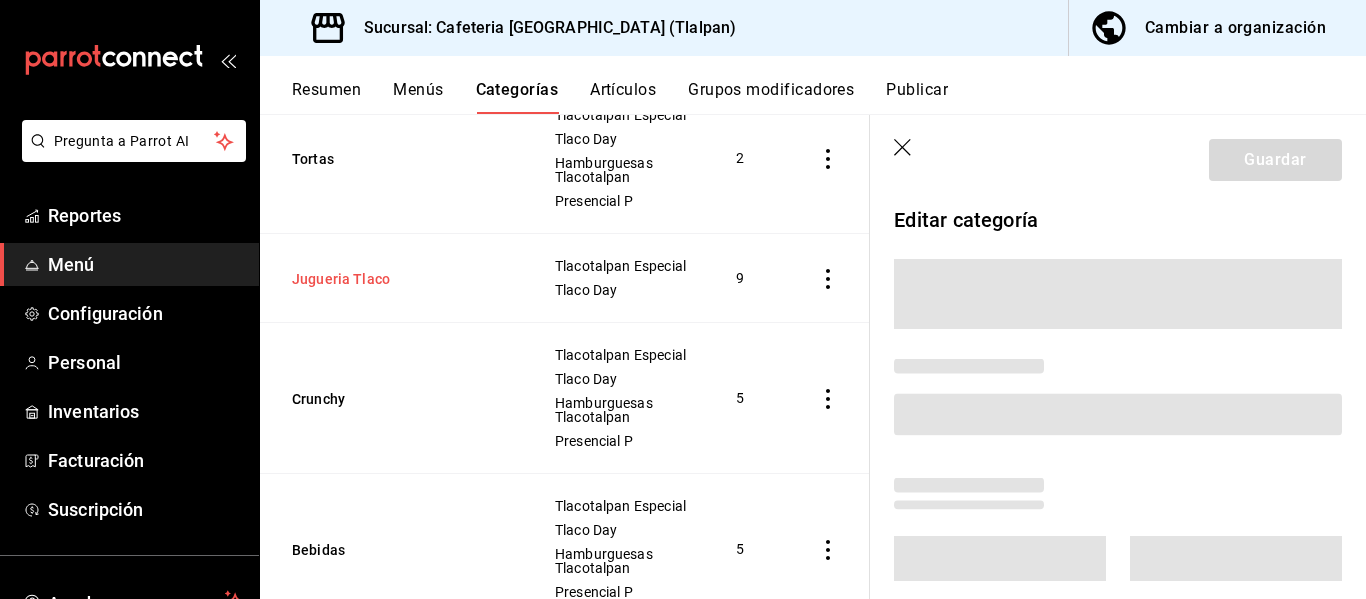 scroll, scrollTop: 1000, scrollLeft: 0, axis: vertical 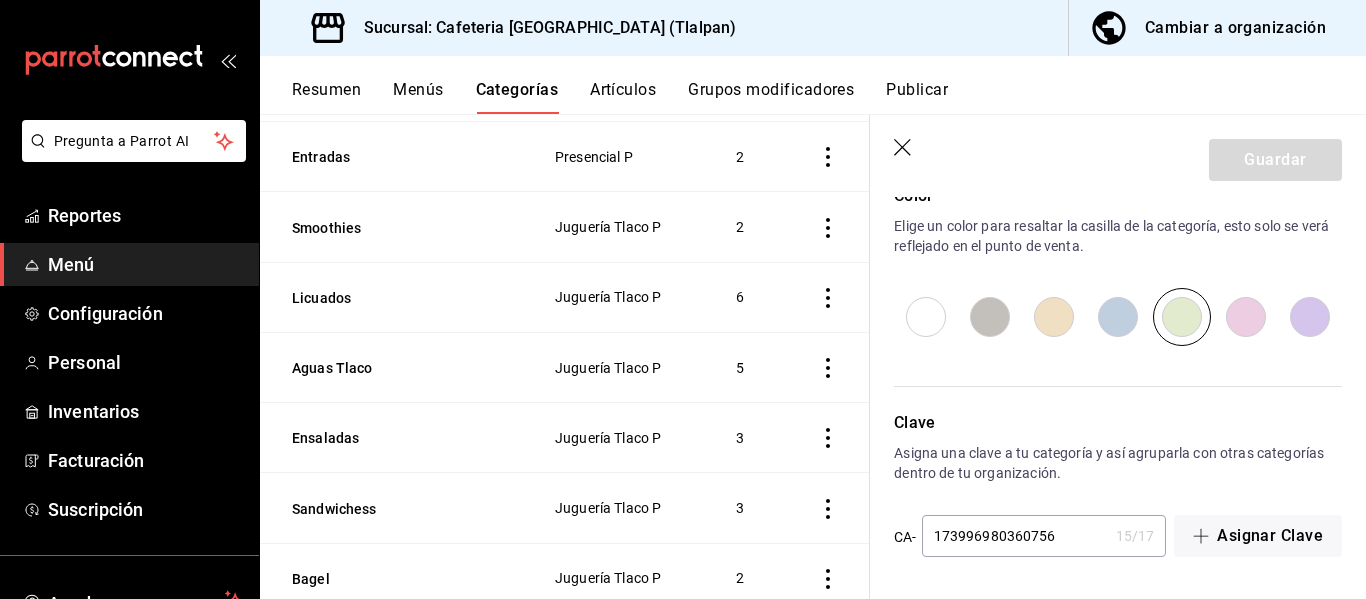 click on "Artículos" at bounding box center (623, 97) 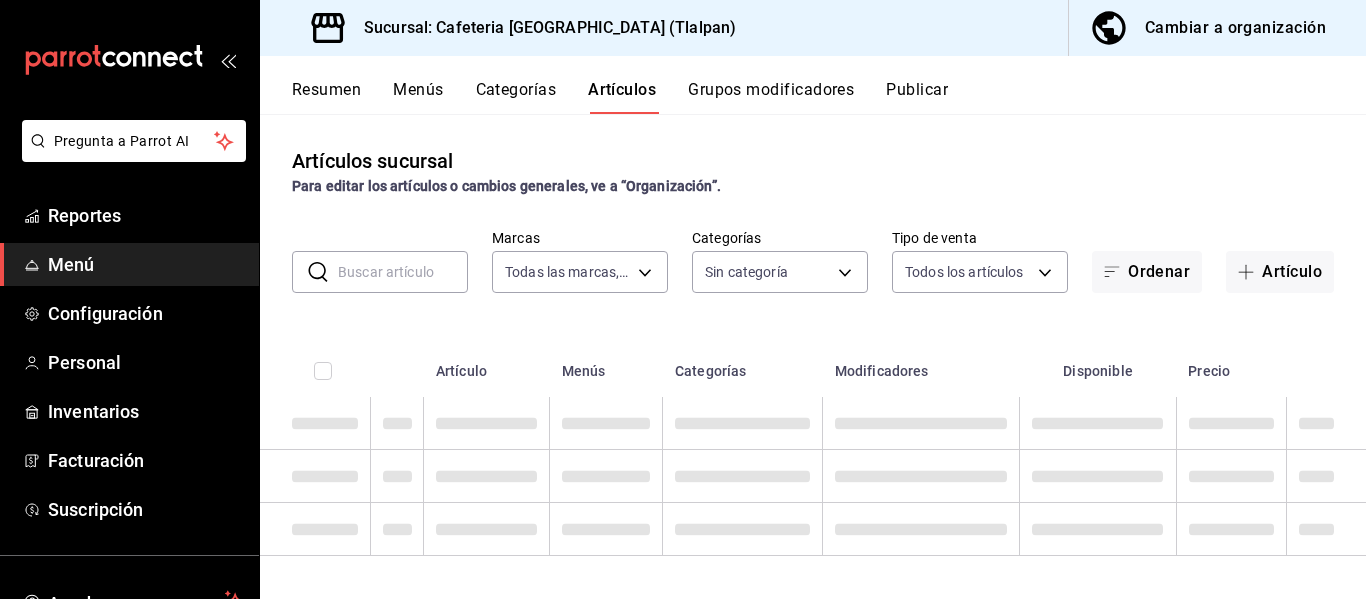 type on "ec576109-29d1-42df-b2ca-5becddbd2efe,3dfd9669-9911-4f47-a36d-8fb2dcc6eb36,e5a576e0-1280-44fc-956b-c23003dbc8e2" 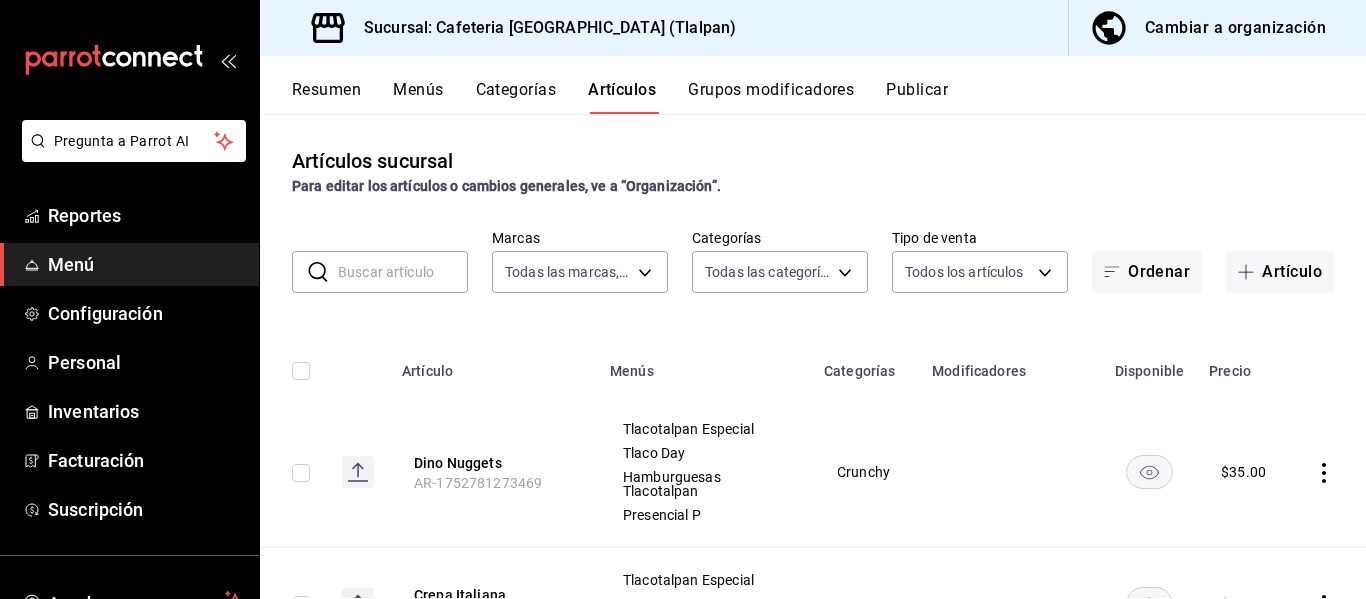 type on "2df64931-09e0-4952-9b1e-a15b872a294e,3f7d600b-b245-4d6f-aa15-3497b0d54797,69515607-b601-457c-bbdd-3bb4e6c9157d,24f75497-1449-4194-b61b-0283aa63657c,5553a0b4-602e-4cb2-ab2b-ff73a8274882,4811b16f-3865-41a0-a6c3-fab519ca8a70,9a77a650-4ff2-46d1-9fc6-b039b86b1503,591cd491-ed2f-45dd-bf3c-fa93a05a9a2a,6214f0a6-adc1-4406-be58-4c135fe015e3,0002beeb-63d8-41d7-9020-3adc6febc374,2df1c667-3cdc-40cb-b6cd-d15d721ae658,c3b2bad0-73dc-4016-8faf-0fe81669a36e,e7f30b2e-0f5f-46ab-81bc-856a967342da,e537c9cf-b1df-49b2-97aa-79c14c35329a,df8226eb-0387-4c3c-8bee-2ba85abc8acd,2c510f4c-2ae7-4ff8-a961-5da937848789,16c66cad-7941-4eeb-b3ab-5e556c7525b0,5d88865e-f9ab-47d6-bf15-d24fb3610f5a,36d1b806-7385-4c12-996b-e719420d6c0e,ed0cf95d-e247-4bee-ad45-fbe5a3c99d60,e011a2ea-179b-466c-ad98-64ca230c9594,c73c9db6-4bb0-4e06-8b5e-8e898099d52d,e9e68465-86e8-450d-9bb3-72899039c4d5,8043524e-7cf5-4b1a-a3fb-b664a9317c0f,f23bcbb9-25dd-45cc-81c8-2ed23b1189b1,eaf702ef-9399-49aa-89a5-7dc62cfe760a,4c613442-8b27-4ae7-9549-0986bf9cee0e,20647901-5613-4fad-af1..." 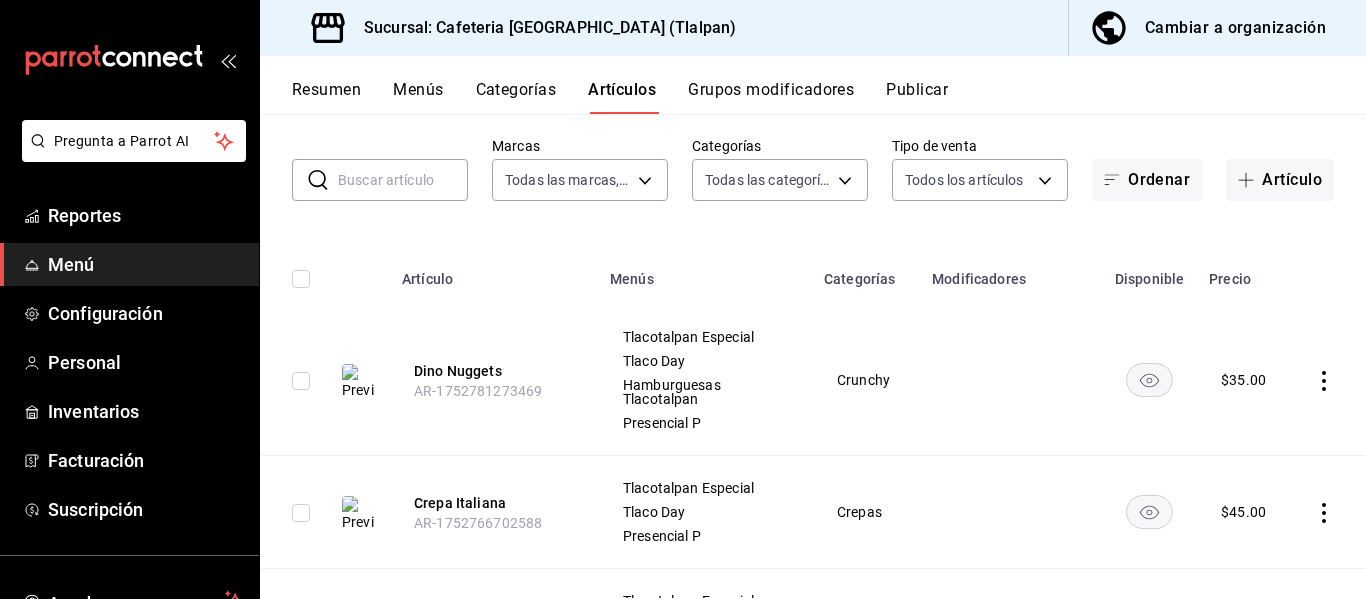 scroll, scrollTop: 91, scrollLeft: 0, axis: vertical 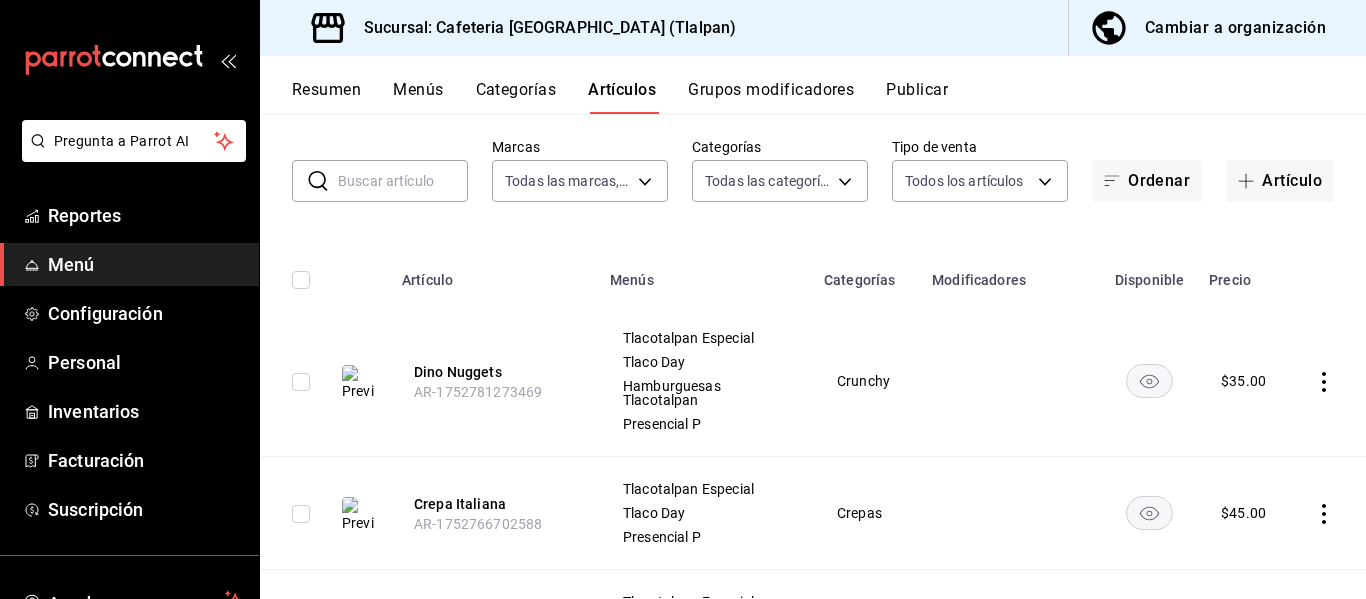 click at bounding box center [403, 181] 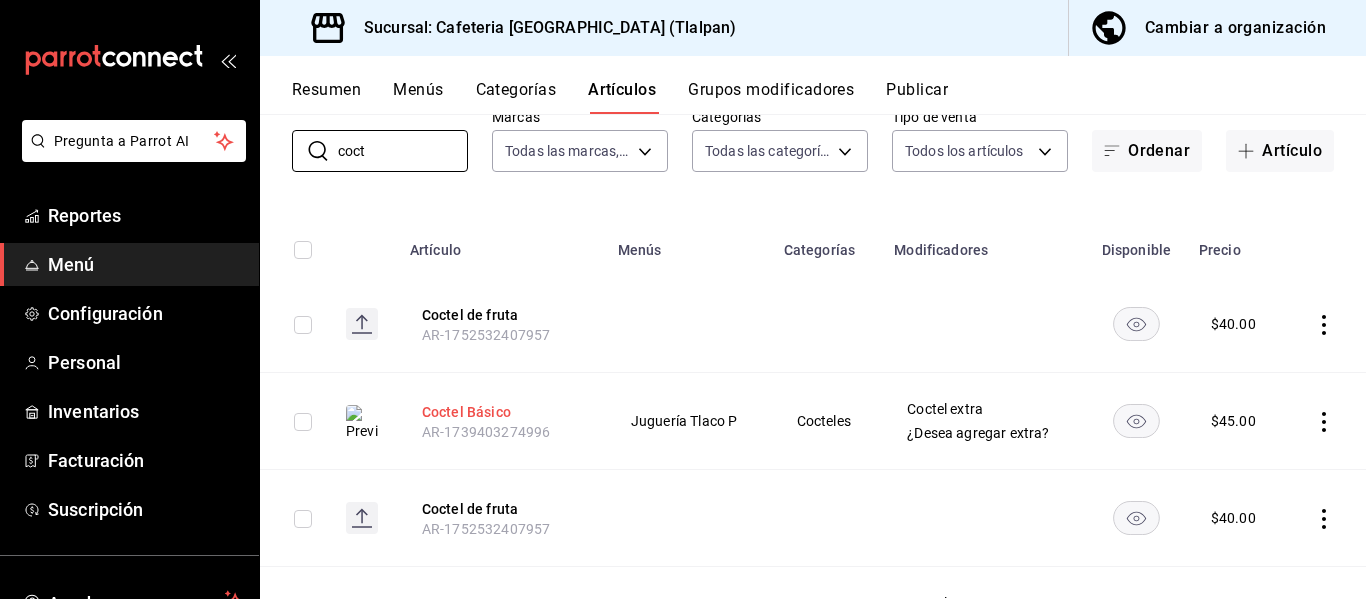 scroll, scrollTop: 122, scrollLeft: 0, axis: vertical 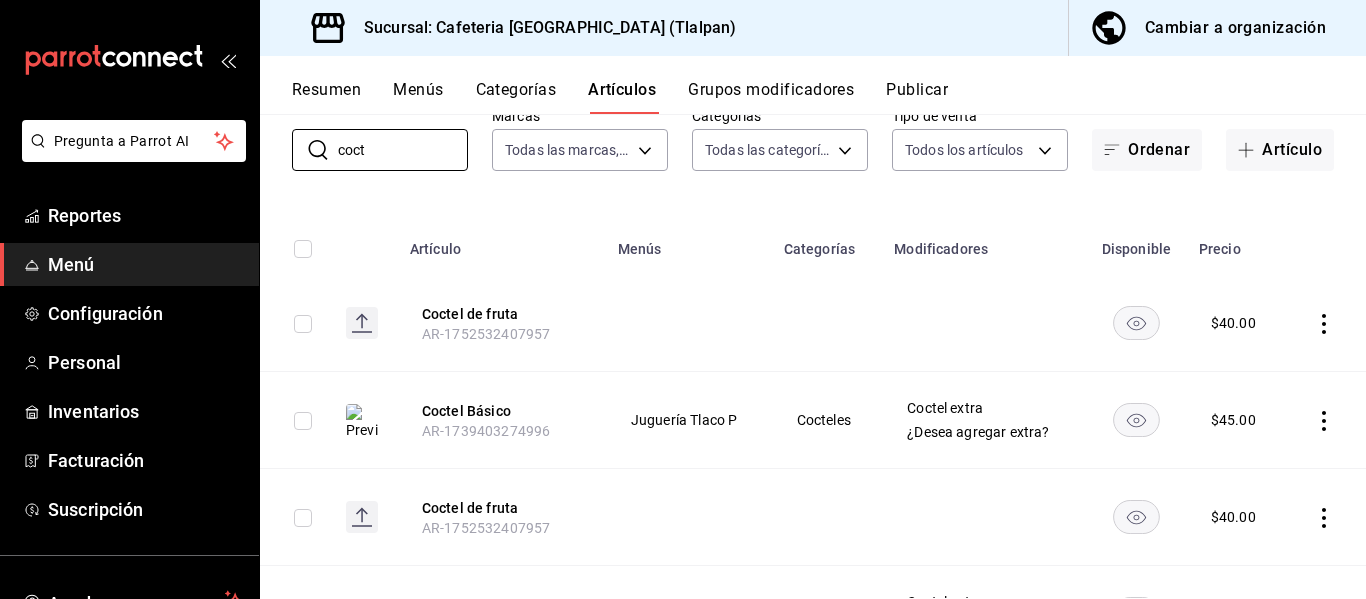 type on "coct" 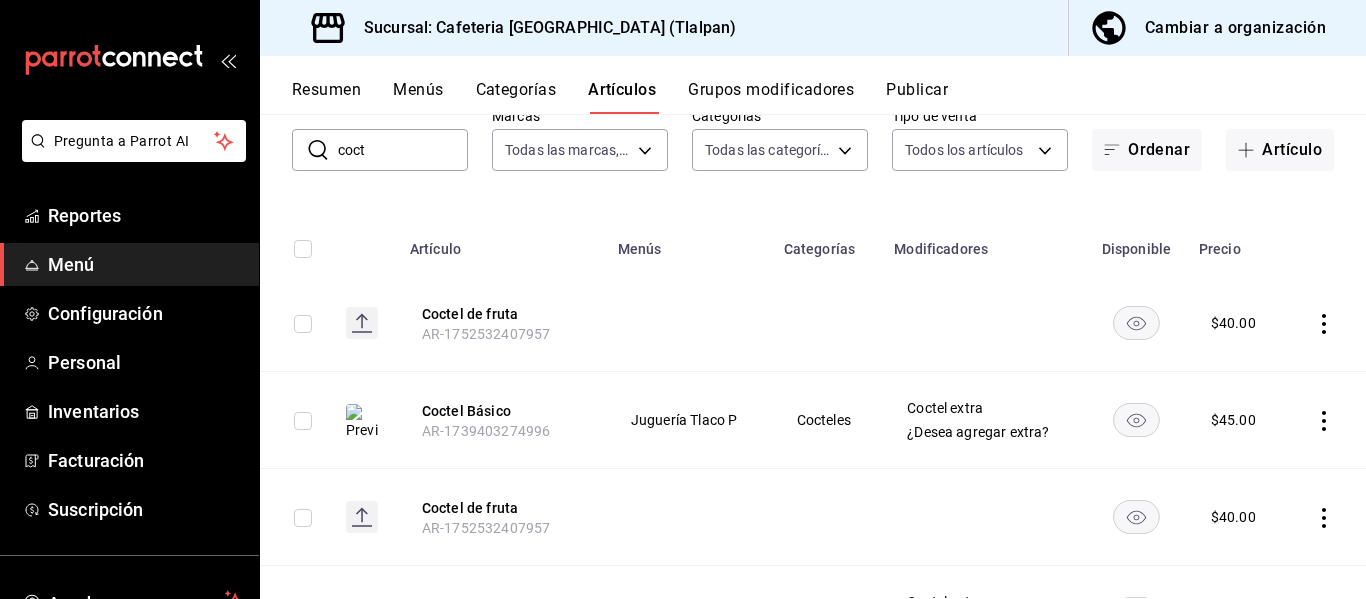 click 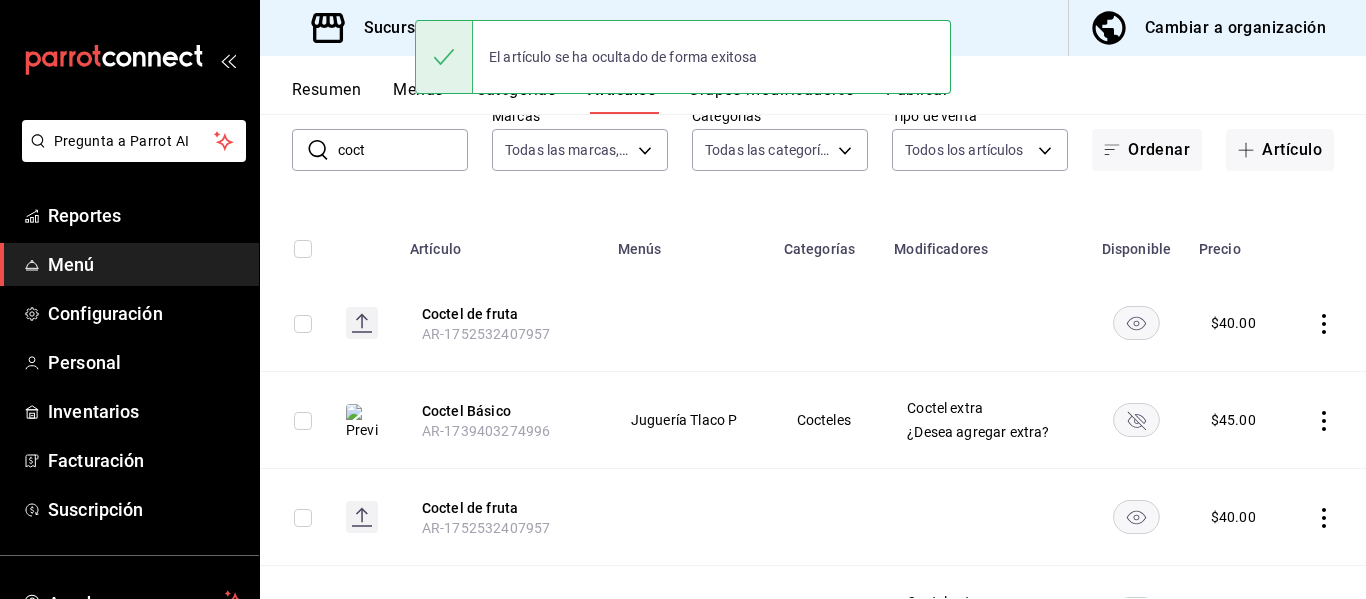 click 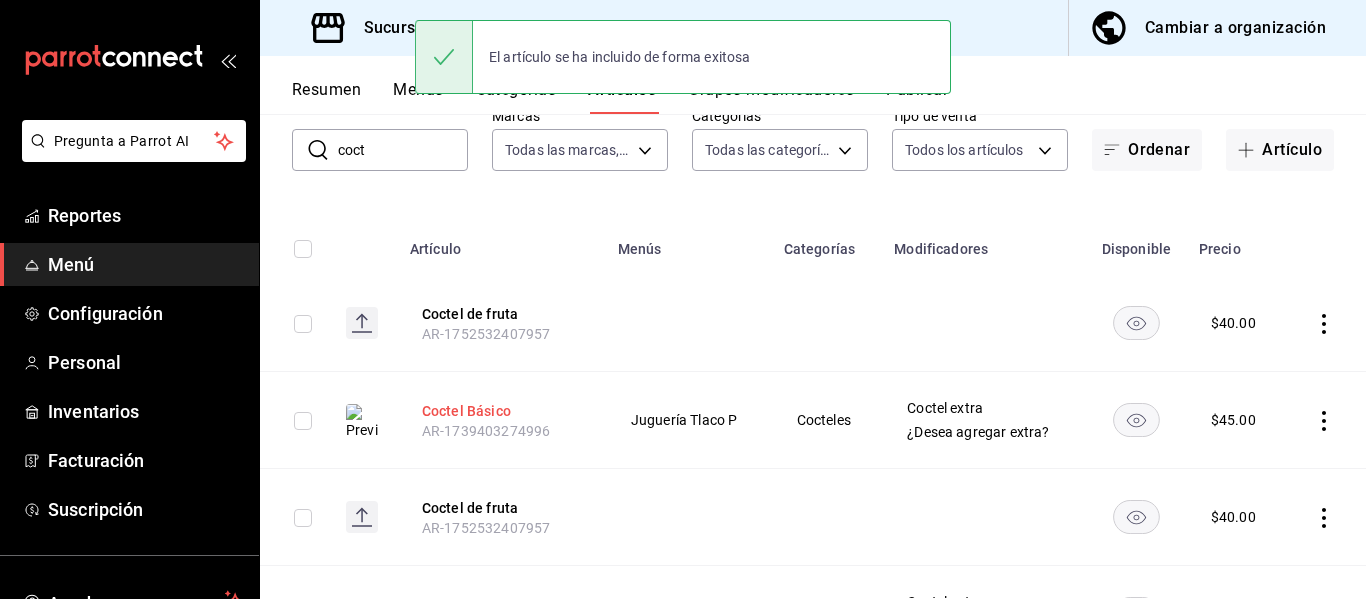 click on "Coctel Básico" at bounding box center [502, 411] 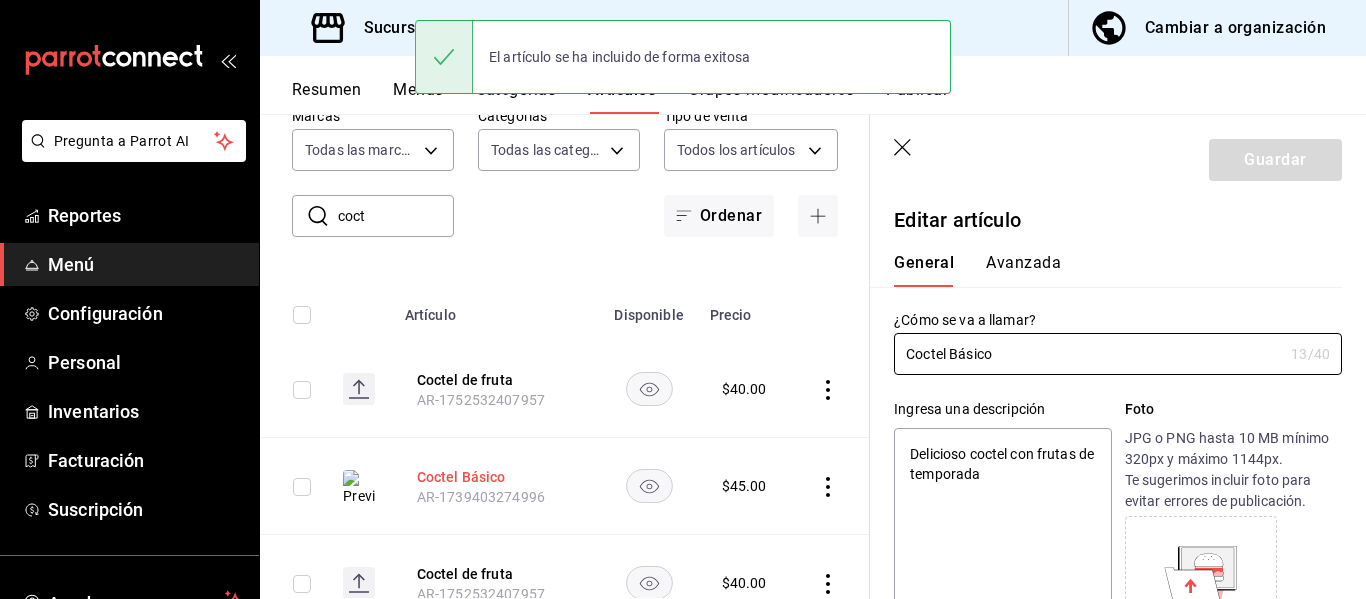 type on "x" 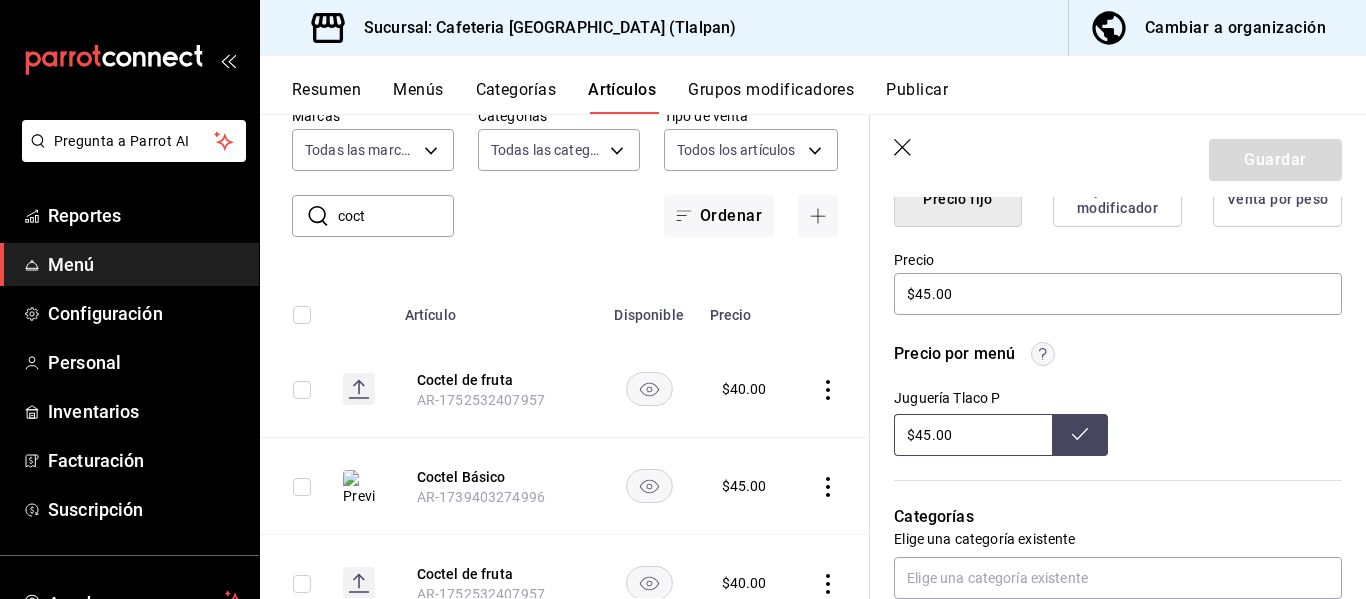 scroll, scrollTop: 551, scrollLeft: 0, axis: vertical 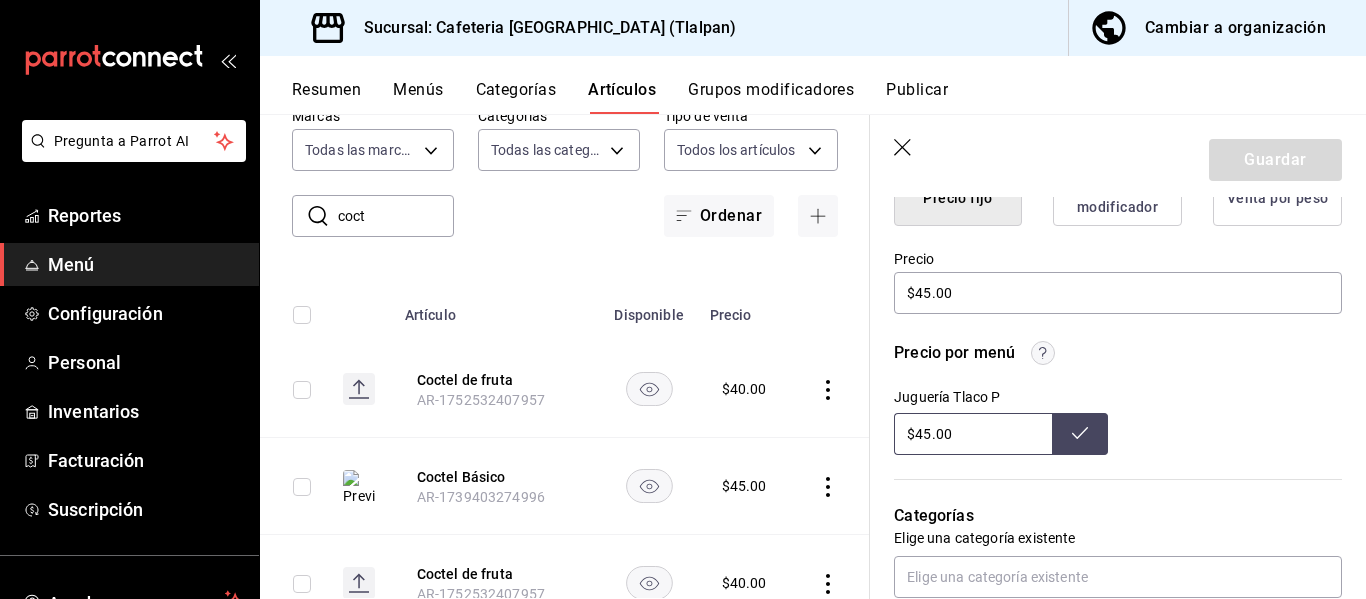 click on "Categorías" at bounding box center [516, 97] 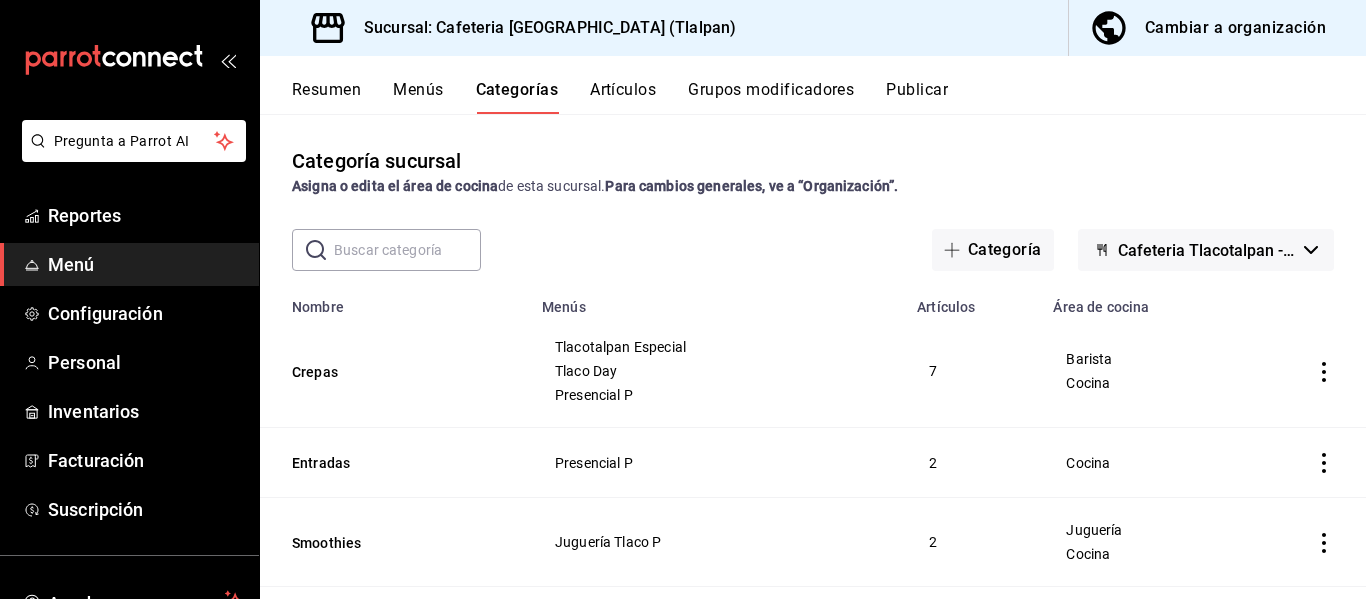 click at bounding box center [407, 250] 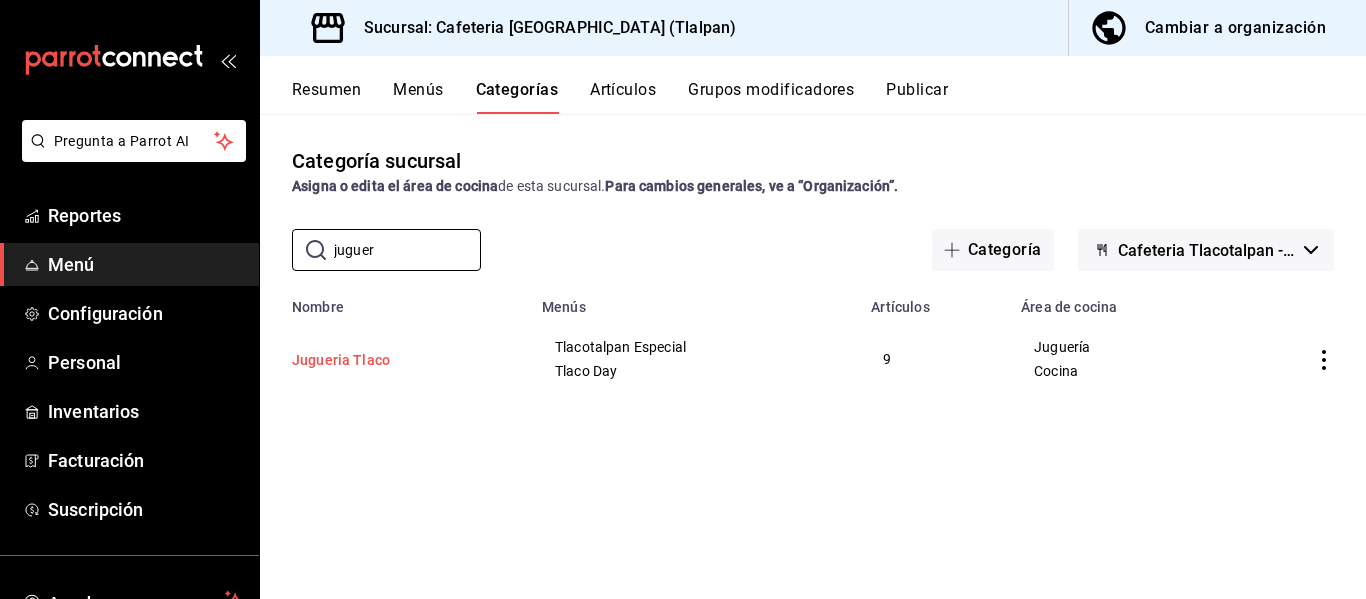 type on "juguer" 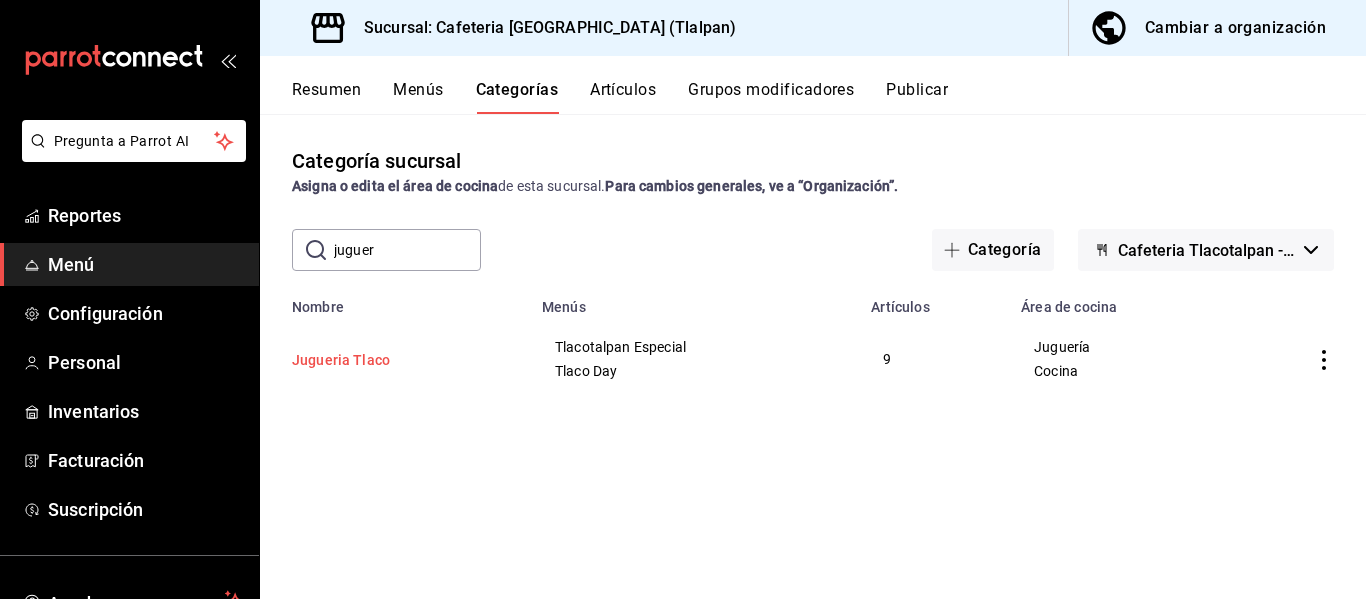 click on "Jugueria Tlaco" at bounding box center [392, 360] 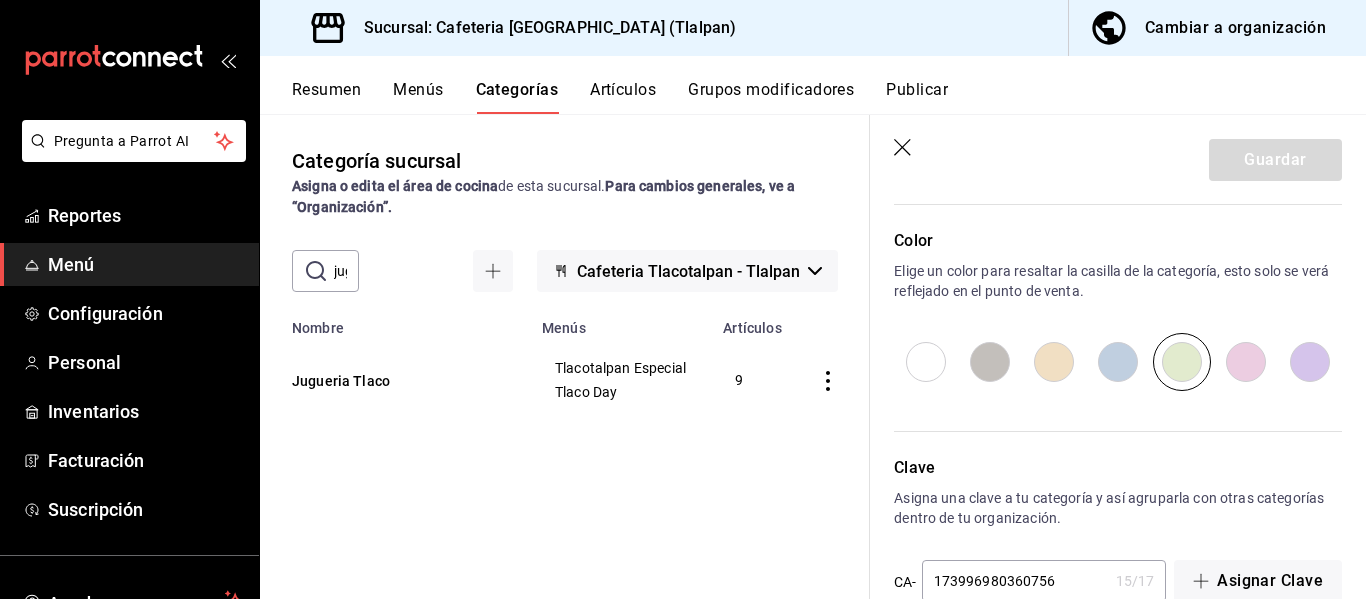 scroll, scrollTop: 1258, scrollLeft: 0, axis: vertical 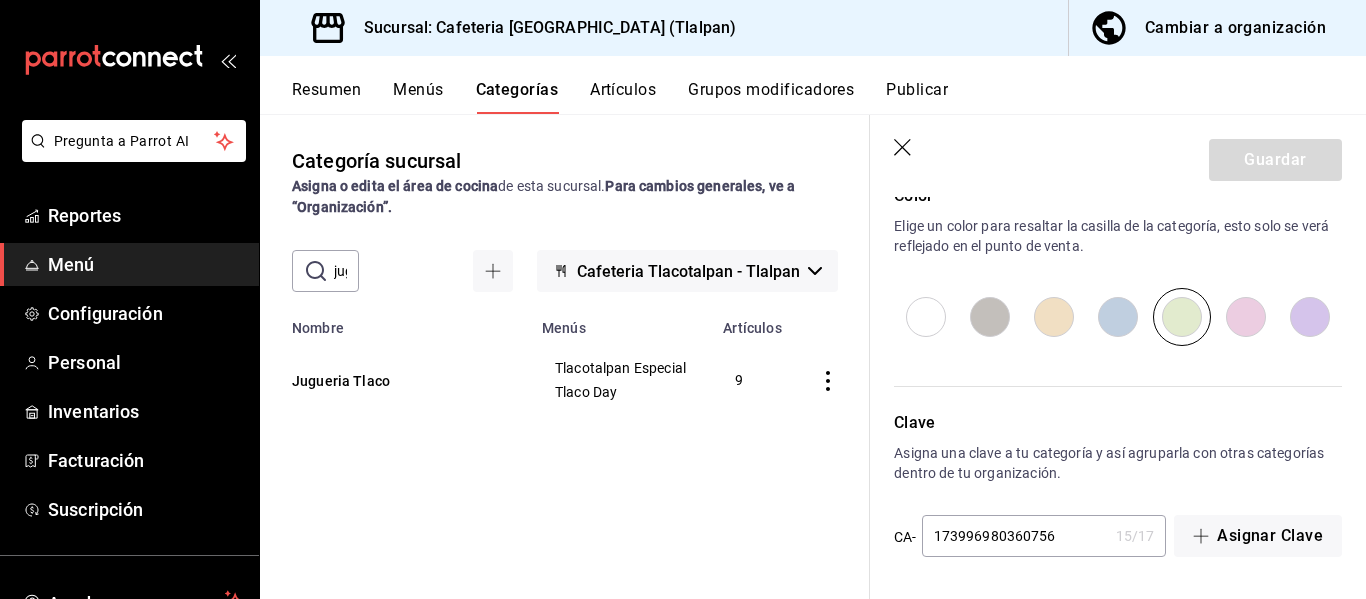 click on "173996980360756" at bounding box center [1015, 536] 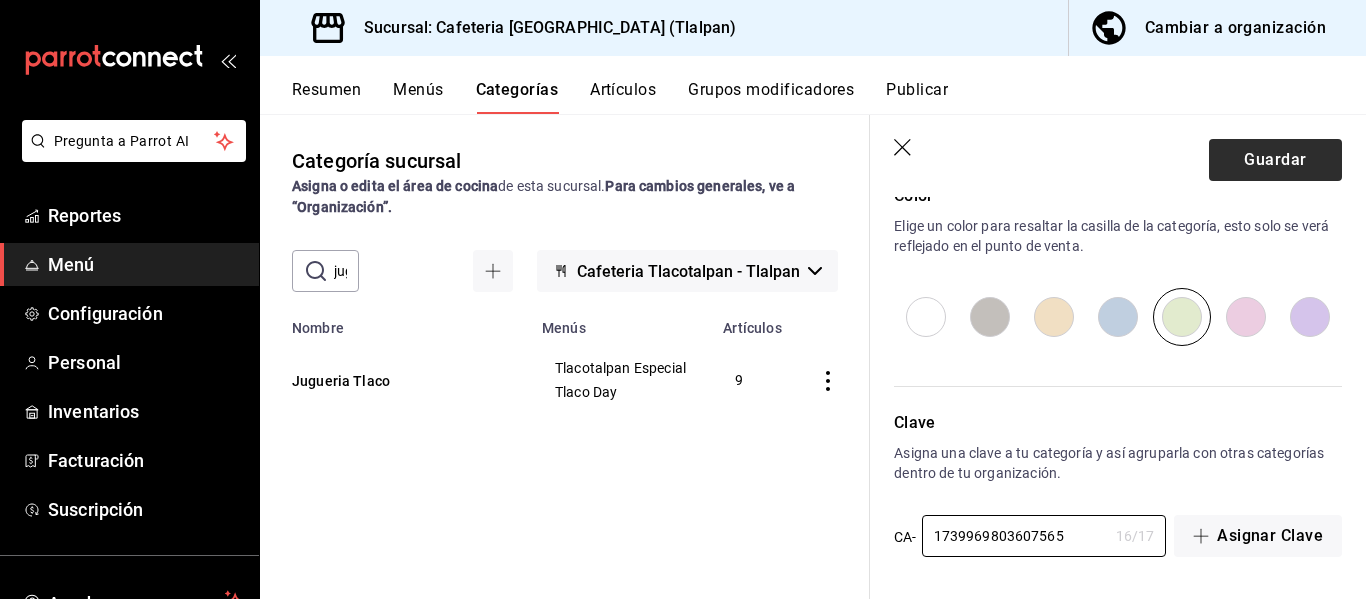 type on "1739969803607565" 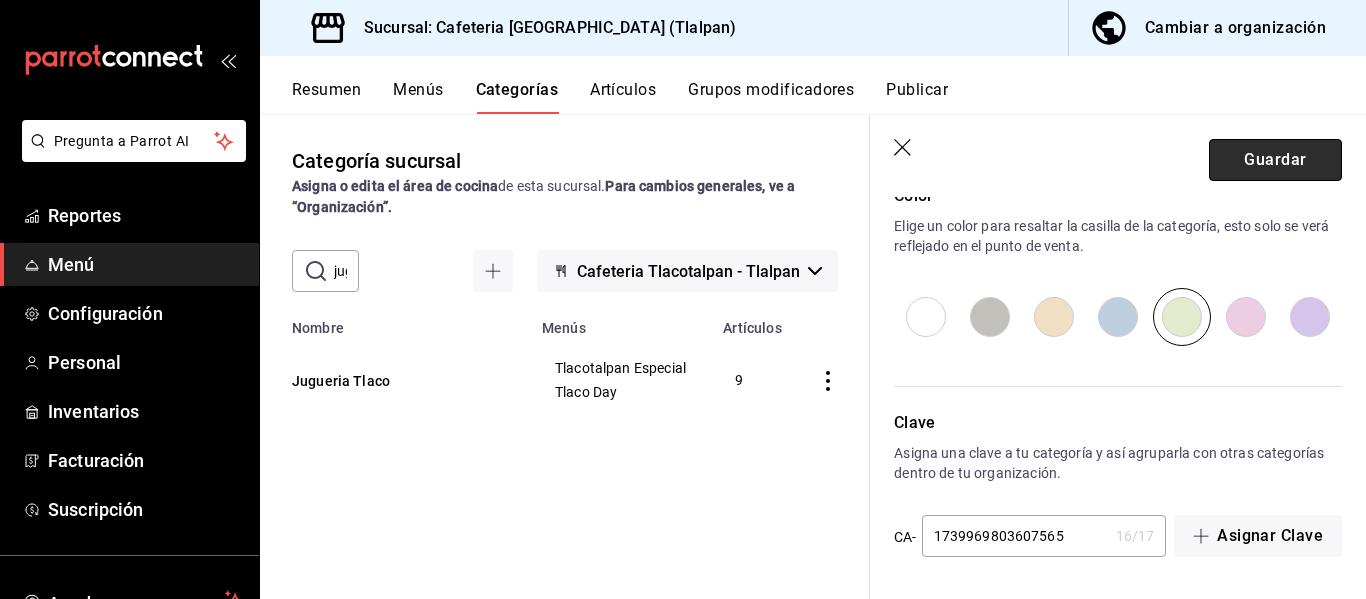click on "Guardar" at bounding box center [1275, 160] 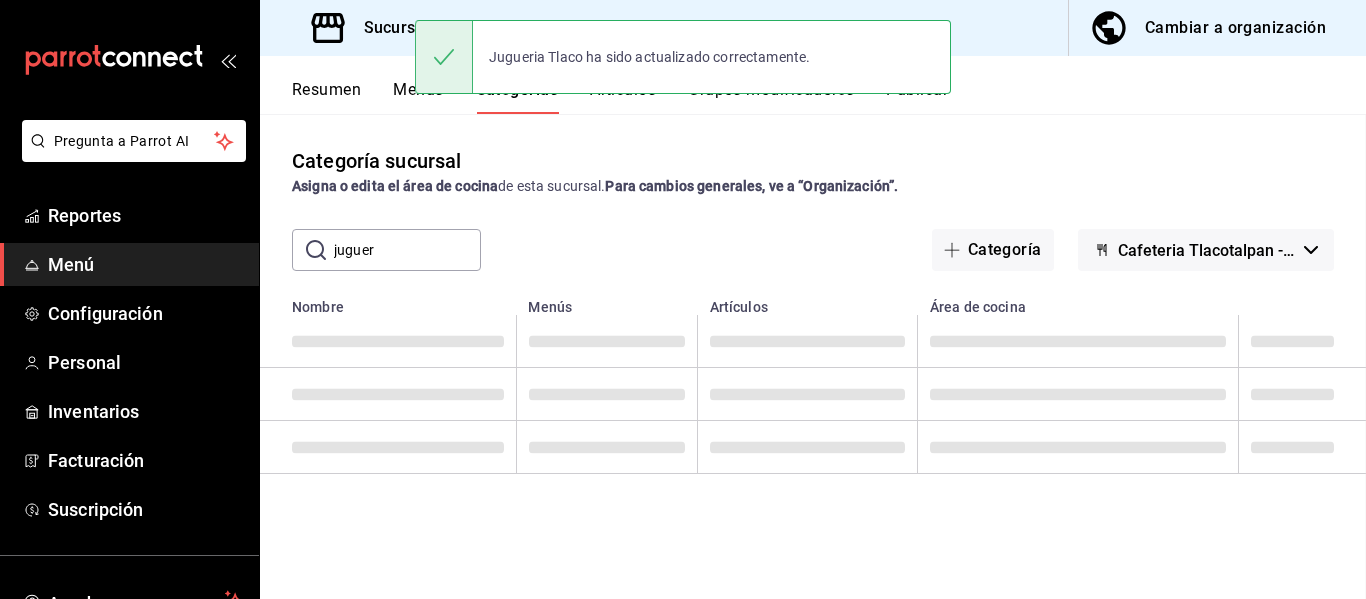 scroll, scrollTop: 0, scrollLeft: 0, axis: both 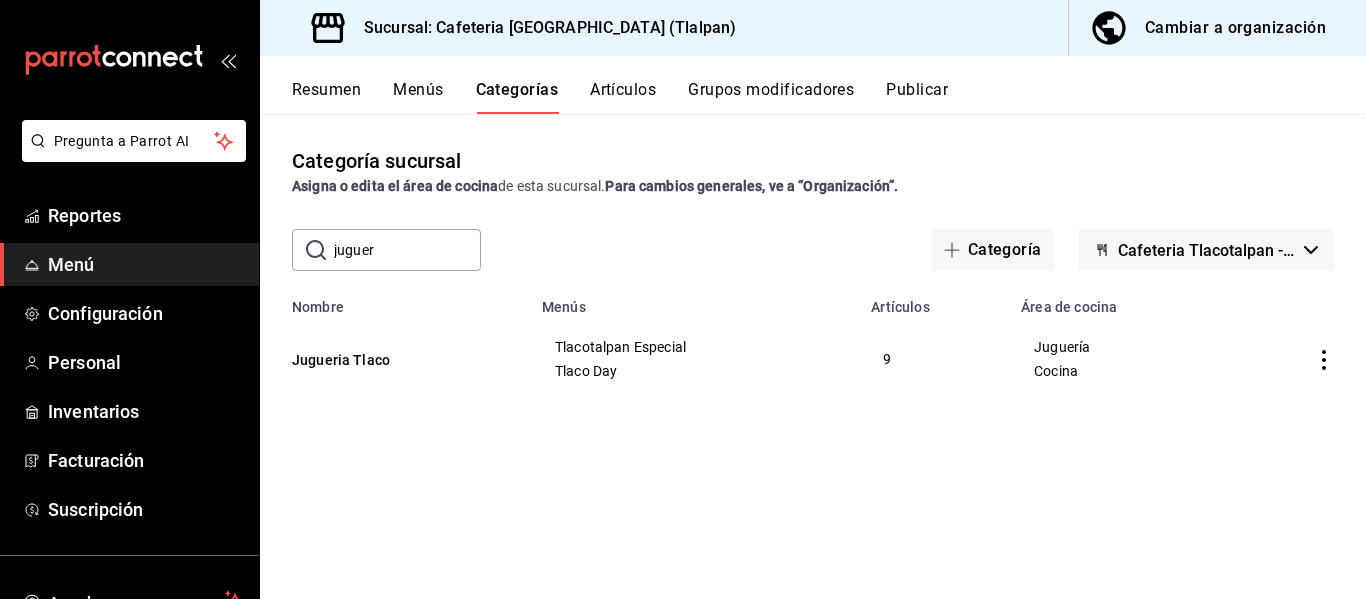 click on "Menús" at bounding box center [418, 97] 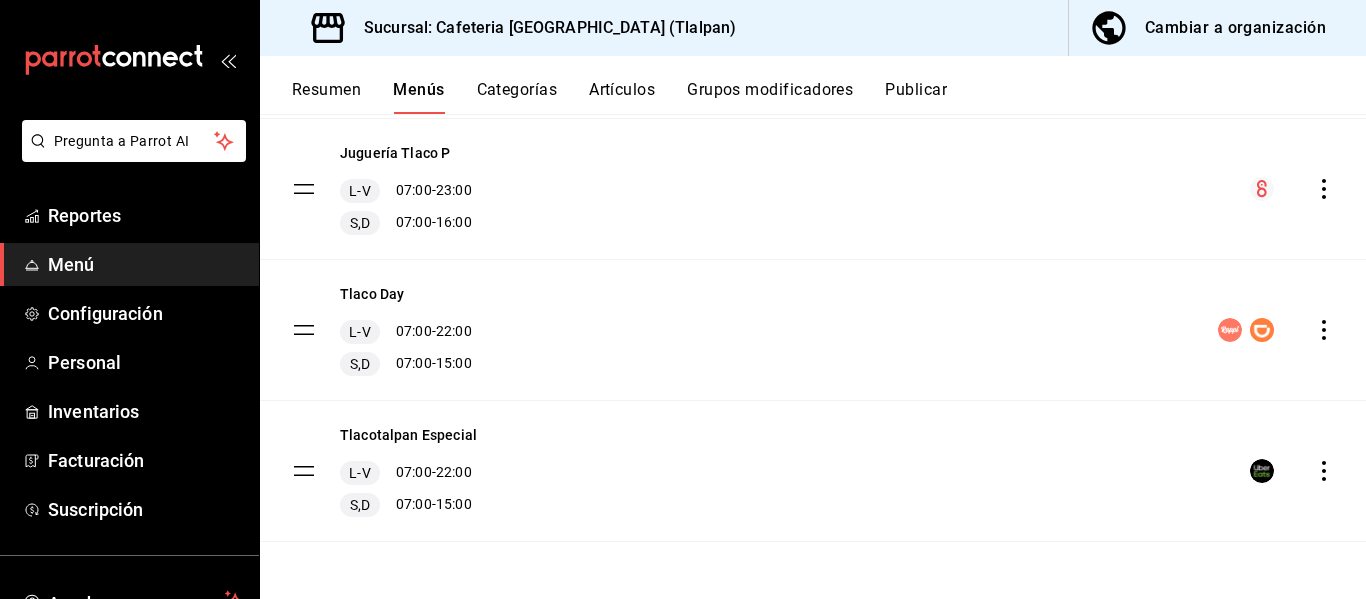 scroll, scrollTop: 273, scrollLeft: 0, axis: vertical 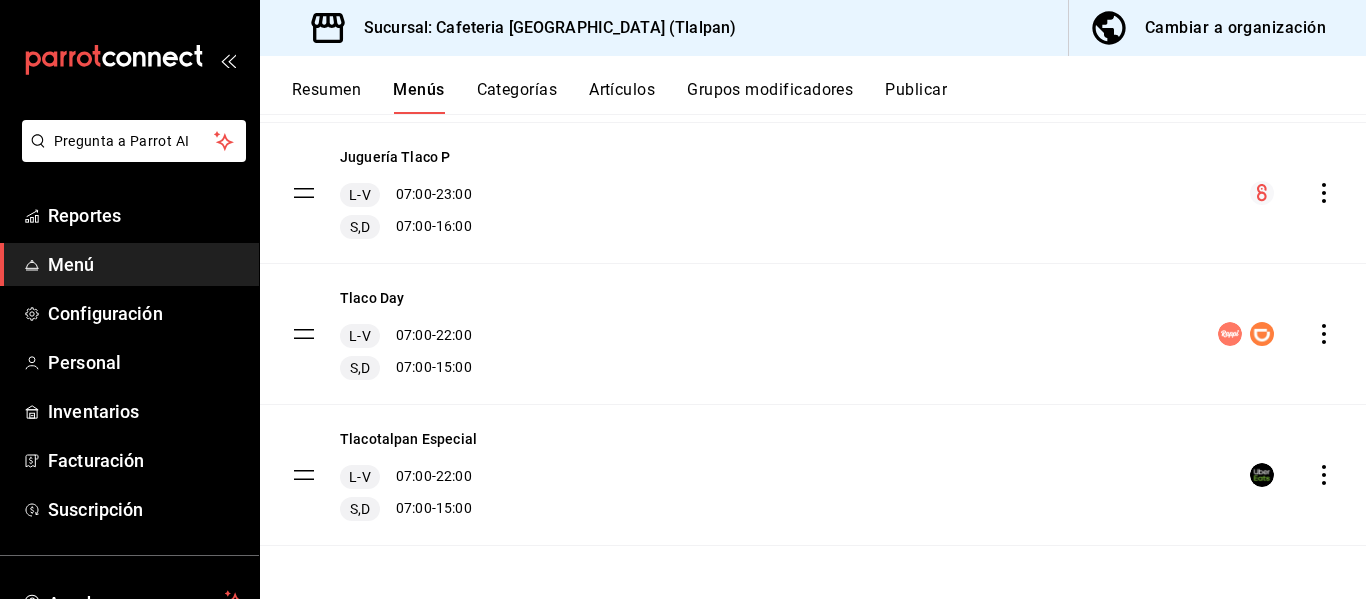 click on "Resumen Menús Categorías Artículos Grupos modificadores Publicar" at bounding box center [813, 85] 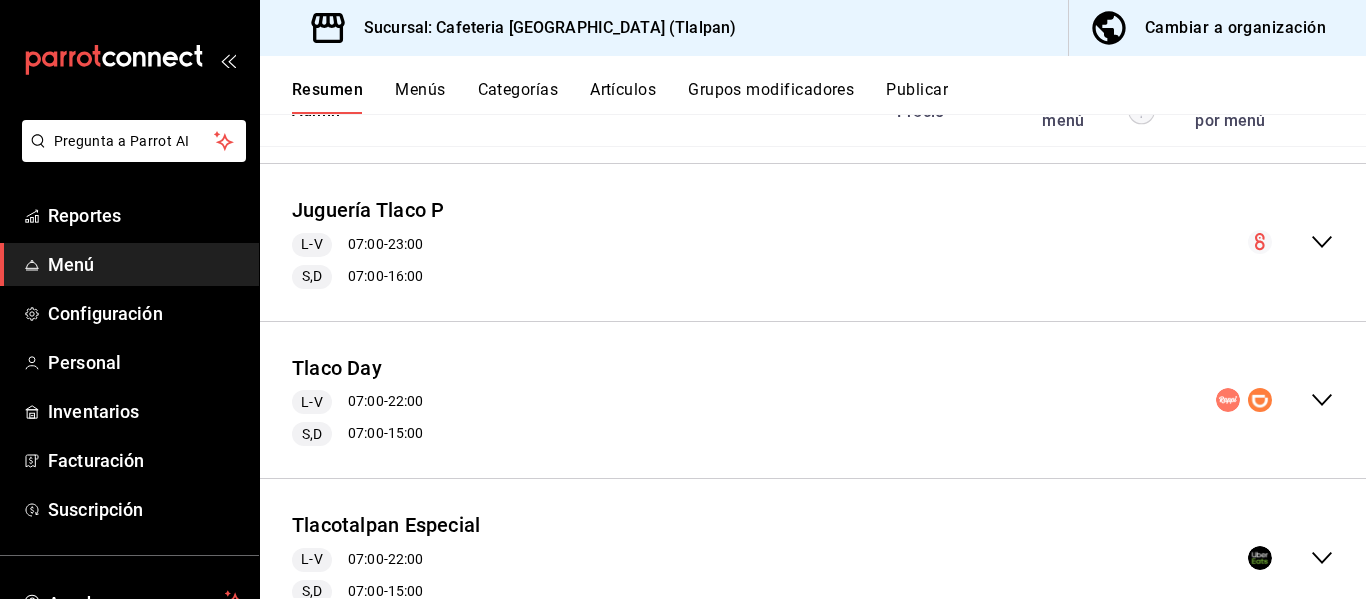 scroll, scrollTop: 1800, scrollLeft: 0, axis: vertical 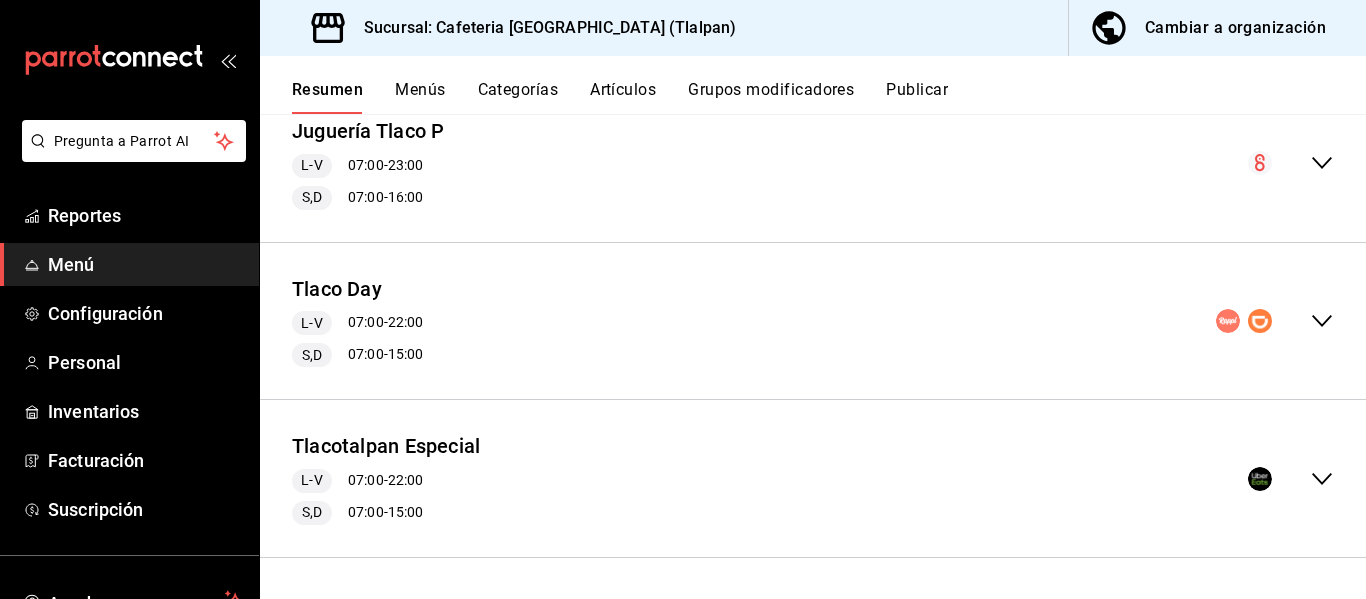 click on "Tlacotalpan Especial L-V 07:00  -  22:00 S,D 07:00  -  15:00" at bounding box center [813, 478] 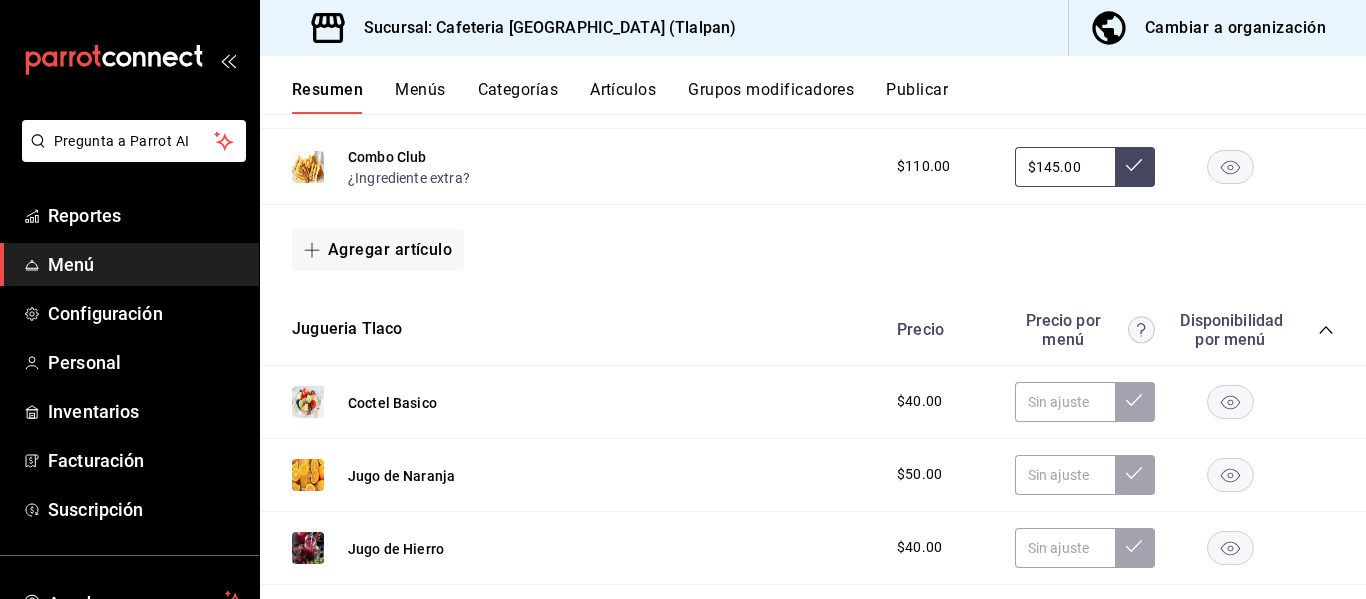 scroll, scrollTop: 2645, scrollLeft: 0, axis: vertical 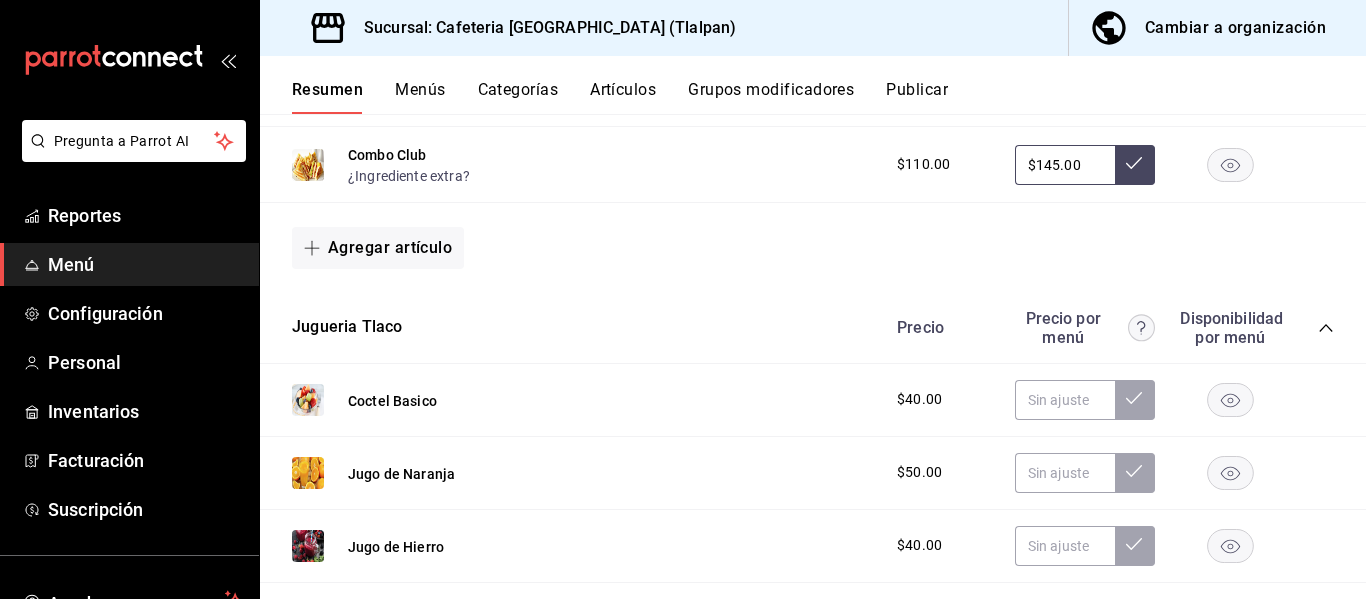 click 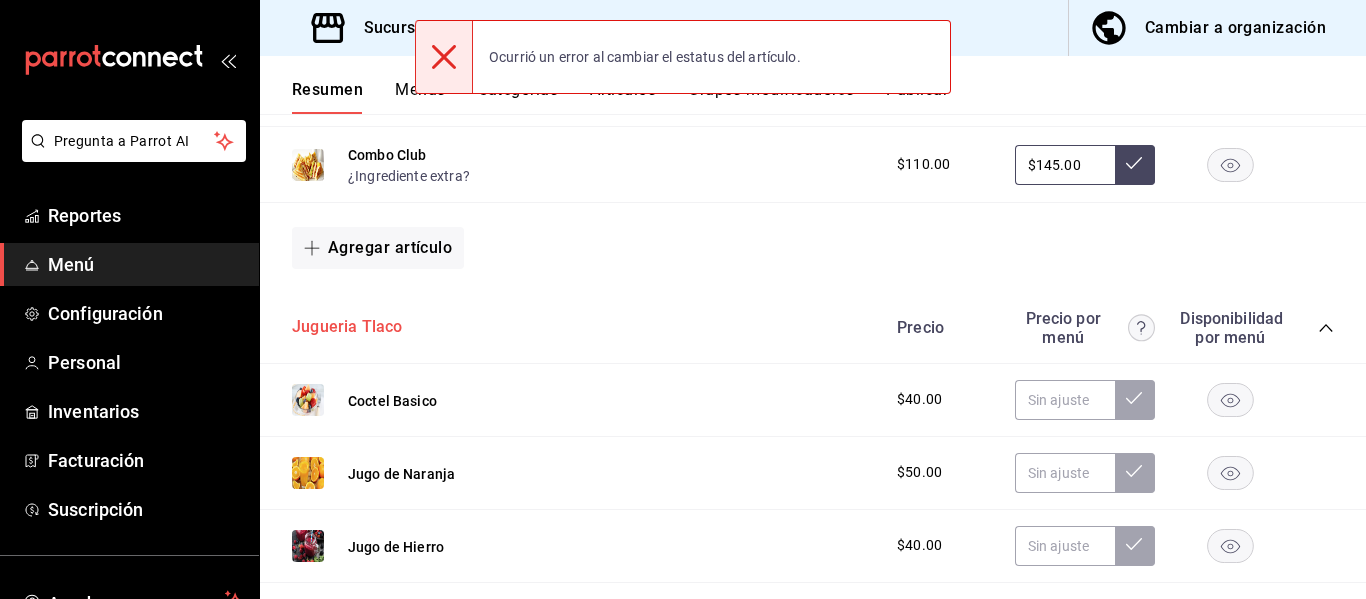 click on "Jugueria Tlaco" at bounding box center (347, 327) 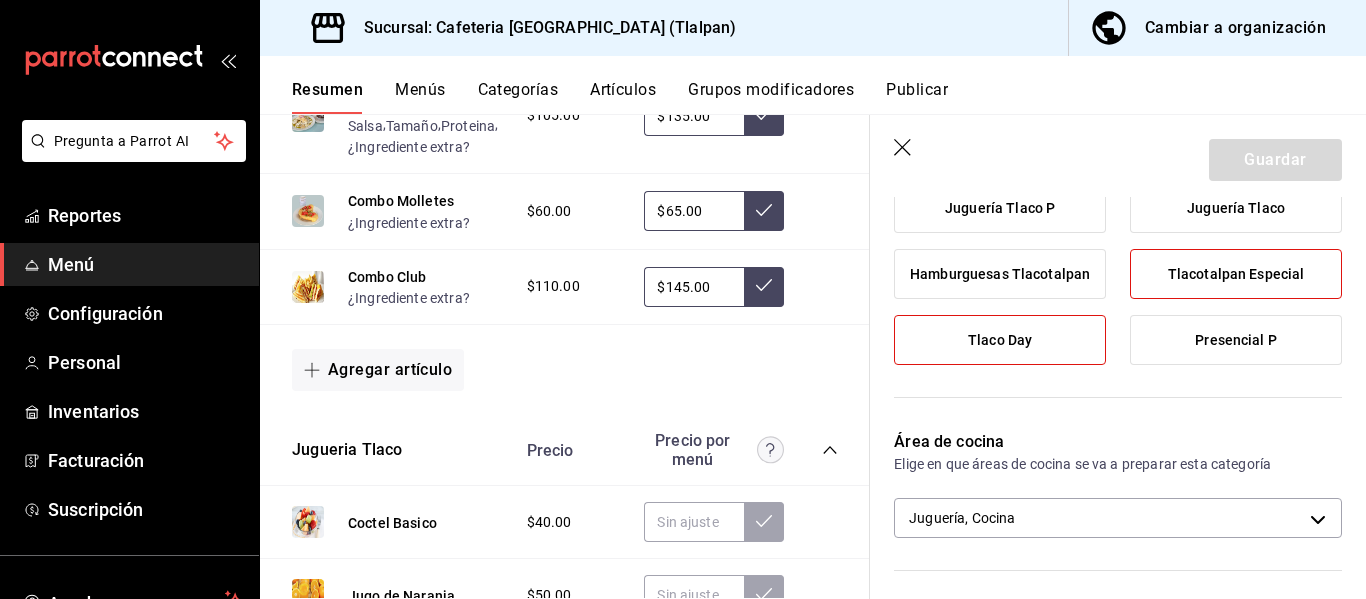 scroll, scrollTop: 0, scrollLeft: 0, axis: both 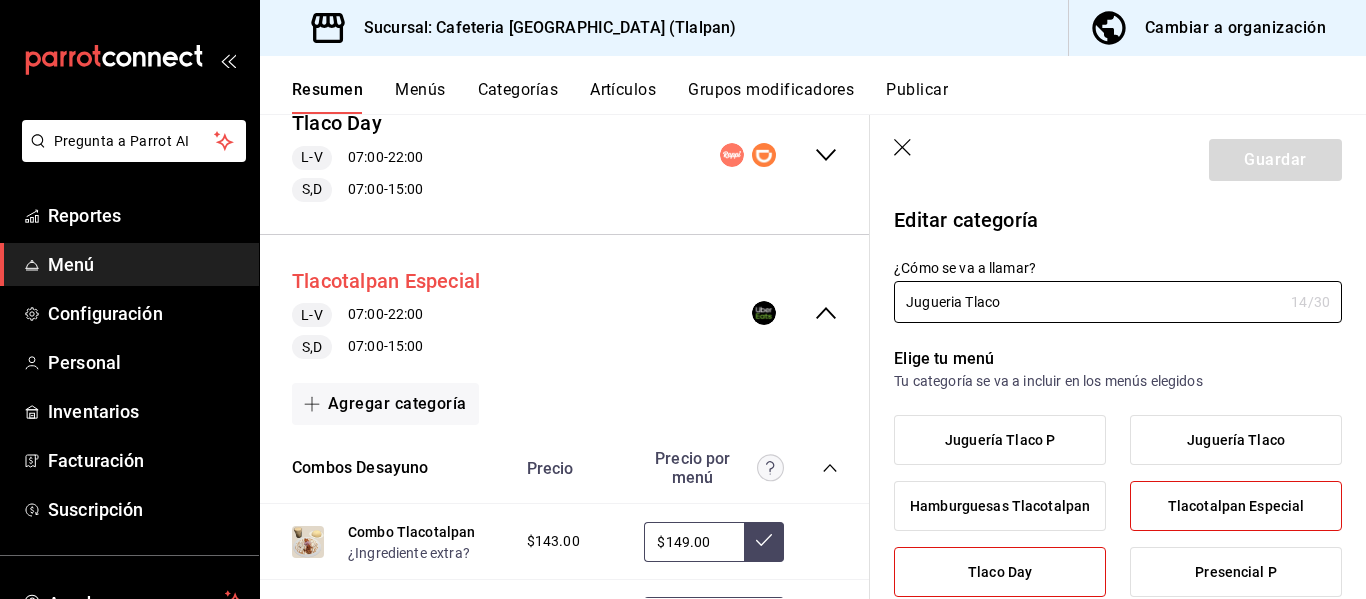 click on "Tlacotalpan Especial" at bounding box center [386, 281] 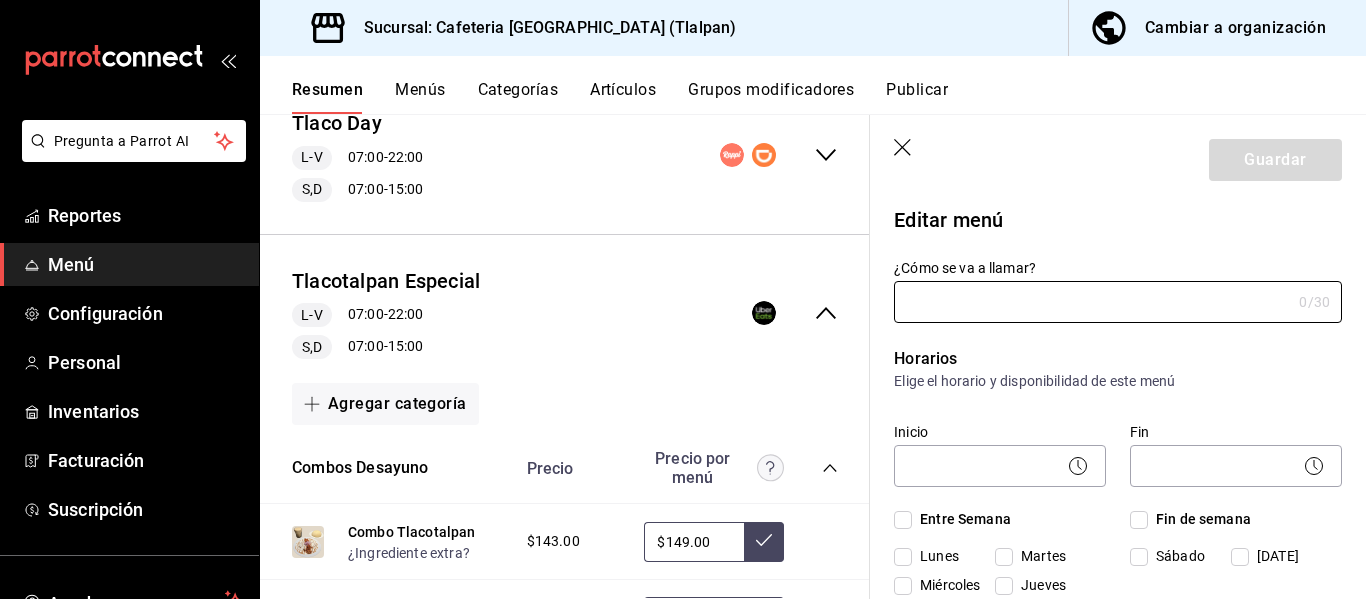 type on "Tlacotalpan Especial" 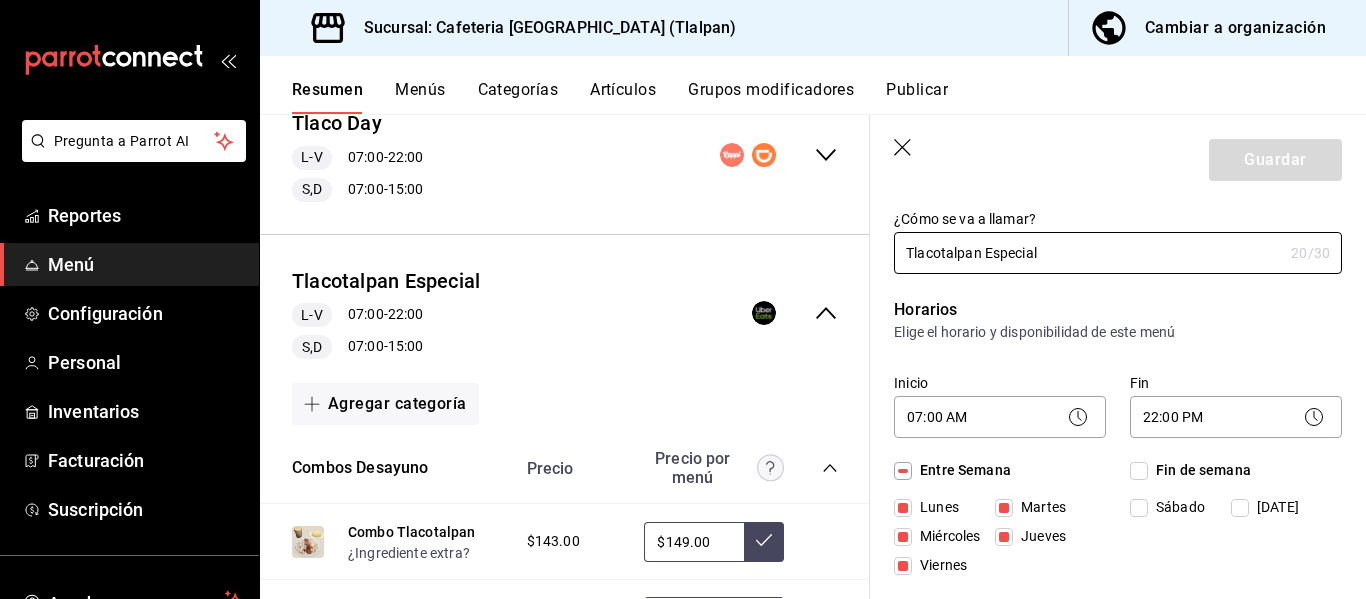 scroll, scrollTop: 0, scrollLeft: 0, axis: both 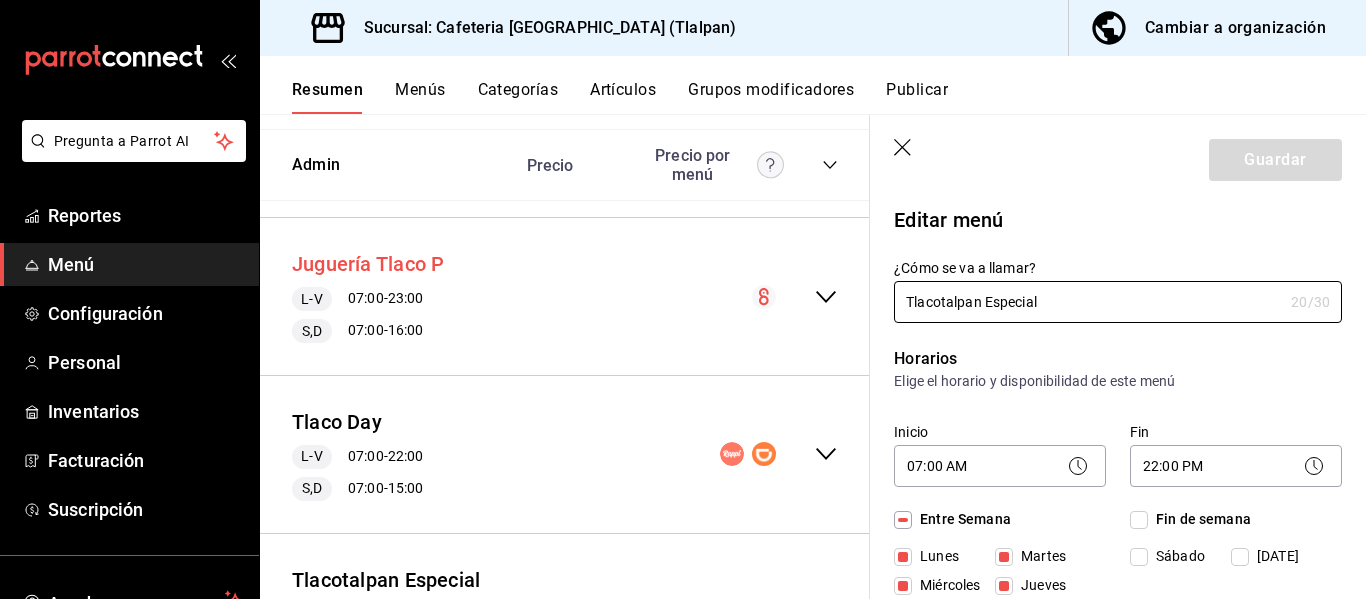click on "Juguería Tlaco P" at bounding box center [368, 264] 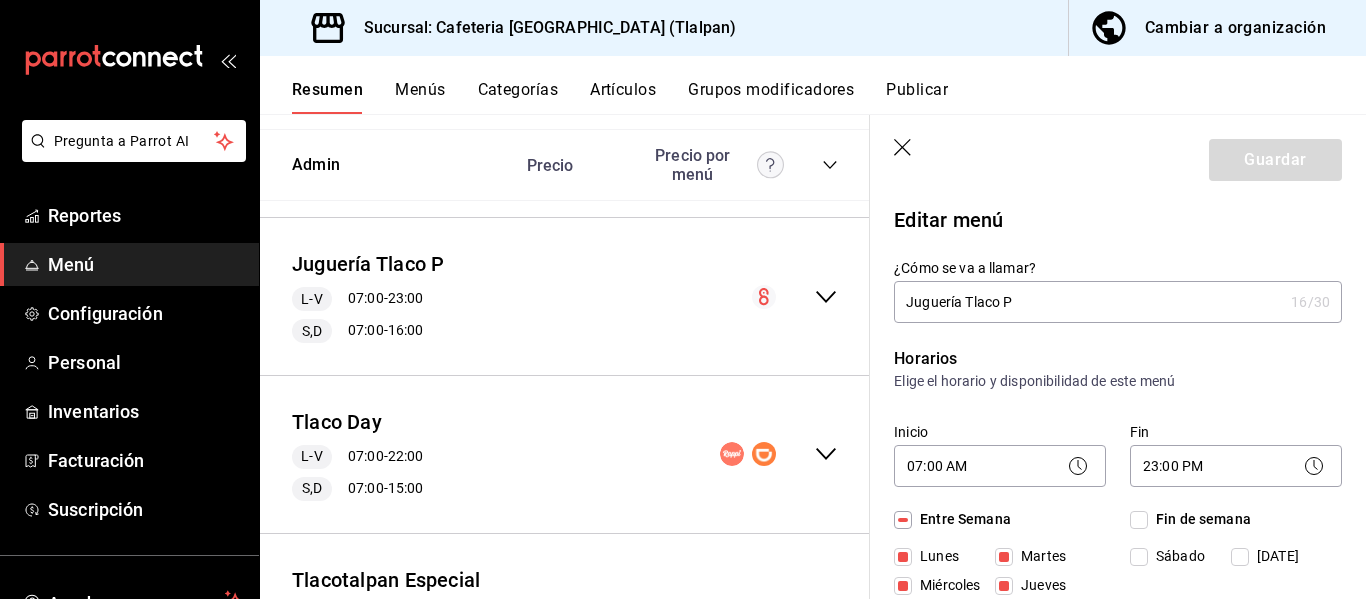 click on "Juguería Tlaco P L-V 07:00  -  23:00 S,D 07:00  -  16:00" at bounding box center [565, 296] 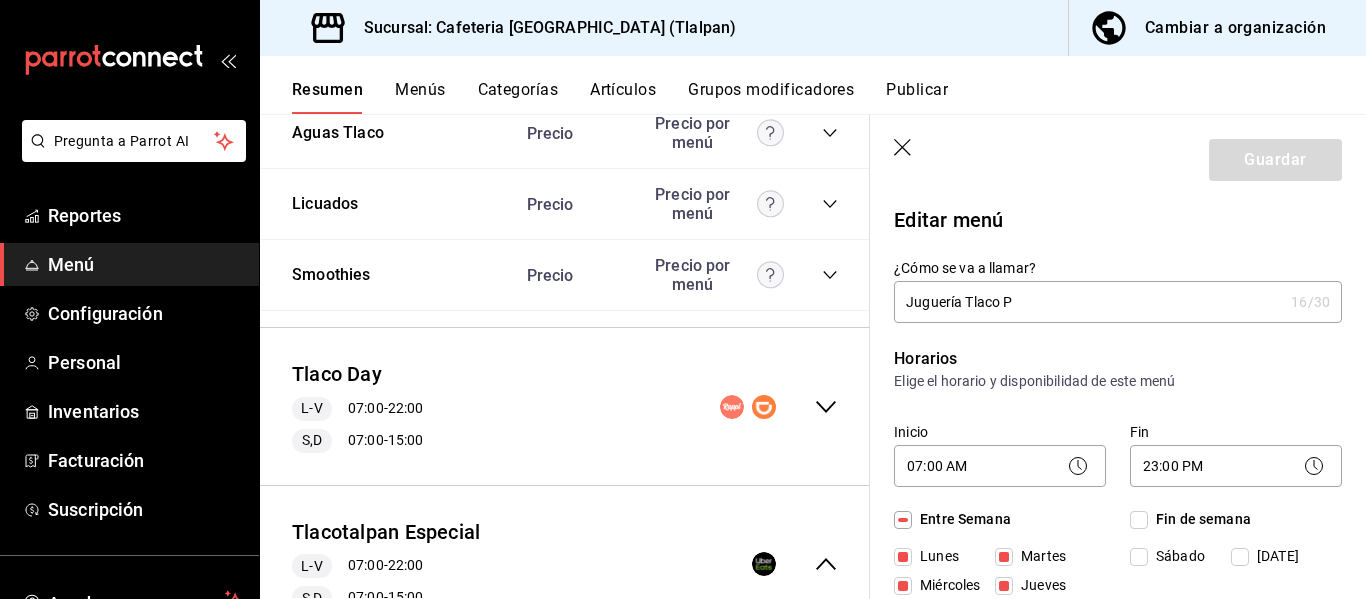scroll, scrollTop: 3589, scrollLeft: 0, axis: vertical 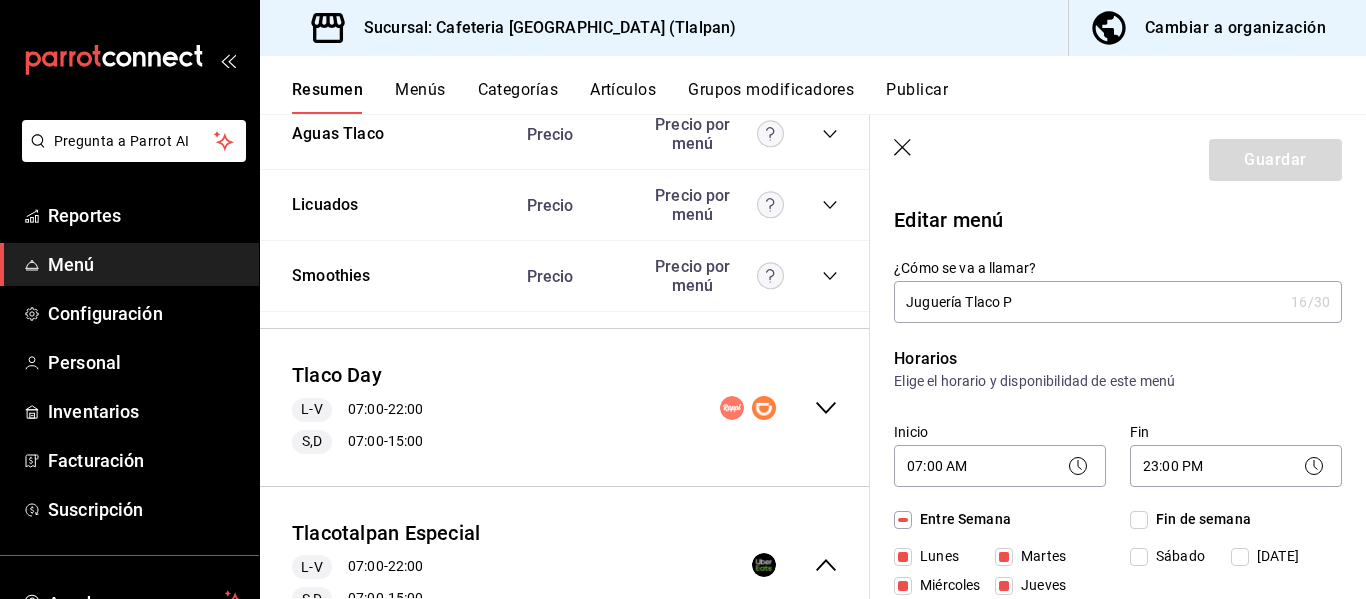 click on "Tlaco Day L-V 07:00  -  22:00 S,D 07:00  -  15:00" at bounding box center (565, 407) 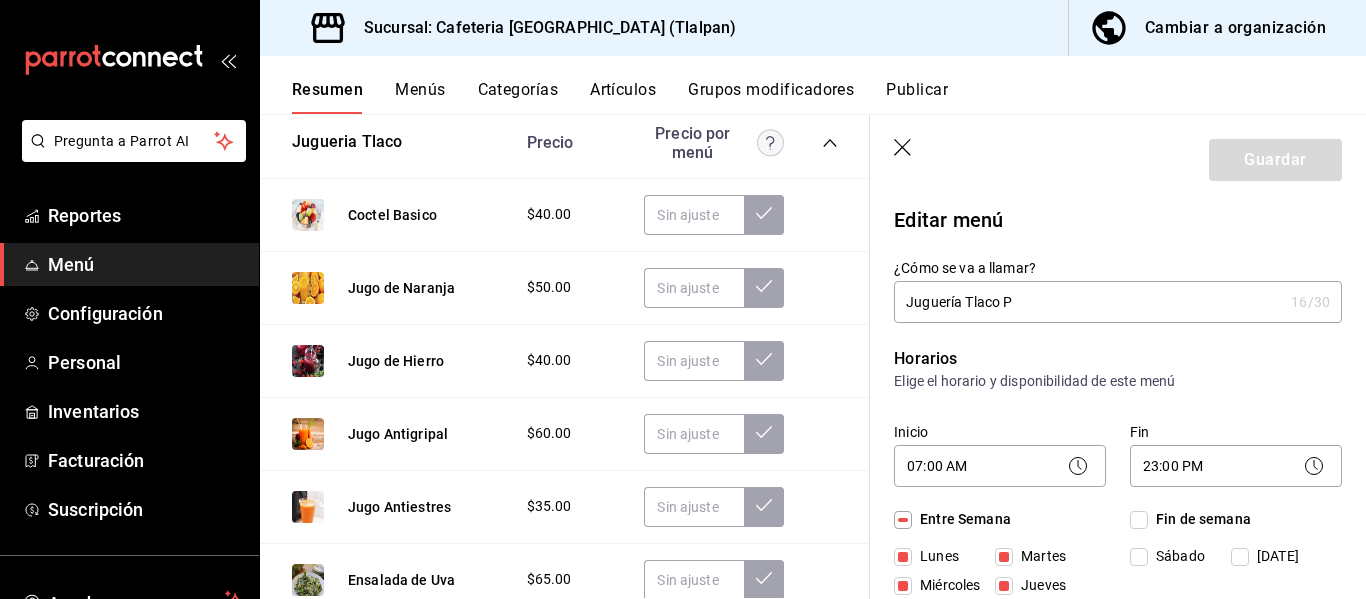 scroll, scrollTop: 4590, scrollLeft: 0, axis: vertical 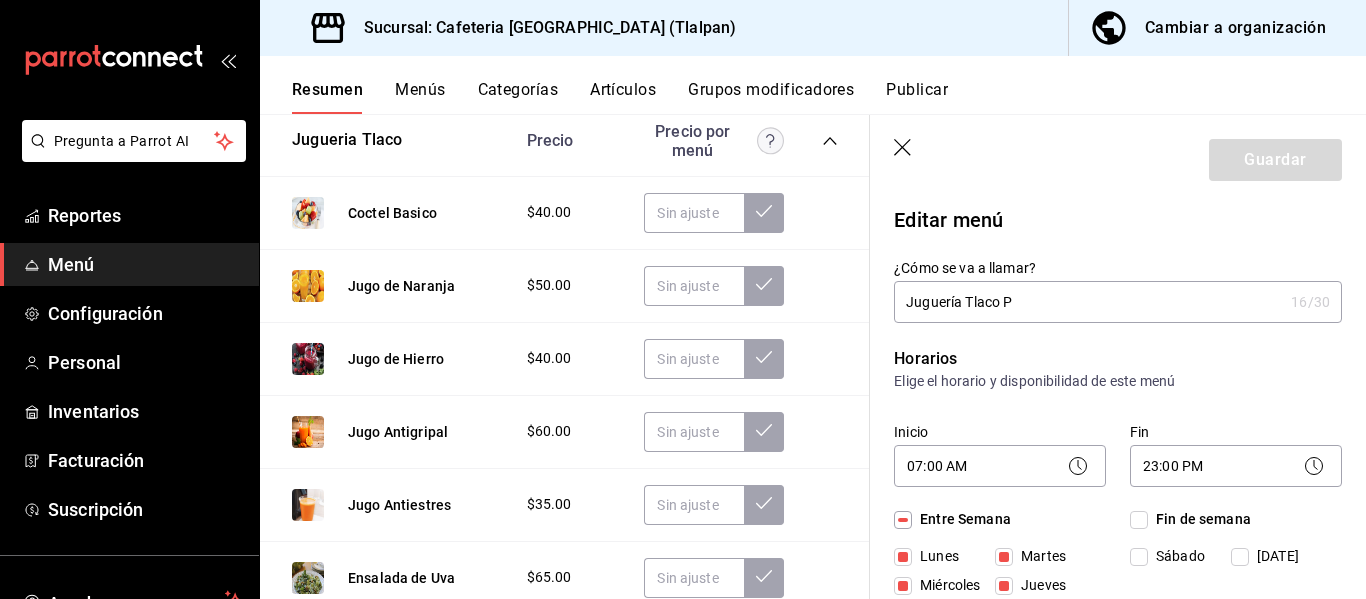 click 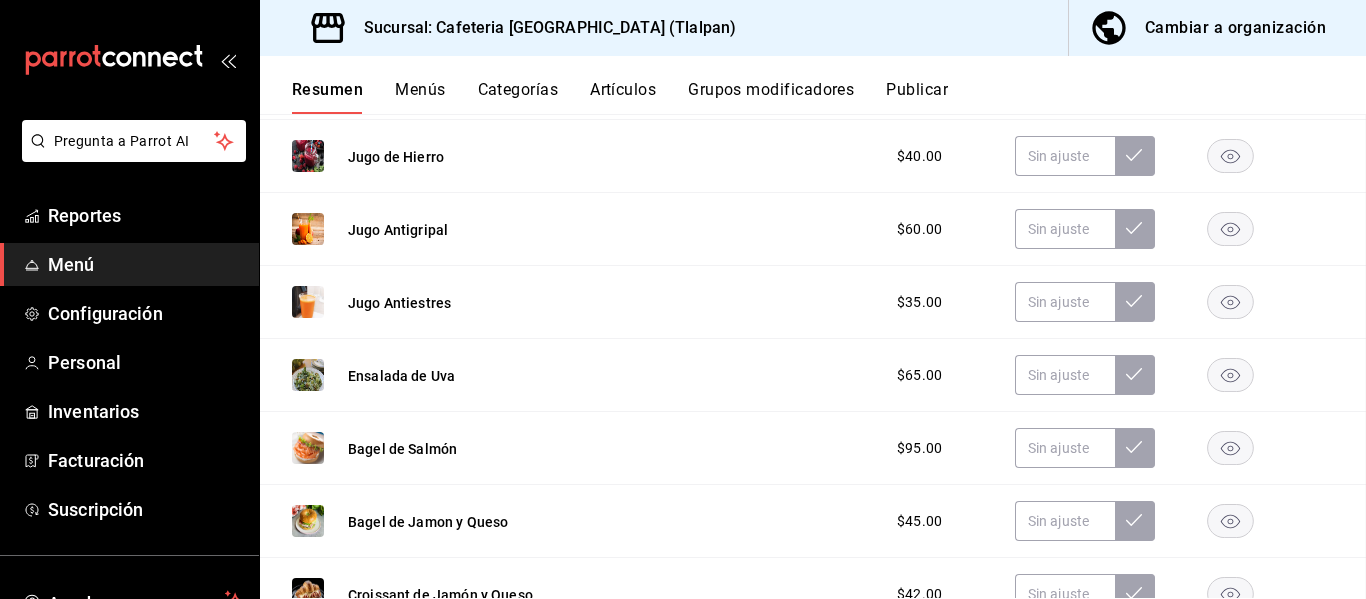 checkbox on "false" 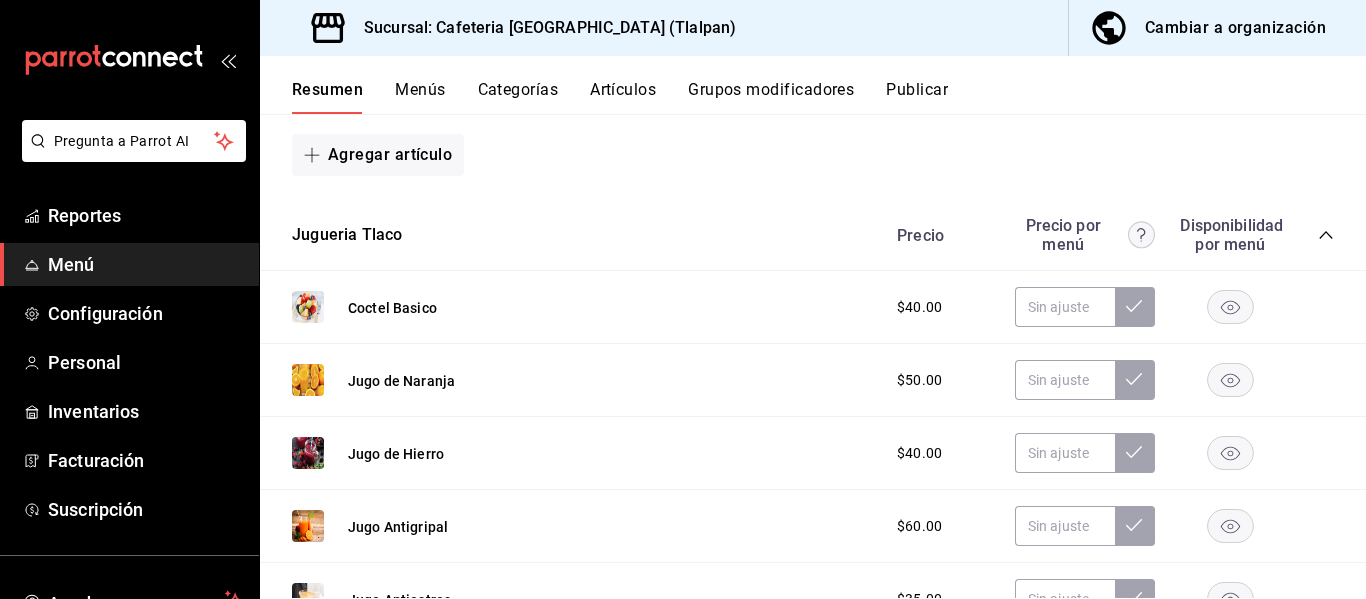 scroll, scrollTop: 6506, scrollLeft: 0, axis: vertical 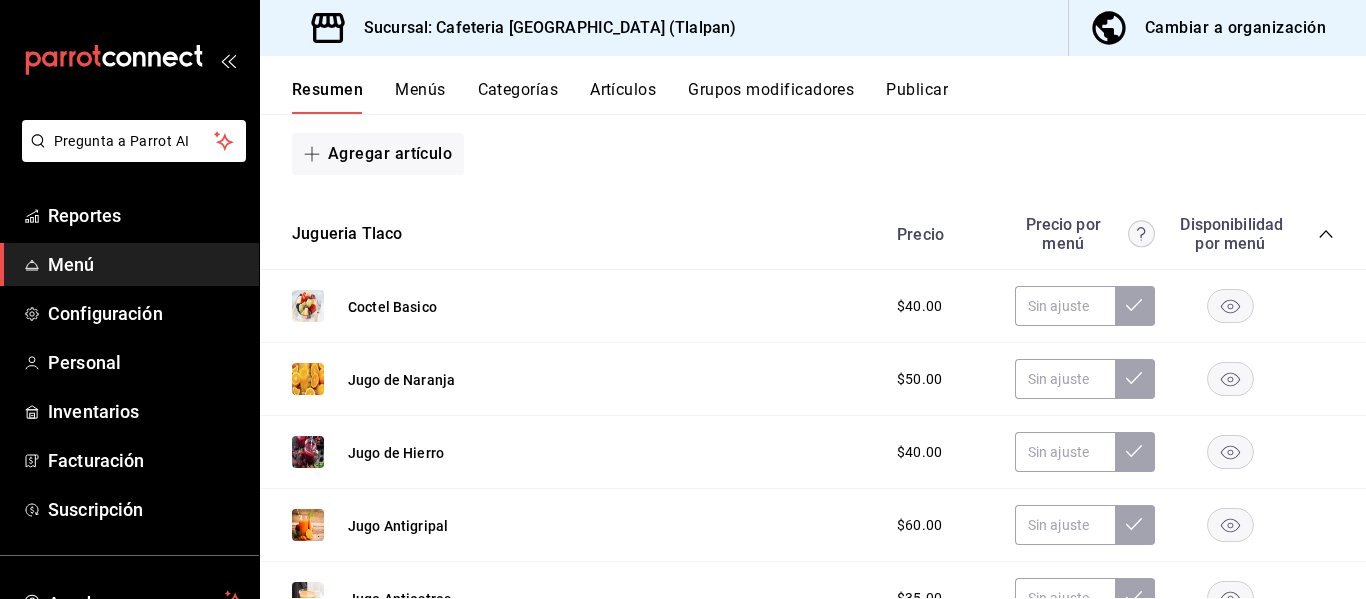 click 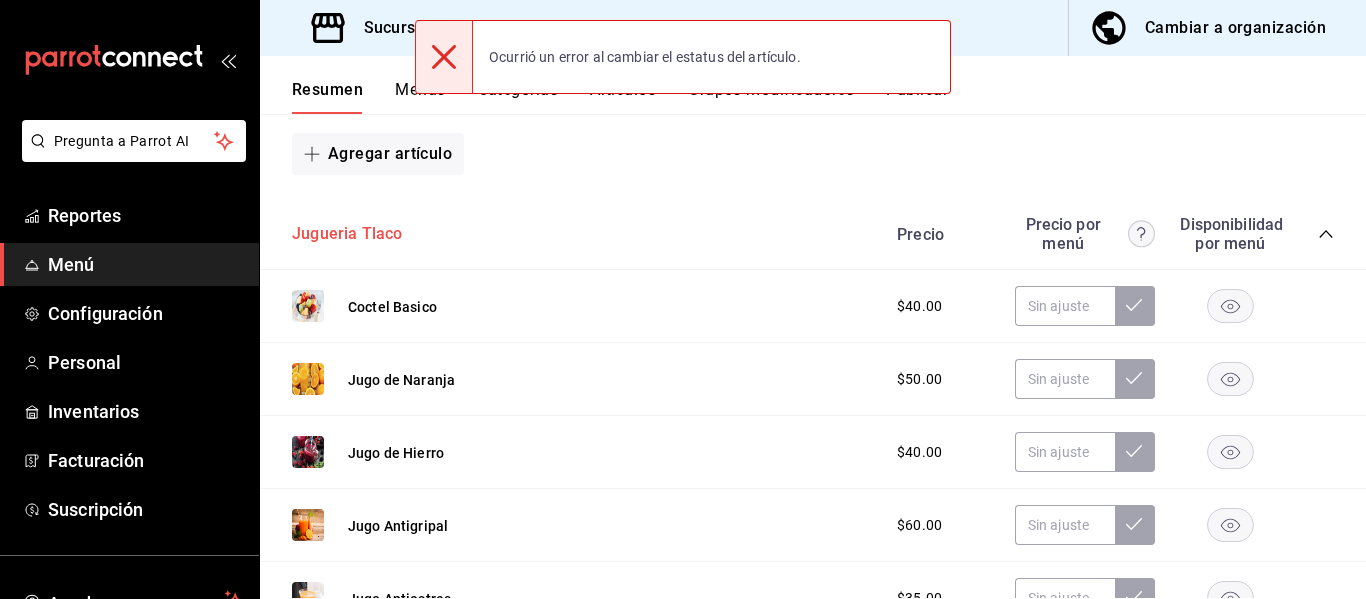 click on "Jugueria Tlaco" at bounding box center (347, 234) 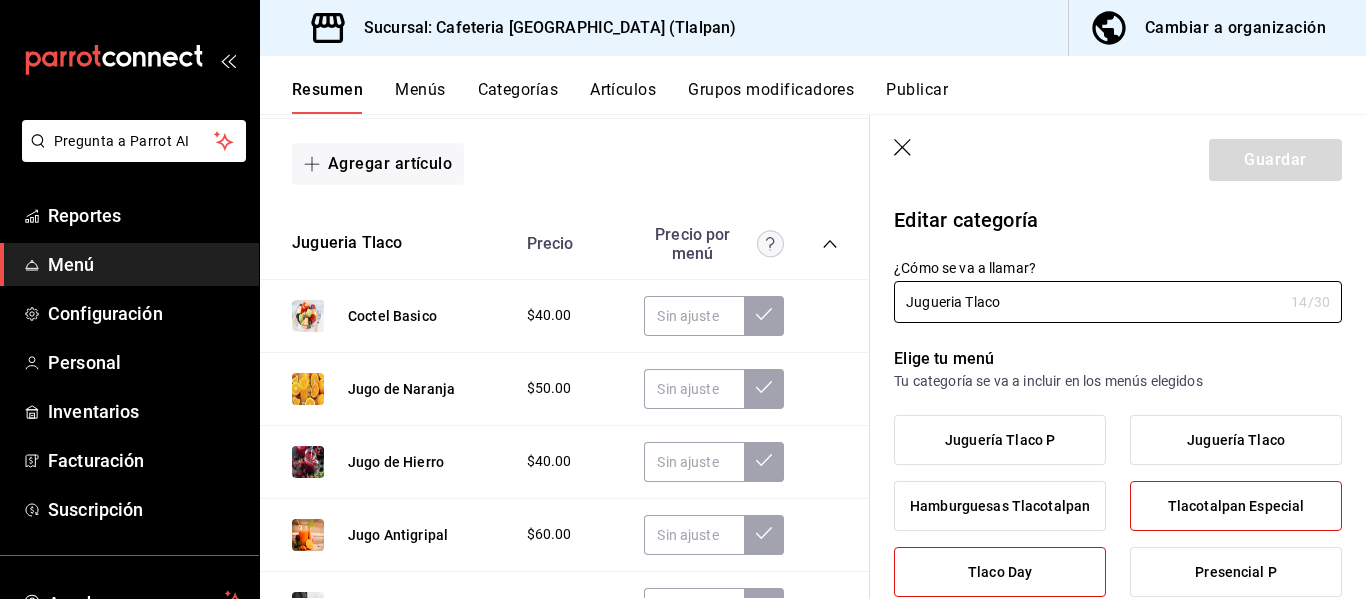 scroll, scrollTop: 6741, scrollLeft: 0, axis: vertical 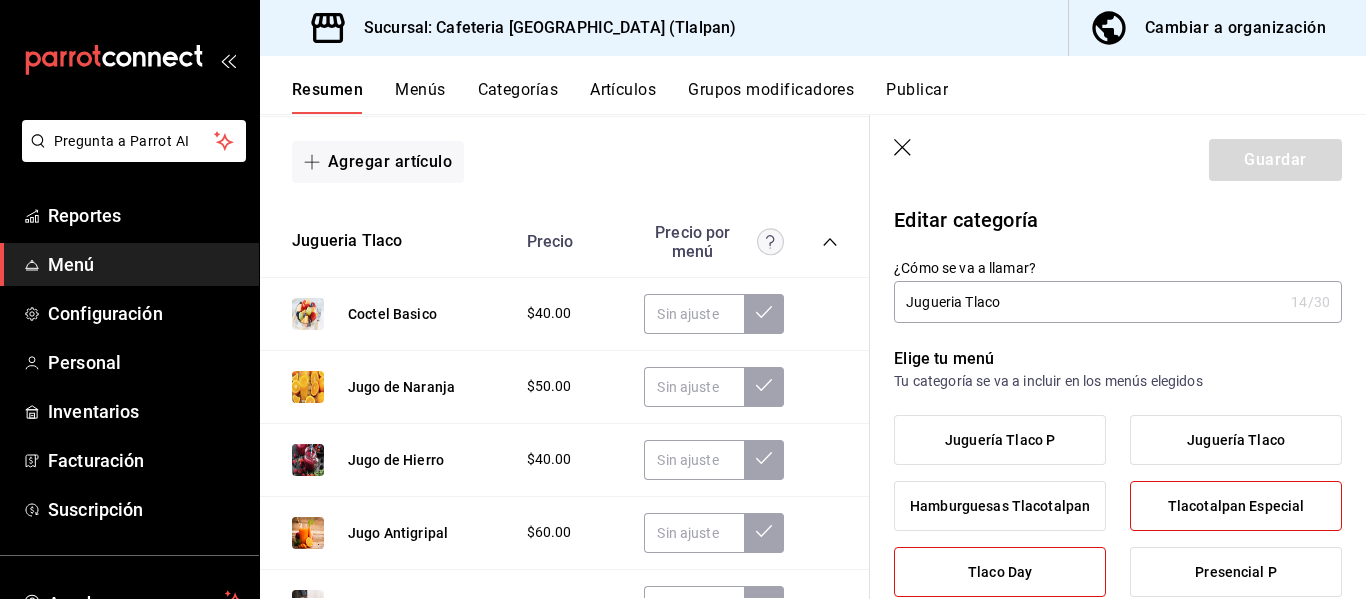 drag, startPoint x: 412, startPoint y: 344, endPoint x: 290, endPoint y: 340, distance: 122.06556 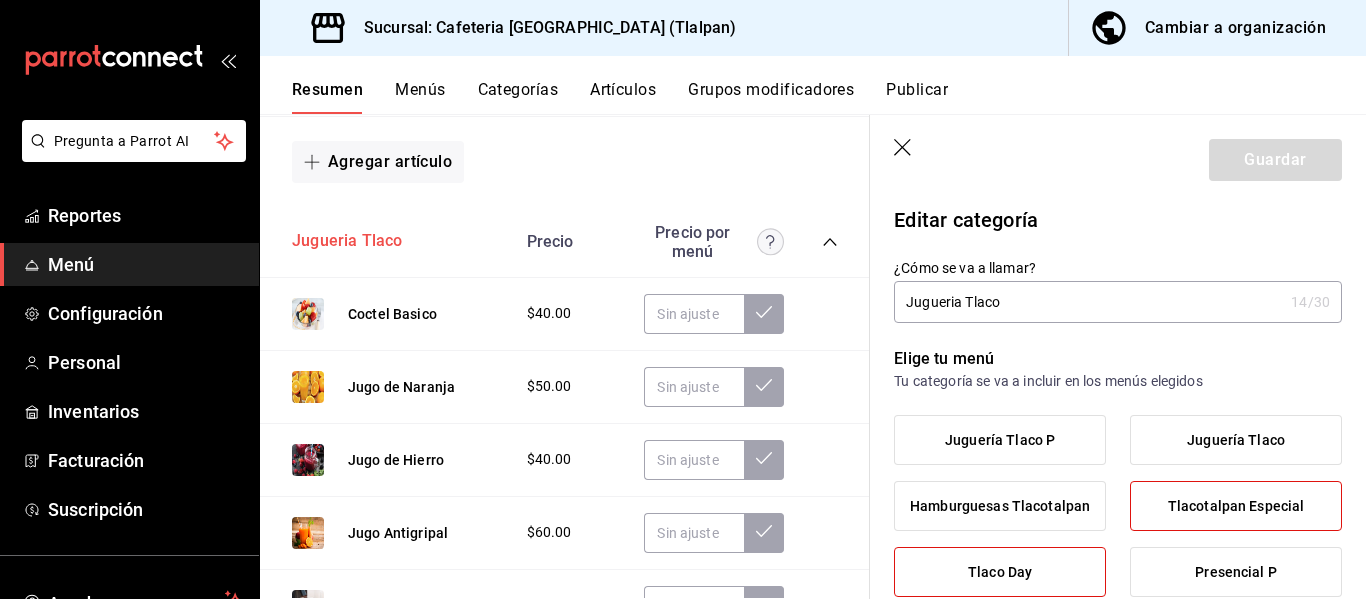 click on "Jugueria Tlaco" at bounding box center (347, 241) 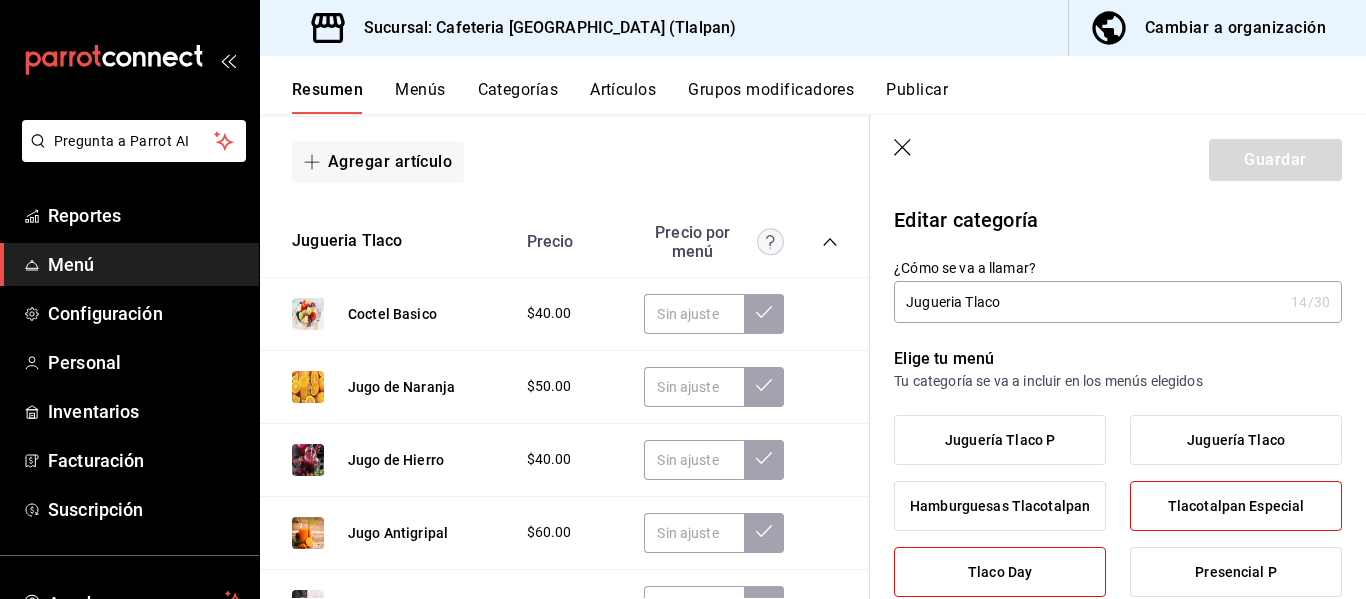 click on "Jugueria Tlaco" at bounding box center (1088, 302) 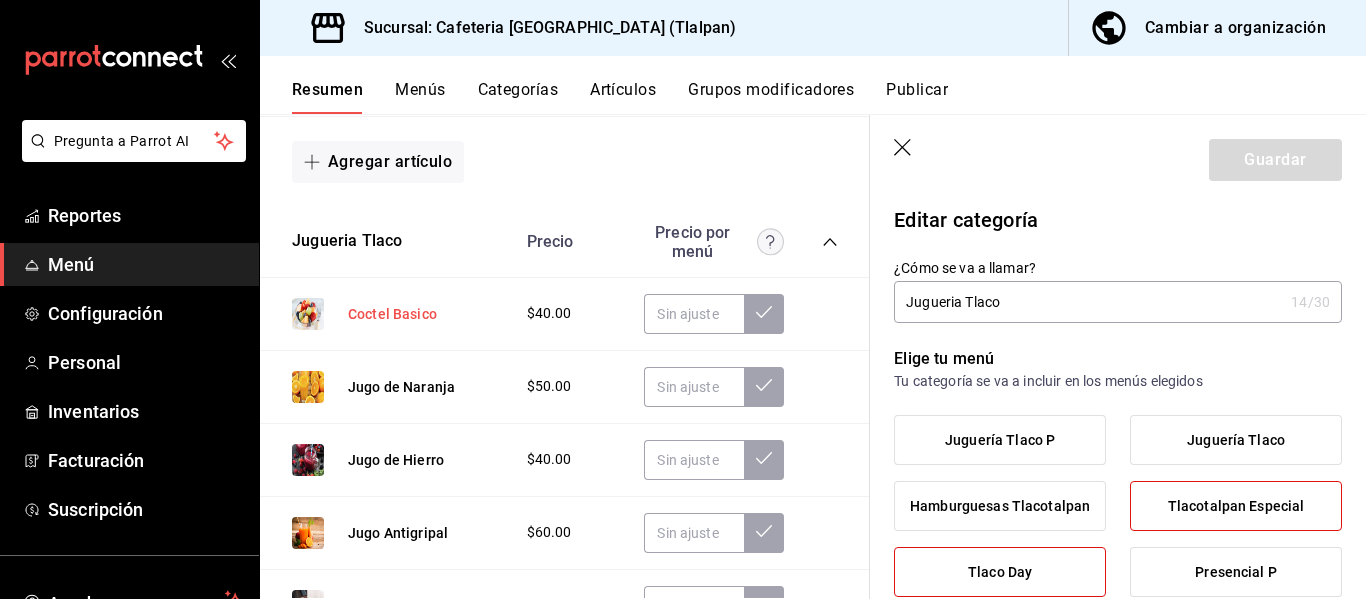 click on "Coctel Basico" at bounding box center [392, 314] 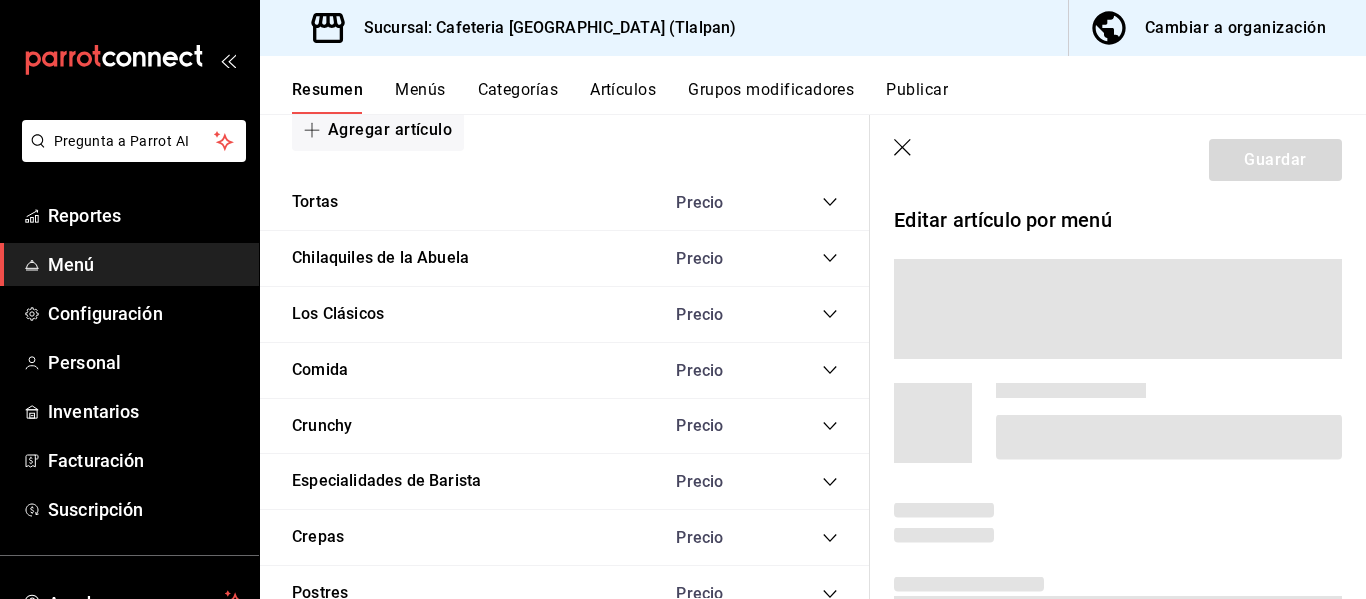 scroll, scrollTop: 5880, scrollLeft: 0, axis: vertical 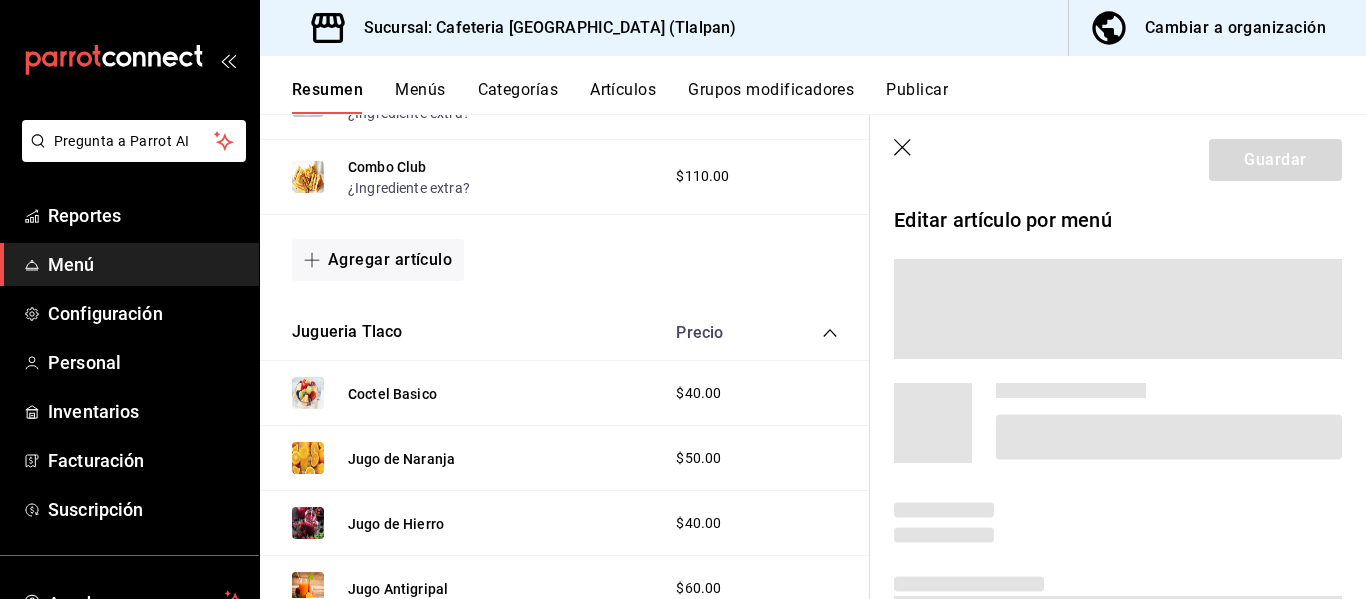 click 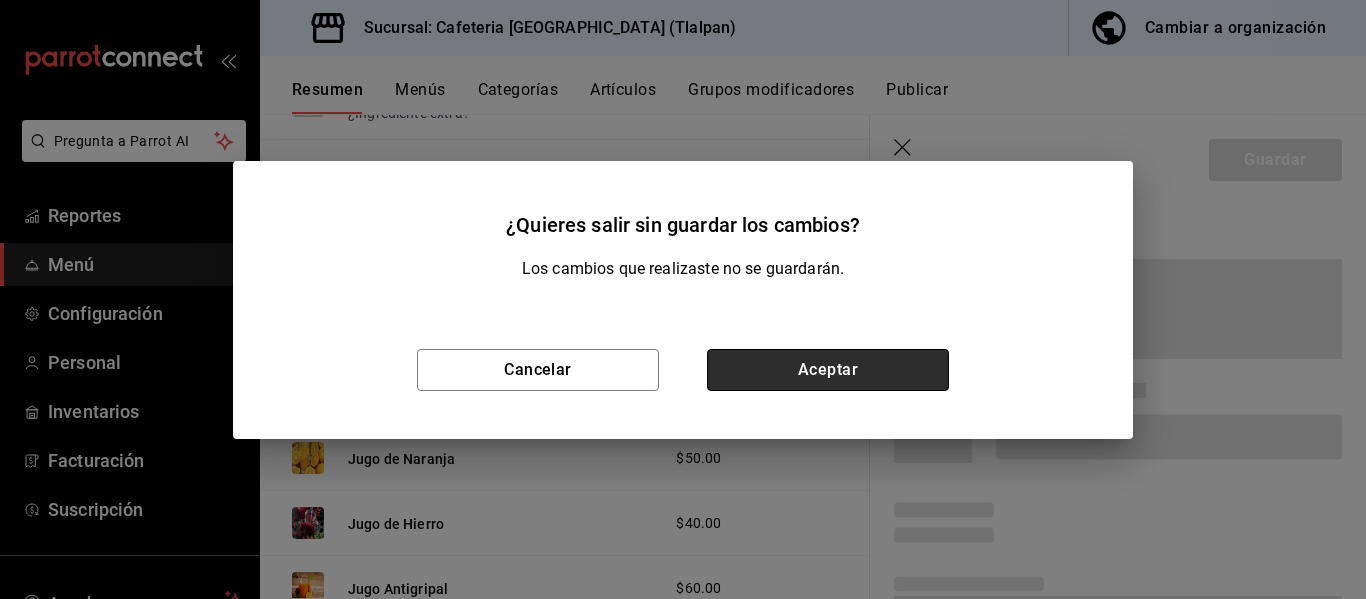 click on "Aceptar" at bounding box center (828, 370) 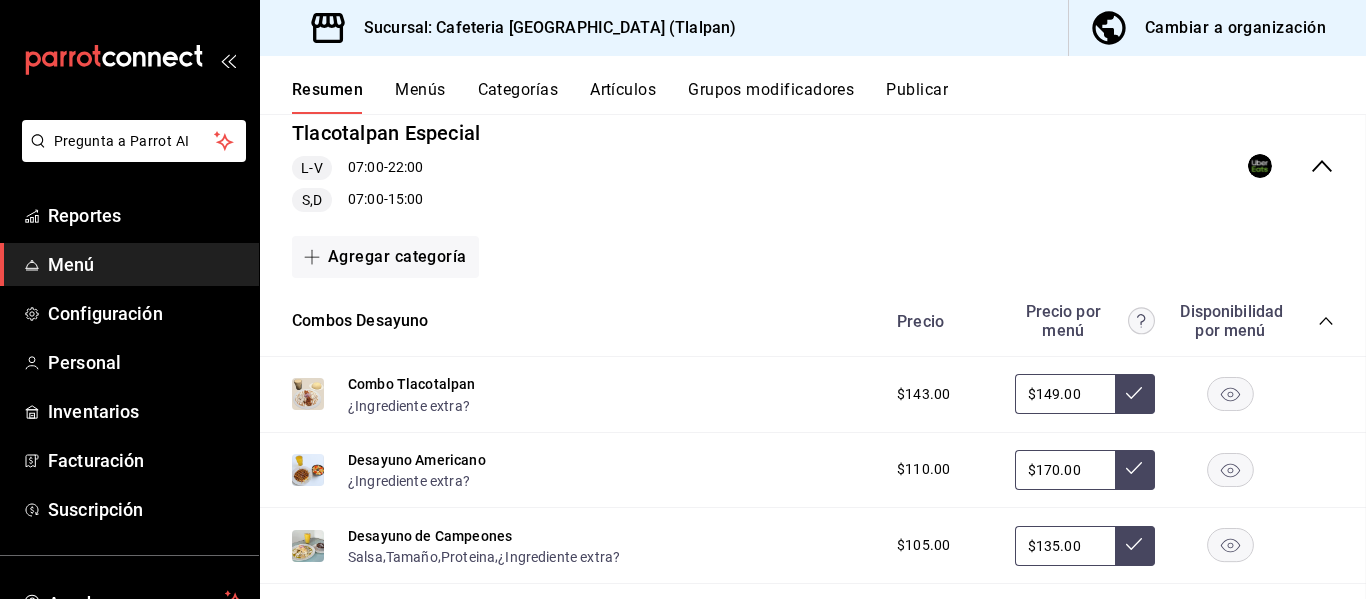 scroll, scrollTop: 7621, scrollLeft: 0, axis: vertical 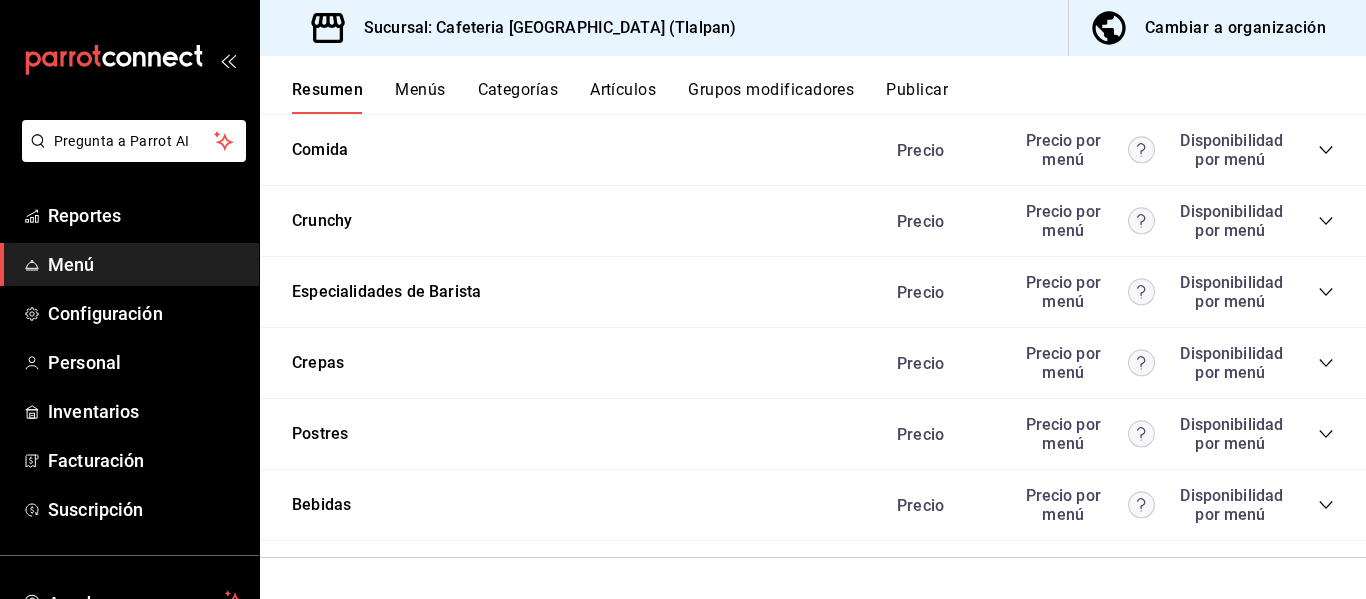 click on "Bebidas Precio Precio por menú   Disponibilidad por menú" at bounding box center (813, 505) 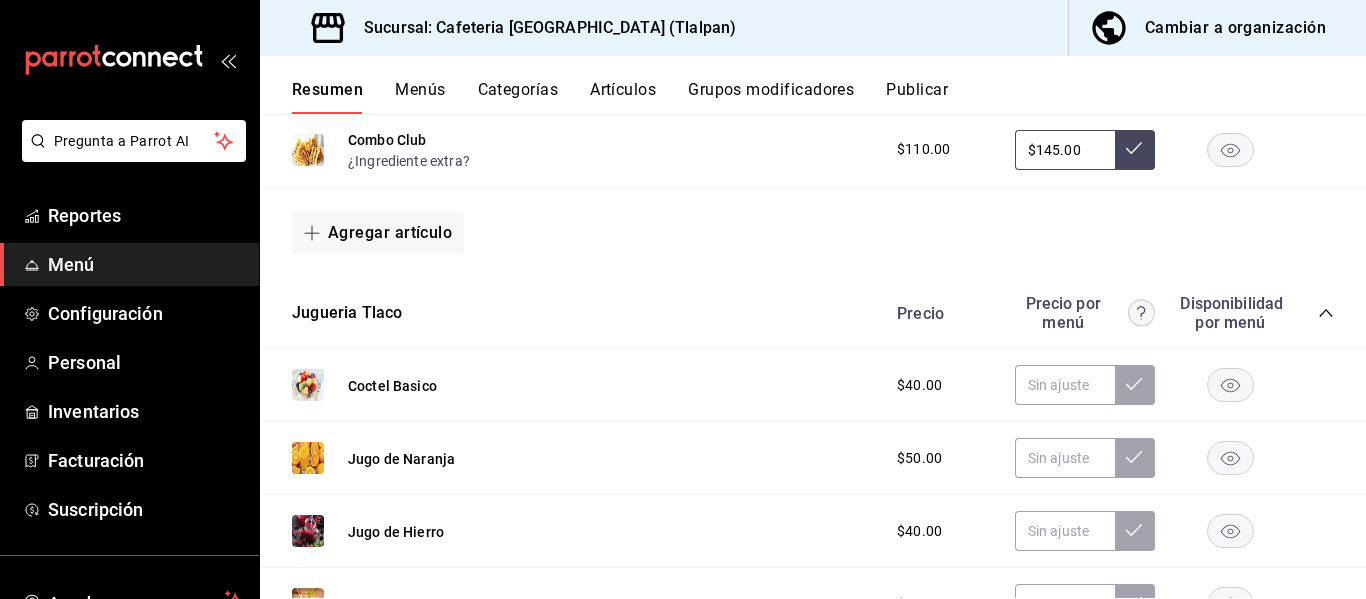 scroll, scrollTop: 6398, scrollLeft: 0, axis: vertical 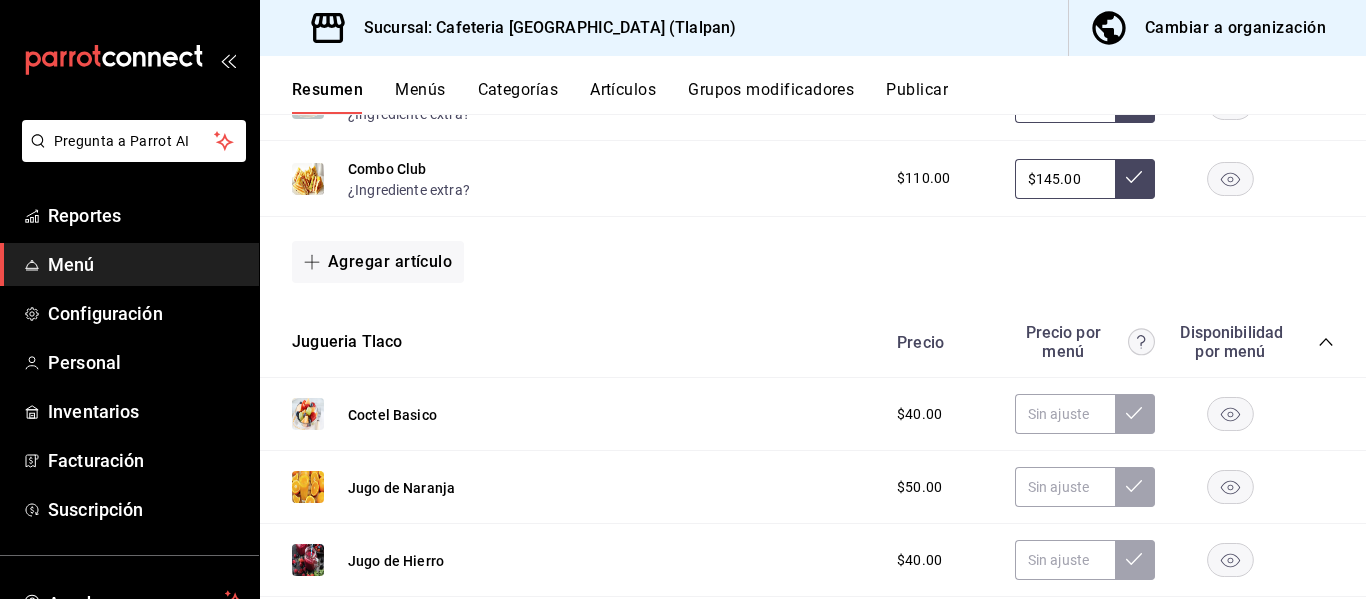 drag, startPoint x: 443, startPoint y: 415, endPoint x: 346, endPoint y: 412, distance: 97.04638 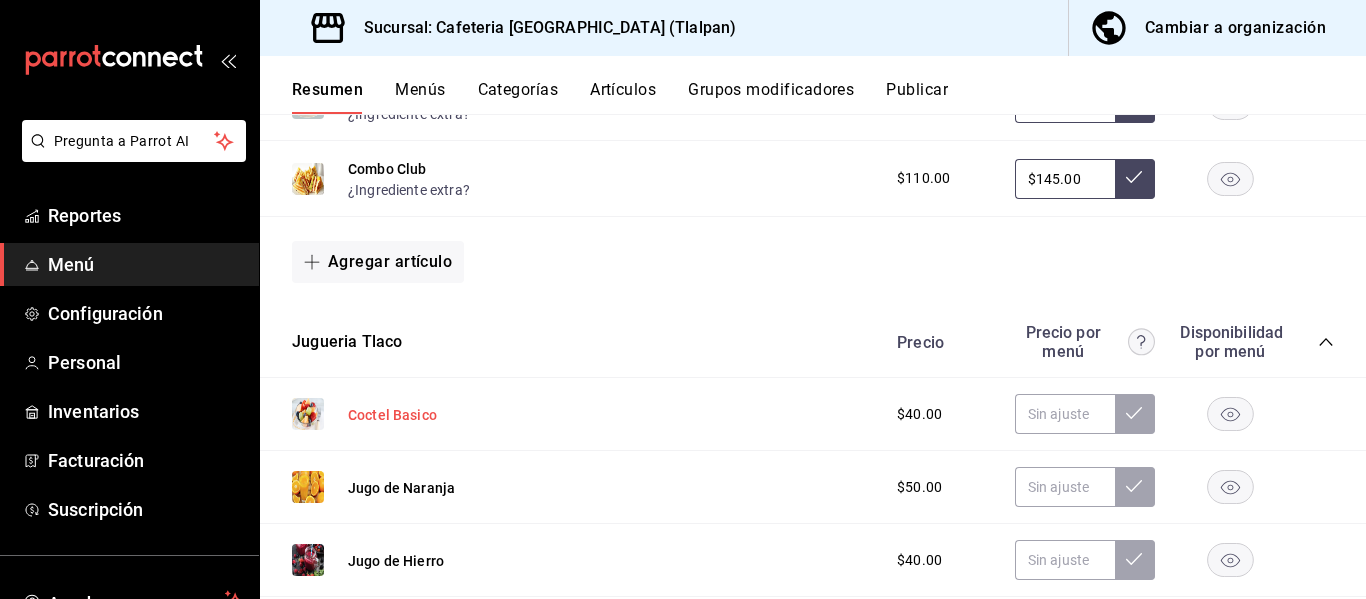 drag, startPoint x: 449, startPoint y: 419, endPoint x: 369, endPoint y: 413, distance: 80.224686 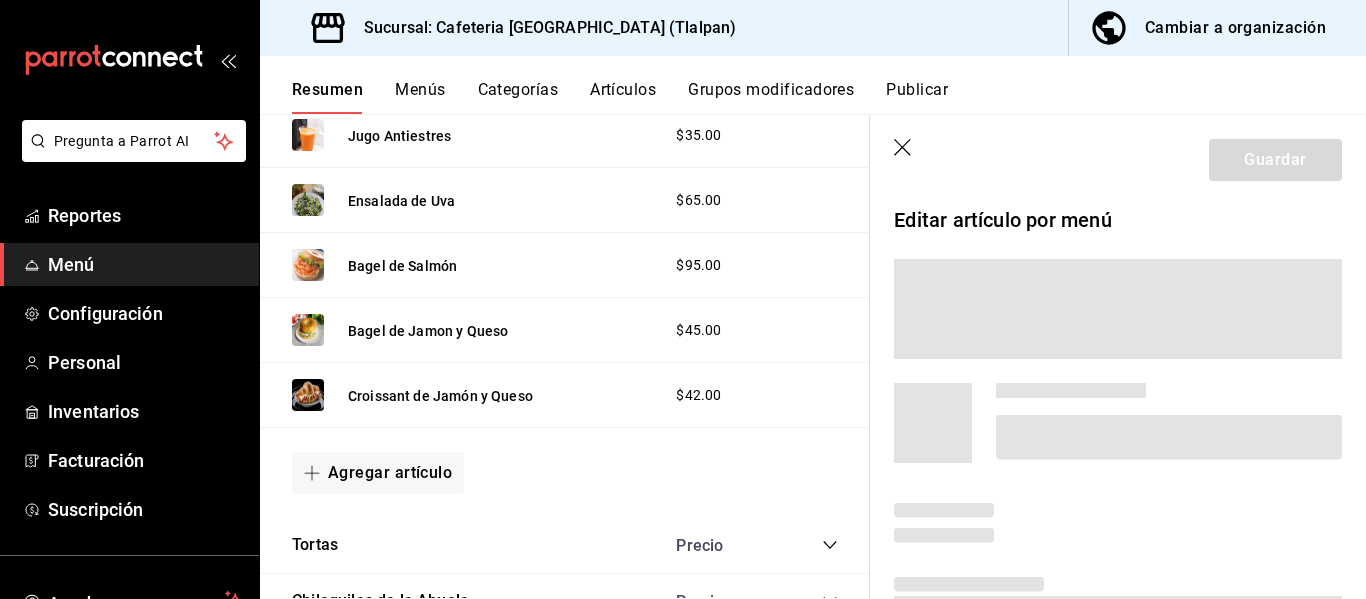 scroll, scrollTop: 5857, scrollLeft: 0, axis: vertical 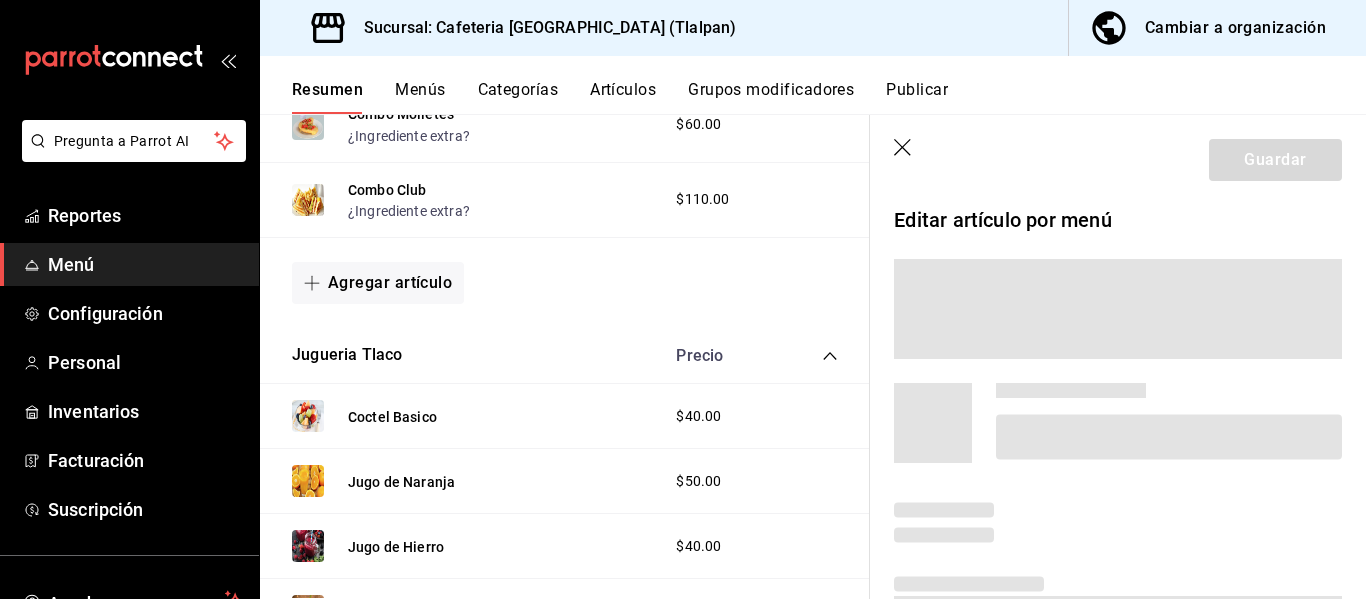 drag, startPoint x: 959, startPoint y: 356, endPoint x: 636, endPoint y: 371, distance: 323.3481 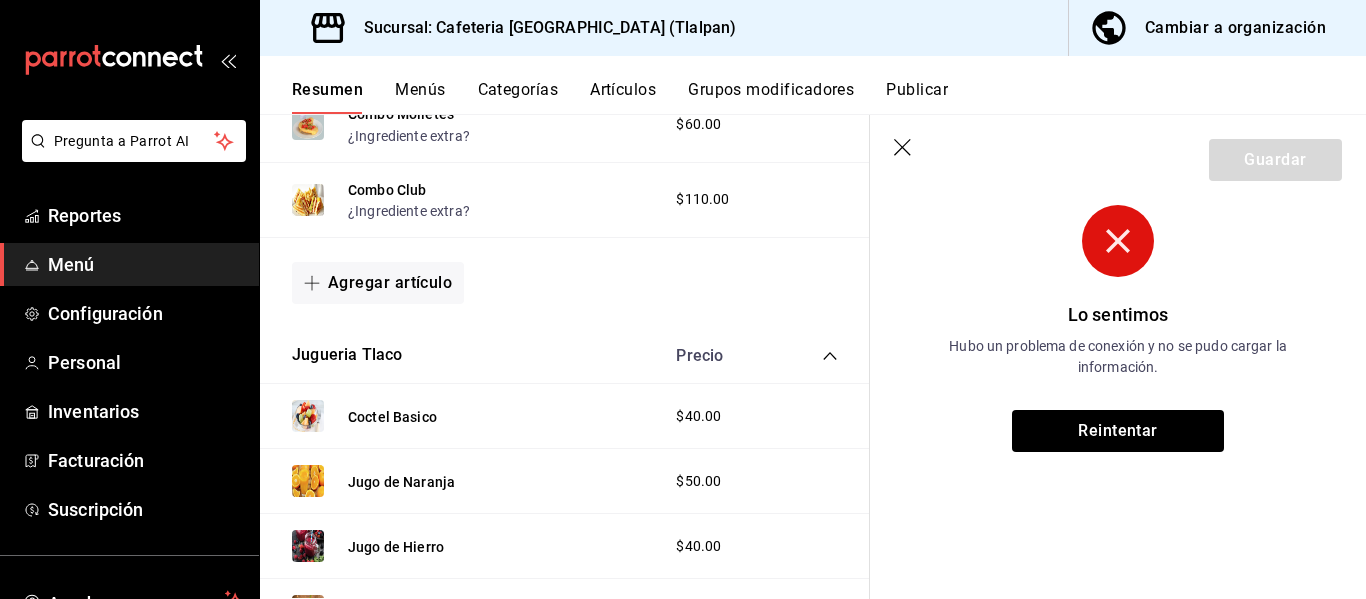 click on "Artículos" at bounding box center [623, 97] 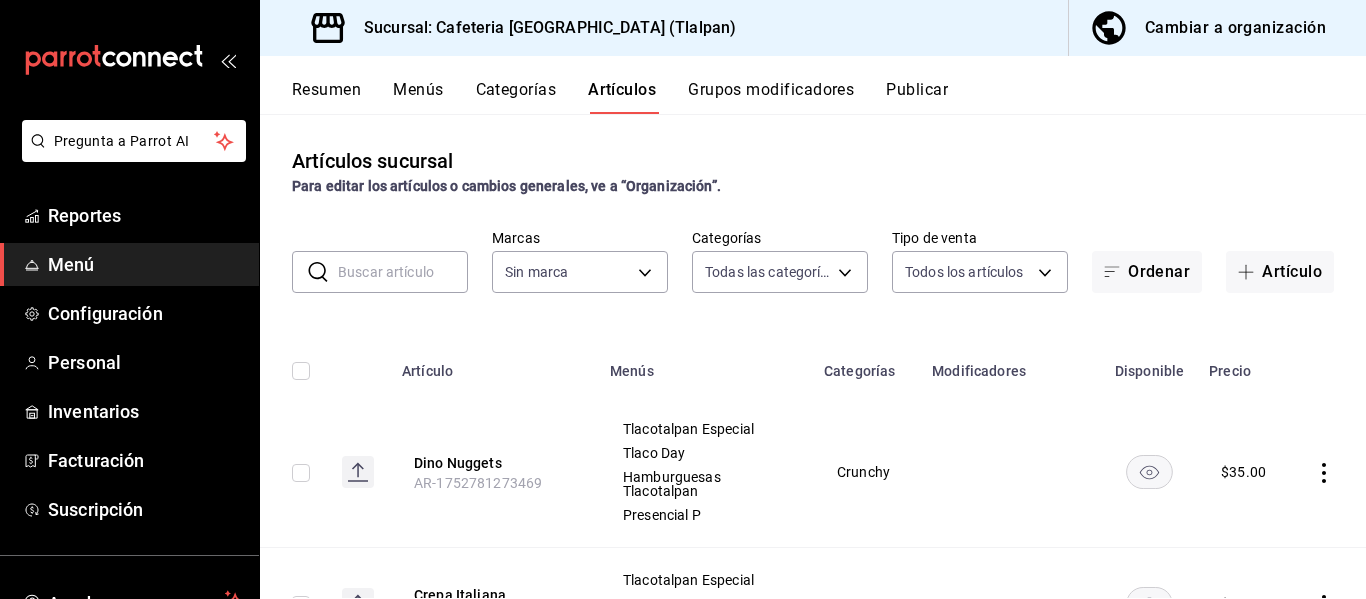 type on "2df64931-09e0-4952-9b1e-a15b872a294e,3f7d600b-b245-4d6f-aa15-3497b0d54797,69515607-b601-457c-bbdd-3bb4e6c9157d,24f75497-1449-4194-b61b-0283aa63657c,5553a0b4-602e-4cb2-ab2b-ff73a8274882,4811b16f-3865-41a0-a6c3-fab519ca8a70,9a77a650-4ff2-46d1-9fc6-b039b86b1503,591cd491-ed2f-45dd-bf3c-fa93a05a9a2a,6214f0a6-adc1-4406-be58-4c135fe015e3,0002beeb-63d8-41d7-9020-3adc6febc374,2df1c667-3cdc-40cb-b6cd-d15d721ae658,c3b2bad0-73dc-4016-8faf-0fe81669a36e,e7f30b2e-0f5f-46ab-81bc-856a967342da,e537c9cf-b1df-49b2-97aa-79c14c35329a,df8226eb-0387-4c3c-8bee-2ba85abc8acd,2c510f4c-2ae7-4ff8-a961-5da937848789,16c66cad-7941-4eeb-b3ab-5e556c7525b0,5d88865e-f9ab-47d6-bf15-d24fb3610f5a,36d1b806-7385-4c12-996b-e719420d6c0e,ed0cf95d-e247-4bee-ad45-fbe5a3c99d60,e011a2ea-179b-466c-ad98-64ca230c9594,c73c9db6-4bb0-4e06-8b5e-8e898099d52d,e9e68465-86e8-450d-9bb3-72899039c4d5,8043524e-7cf5-4b1a-a3fb-b664a9317c0f,f23bcbb9-25dd-45cc-81c8-2ed23b1189b1,eaf702ef-9399-49aa-89a5-7dc62cfe760a,4c613442-8b27-4ae7-9549-0986bf9cee0e,20647901-5613-4fad-af1..." 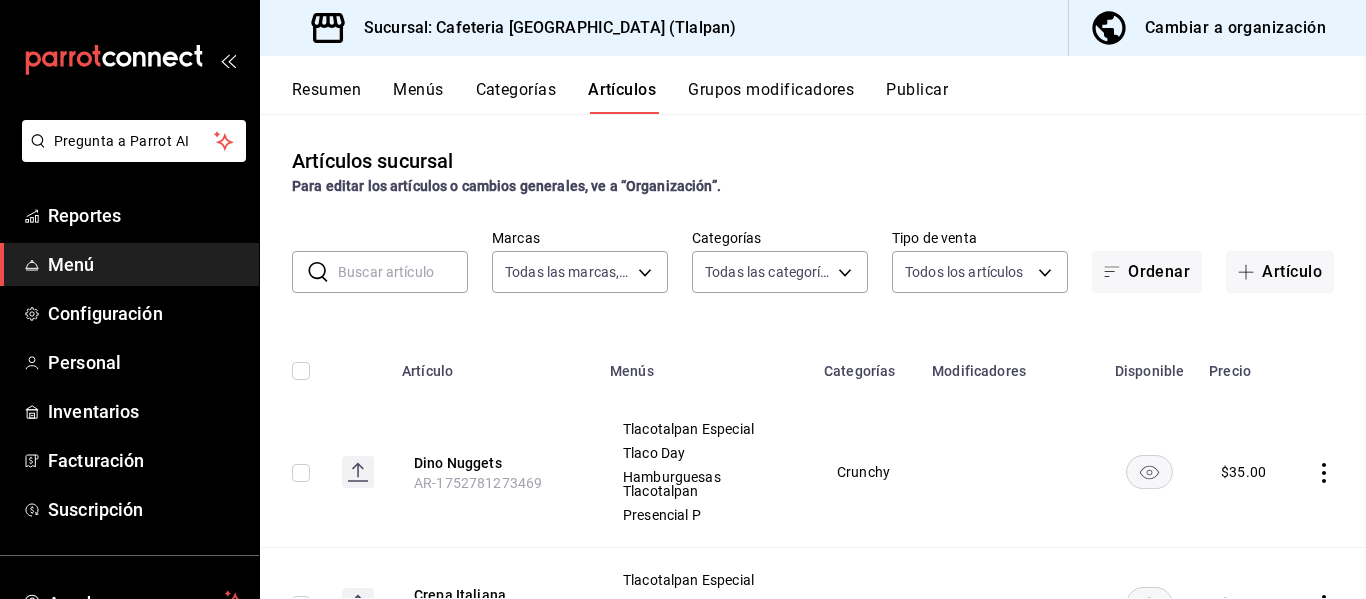 click at bounding box center (403, 272) 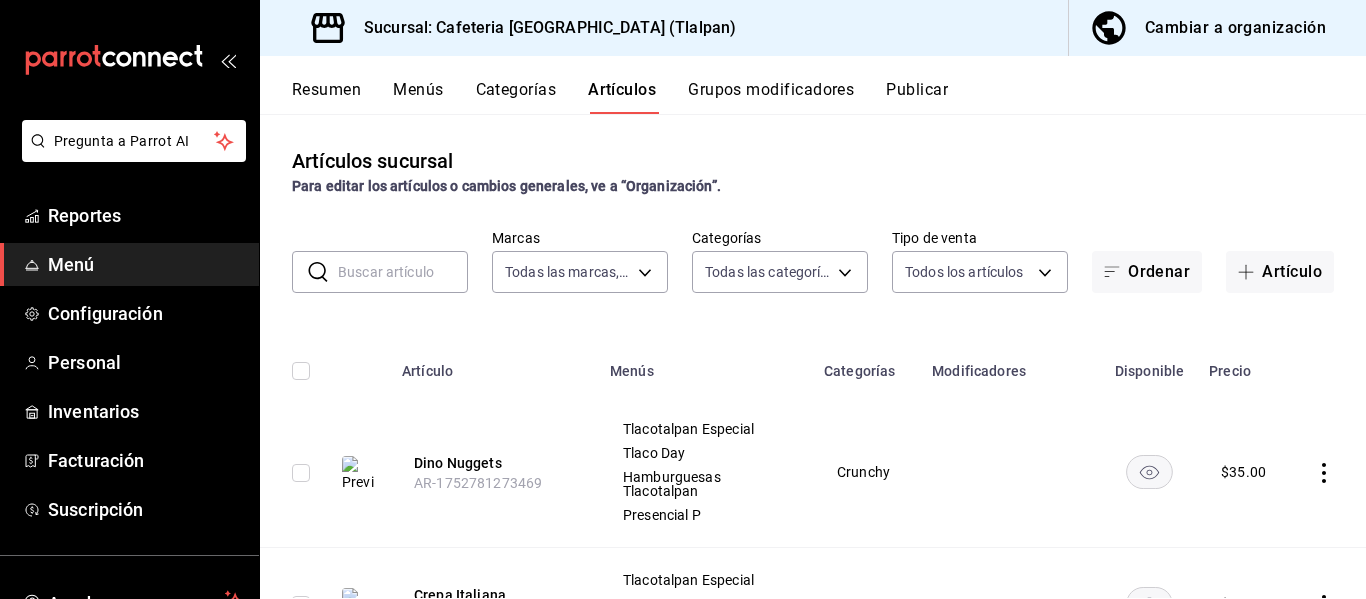 click at bounding box center [403, 272] 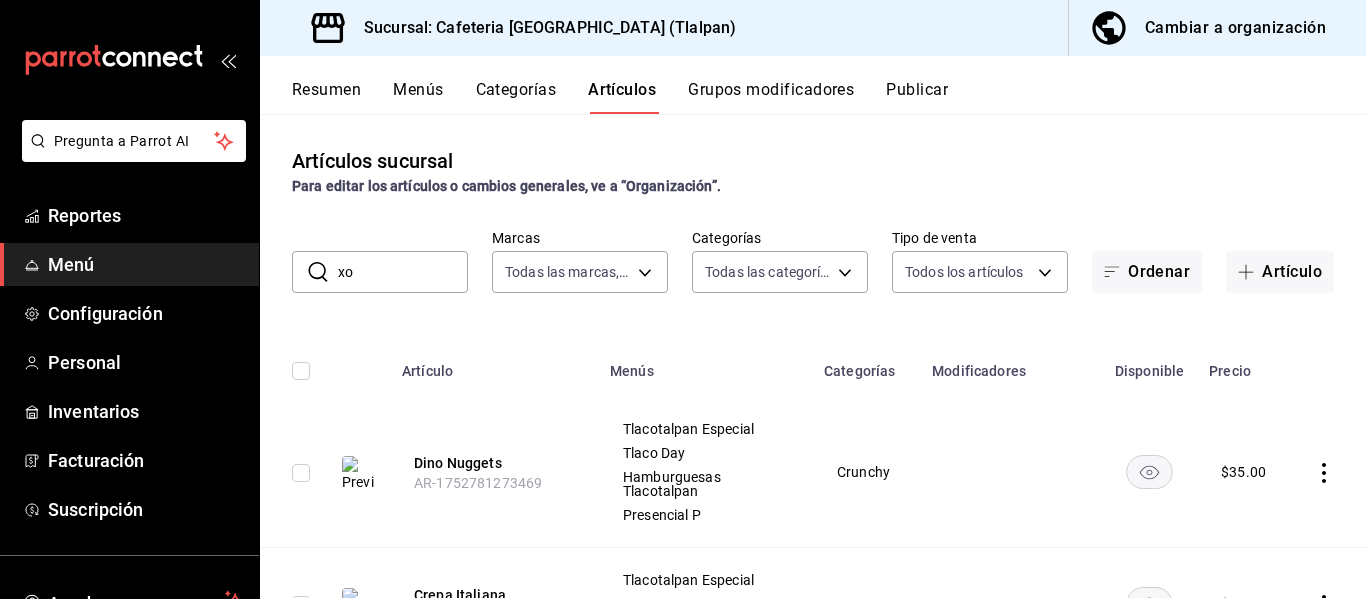 type on "x" 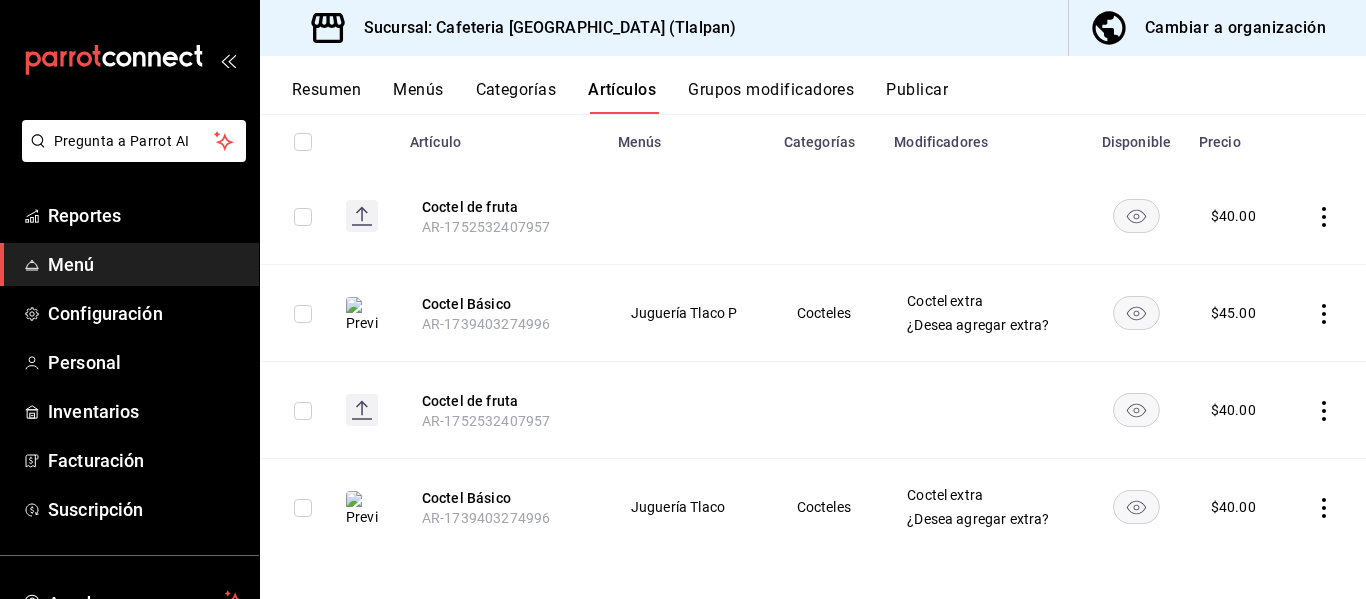scroll, scrollTop: 234, scrollLeft: 0, axis: vertical 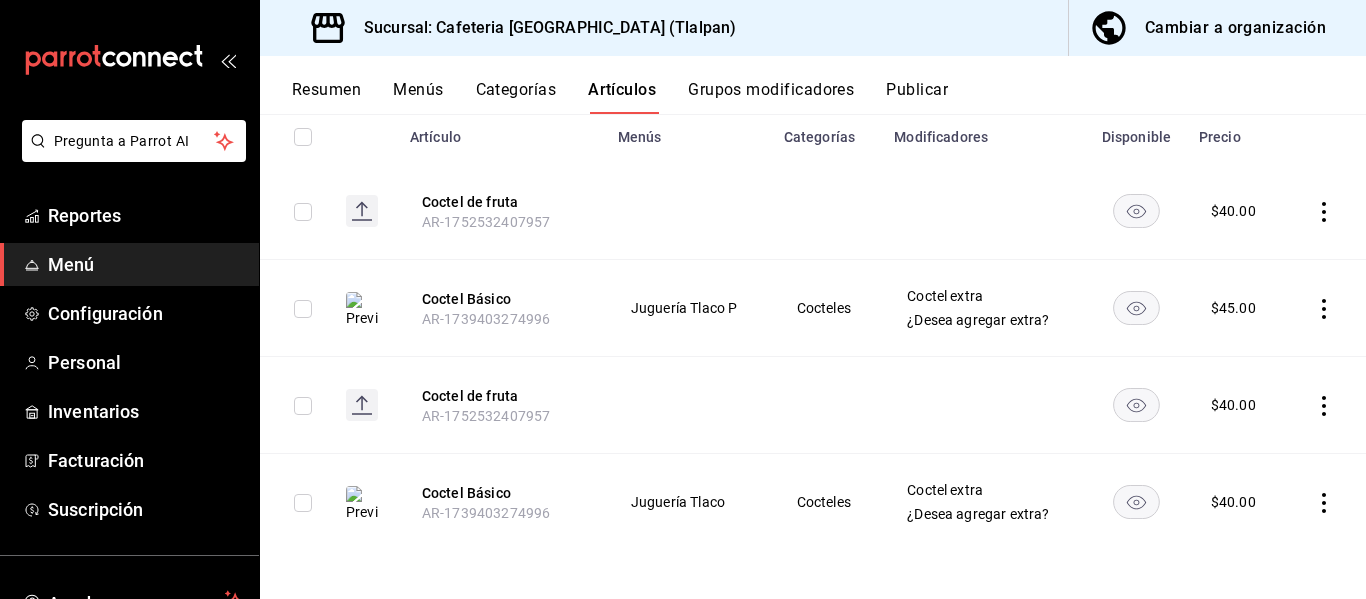 type on "coctel" 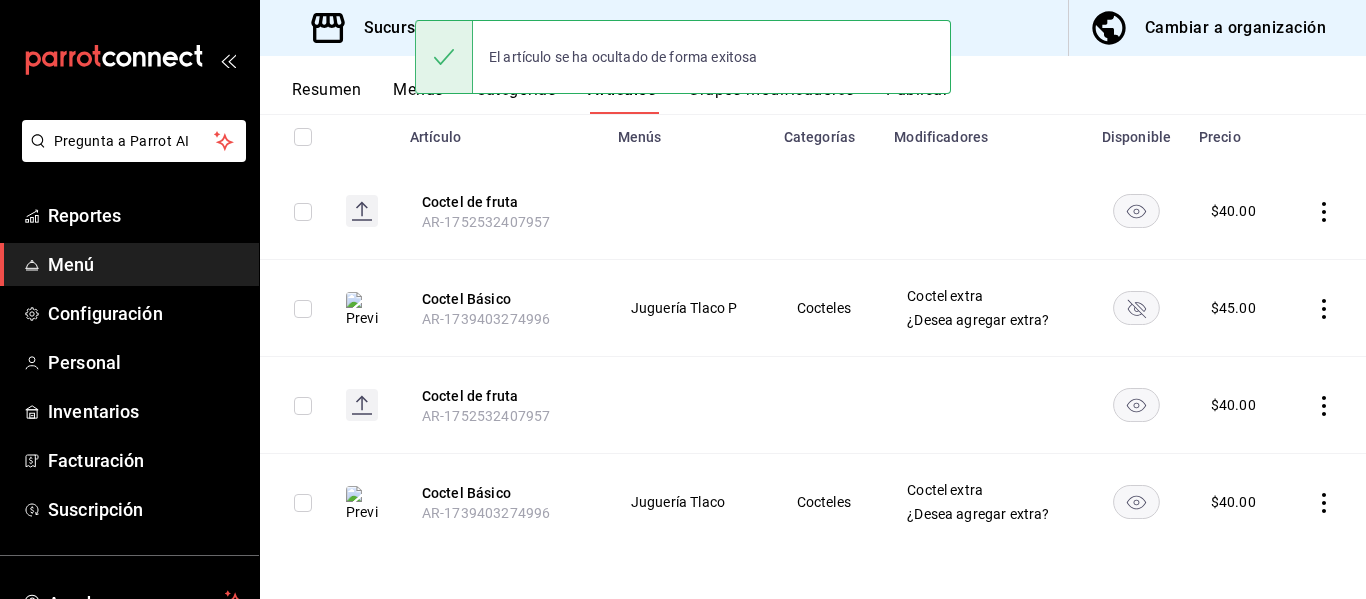 click 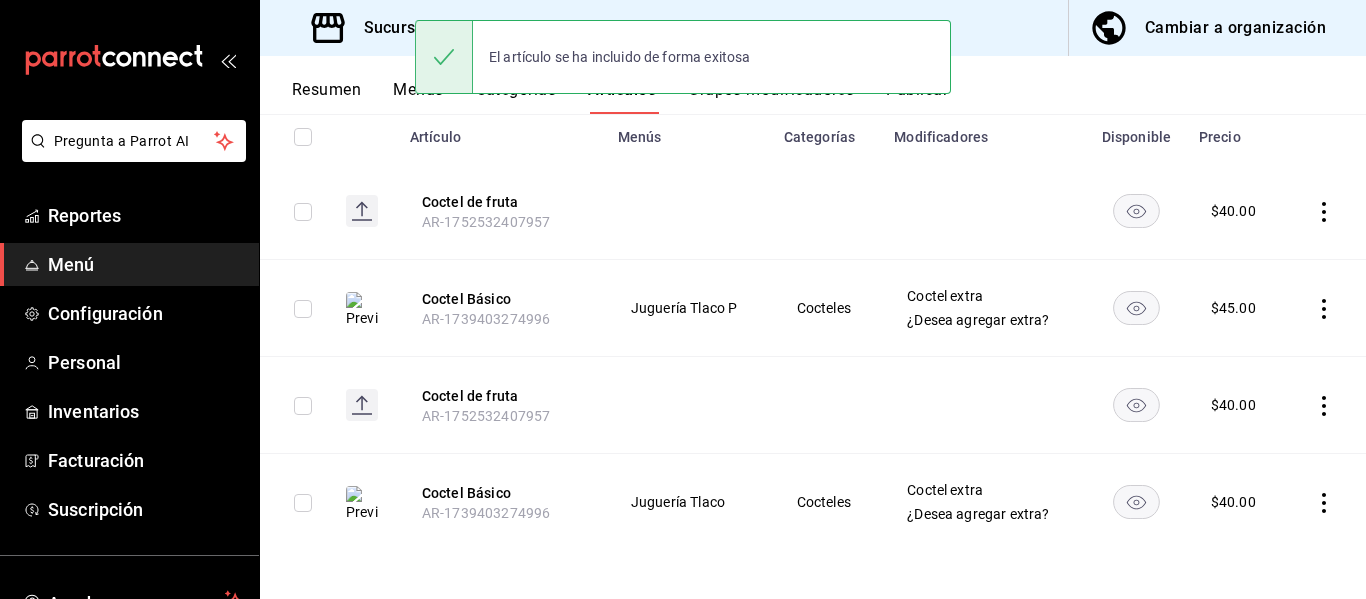 click 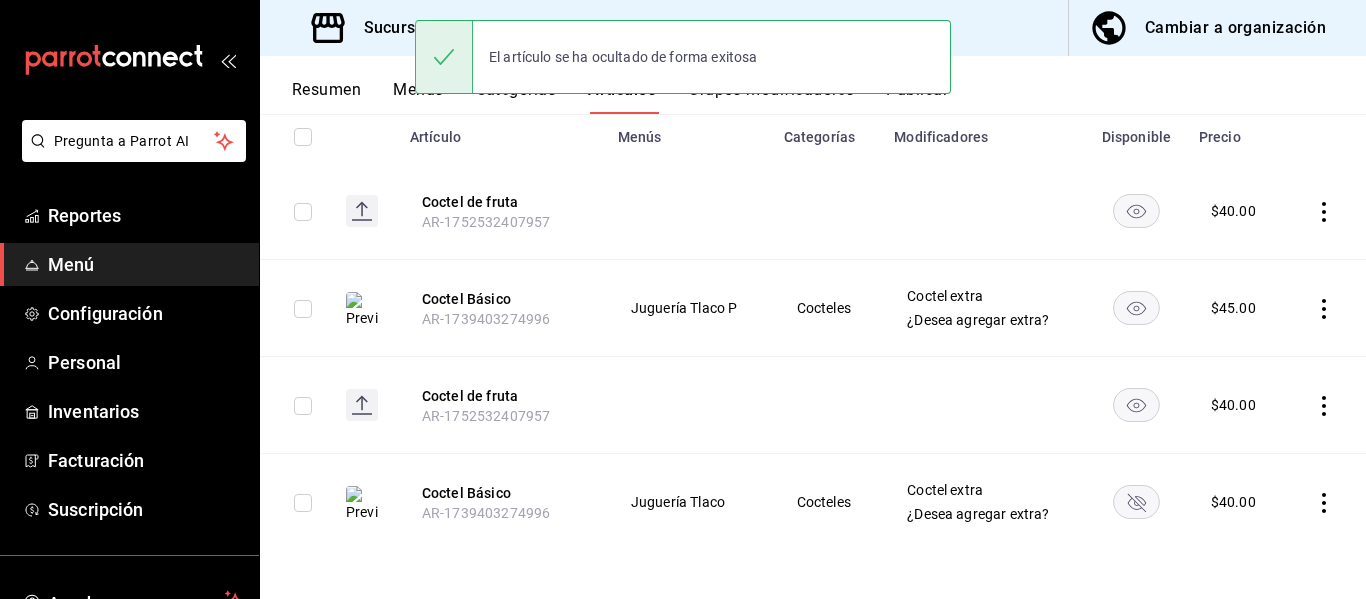click 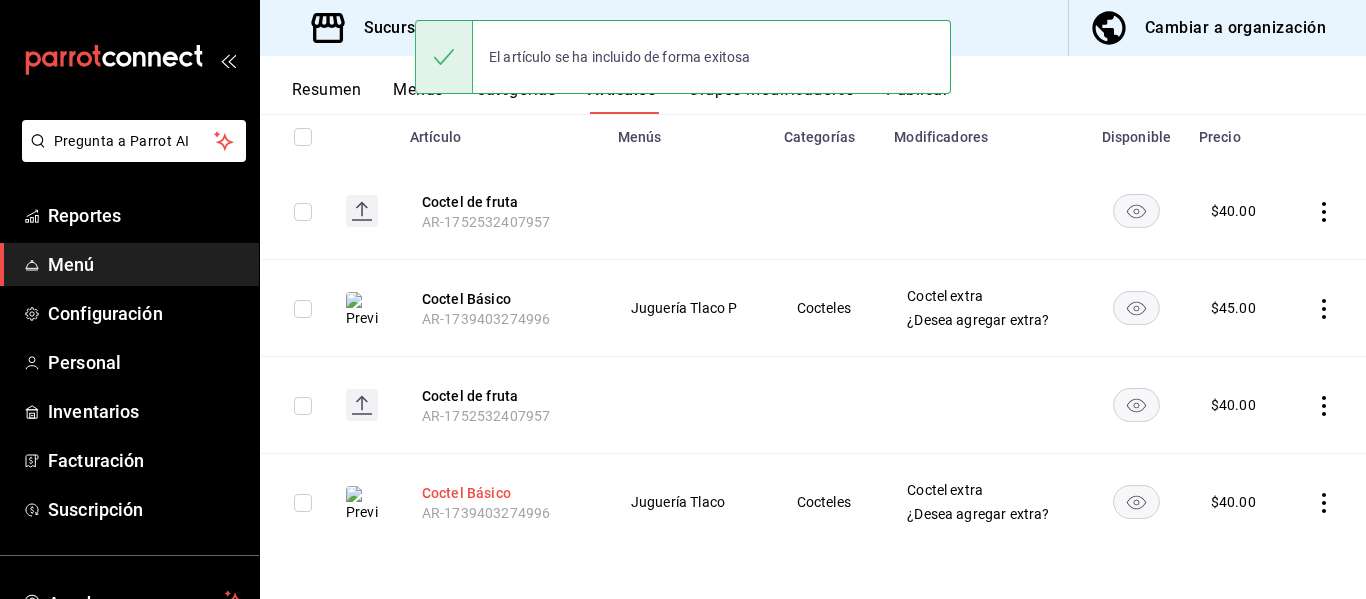 click on "Coctel Básico" at bounding box center (502, 493) 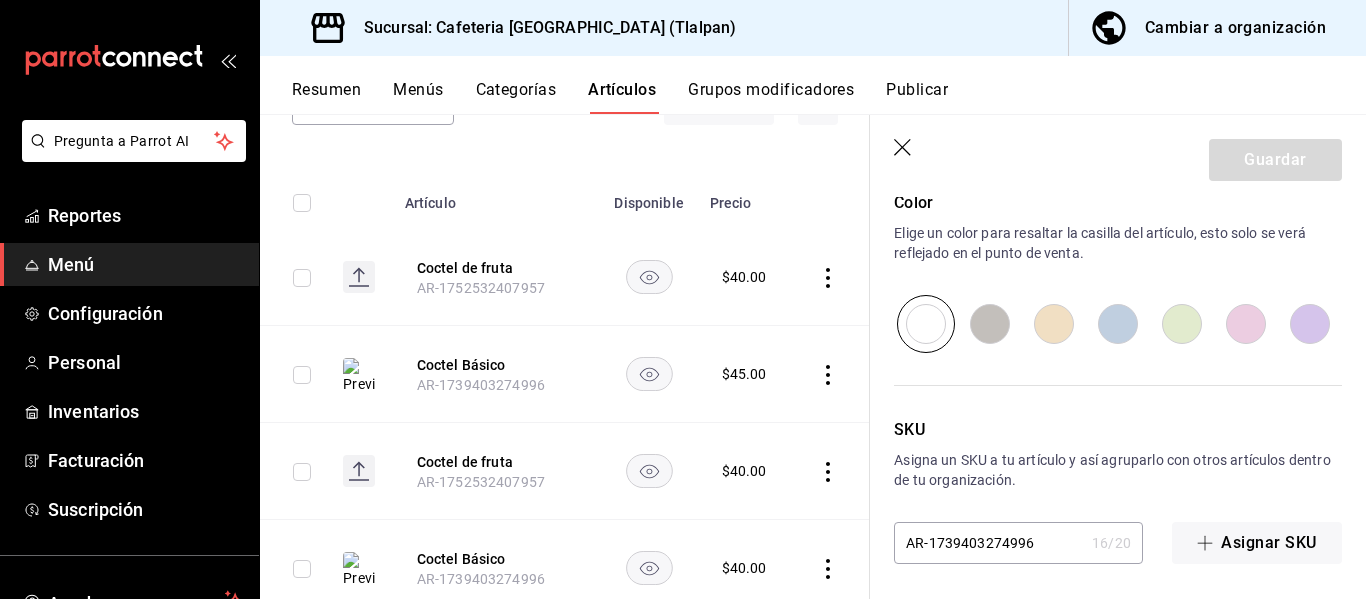 scroll, scrollTop: 1361, scrollLeft: 0, axis: vertical 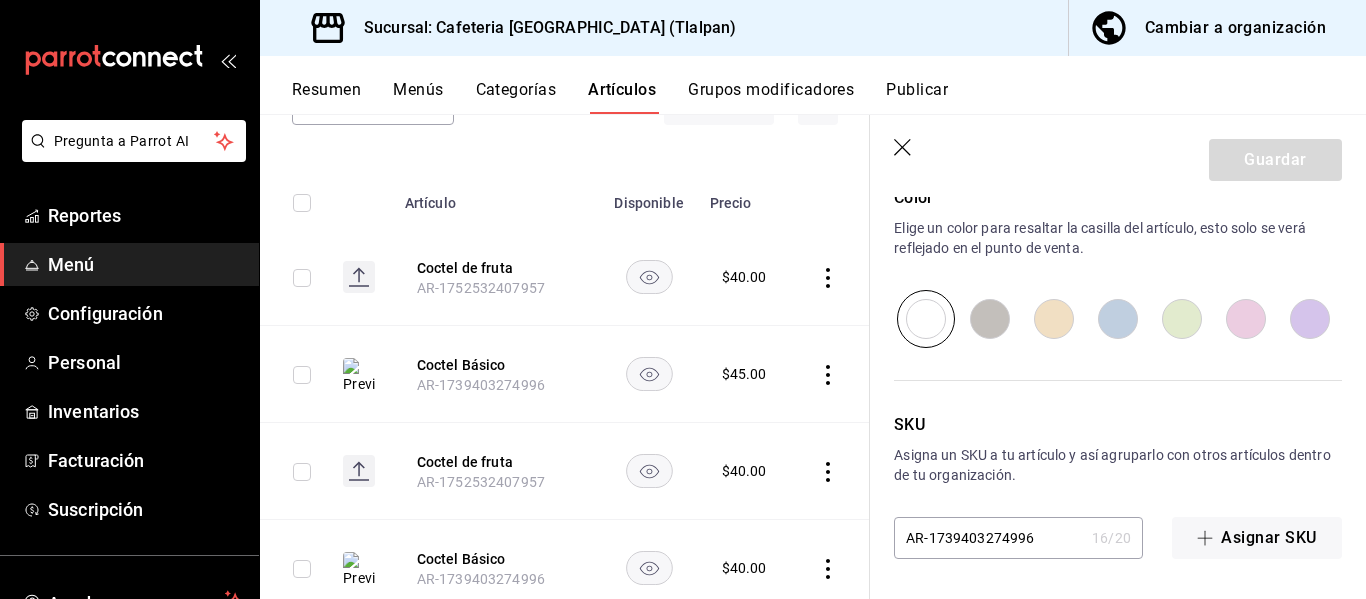 click on "Resumen Menús Categorías Artículos Grupos modificadores Publicar" at bounding box center [813, 85] 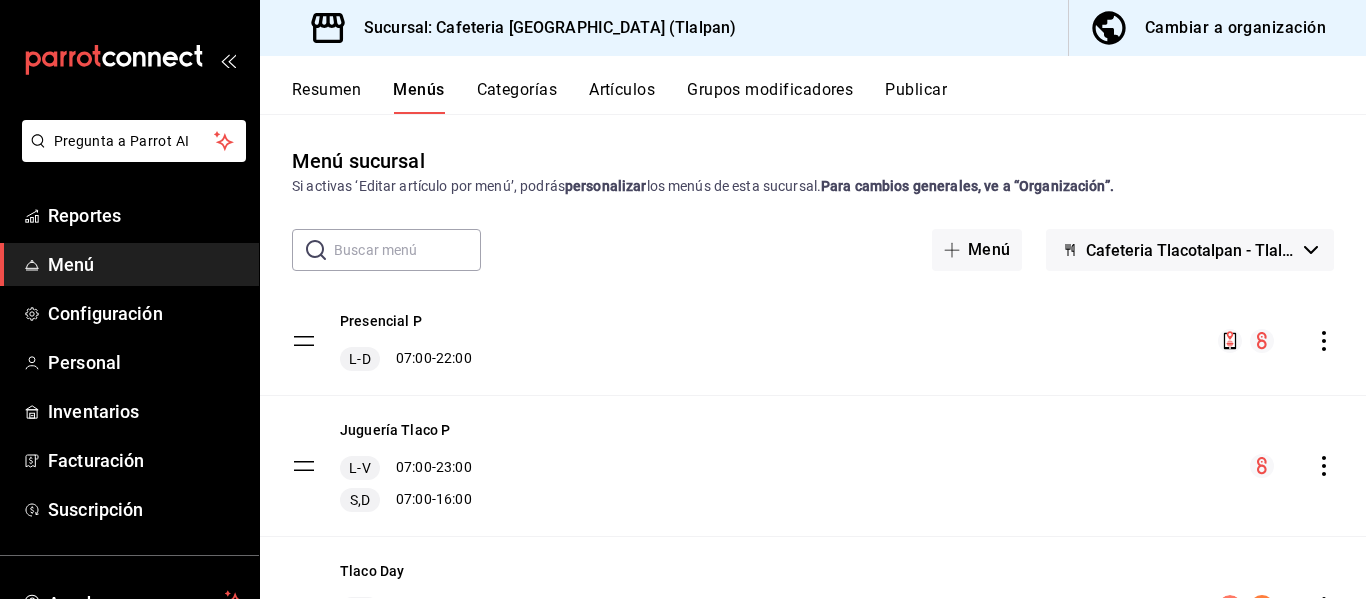 click on "Categorías" at bounding box center (517, 97) 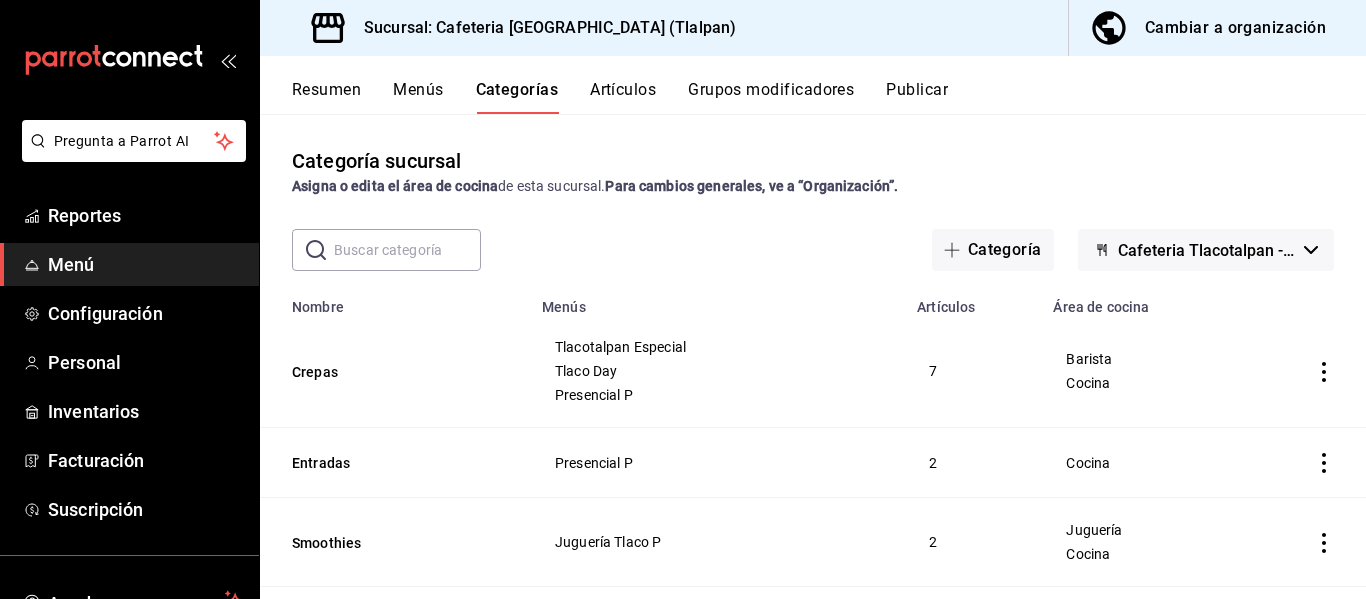 click on "Resumen" at bounding box center [326, 97] 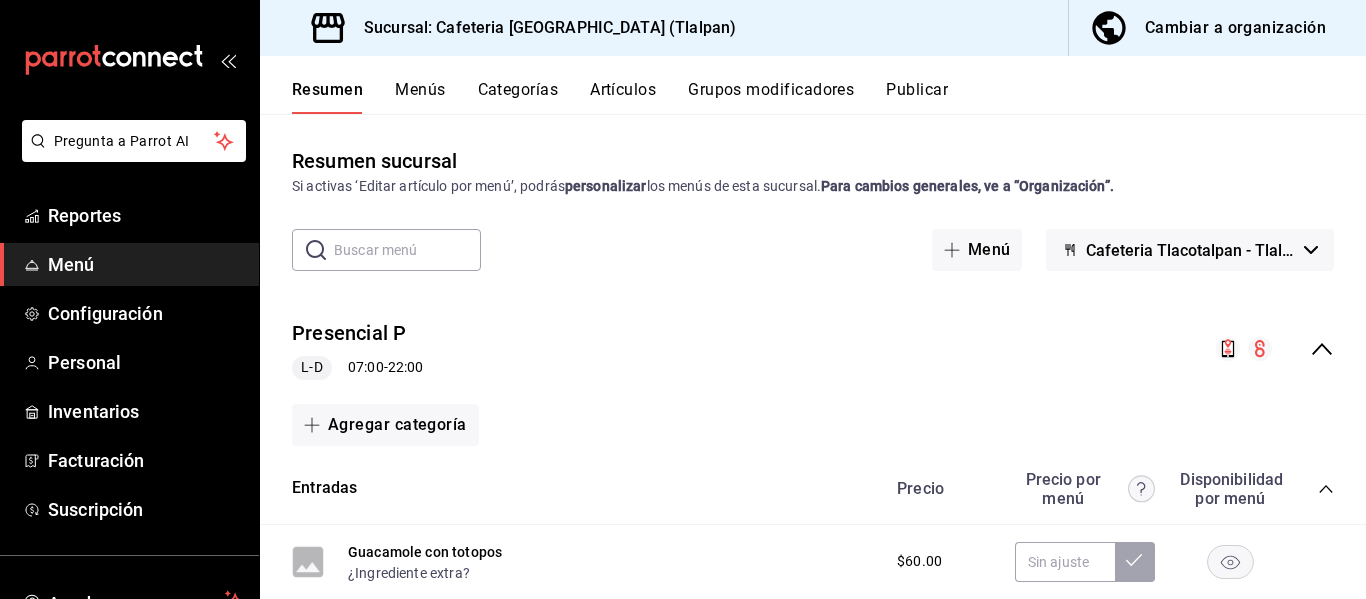 click on "Presencial P L-D 07:00  -  22:00" at bounding box center (813, 349) 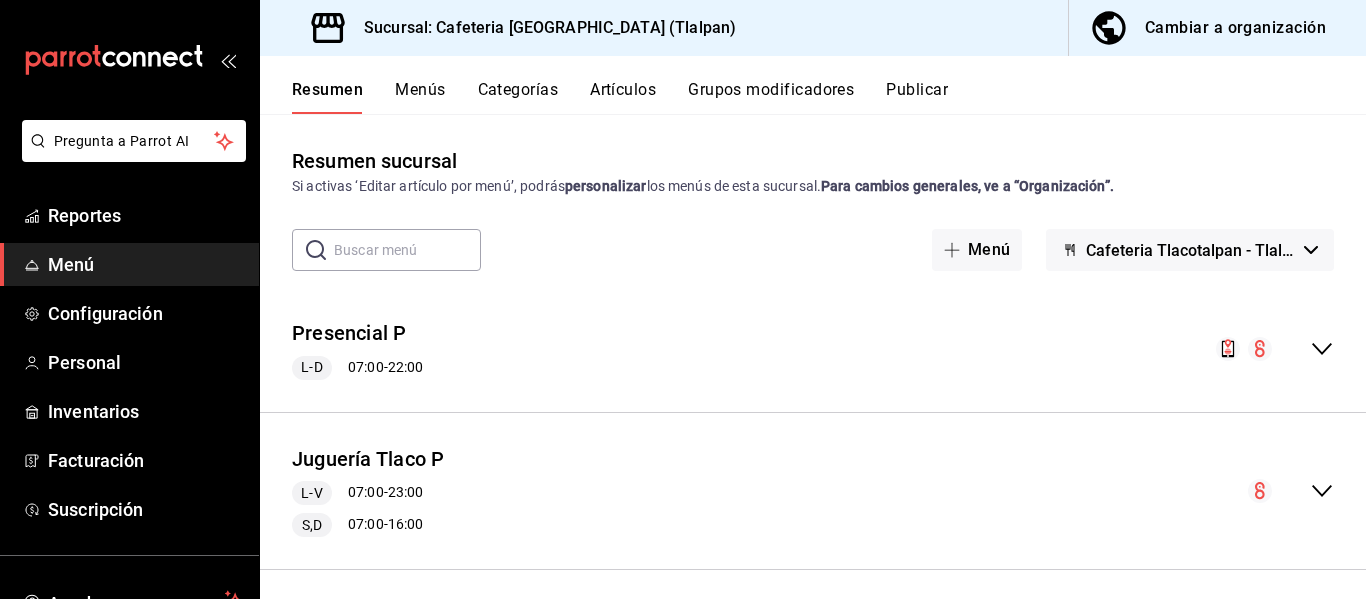 scroll, scrollTop: 327, scrollLeft: 0, axis: vertical 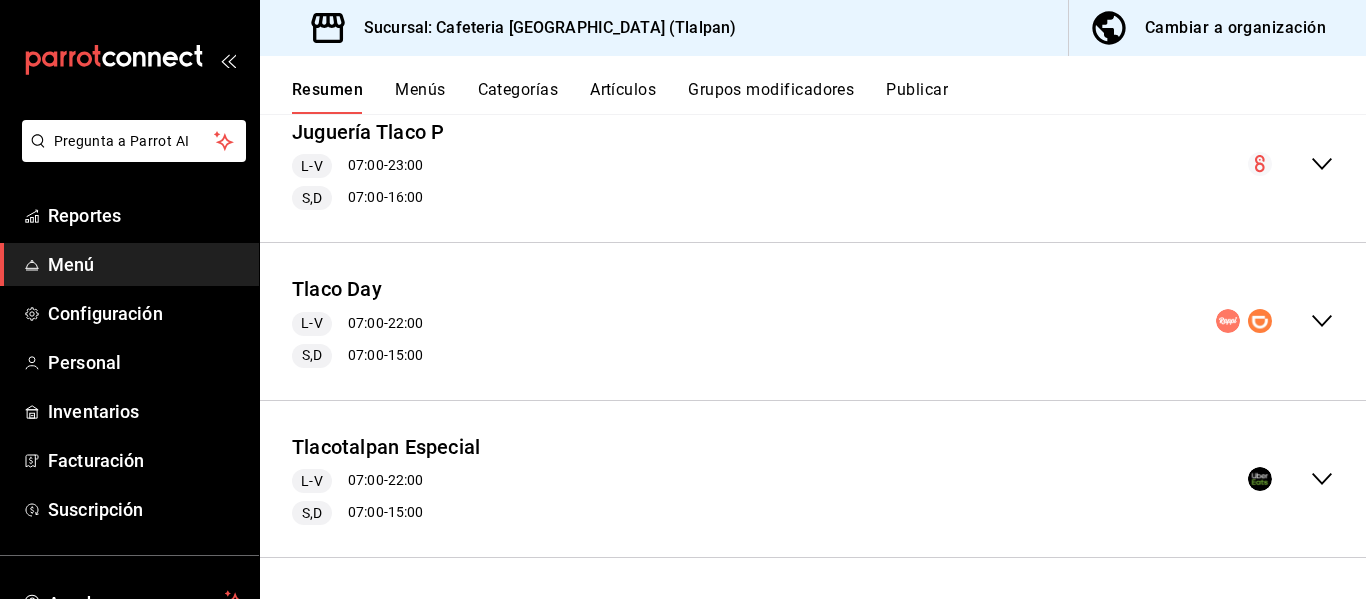 click on "Tlacotalpan Especial L-V 07:00  -  22:00 S,D 07:00  -  15:00" at bounding box center [813, 479] 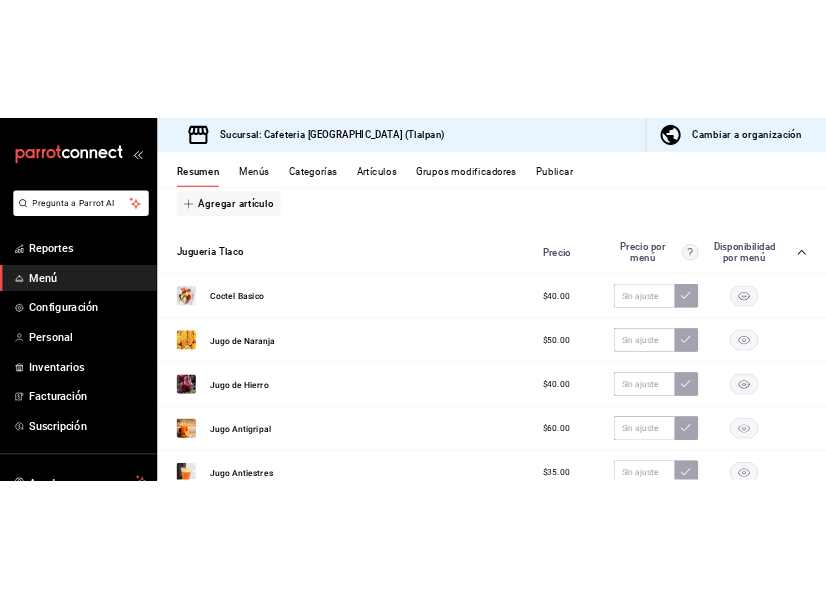 scroll, scrollTop: 1279, scrollLeft: 0, axis: vertical 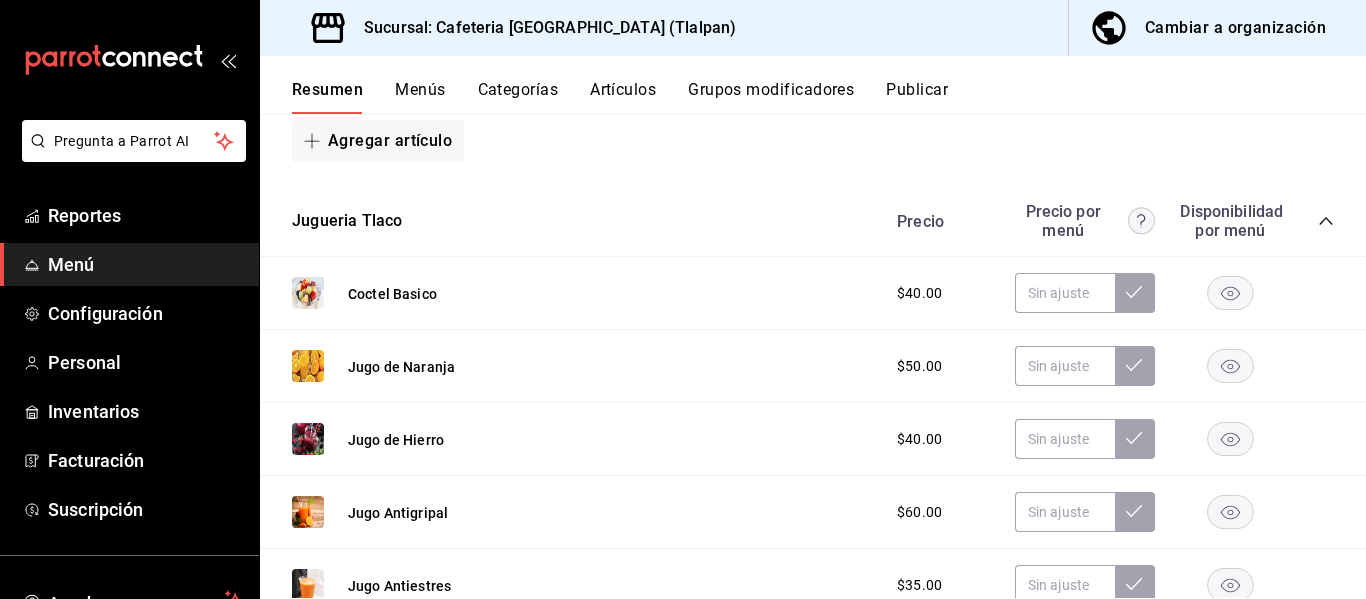 click 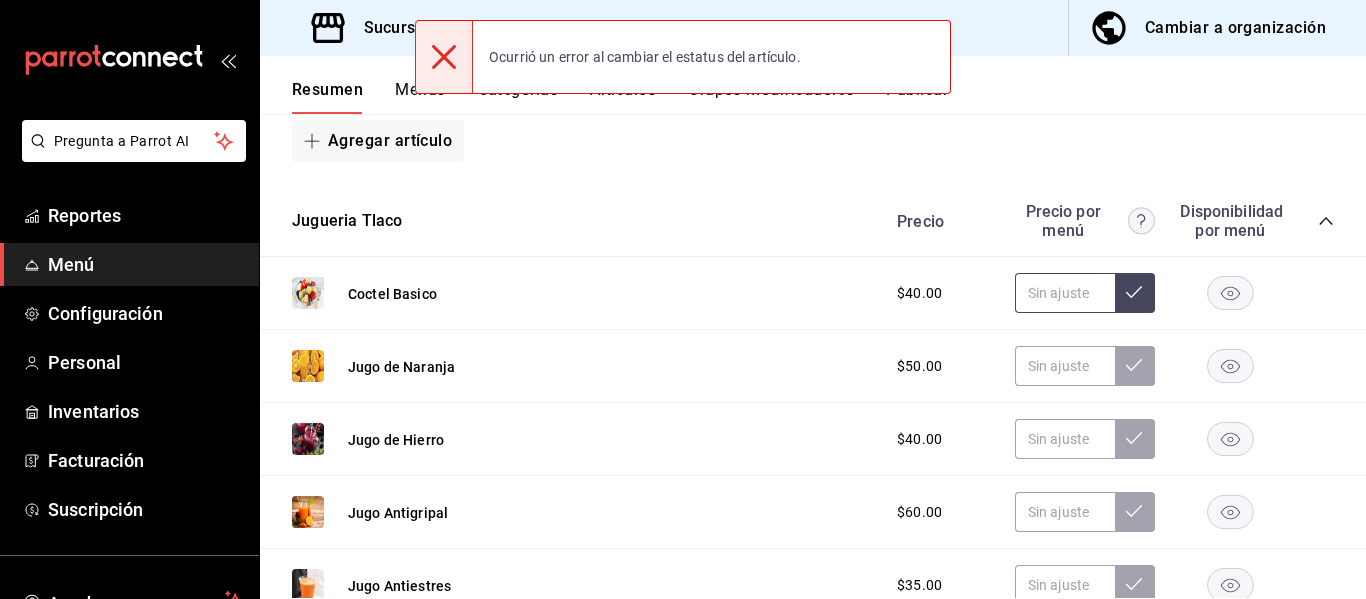 click at bounding box center (1065, 293) 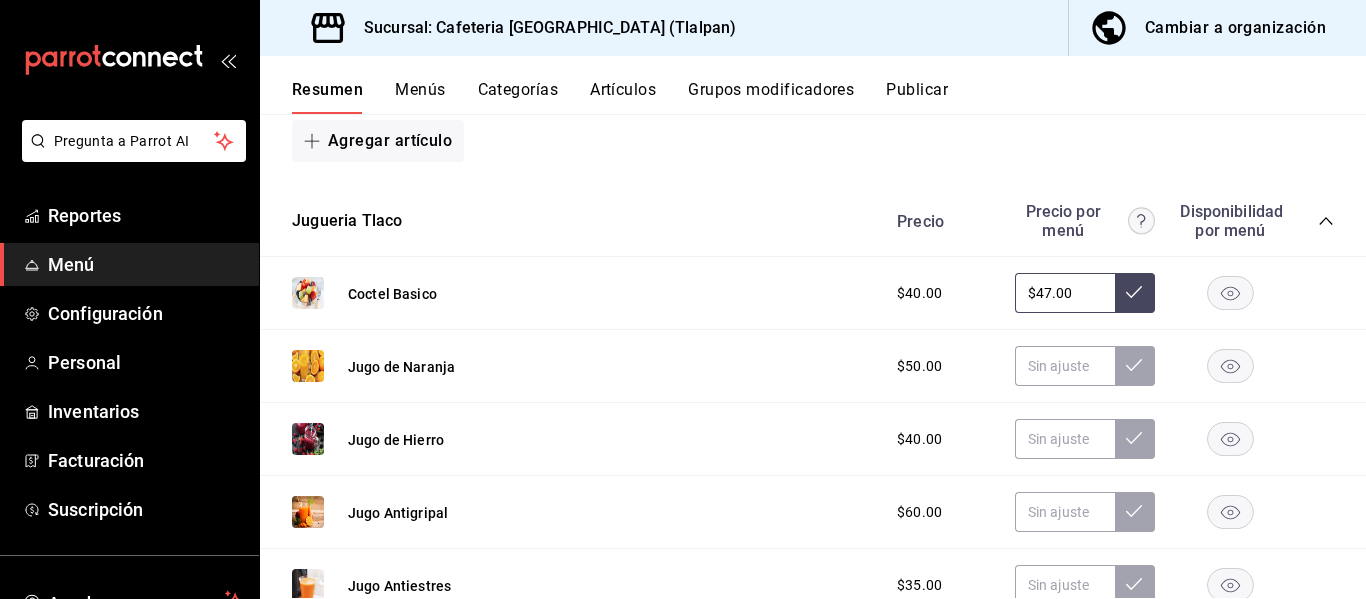 click at bounding box center [1135, 293] 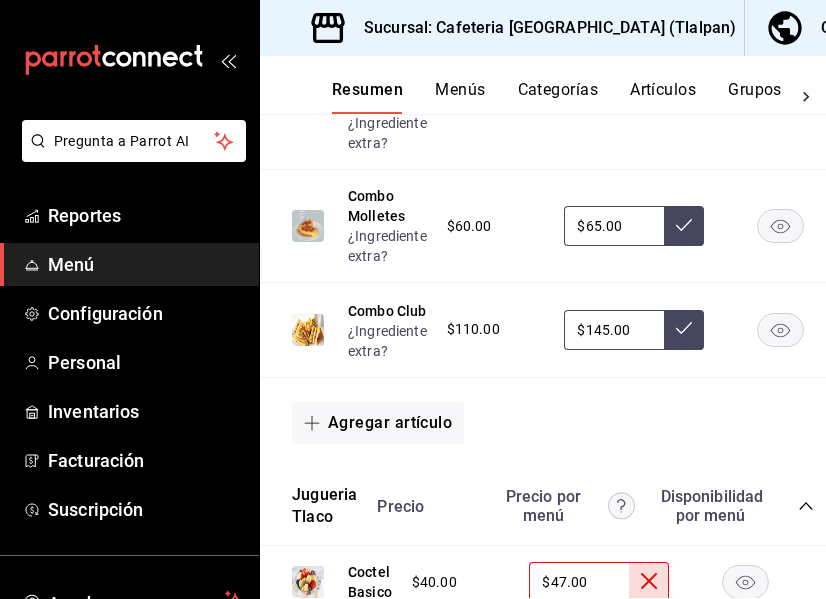 scroll, scrollTop: 1579, scrollLeft: 0, axis: vertical 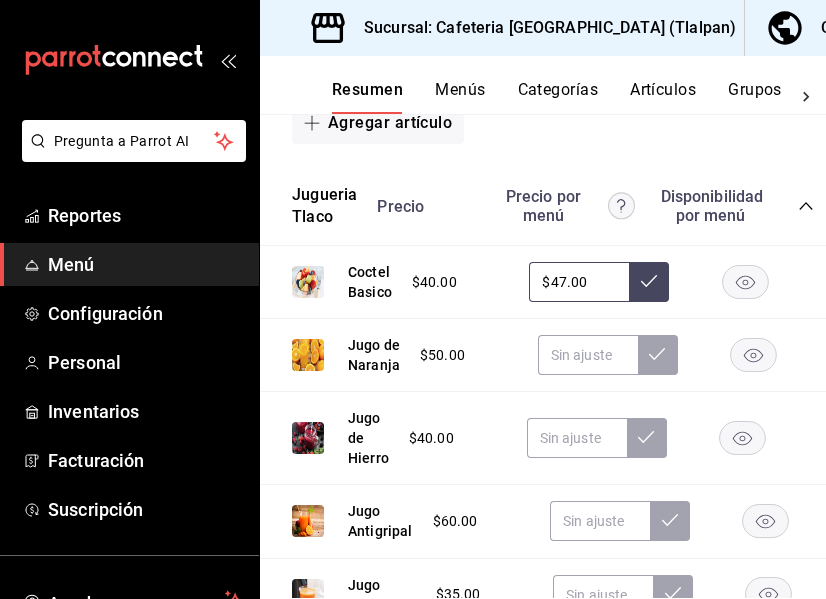 click on "$47.00" at bounding box center [579, 282] 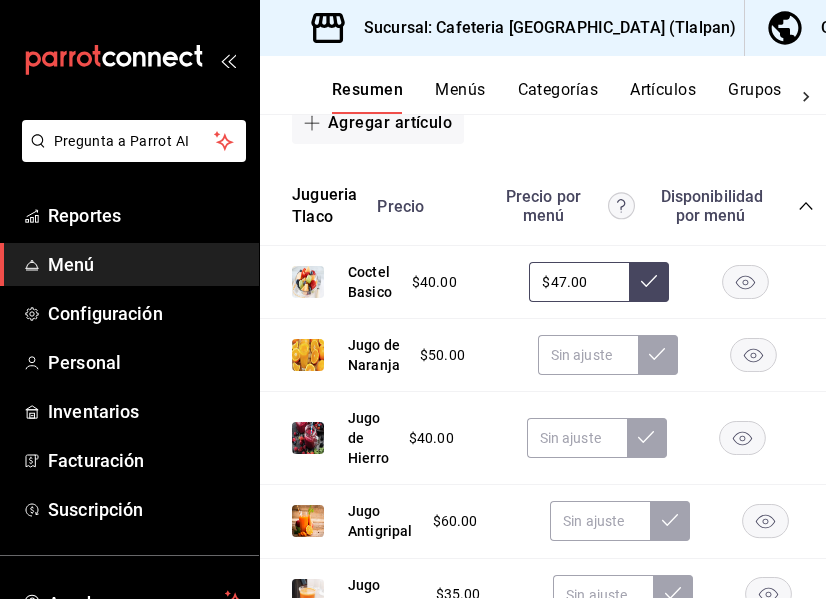 click 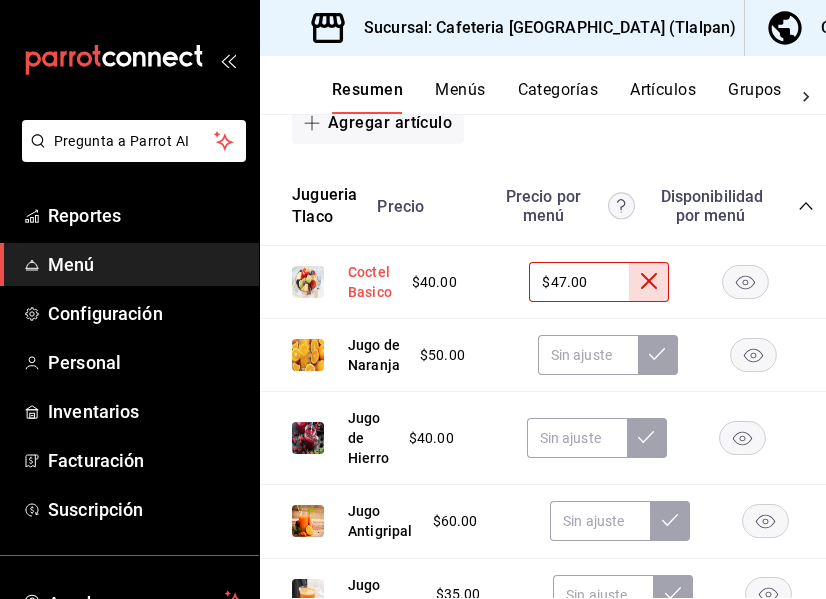 click on "Coctel Basico" at bounding box center [370, 282] 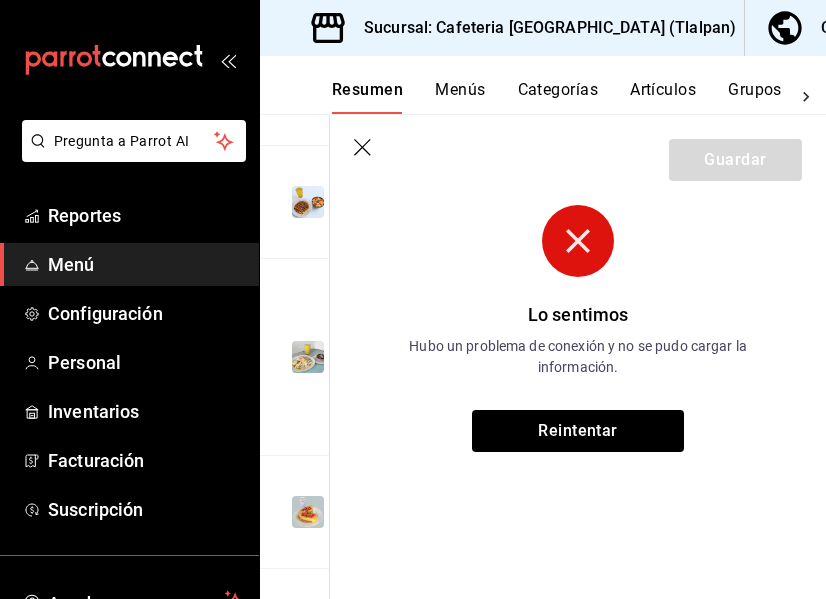 scroll, scrollTop: 1307, scrollLeft: 0, axis: vertical 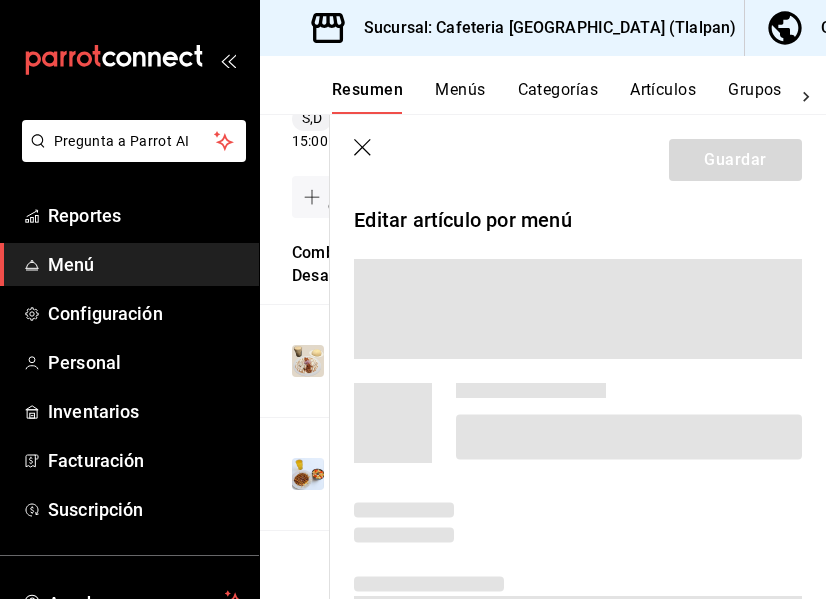 click 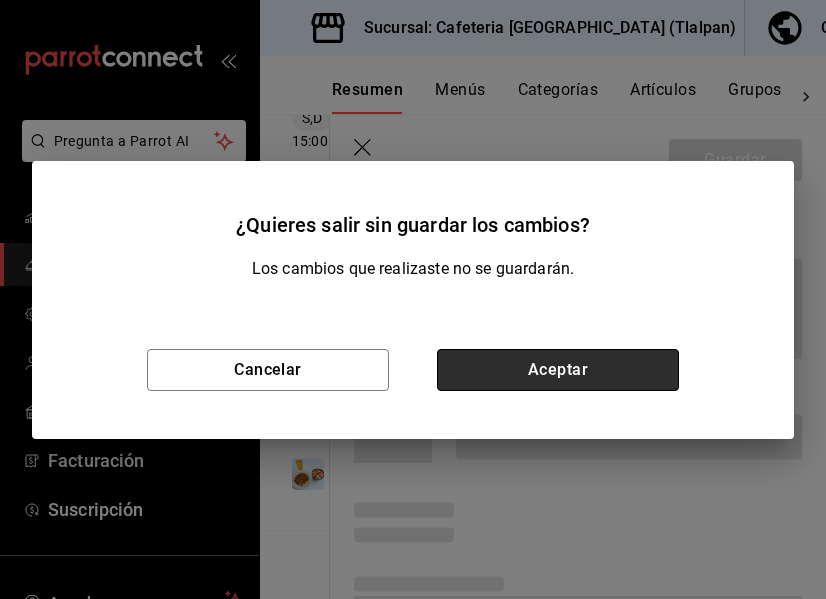 click on "Aceptar" at bounding box center [558, 370] 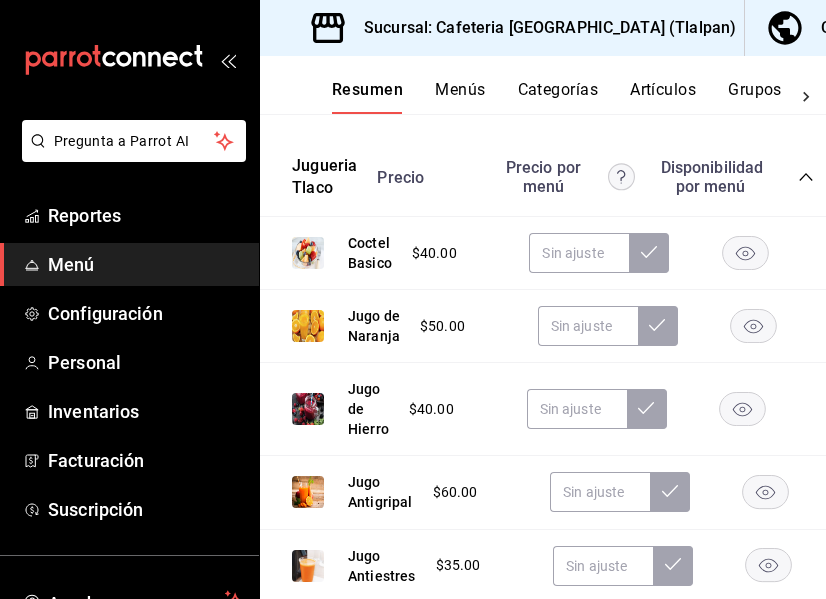 scroll, scrollTop: 1609, scrollLeft: 0, axis: vertical 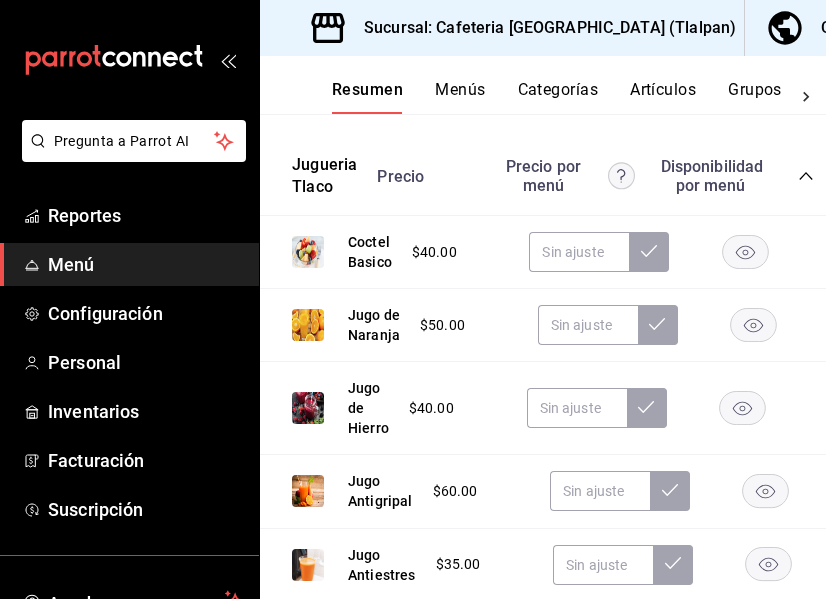 click on "Categorías" at bounding box center (558, 97) 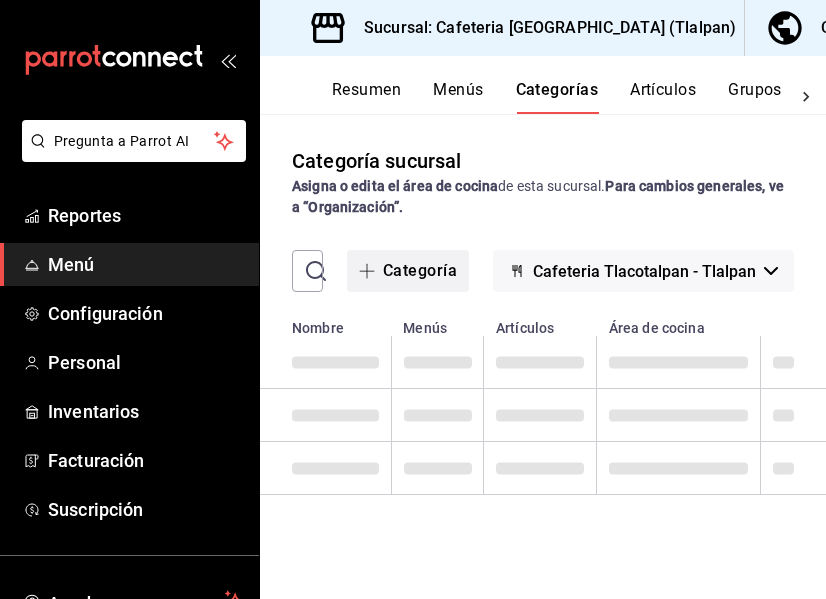click on "Categoría" at bounding box center [408, 271] 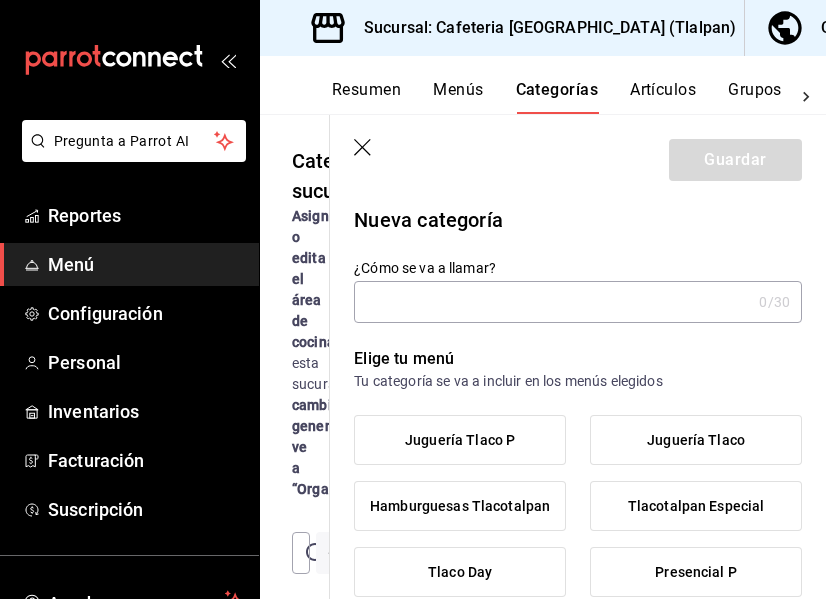 click 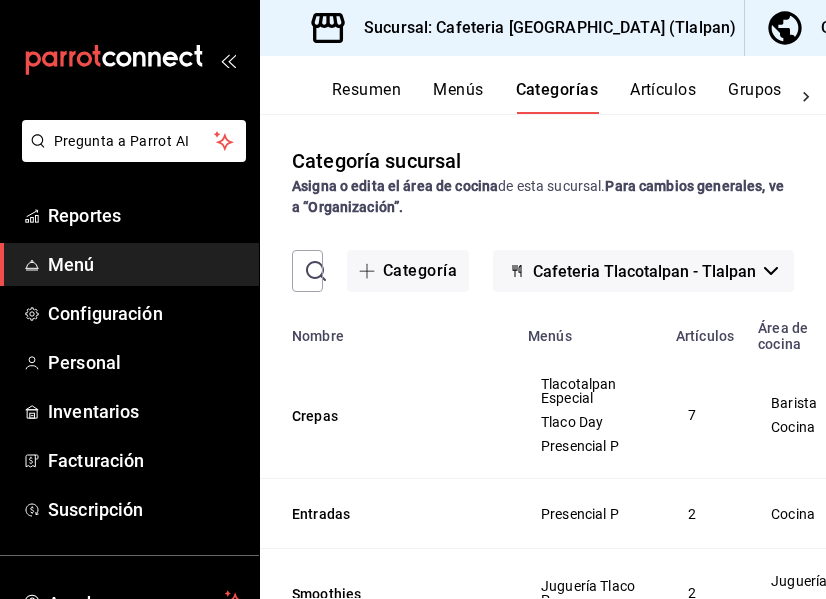 click on "​ ​" at bounding box center [307, 271] 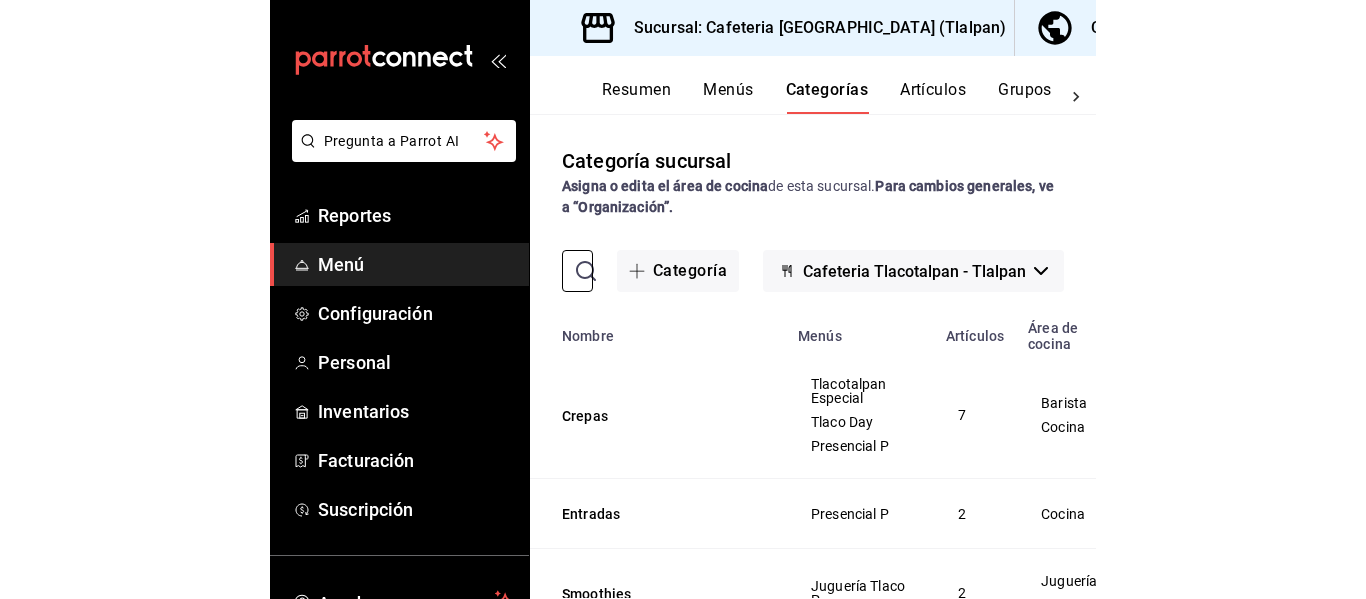 scroll, scrollTop: 0, scrollLeft: 0, axis: both 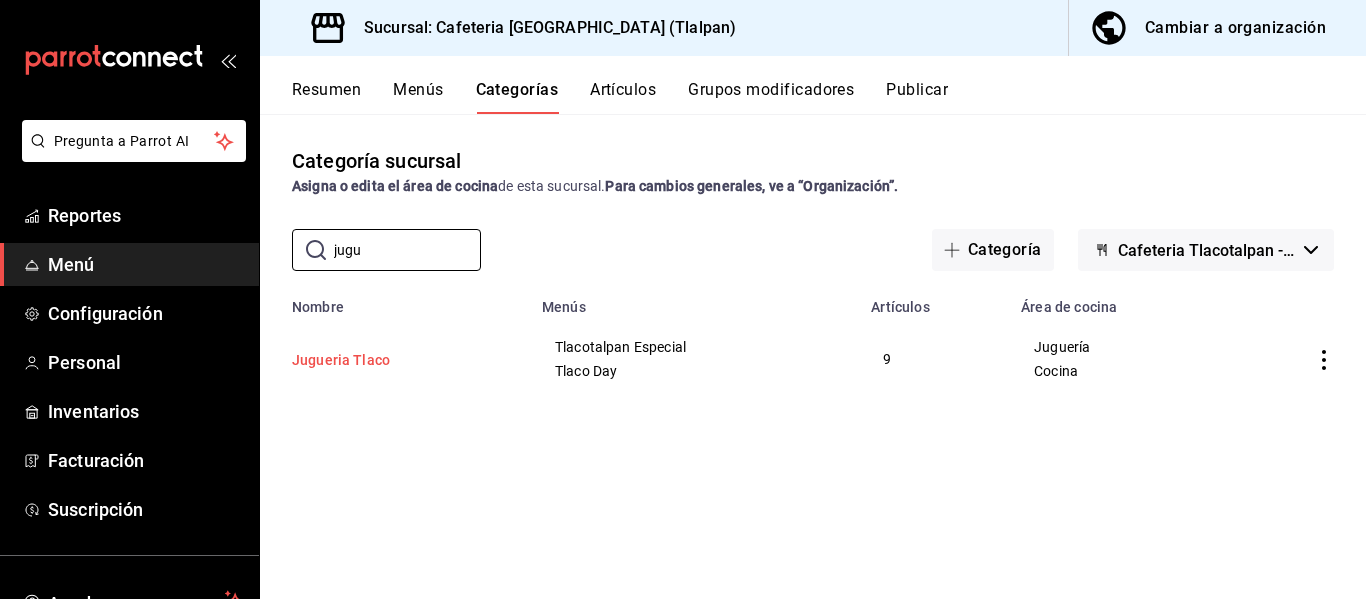 type on "jugu" 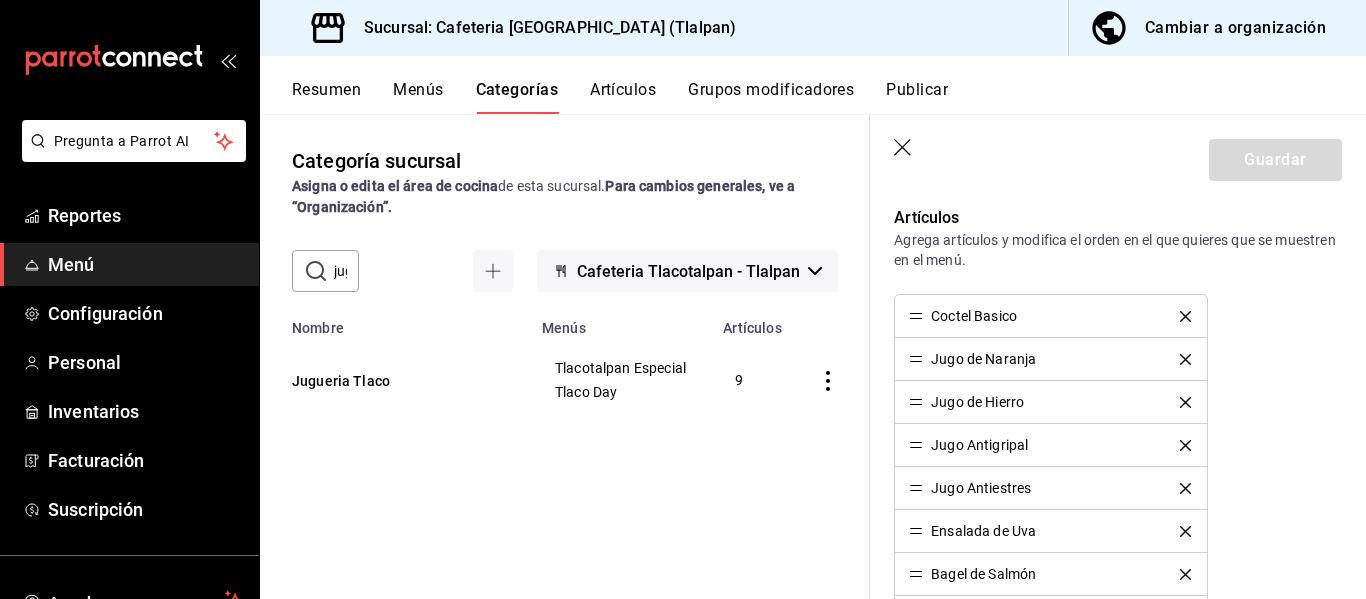 scroll, scrollTop: 628, scrollLeft: 0, axis: vertical 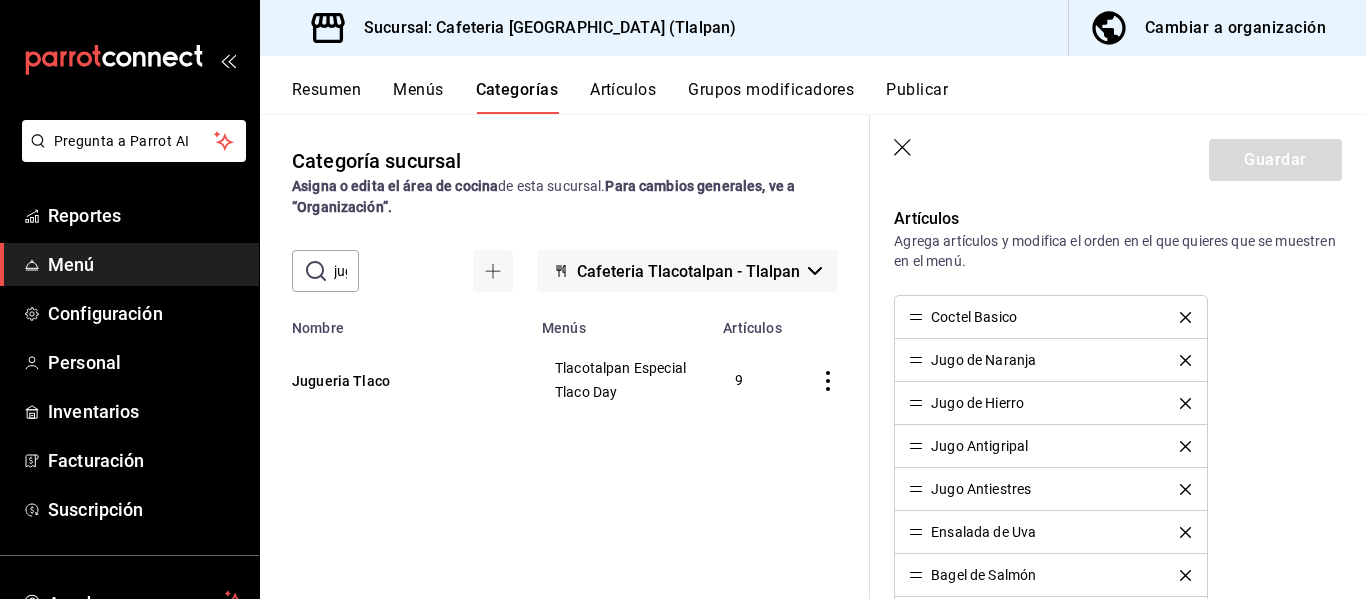 click at bounding box center [1185, 317] 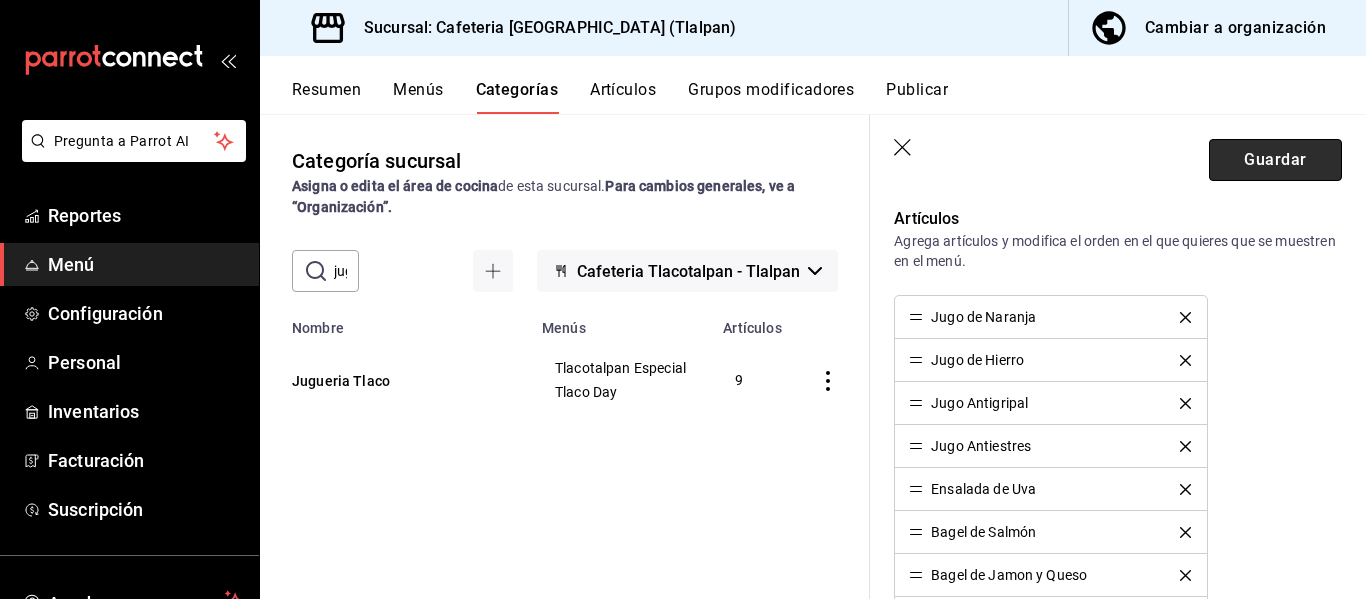 click on "Guardar" at bounding box center (1275, 160) 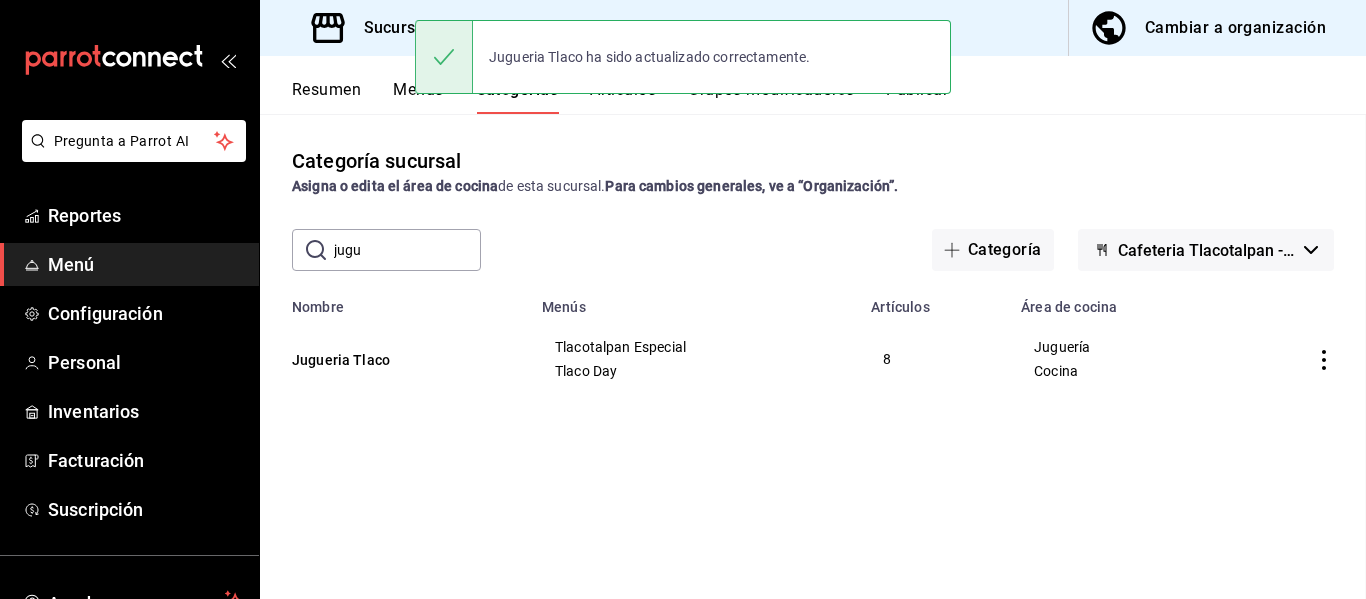 scroll, scrollTop: 0, scrollLeft: 0, axis: both 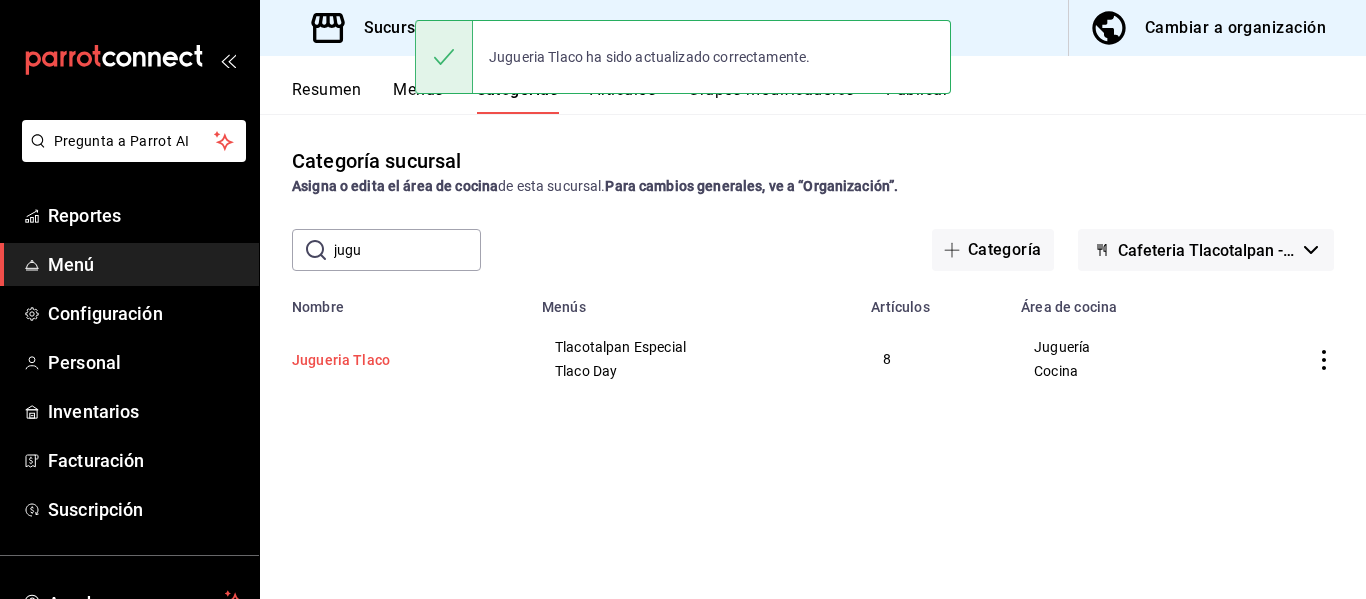 click on "Jugueria Tlaco" at bounding box center (392, 360) 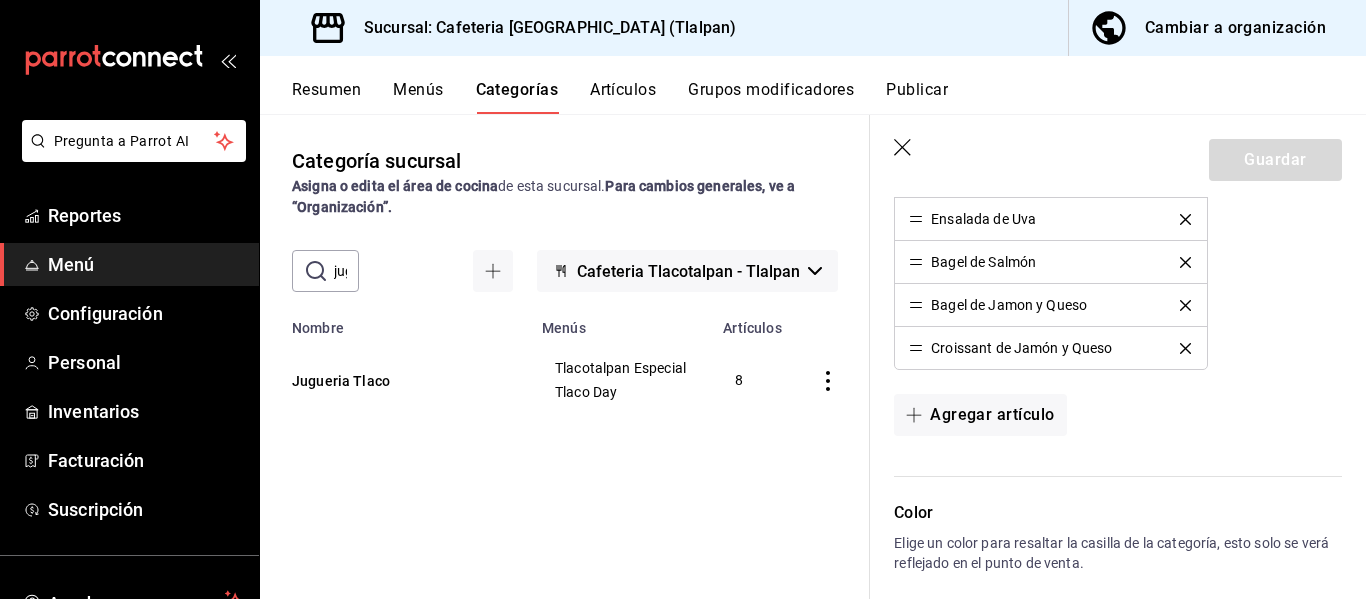 scroll, scrollTop: 897, scrollLeft: 0, axis: vertical 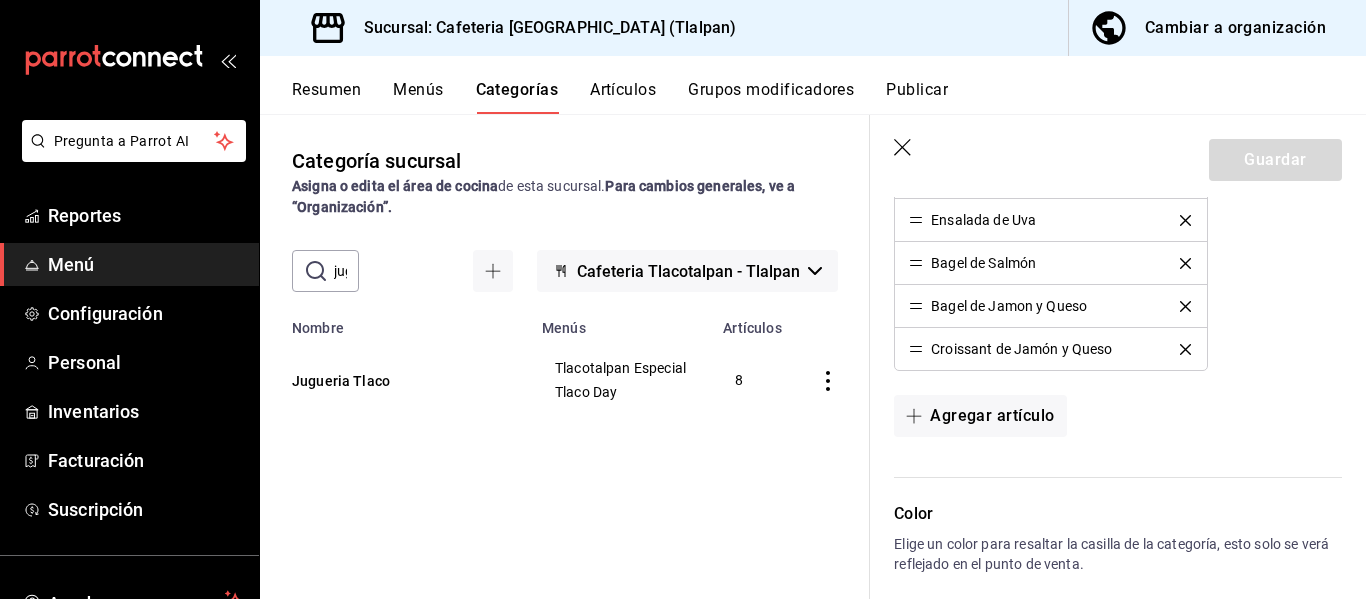 click on "Agregar artículo" at bounding box center [980, 416] 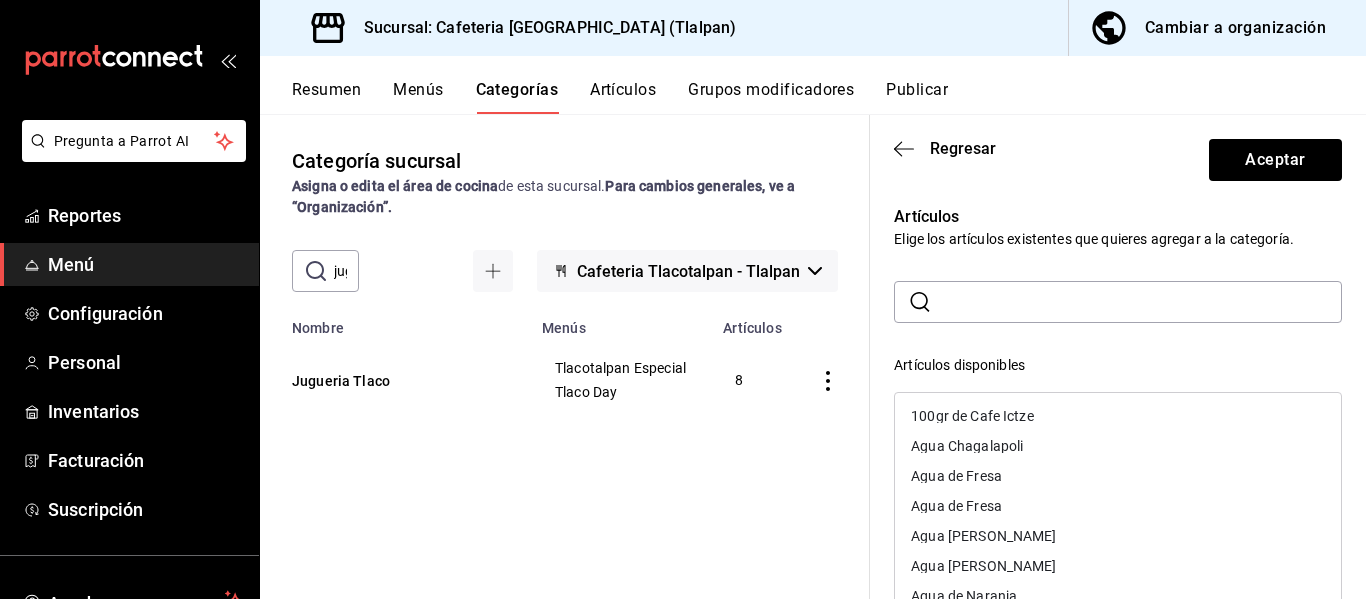 click at bounding box center [1141, 302] 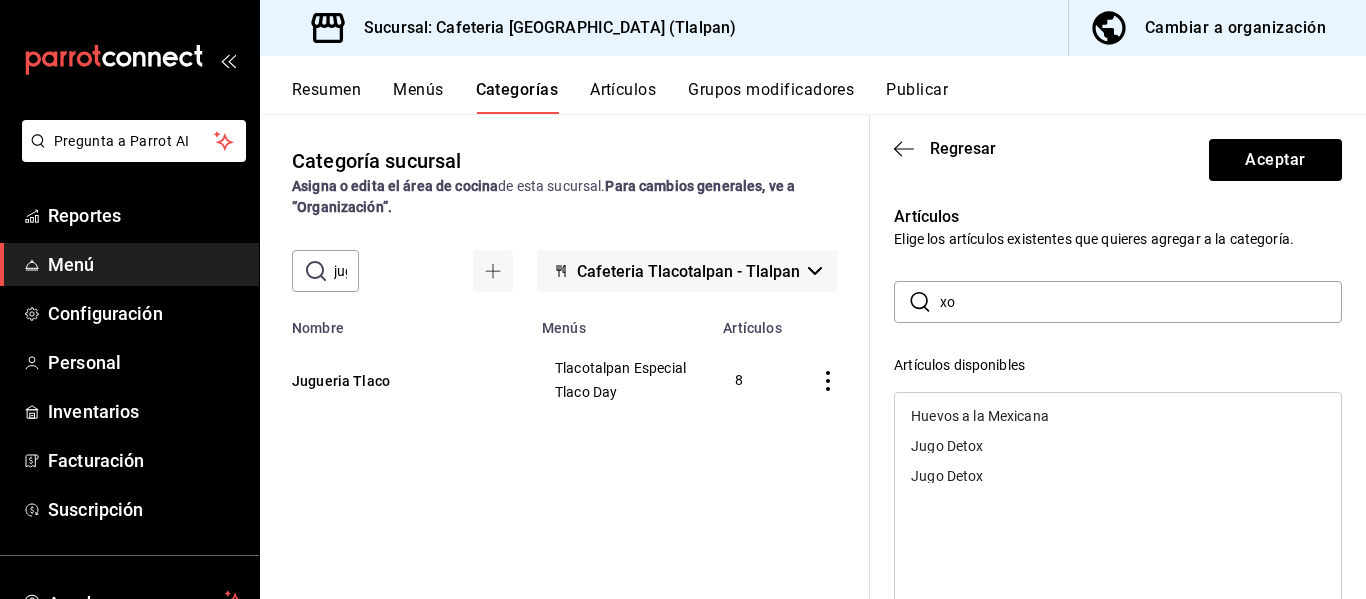 type on "x" 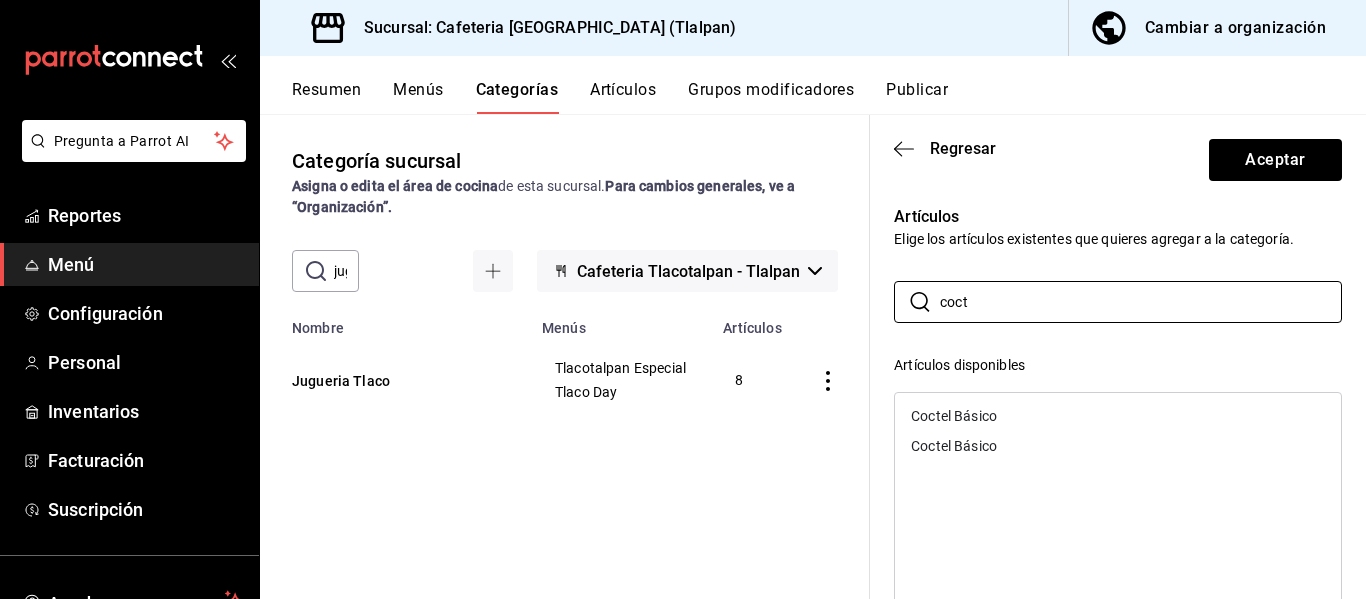 type on "coct" 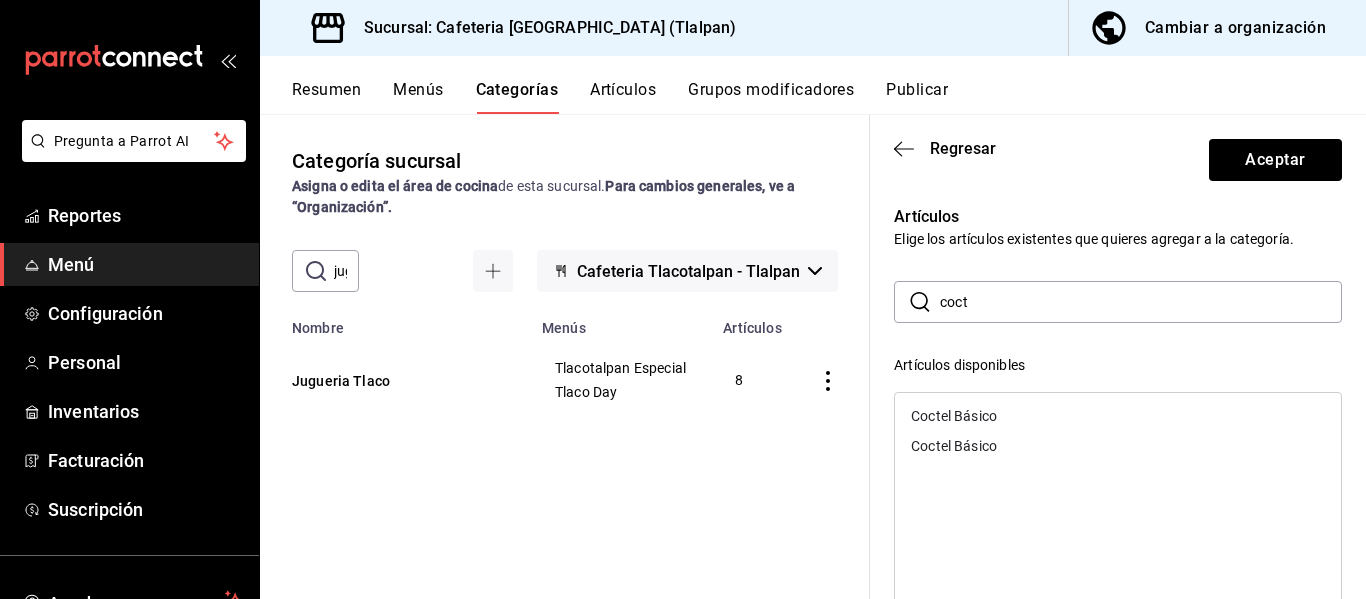 click on "Coctel Básico" at bounding box center (954, 446) 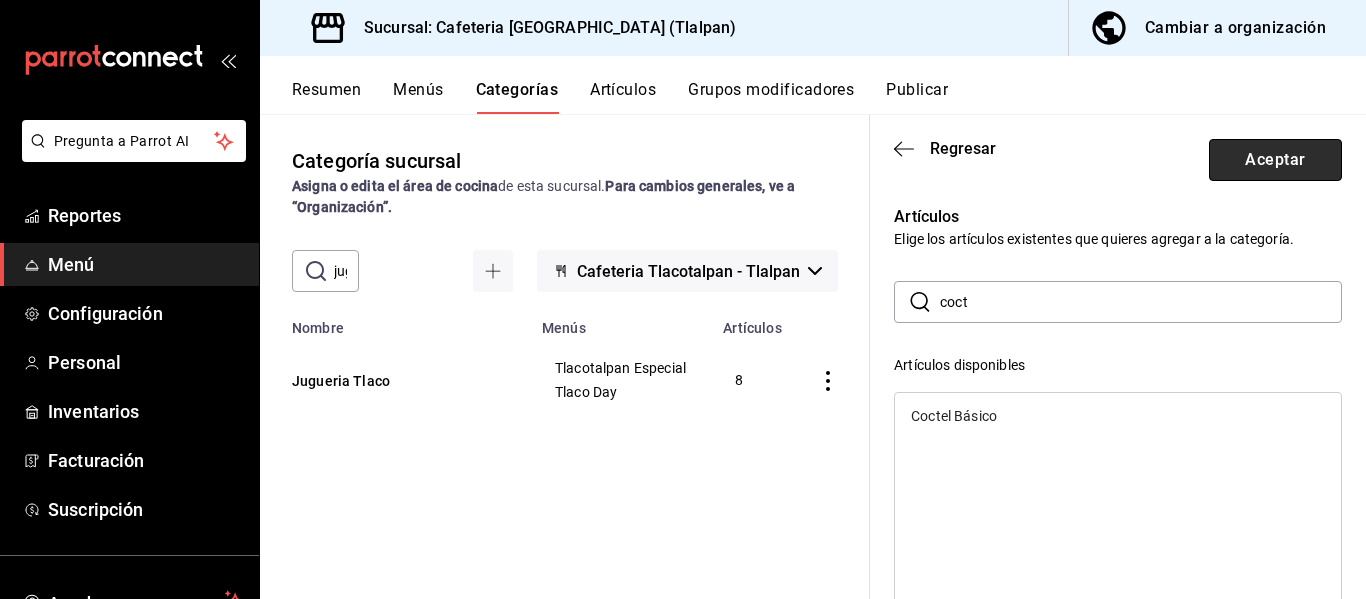 click on "Aceptar" at bounding box center (1275, 160) 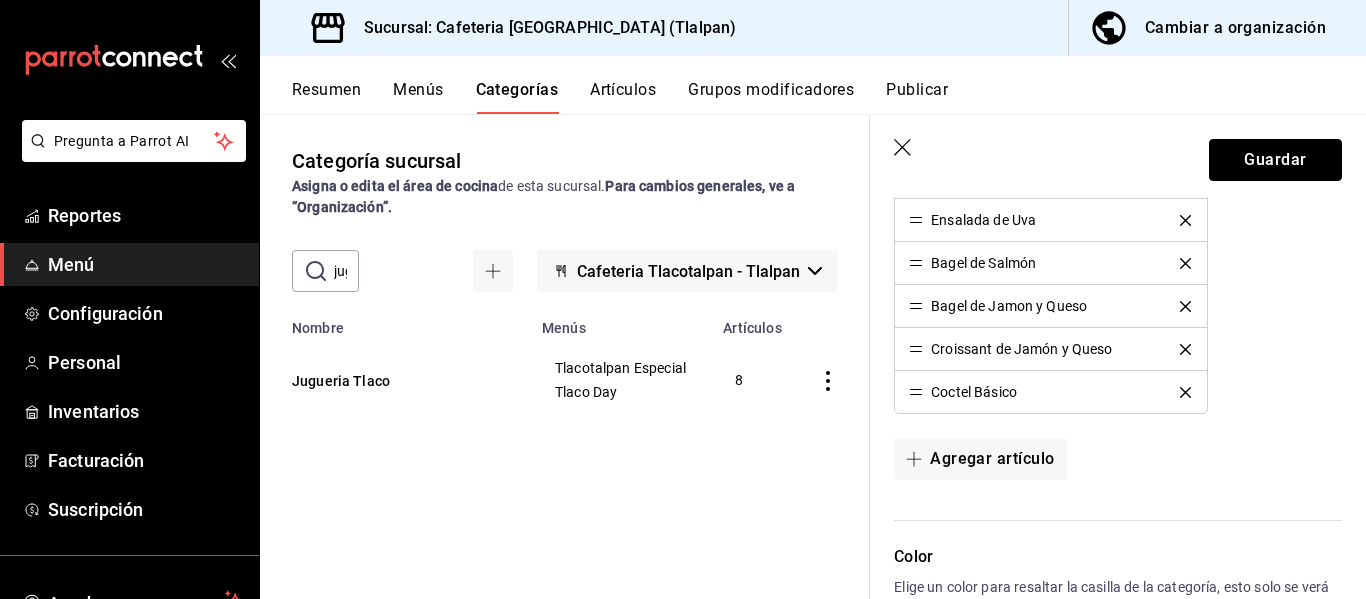 click on "Guardar" at bounding box center [1275, 160] 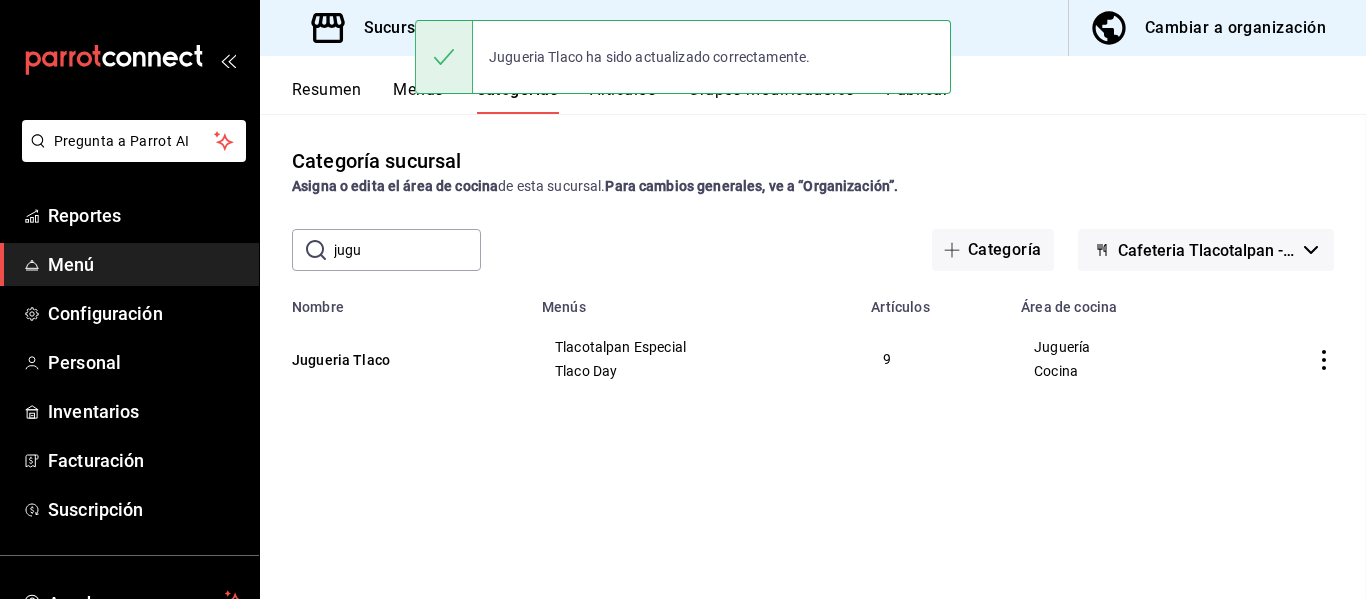 scroll, scrollTop: 0, scrollLeft: 0, axis: both 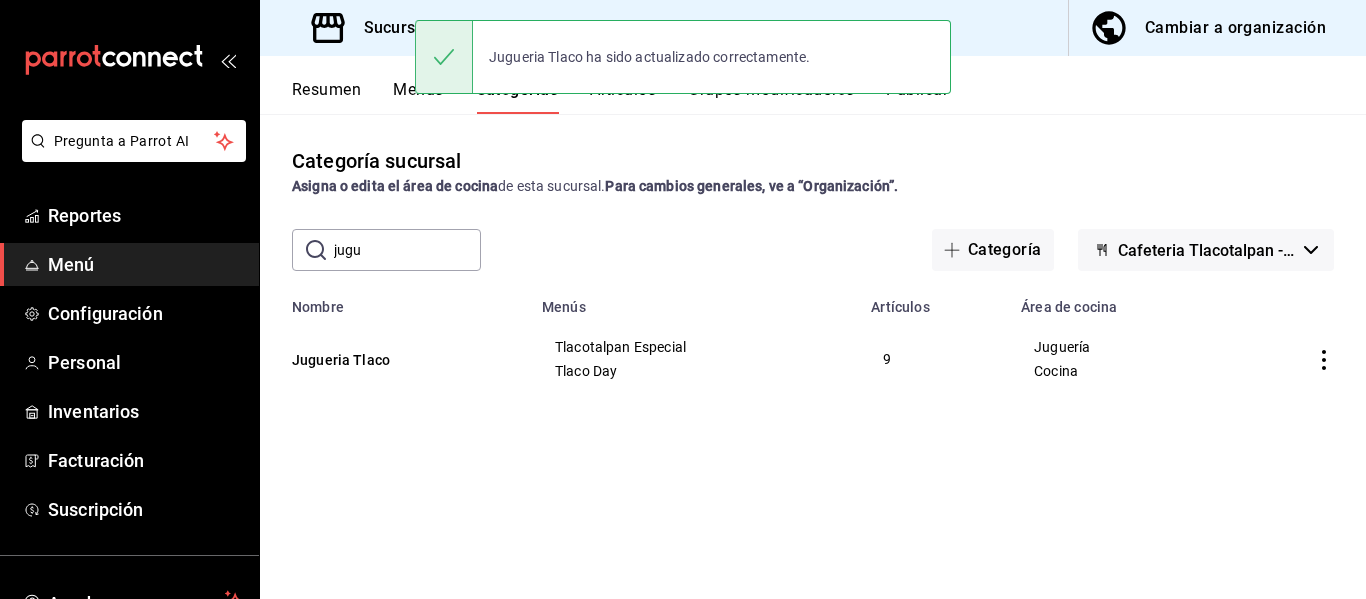 click on "Resumen" at bounding box center (326, 97) 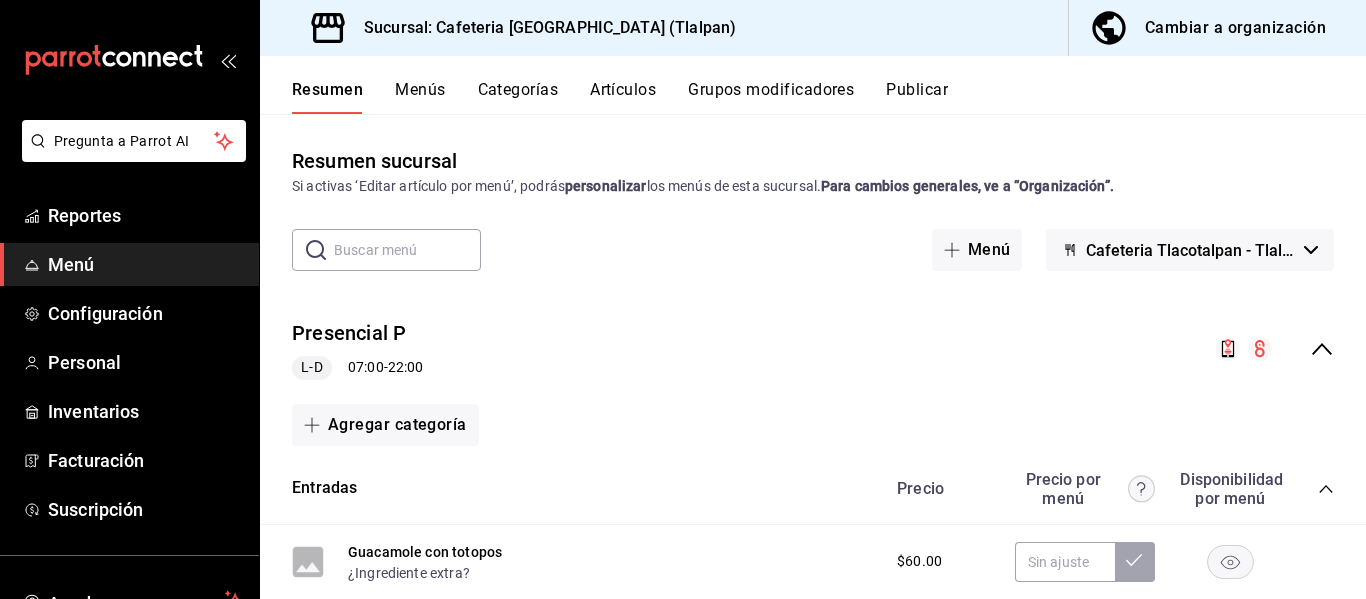 click on "Presencial P L-D 07:00  -  22:00" at bounding box center [813, 349] 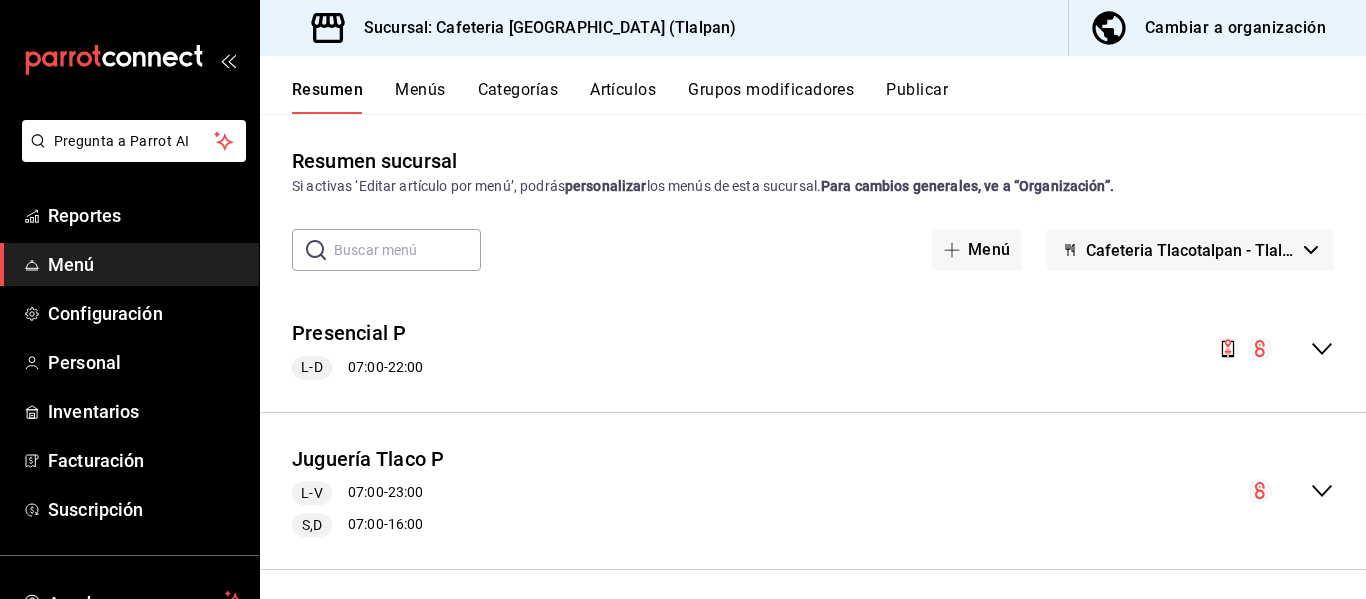 scroll, scrollTop: 327, scrollLeft: 0, axis: vertical 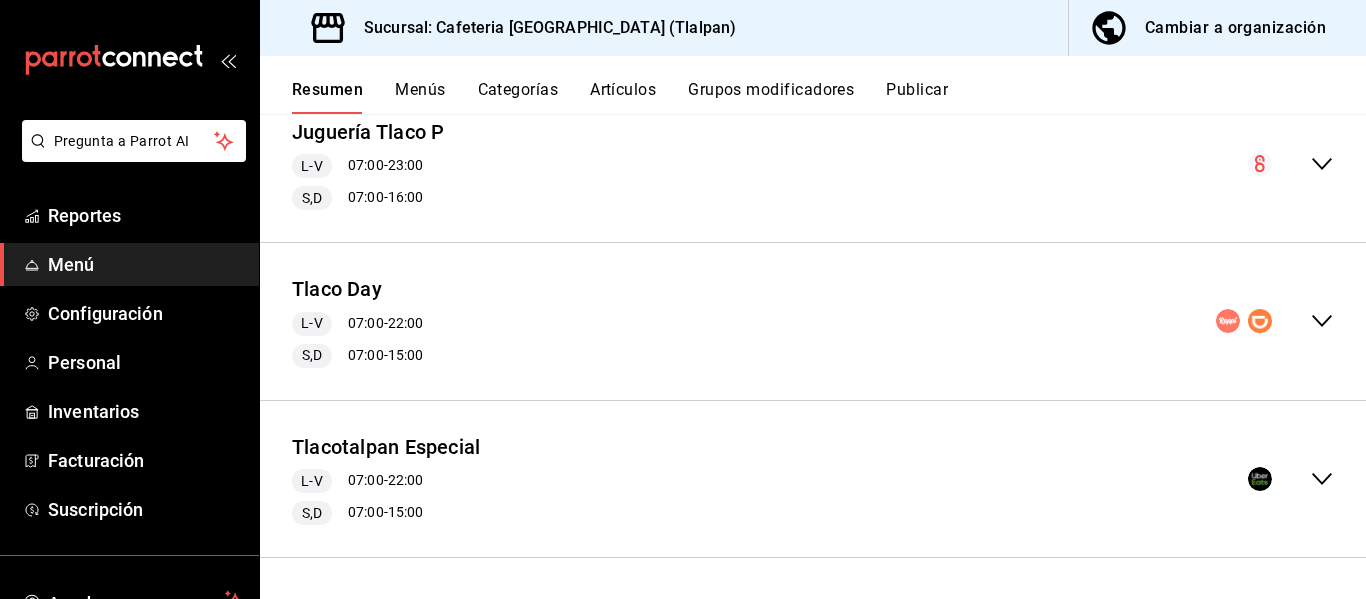 click on "Tlacotalpan Especial L-V 07:00  -  22:00 S,D 07:00  -  15:00" at bounding box center [813, 479] 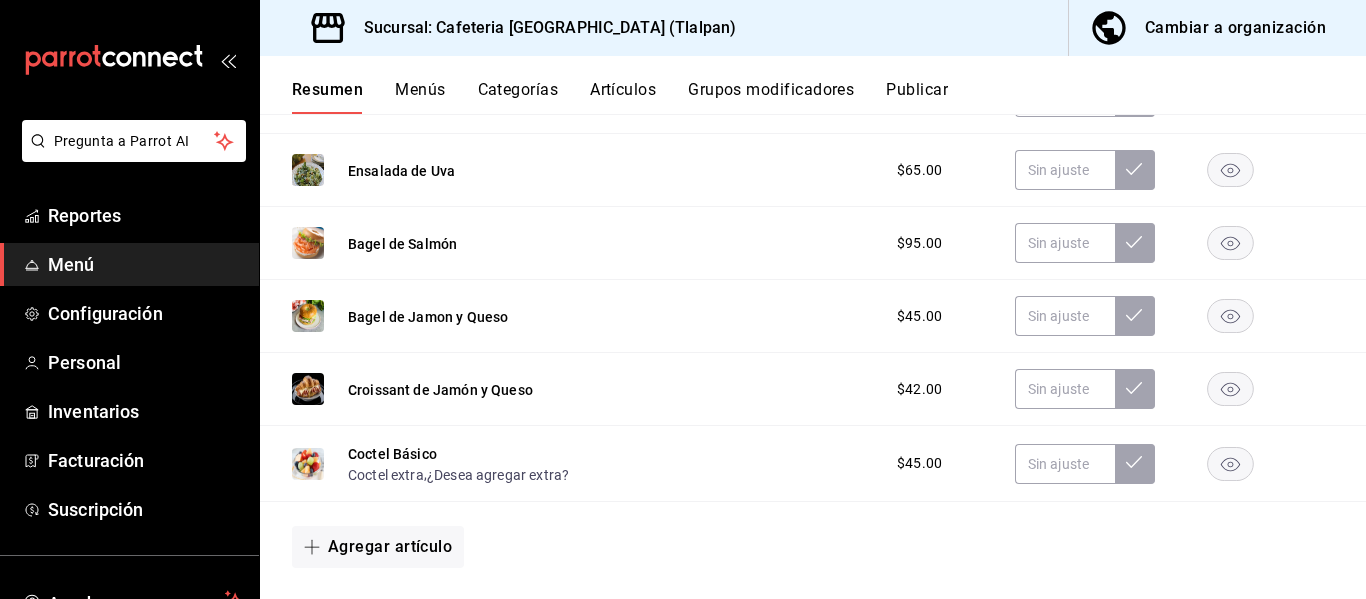 scroll, scrollTop: 1706, scrollLeft: 0, axis: vertical 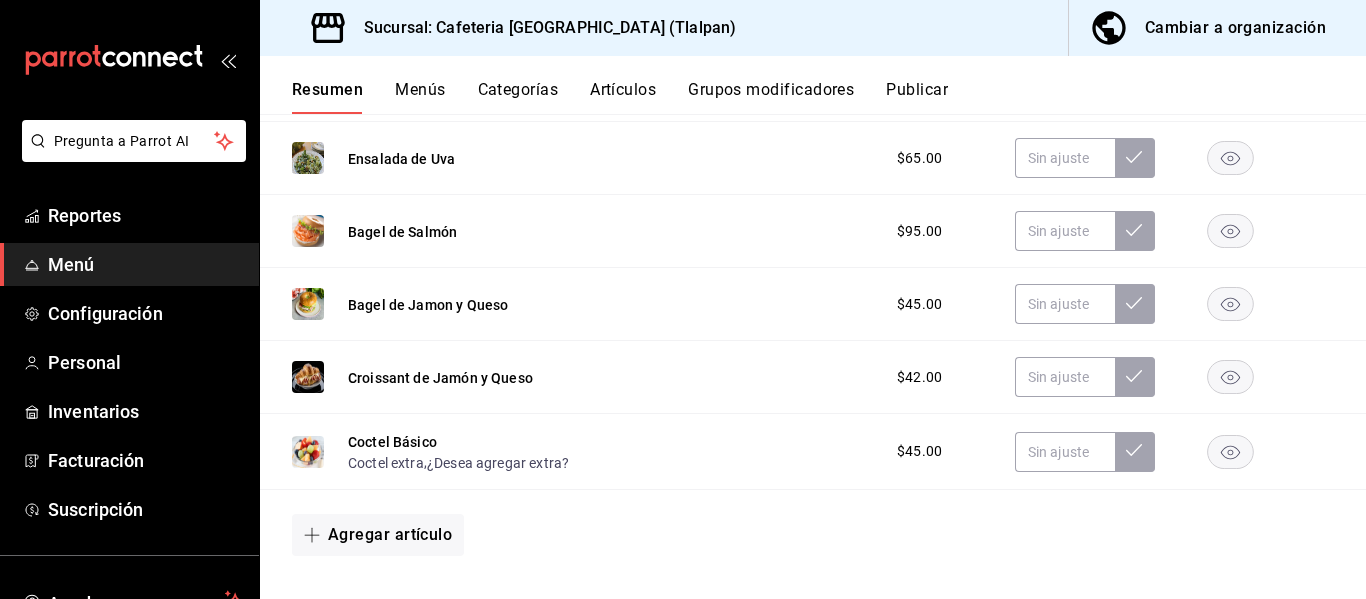 click 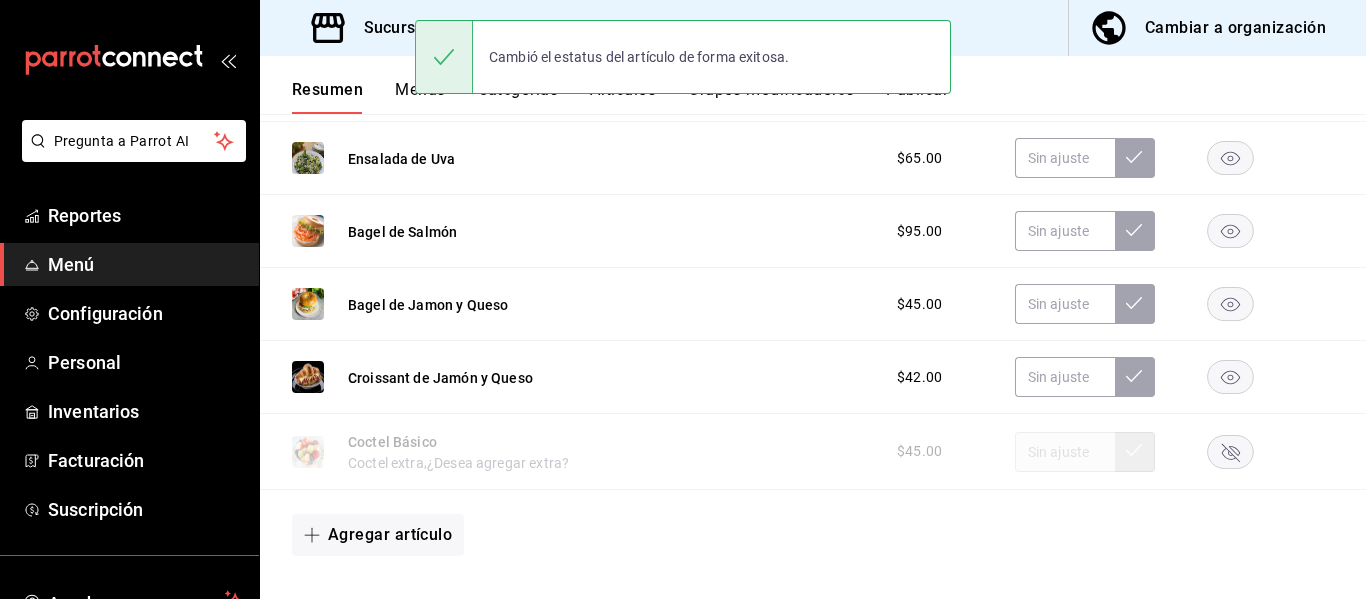 click 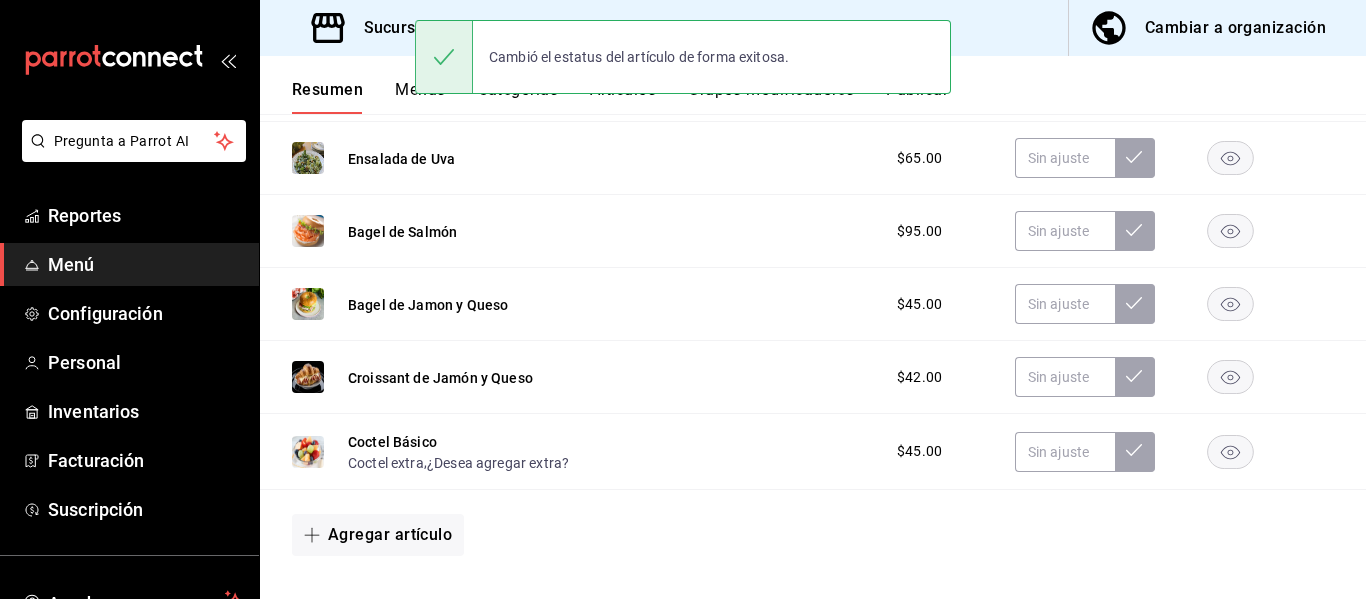 click 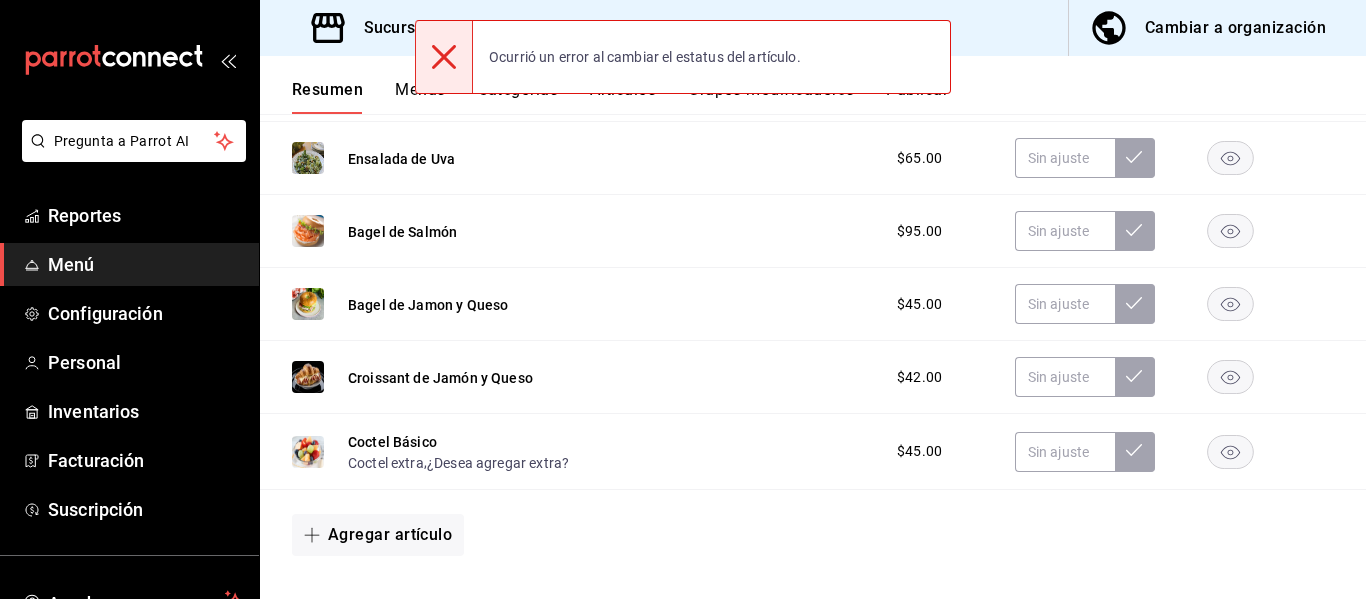 click 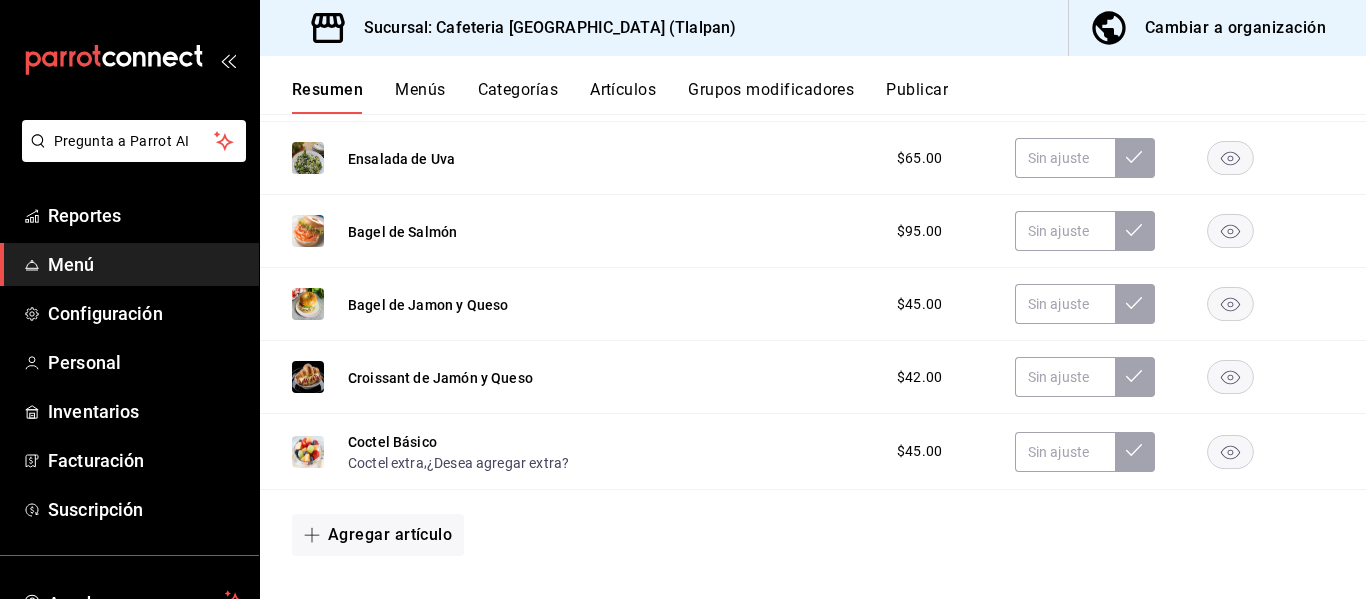 click on "Menús" at bounding box center [420, 97] 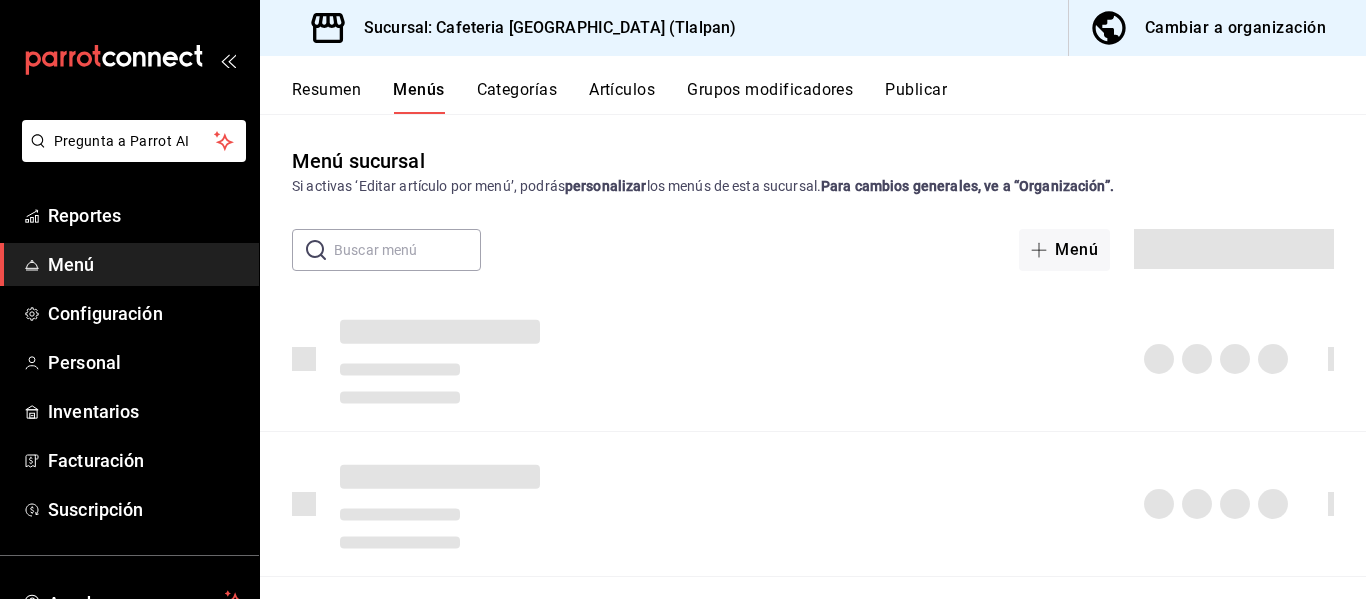click on "Categorías" at bounding box center [517, 97] 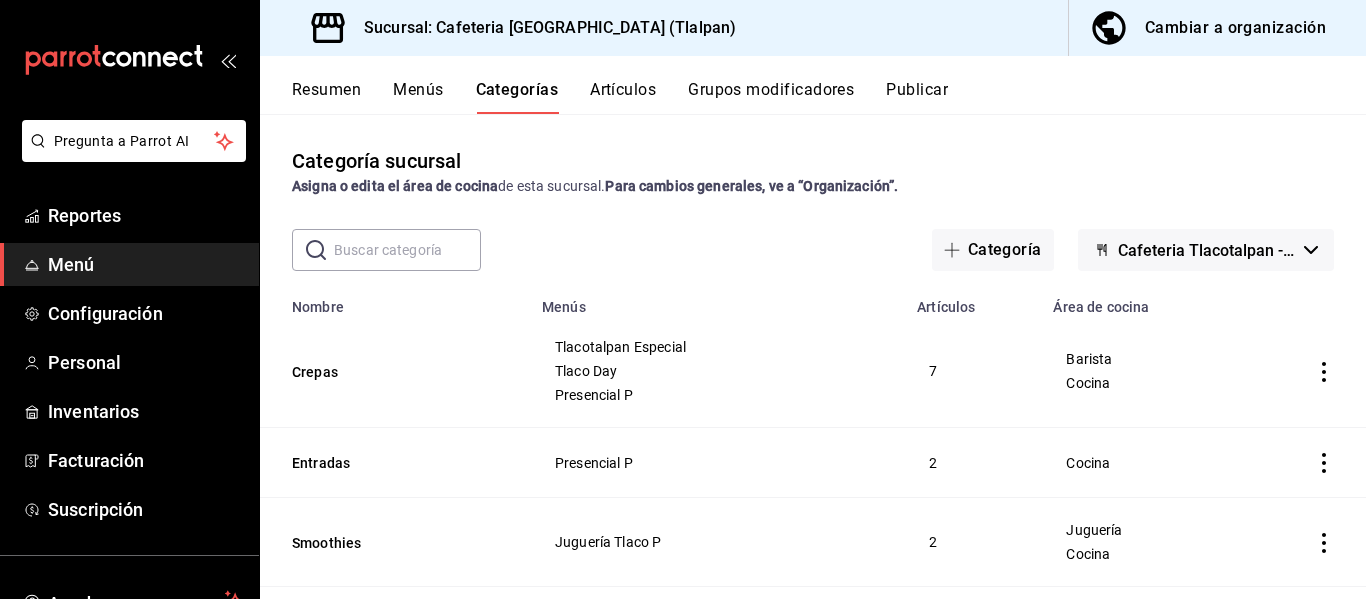 click at bounding box center (407, 250) 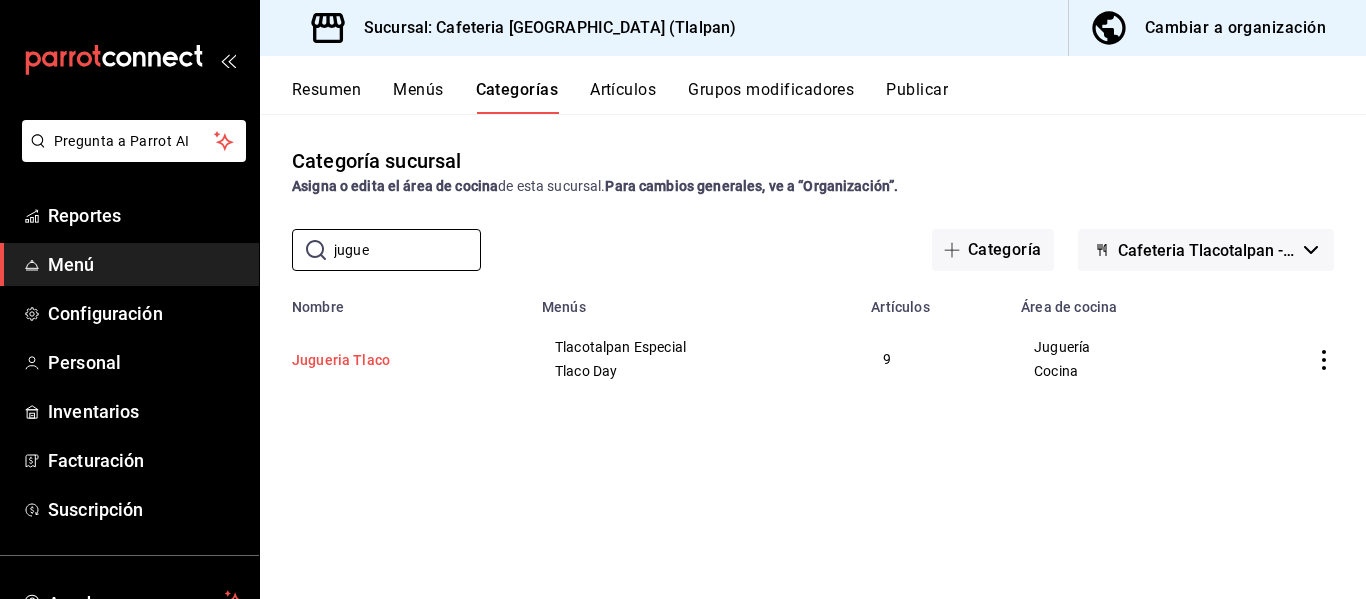 type on "jugue" 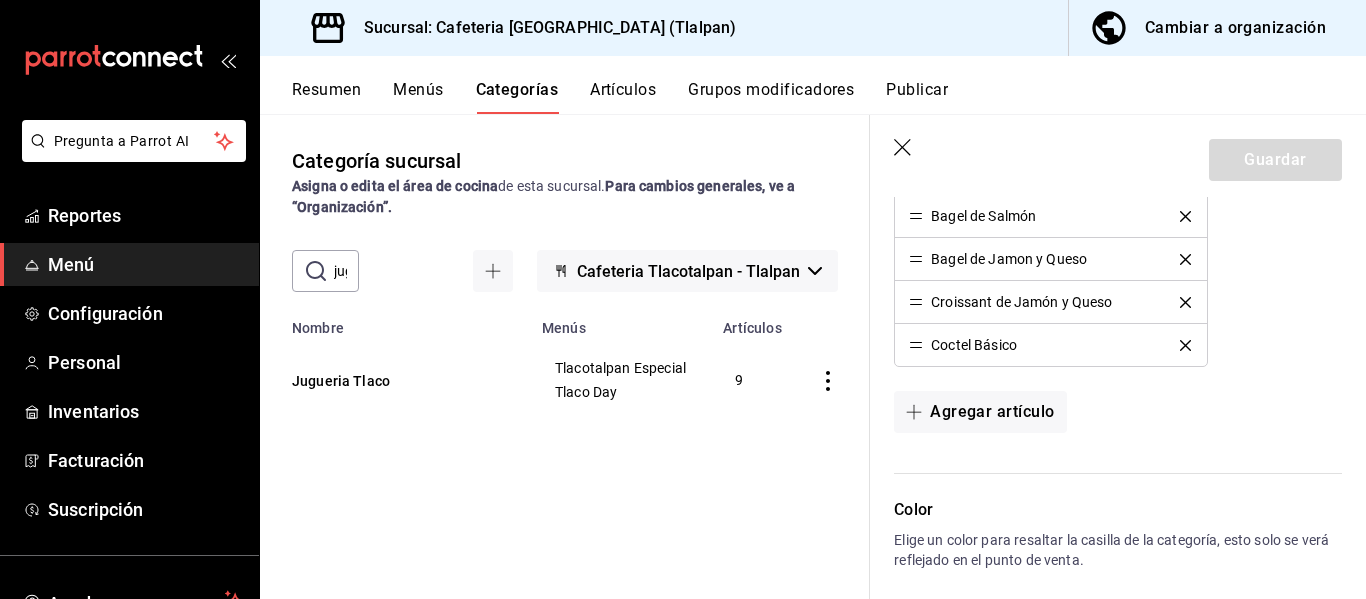 scroll, scrollTop: 941, scrollLeft: 0, axis: vertical 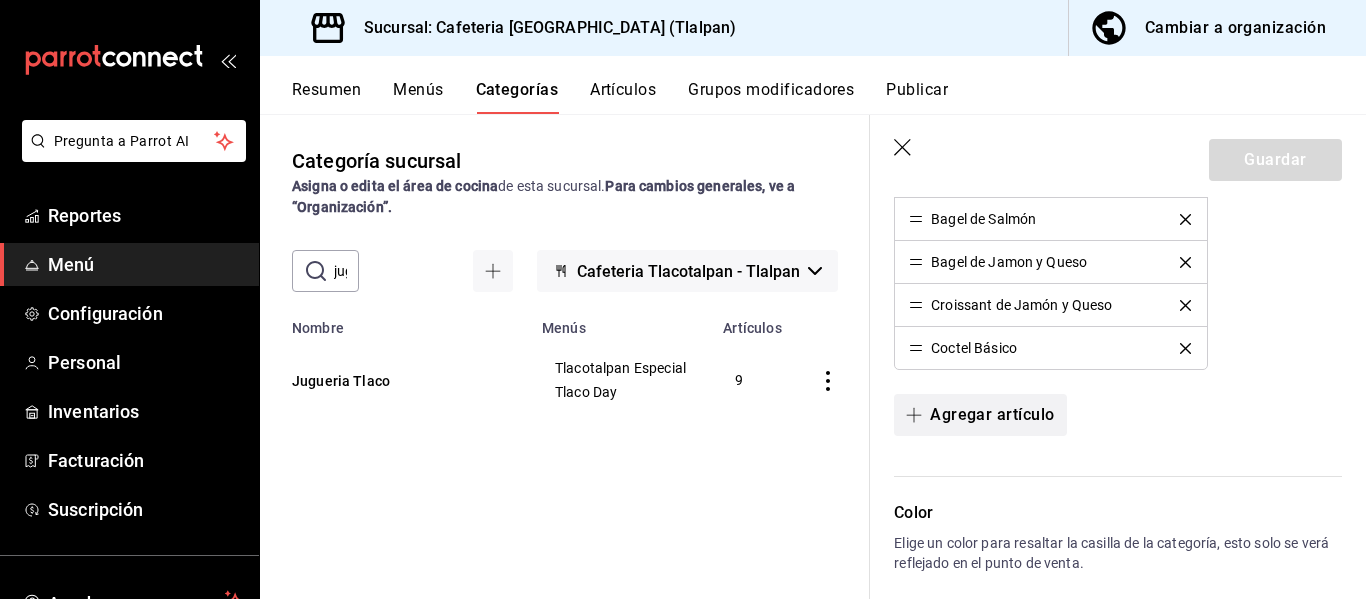 click on "Agregar artículo" at bounding box center [980, 415] 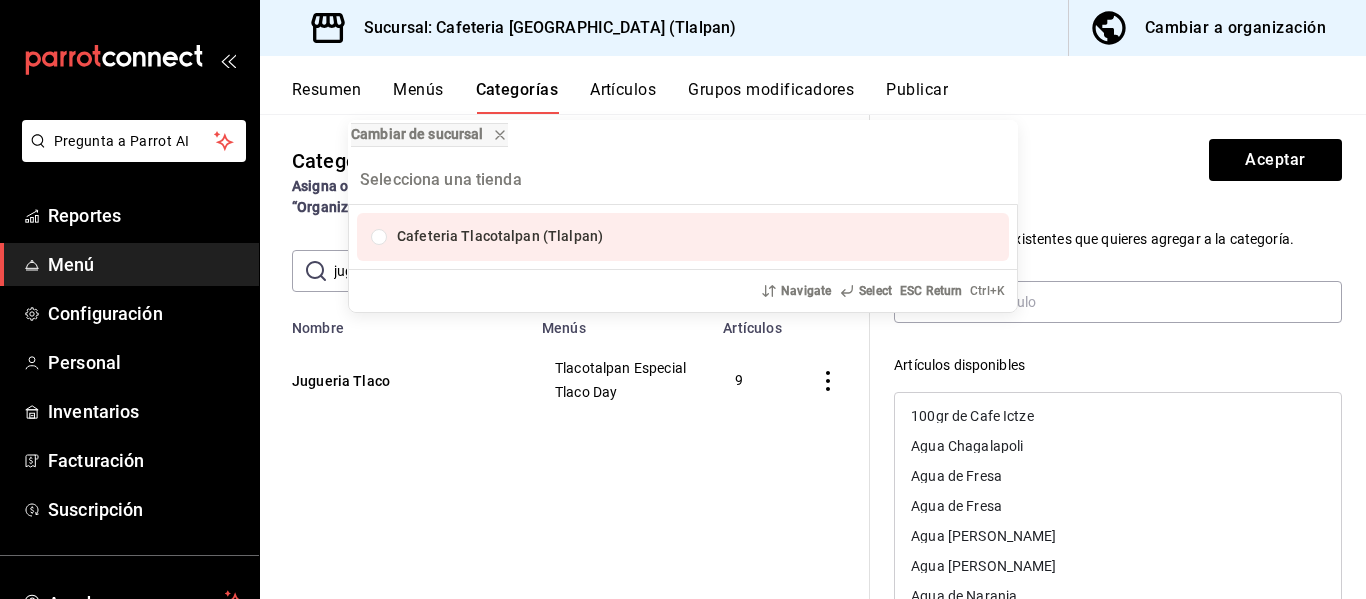 click on "Cambiar de sucursal Cafeteria [GEOGRAPHIC_DATA] (Tlalpan) Navigate Select ESC Return Ctrl+ K" at bounding box center [683, 299] 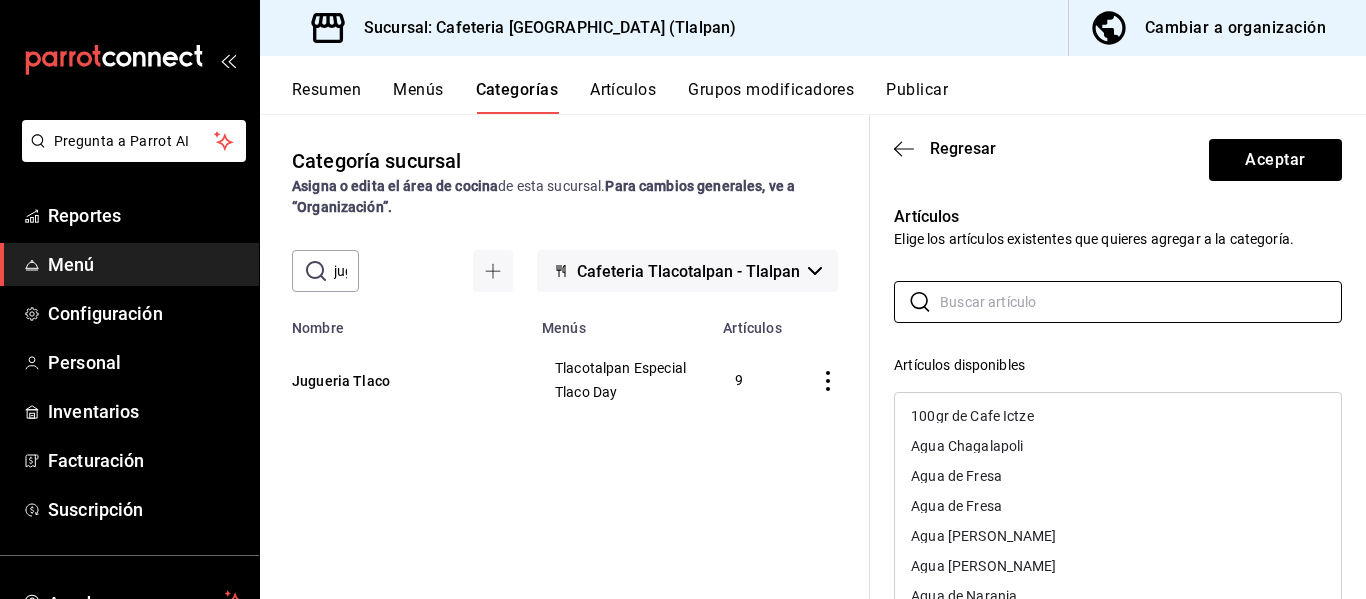 click at bounding box center (1141, 302) 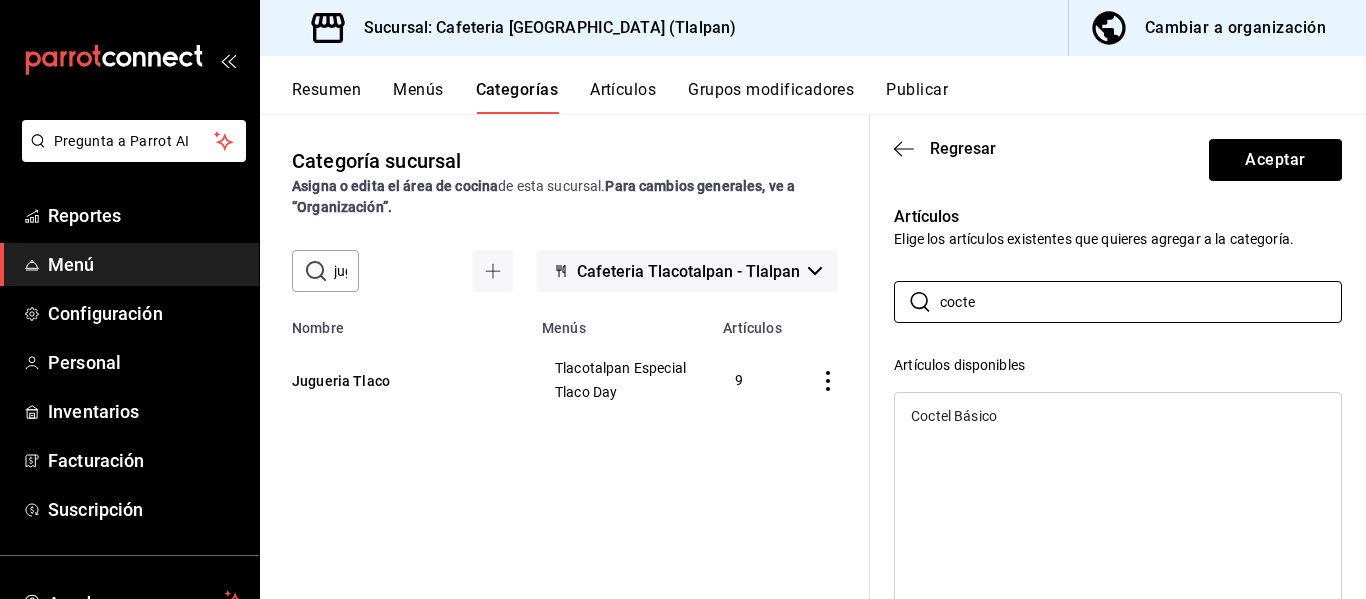 type on "cocte" 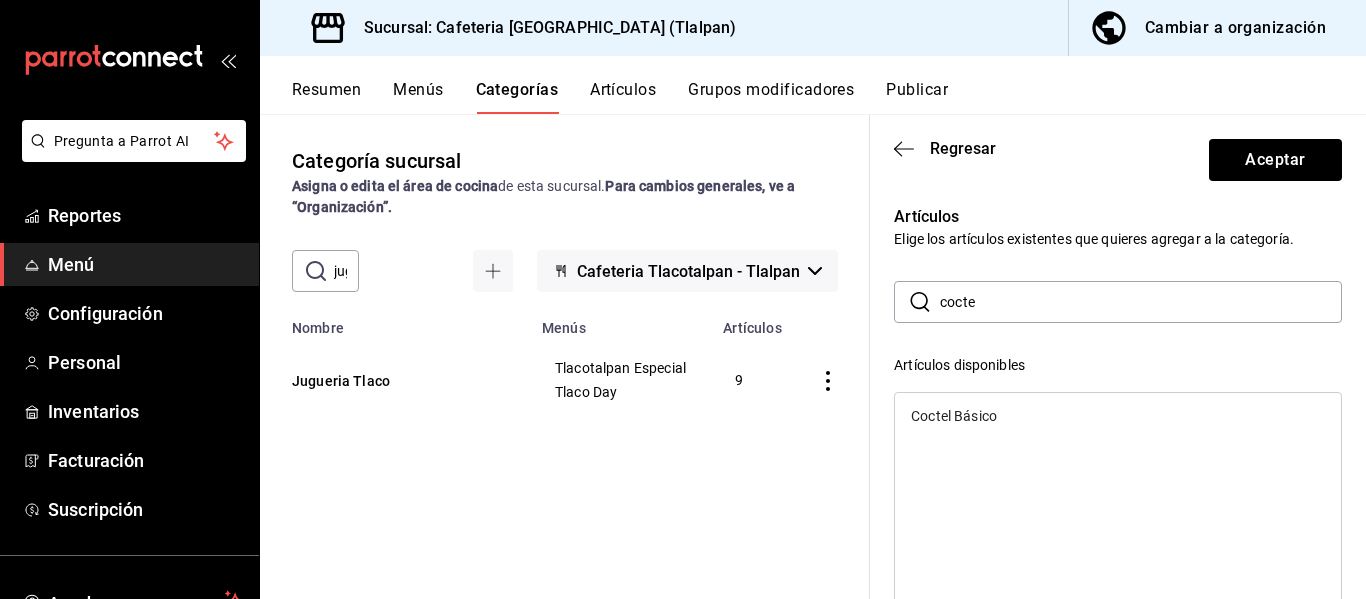 click on "Coctel Básico" at bounding box center [1118, 416] 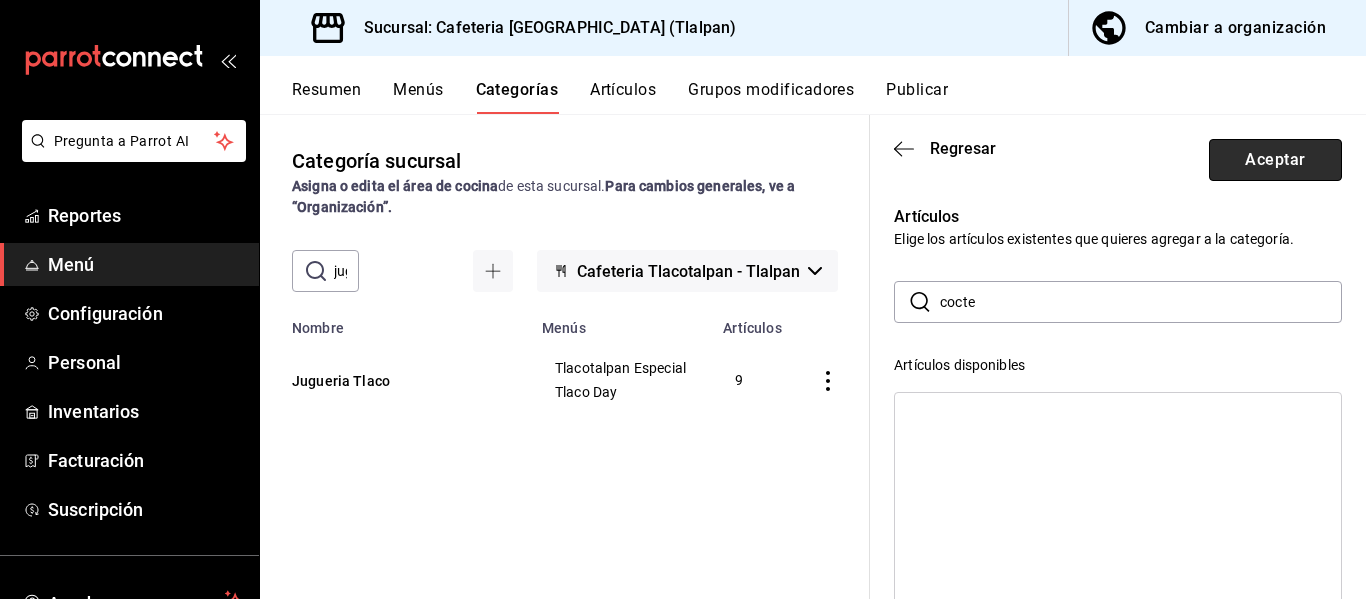 click on "Aceptar" at bounding box center [1275, 160] 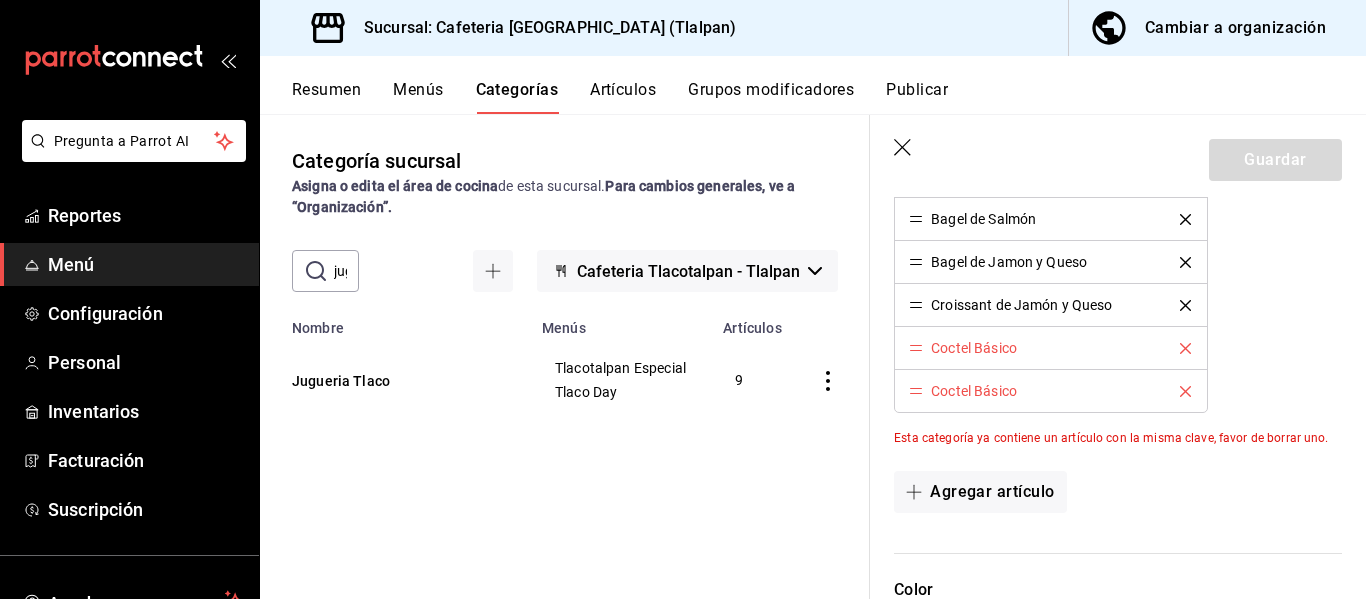 click at bounding box center (1185, 348) 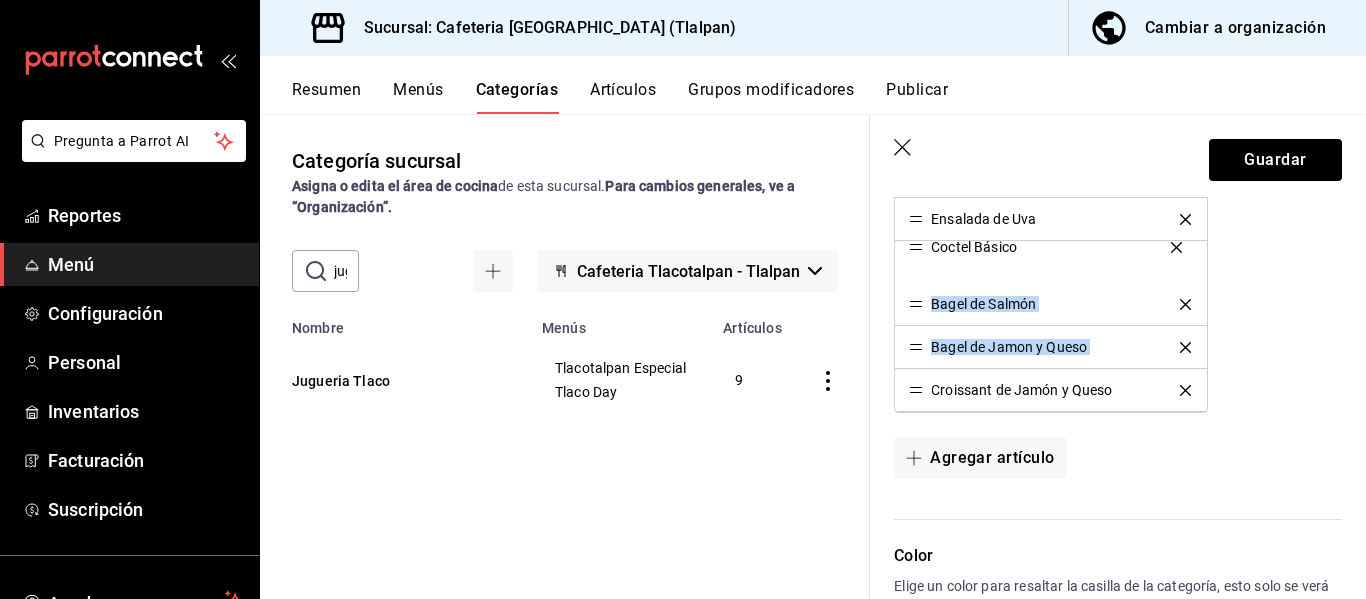 drag, startPoint x: 922, startPoint y: 397, endPoint x: 925, endPoint y: 253, distance: 144.03125 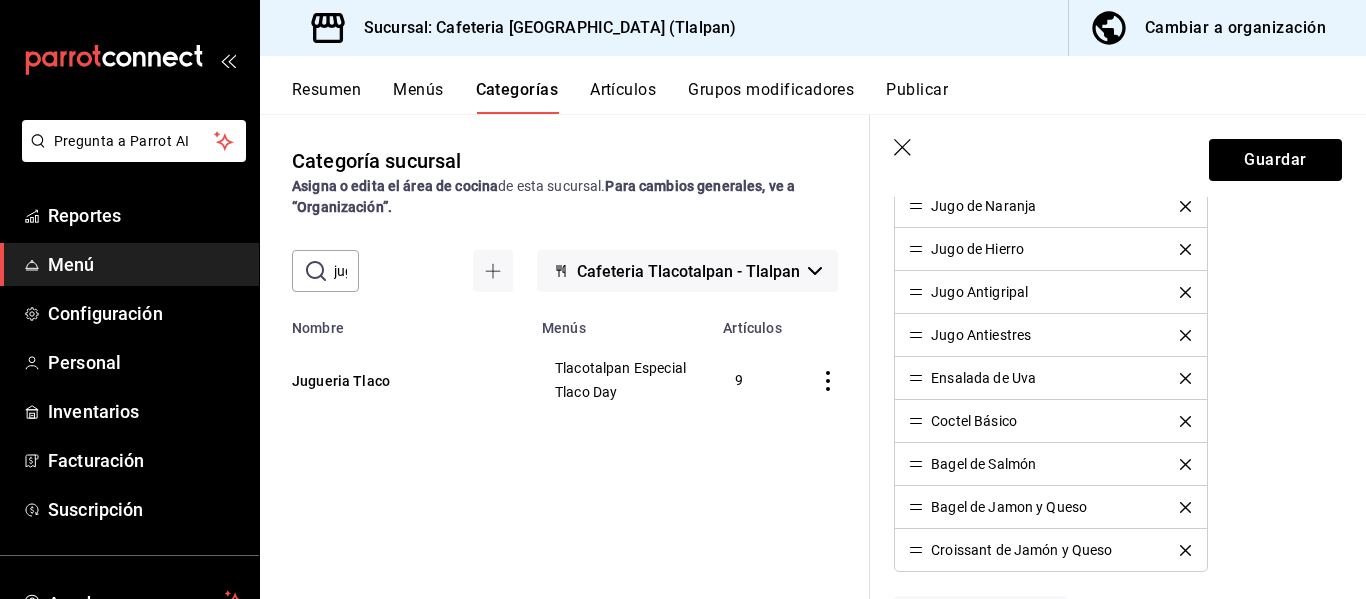 scroll, scrollTop: 737, scrollLeft: 0, axis: vertical 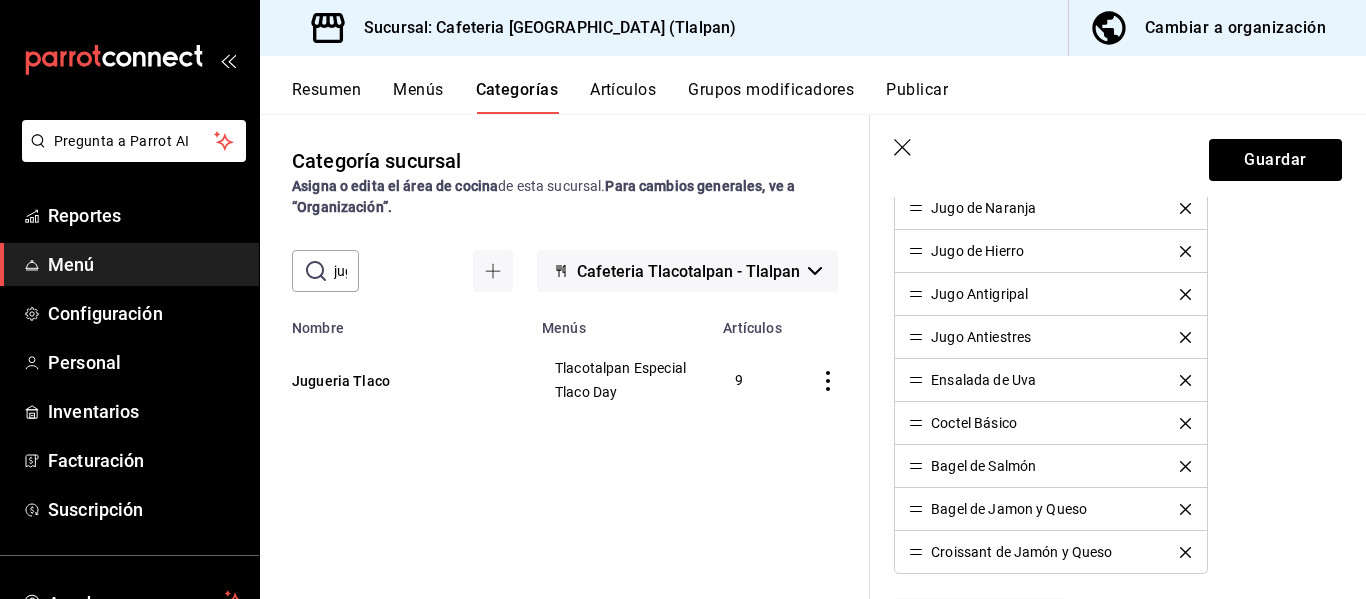 click on "Coctel Básico" at bounding box center [1050, 423] 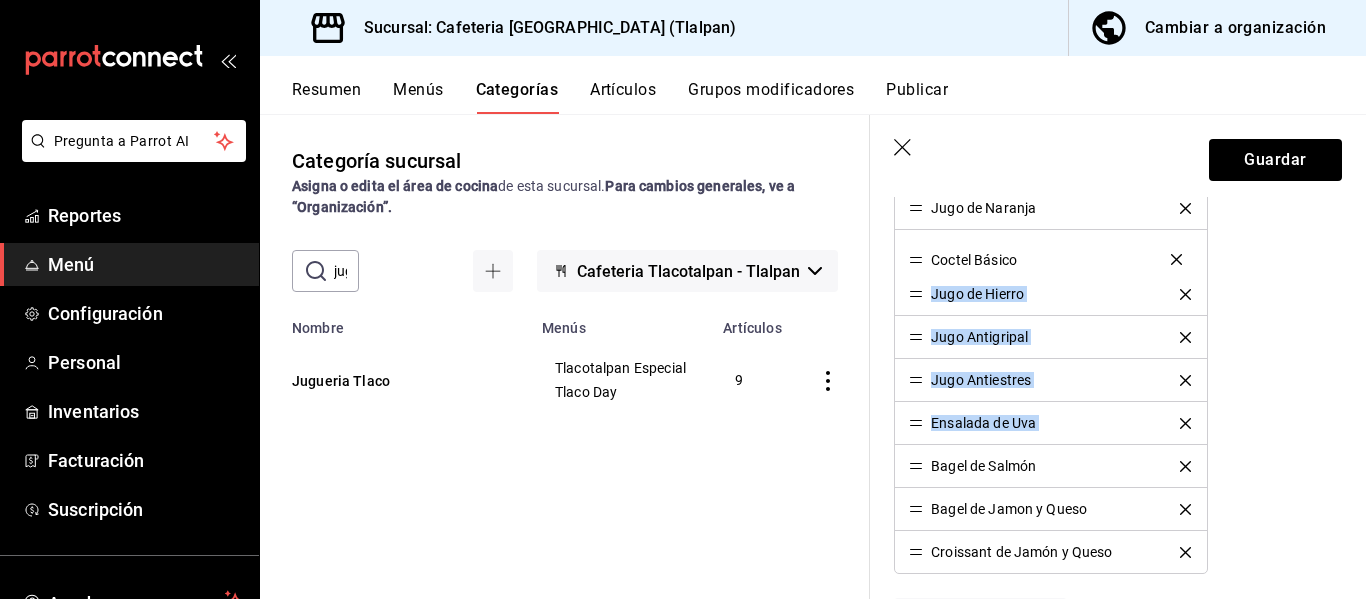 drag, startPoint x: 918, startPoint y: 427, endPoint x: 905, endPoint y: 259, distance: 168.50223 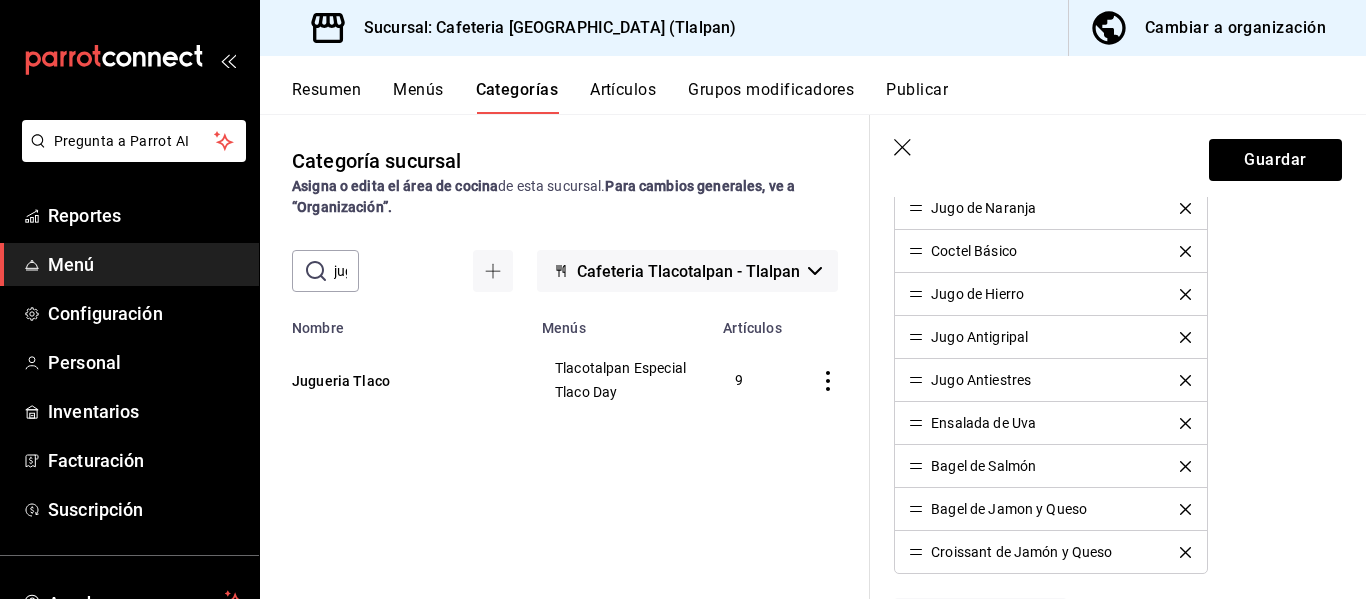 click on "Coctel Básico" at bounding box center (1050, 251) 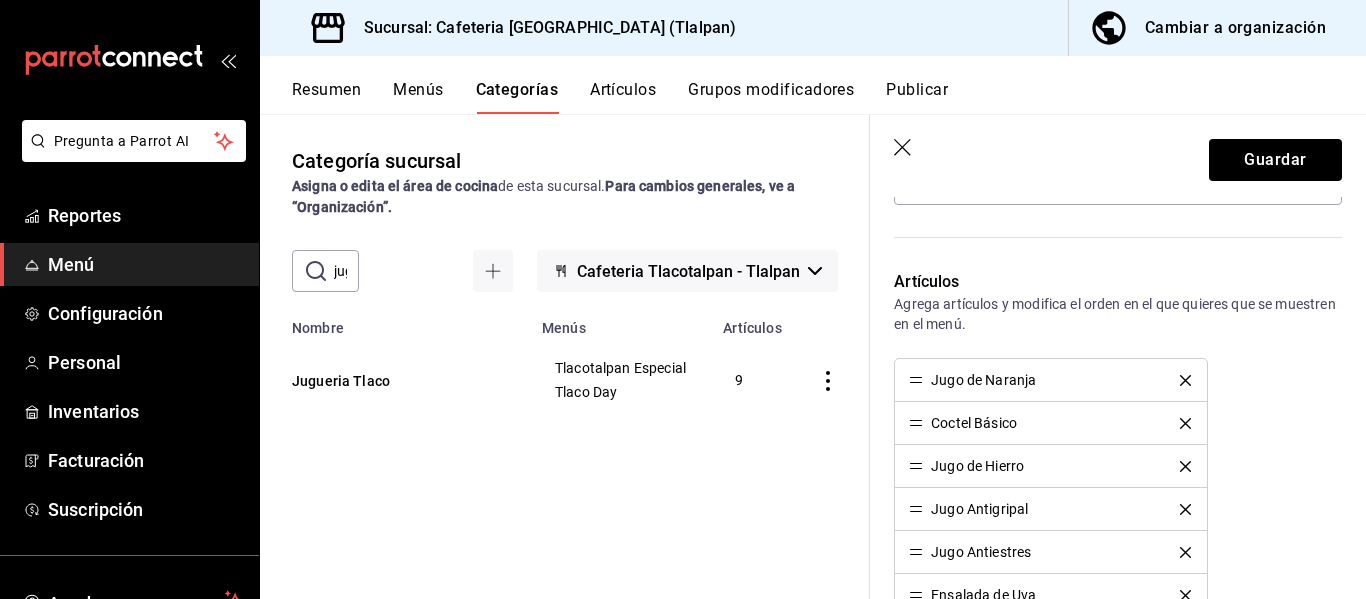 scroll, scrollTop: 562, scrollLeft: 0, axis: vertical 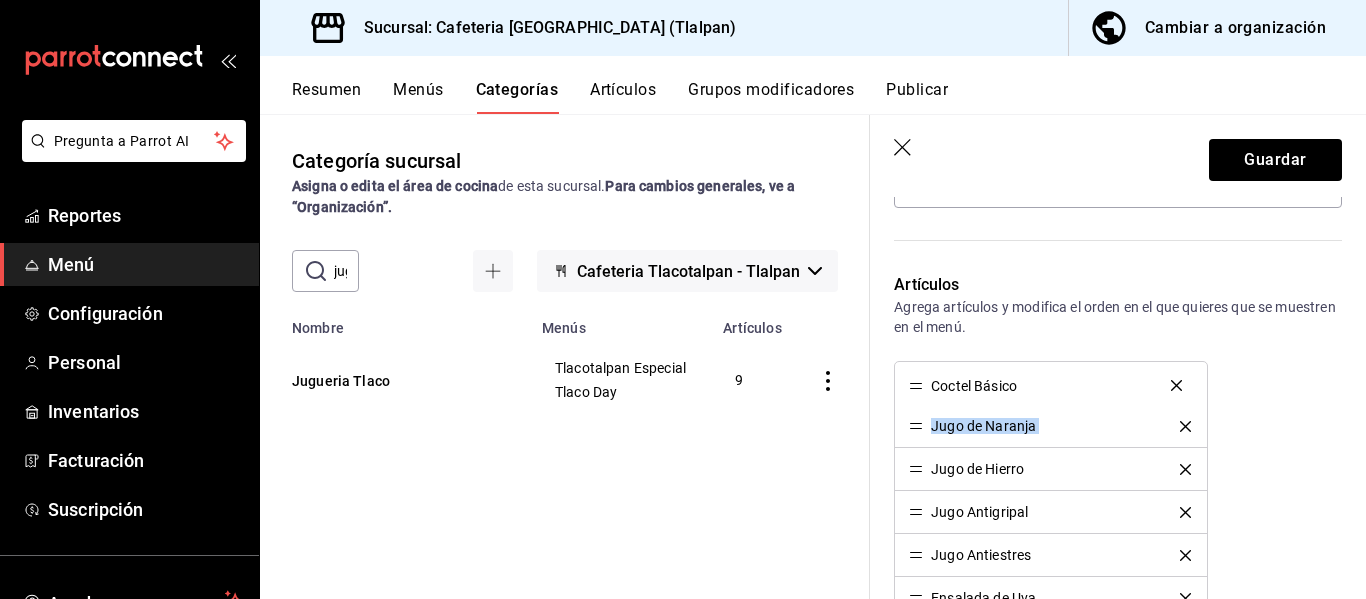 drag, startPoint x: 918, startPoint y: 421, endPoint x: 918, endPoint y: 380, distance: 41 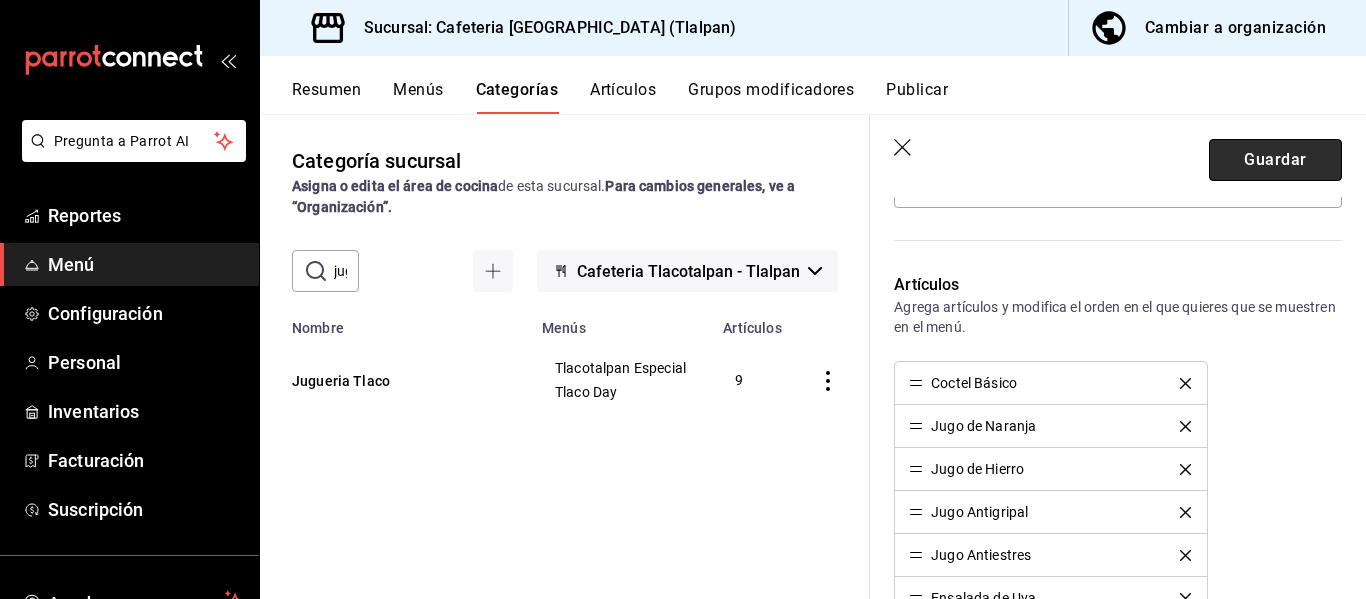 click on "Guardar" at bounding box center (1275, 160) 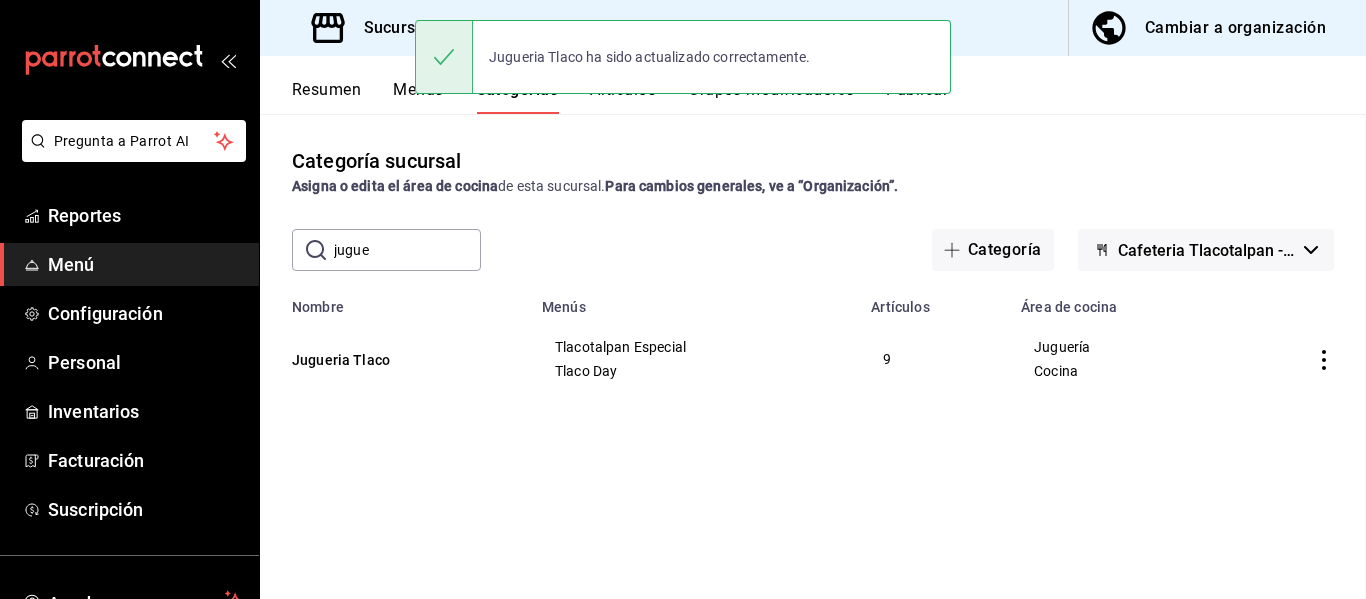 scroll, scrollTop: 0, scrollLeft: 0, axis: both 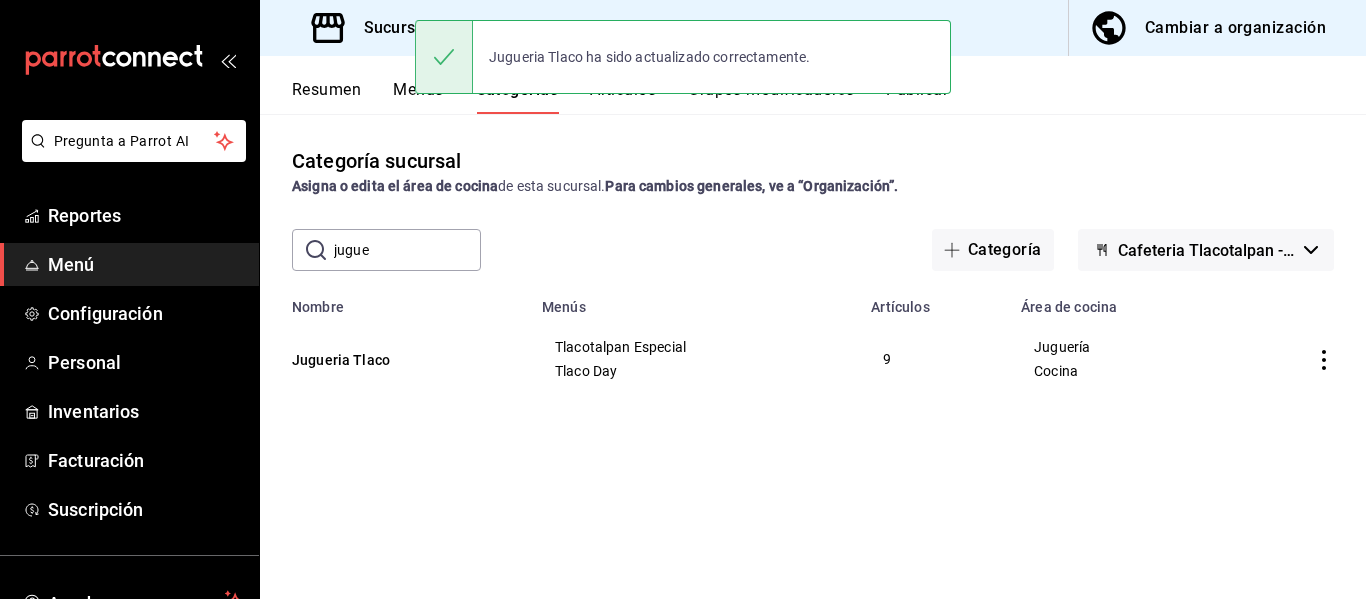 click on "Resumen" at bounding box center [326, 97] 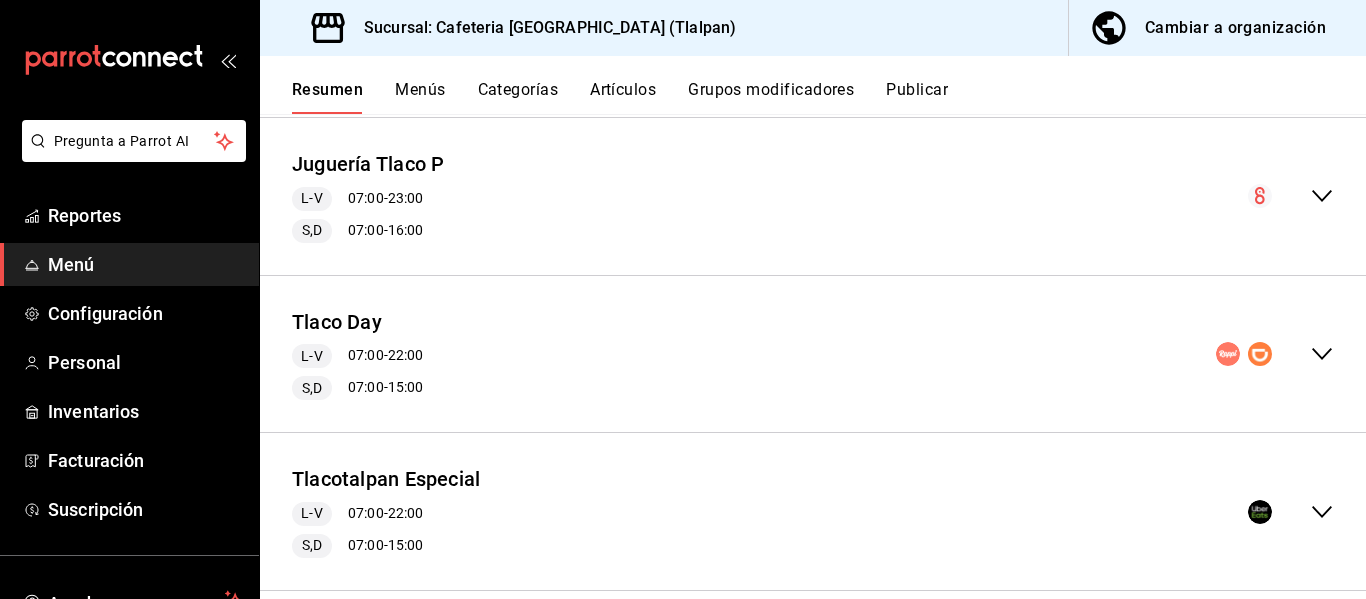 scroll, scrollTop: 1800, scrollLeft: 0, axis: vertical 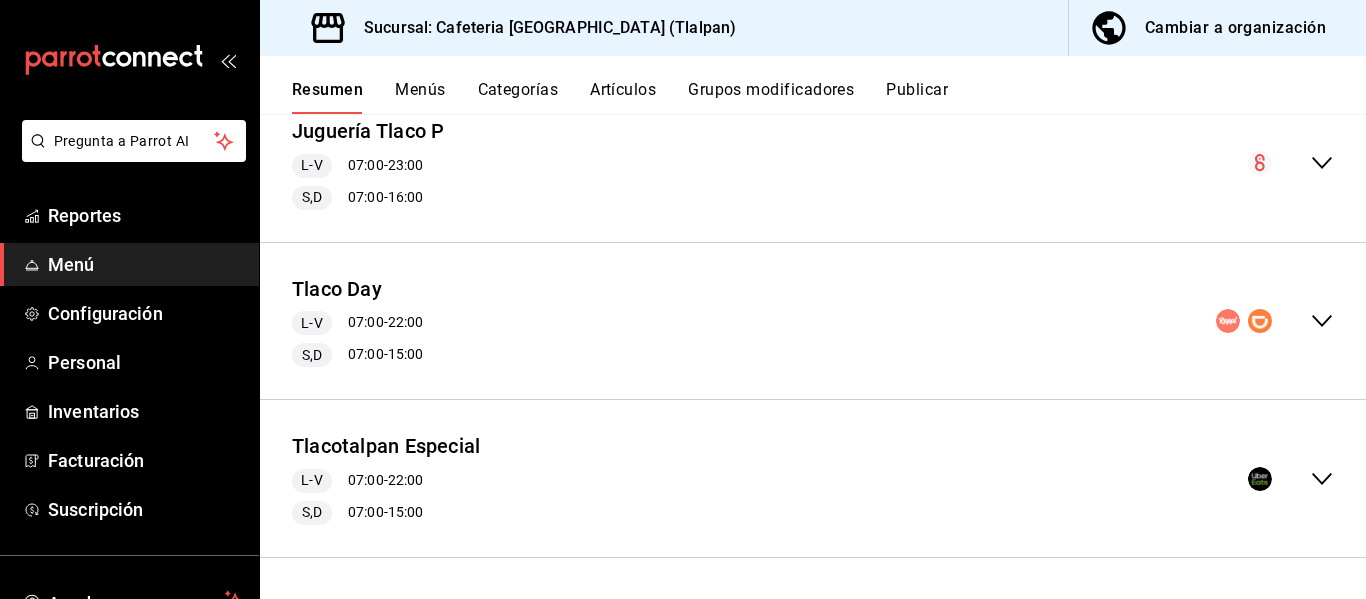 click on "Tlacotalpan Especial L-V 07:00  -  22:00 S,D 07:00  -  15:00" at bounding box center (813, 478) 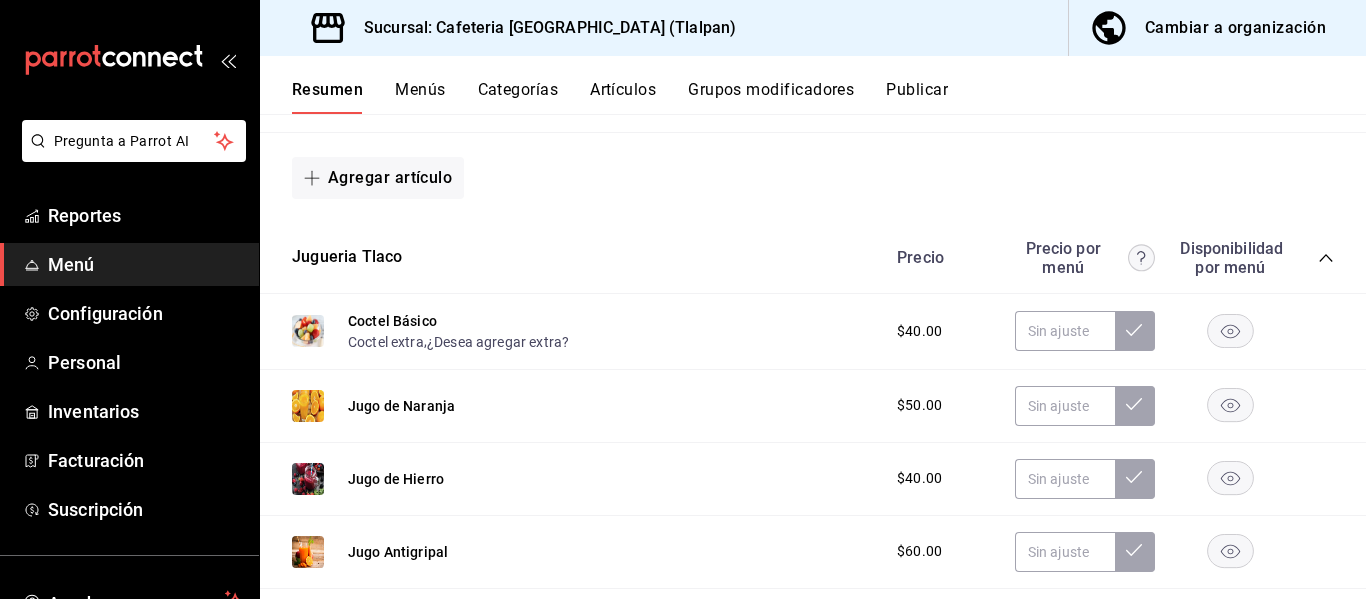 scroll, scrollTop: 2719, scrollLeft: 0, axis: vertical 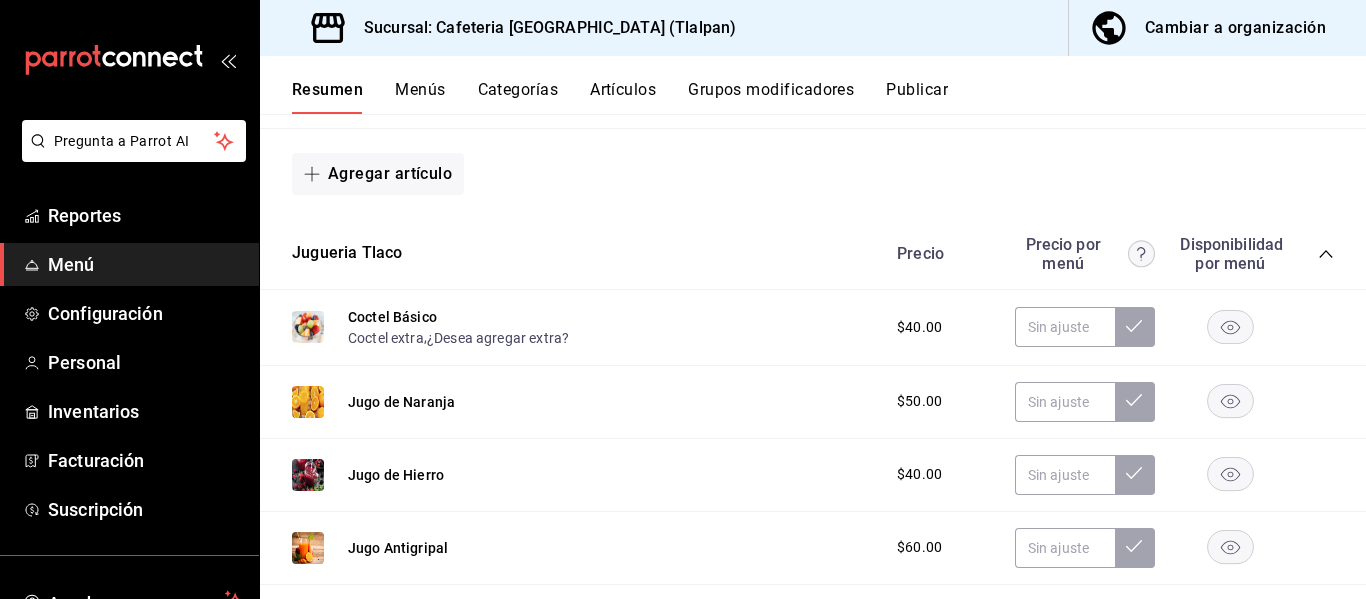click 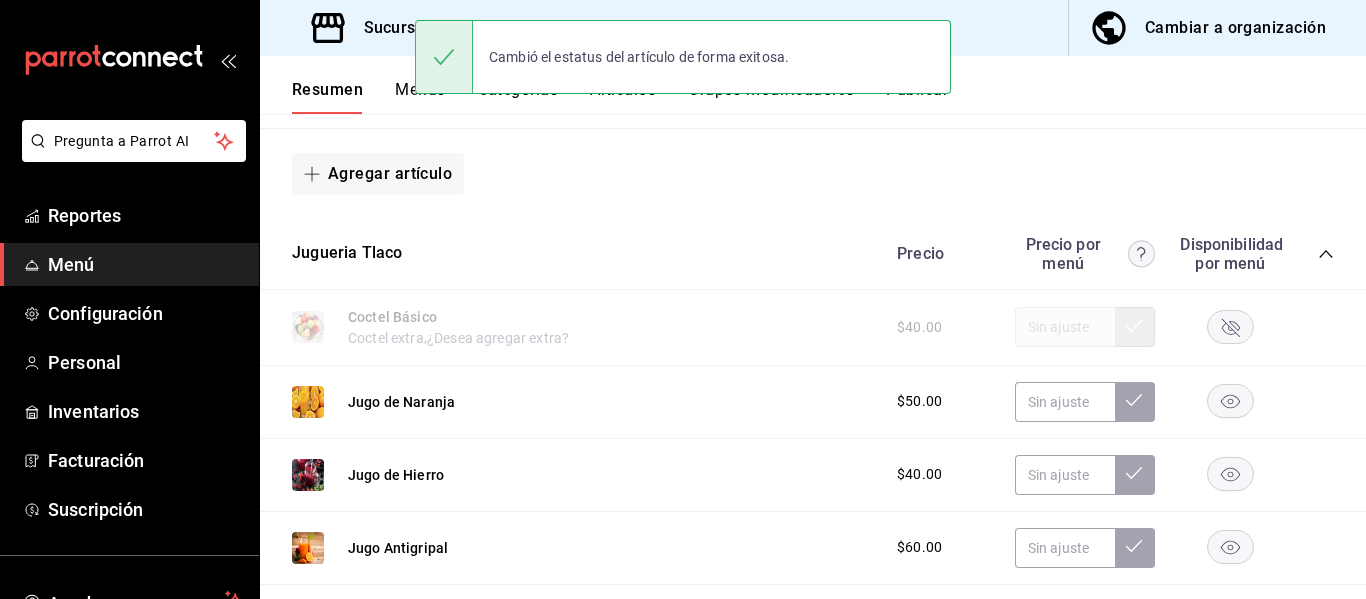 click 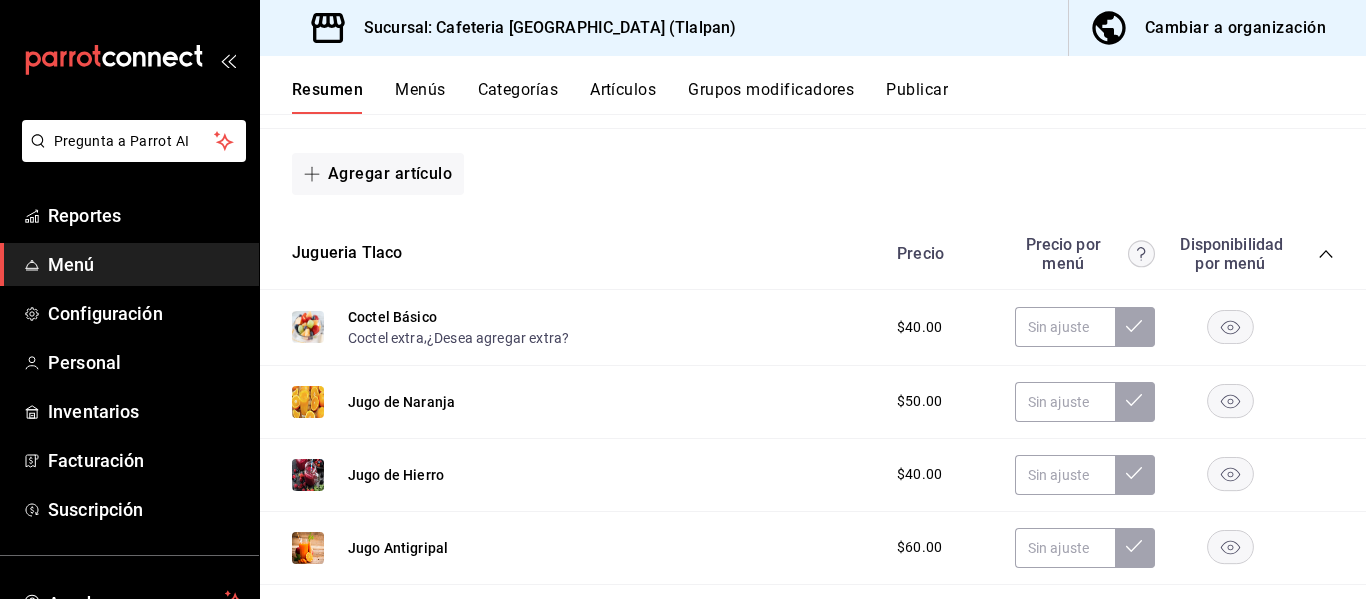 click 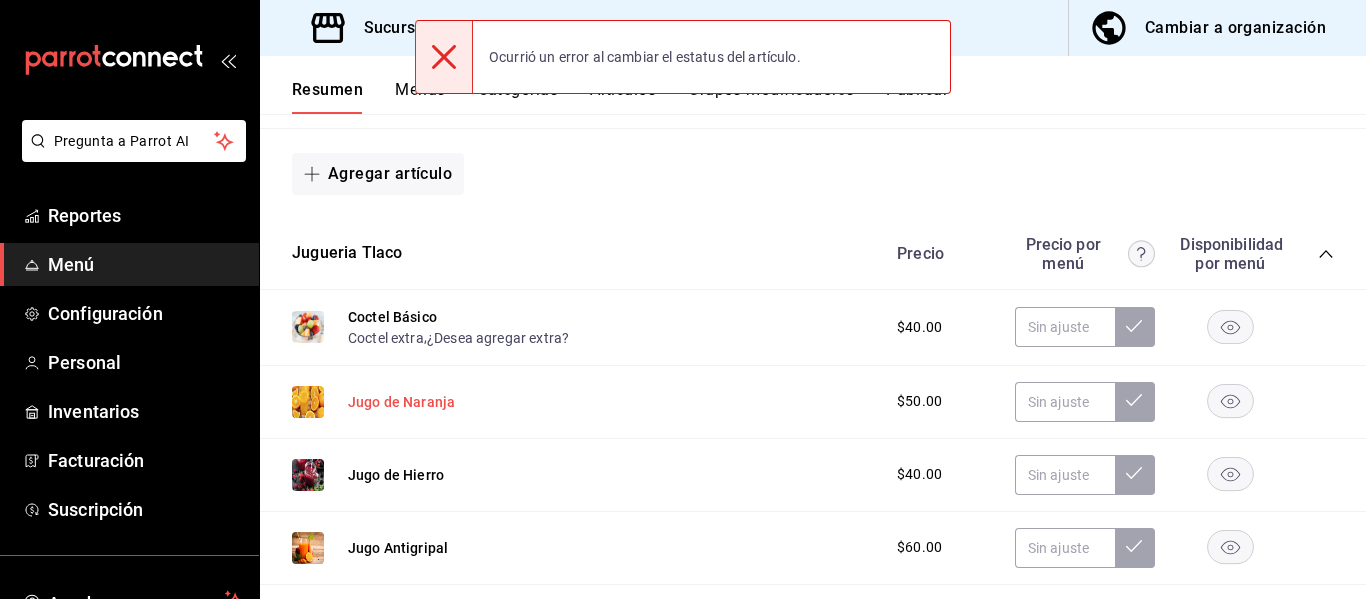 click on "Jugo de Naranja" at bounding box center [401, 402] 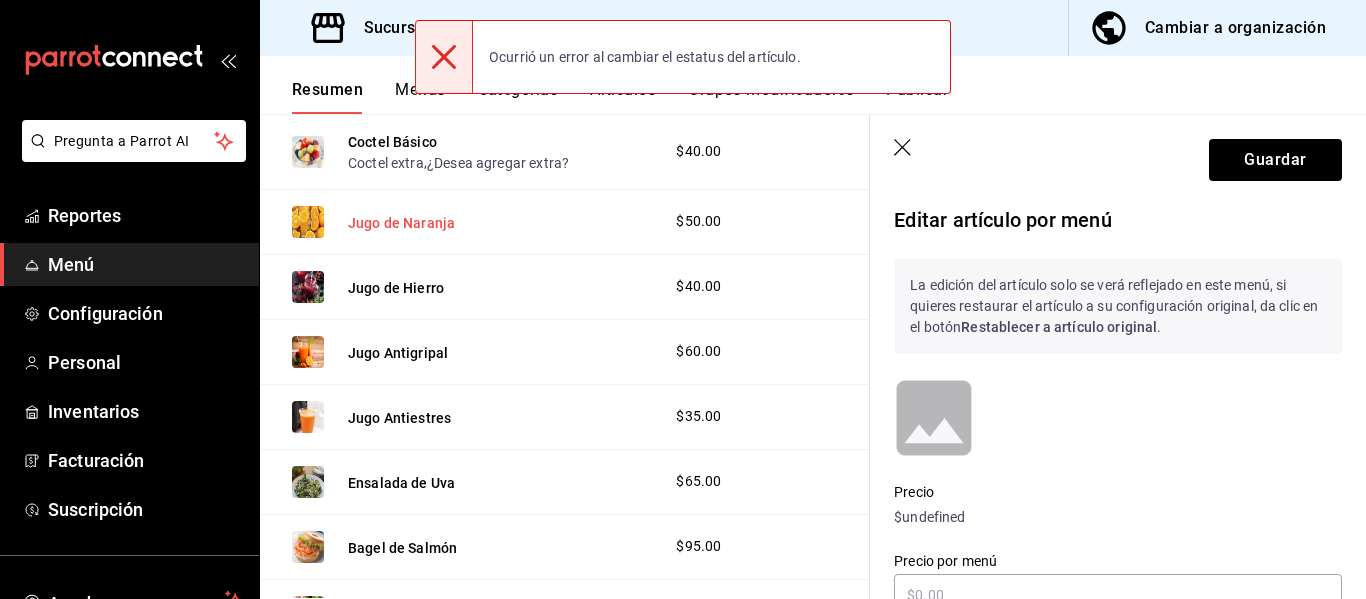 scroll, scrollTop: 2538, scrollLeft: 0, axis: vertical 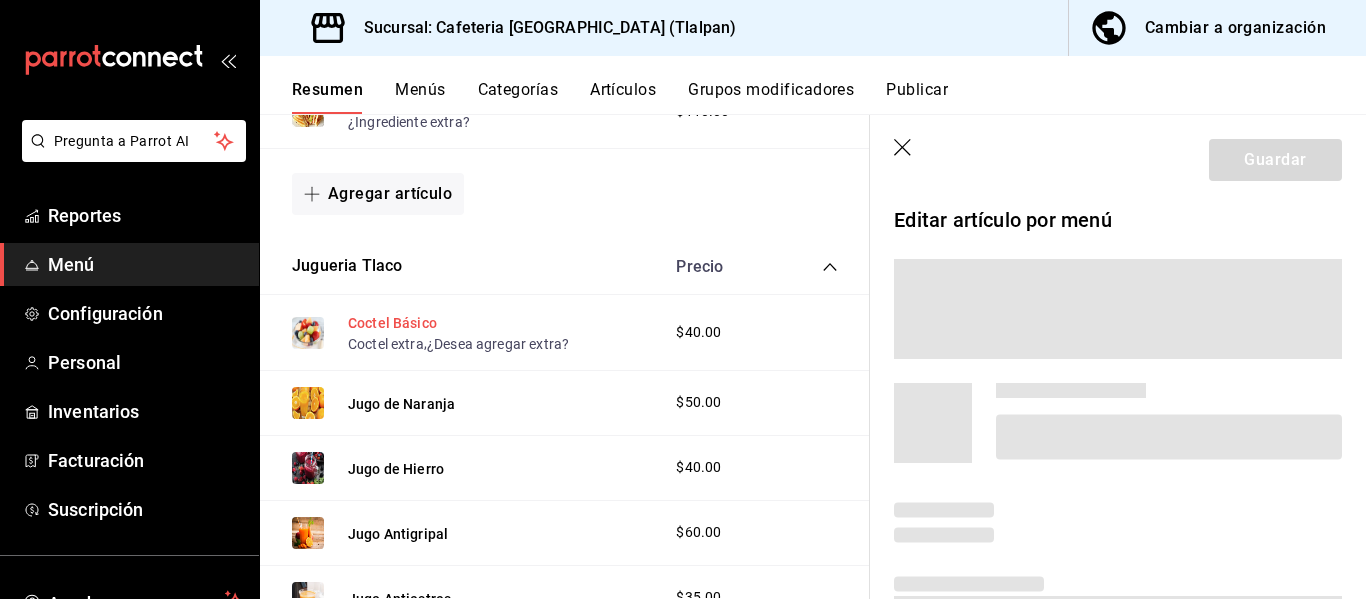 click on "Coctel Básico" at bounding box center (392, 323) 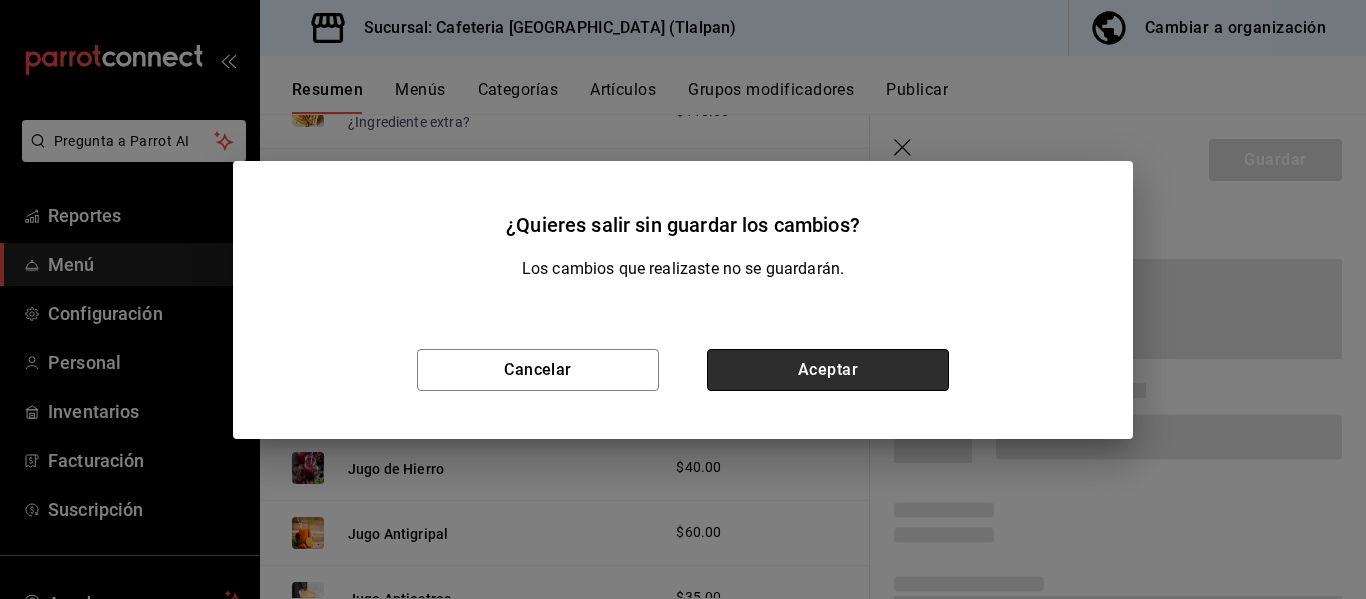 click on "Aceptar" at bounding box center (828, 370) 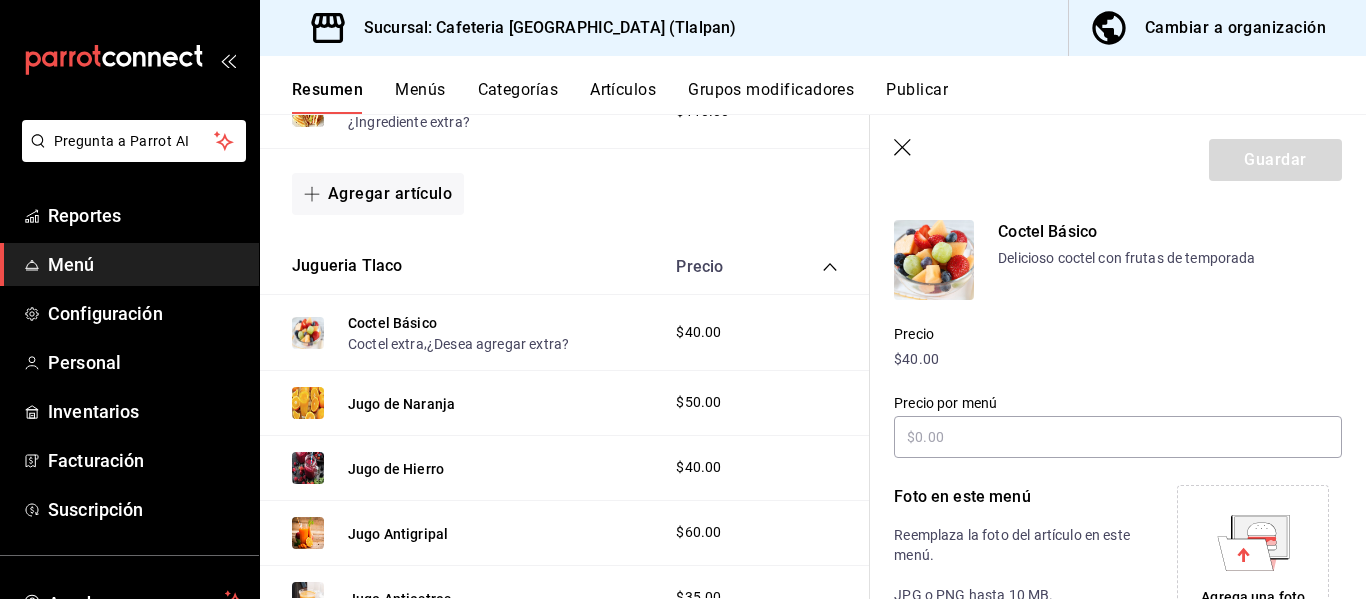 scroll, scrollTop: 159, scrollLeft: 0, axis: vertical 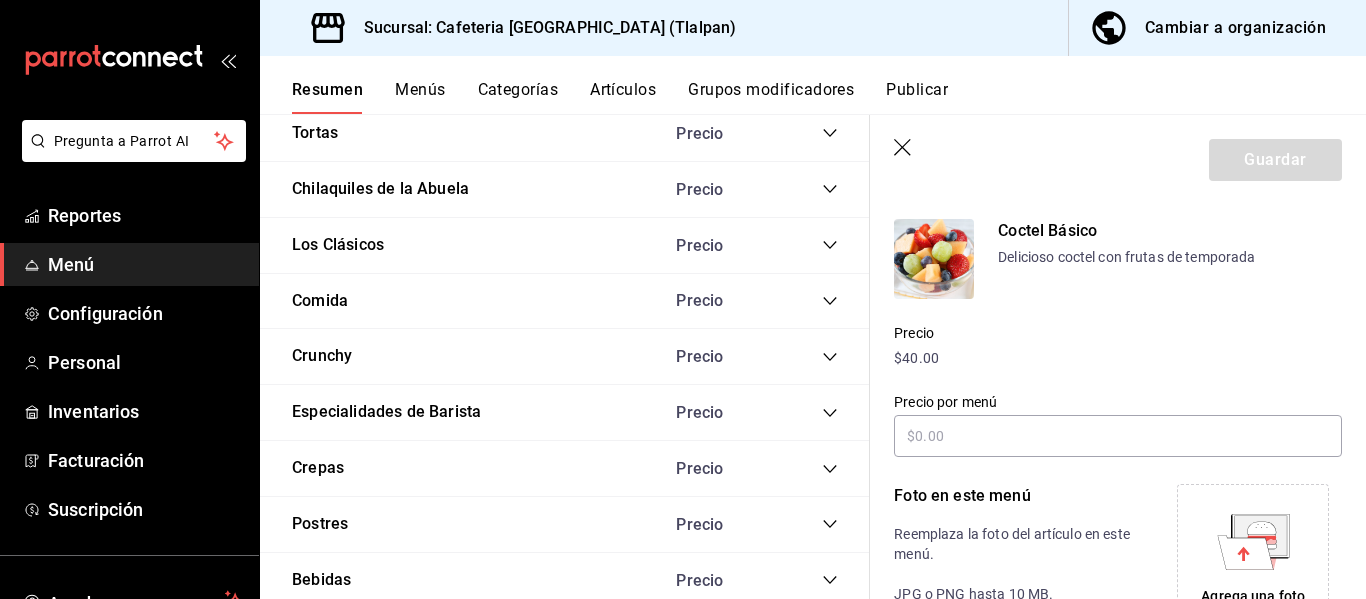 click on "Comida Precio" at bounding box center (565, 302) 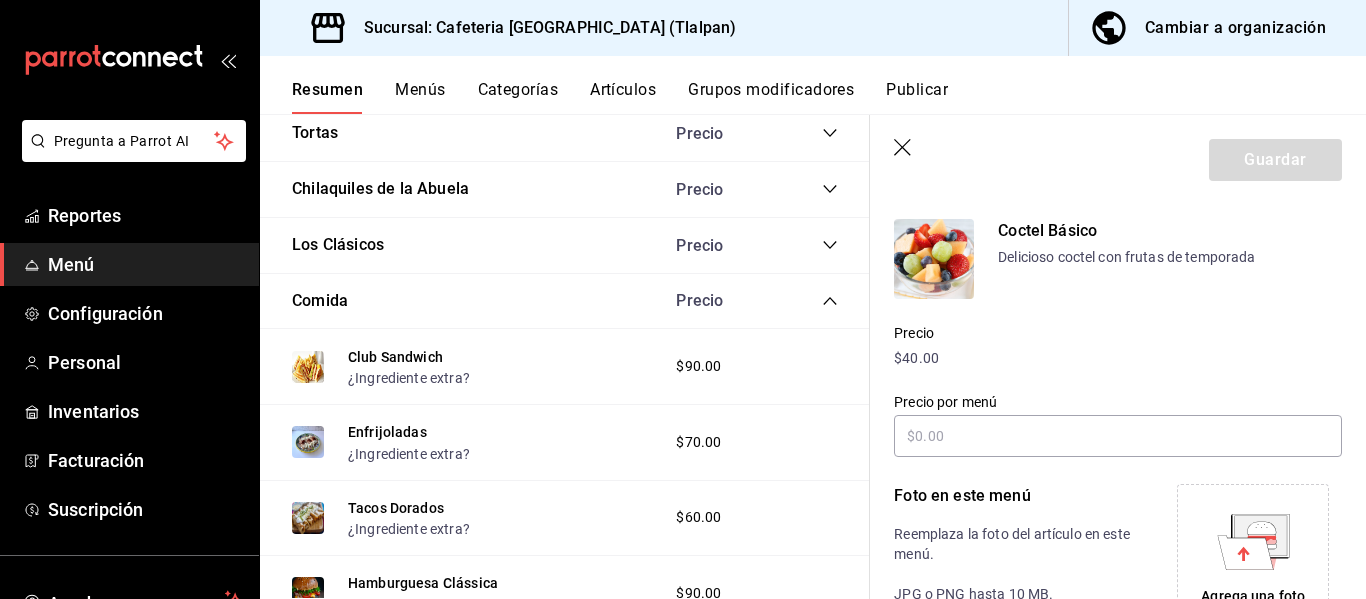 click 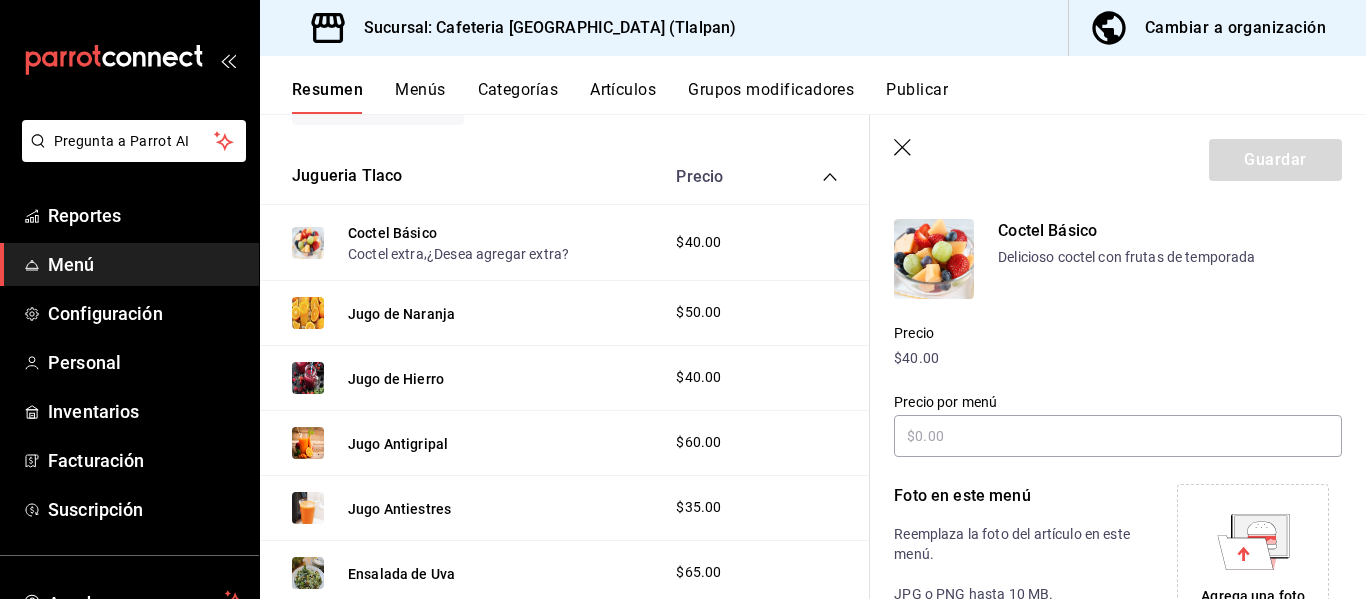 scroll, scrollTop: 2627, scrollLeft: 0, axis: vertical 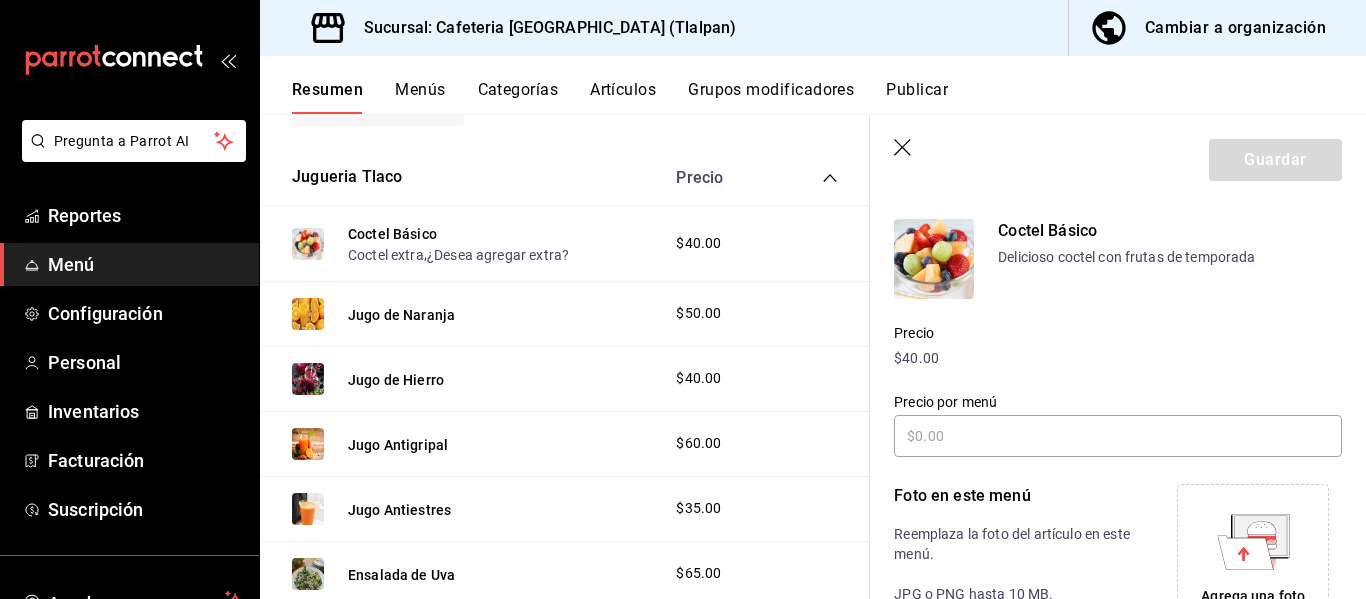 click 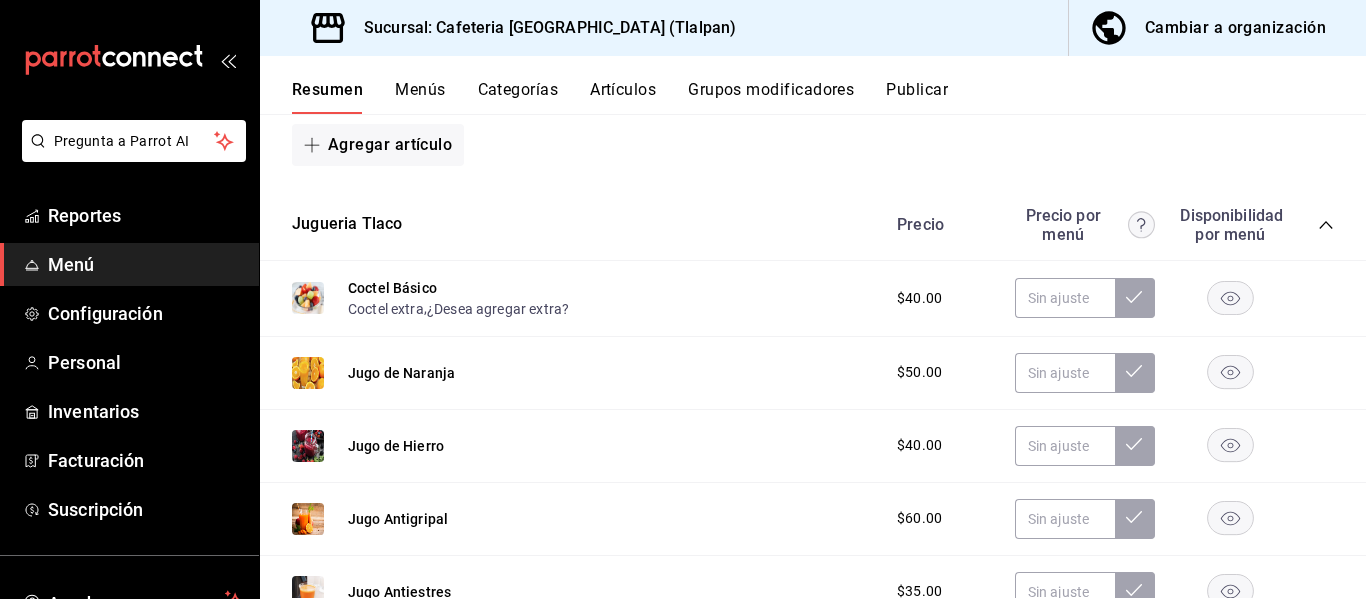 scroll, scrollTop: 2747, scrollLeft: 0, axis: vertical 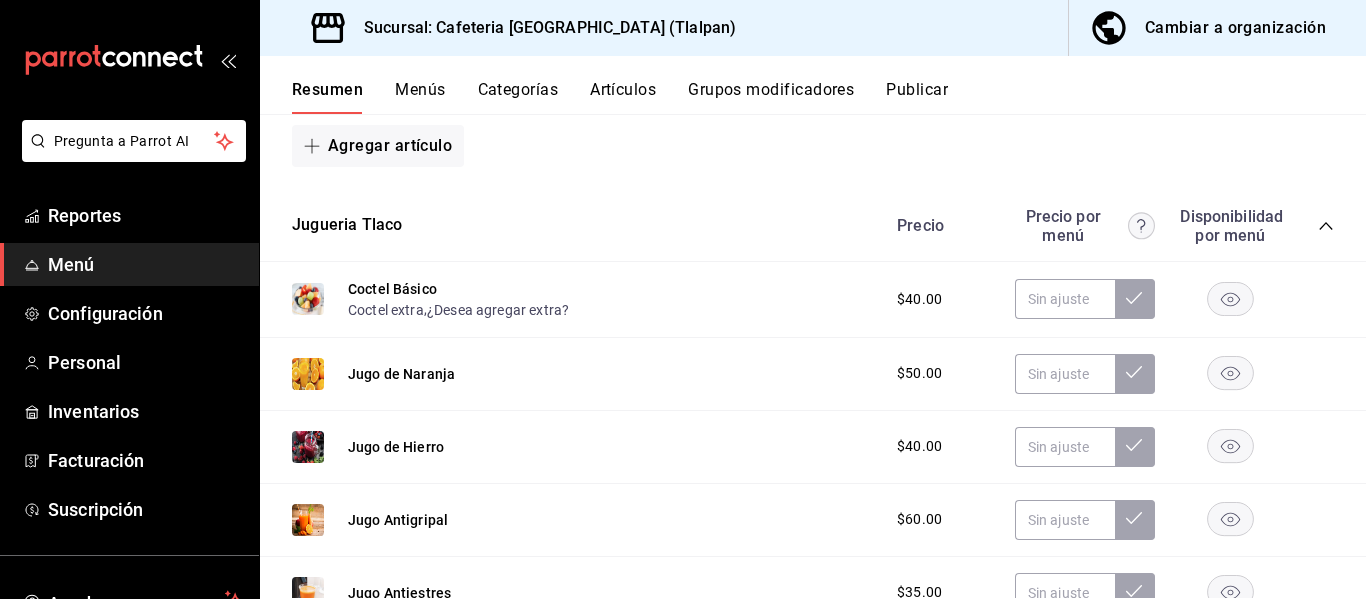 drag, startPoint x: 425, startPoint y: 381, endPoint x: 328, endPoint y: 88, distance: 308.63895 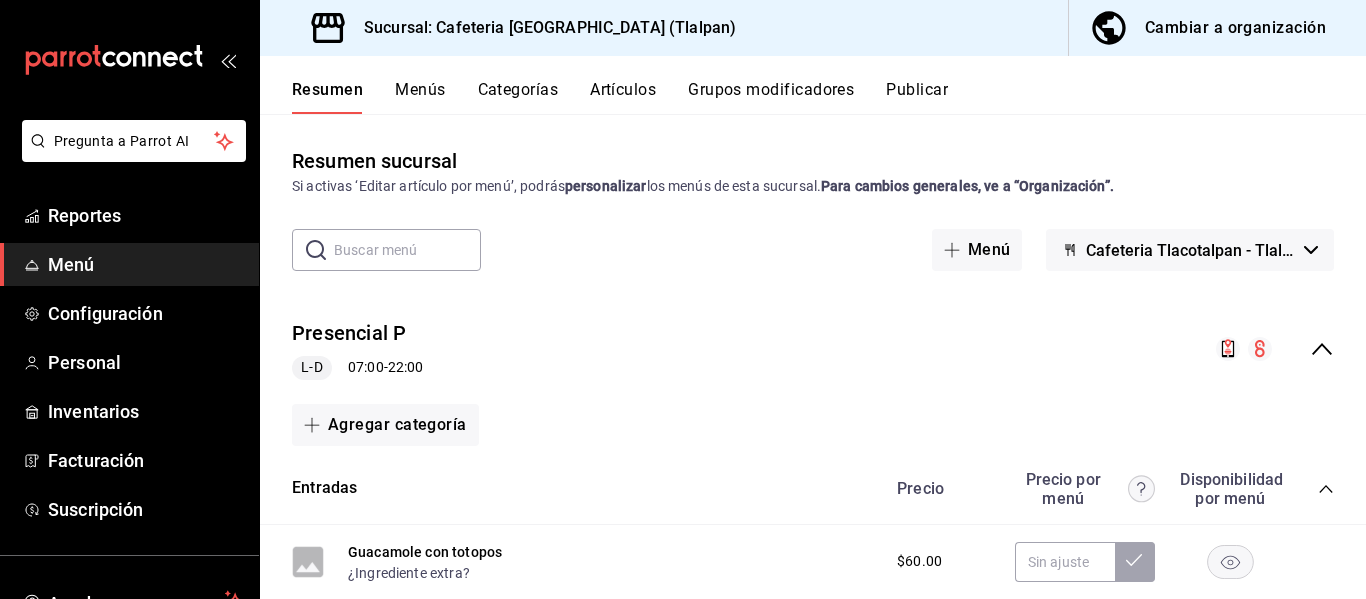 scroll, scrollTop: 0, scrollLeft: 0, axis: both 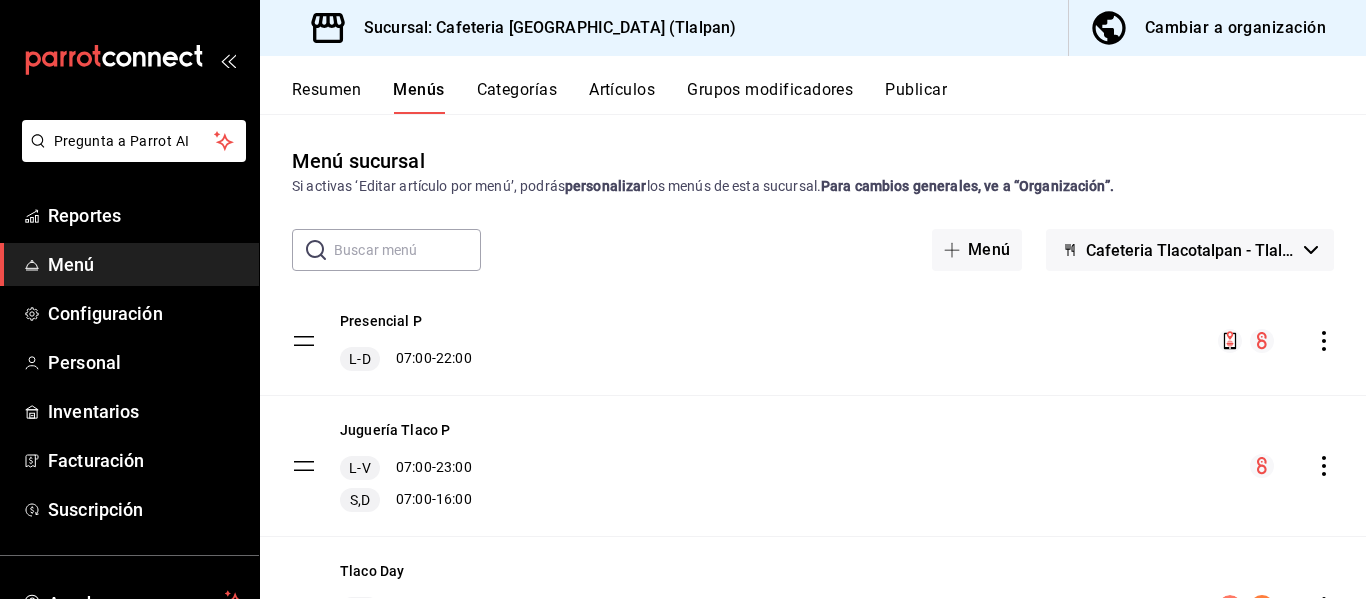 click on "Categorías" at bounding box center [517, 97] 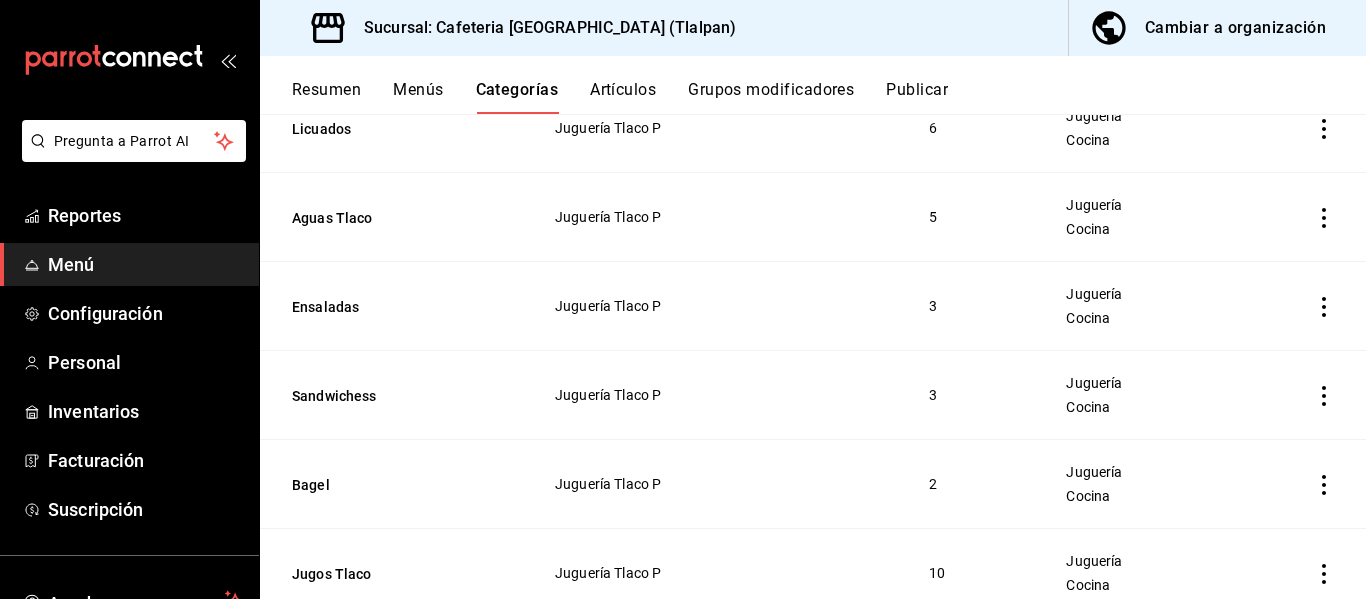 scroll, scrollTop: 0, scrollLeft: 0, axis: both 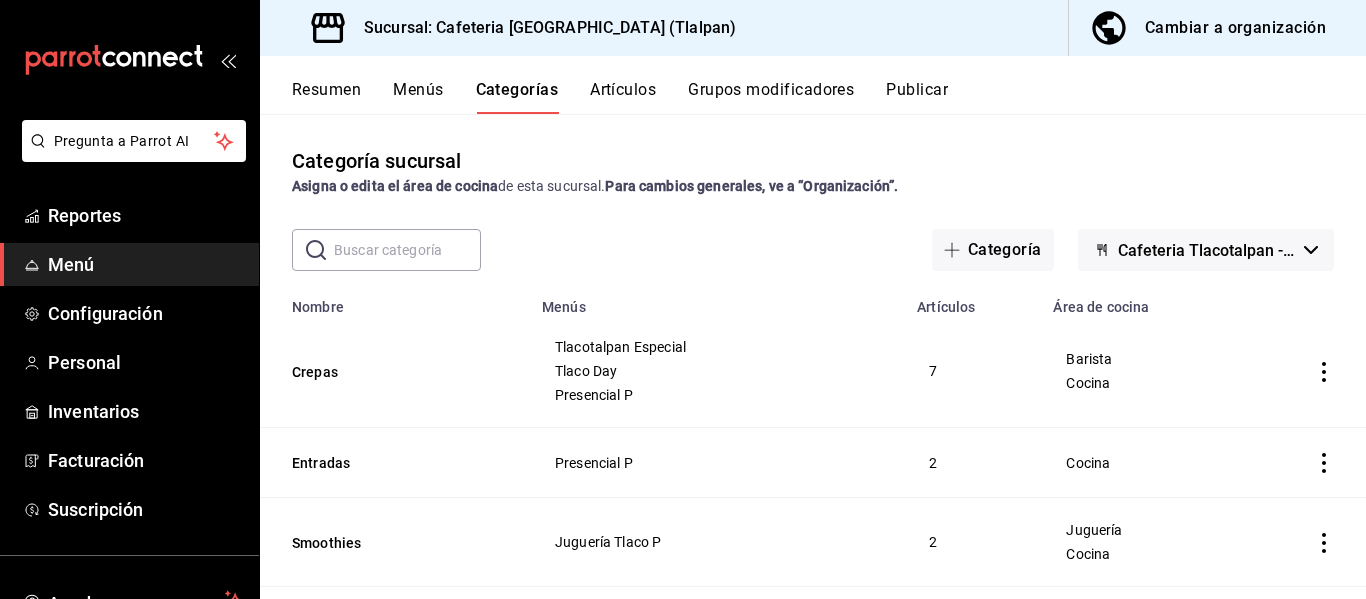click at bounding box center [407, 250] 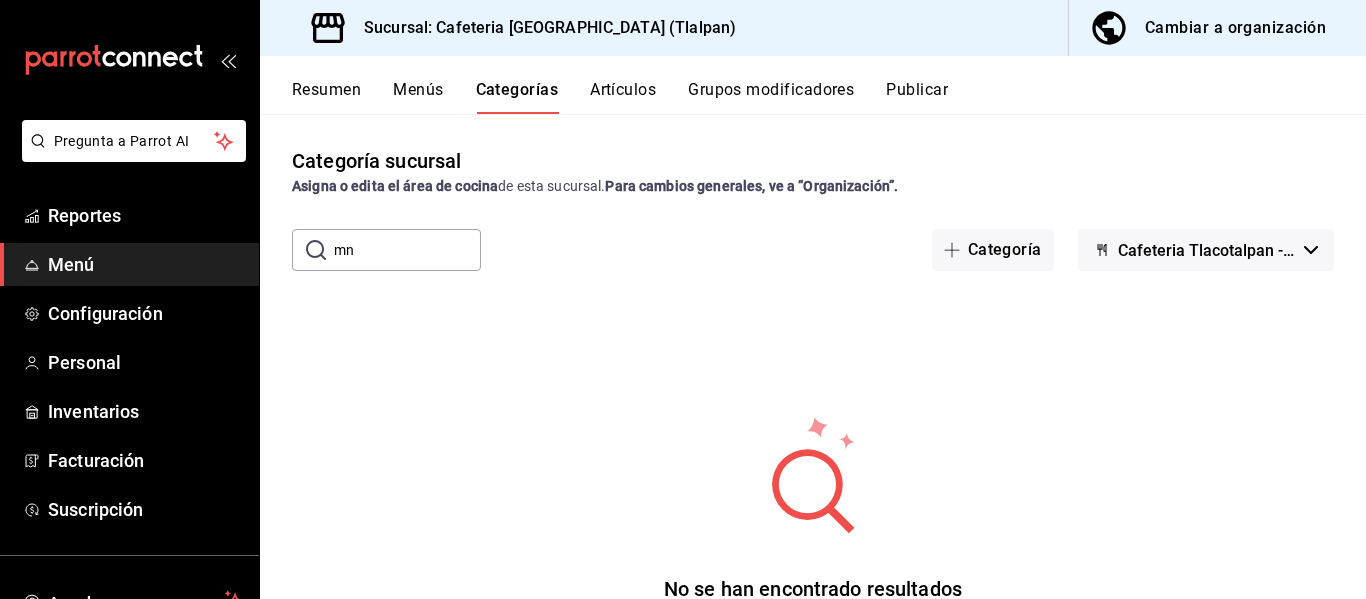 type on "m" 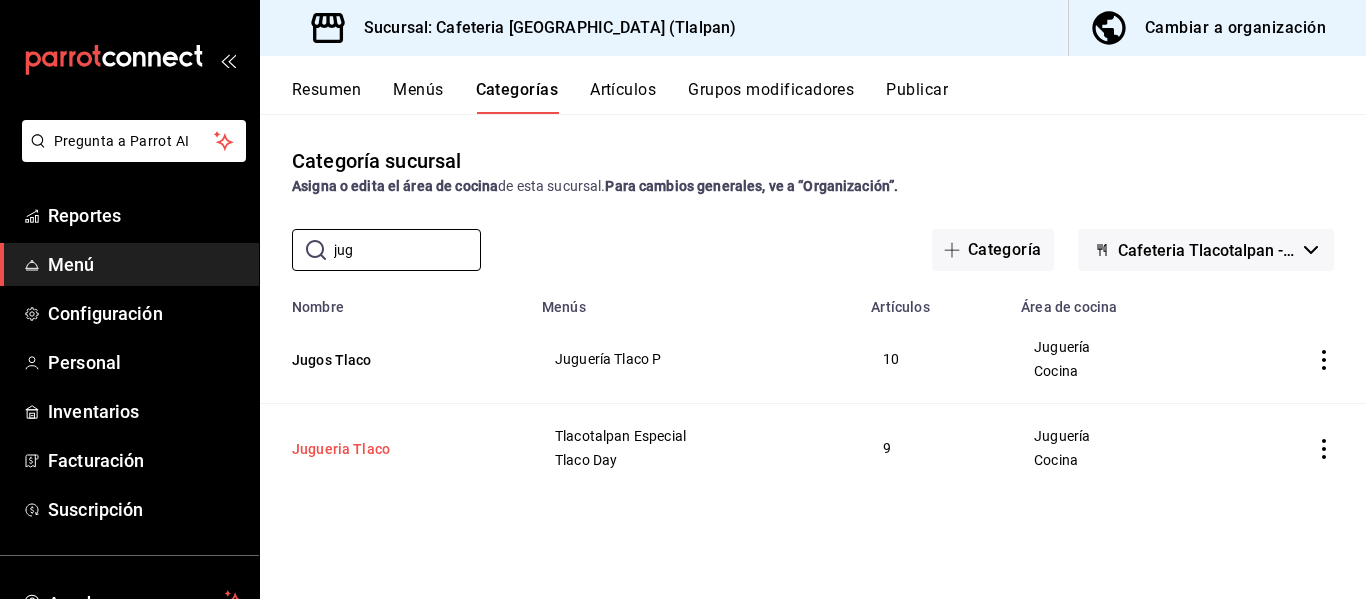 type on "jug" 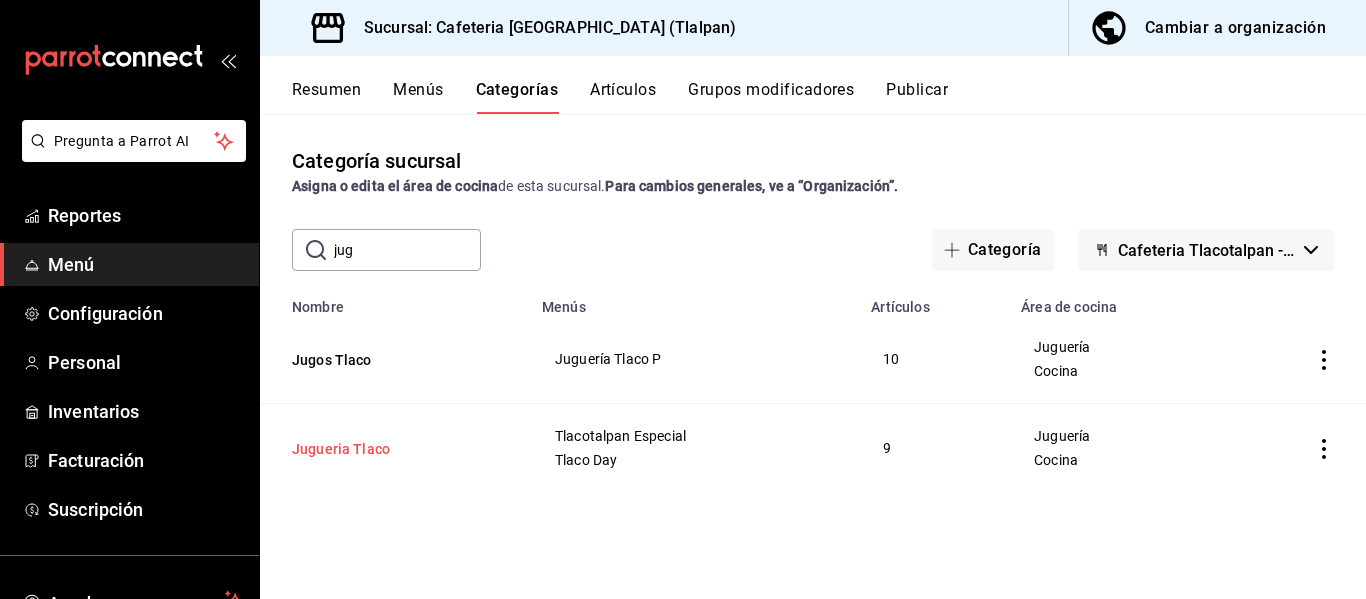 click on "Jugueria Tlaco" at bounding box center (392, 449) 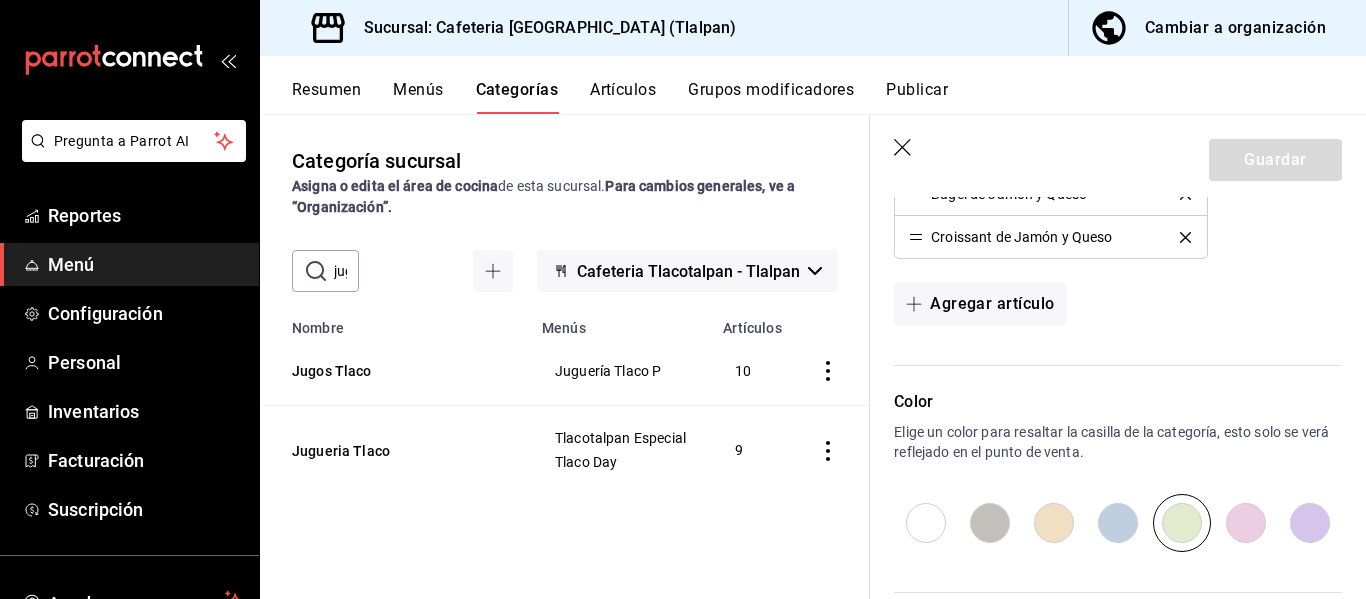 scroll, scrollTop: 1053, scrollLeft: 0, axis: vertical 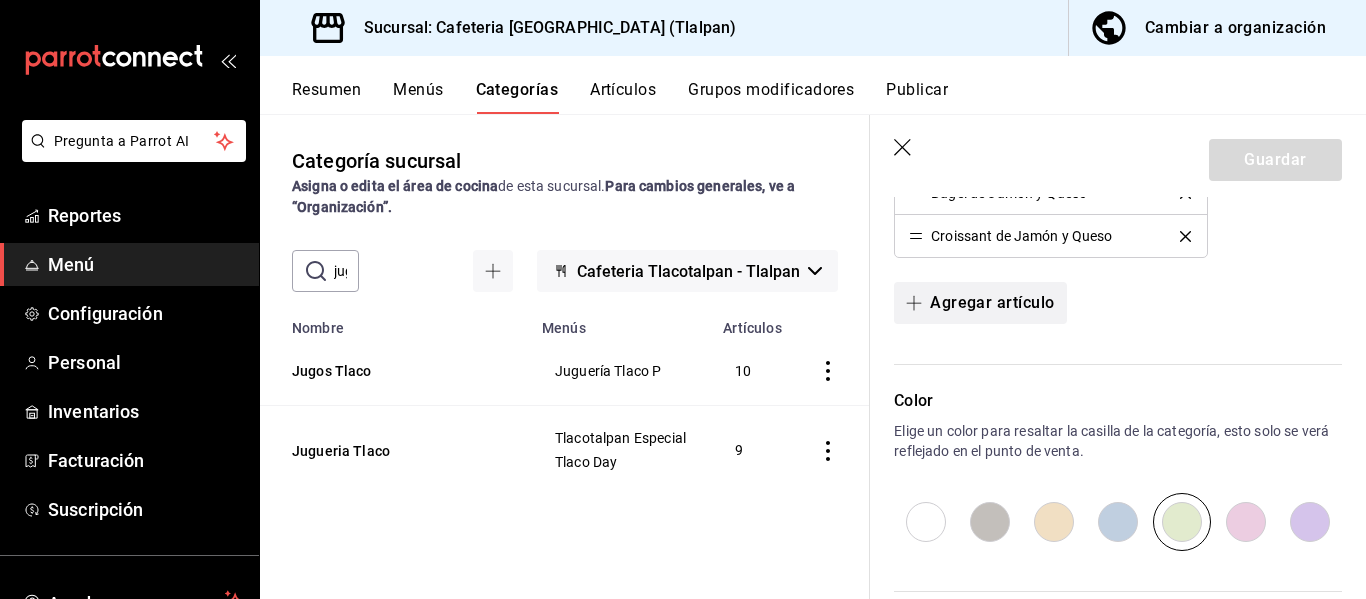 click on "Agregar artículo" at bounding box center [980, 303] 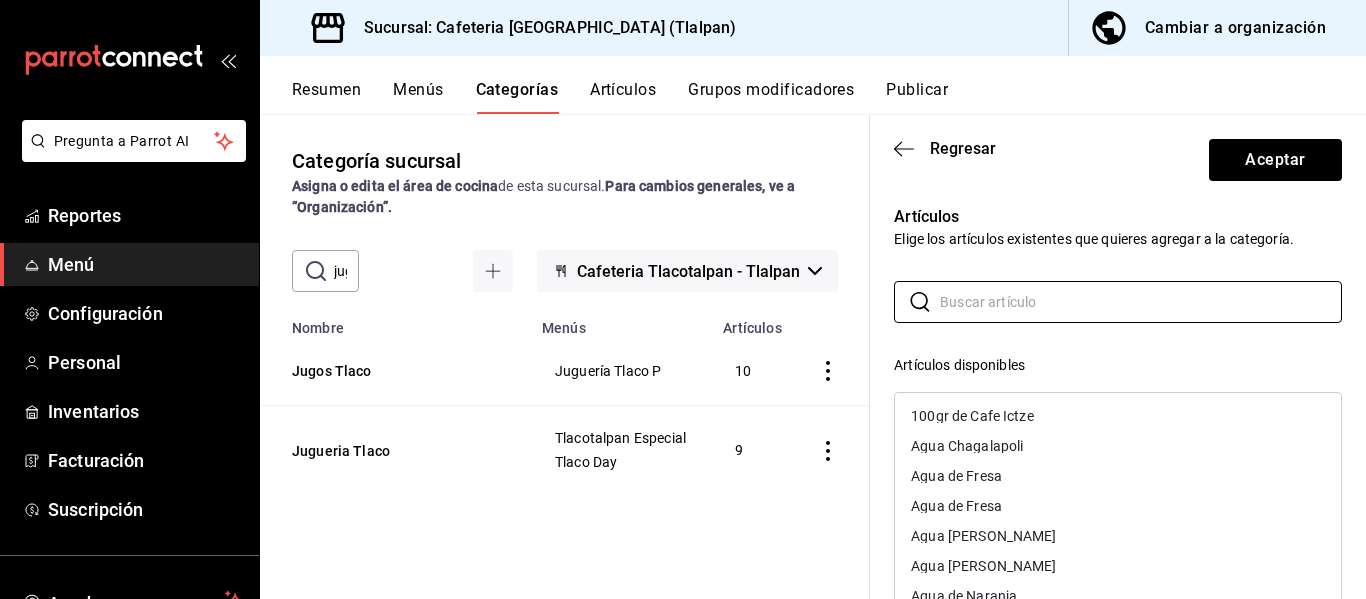 click at bounding box center (1141, 302) 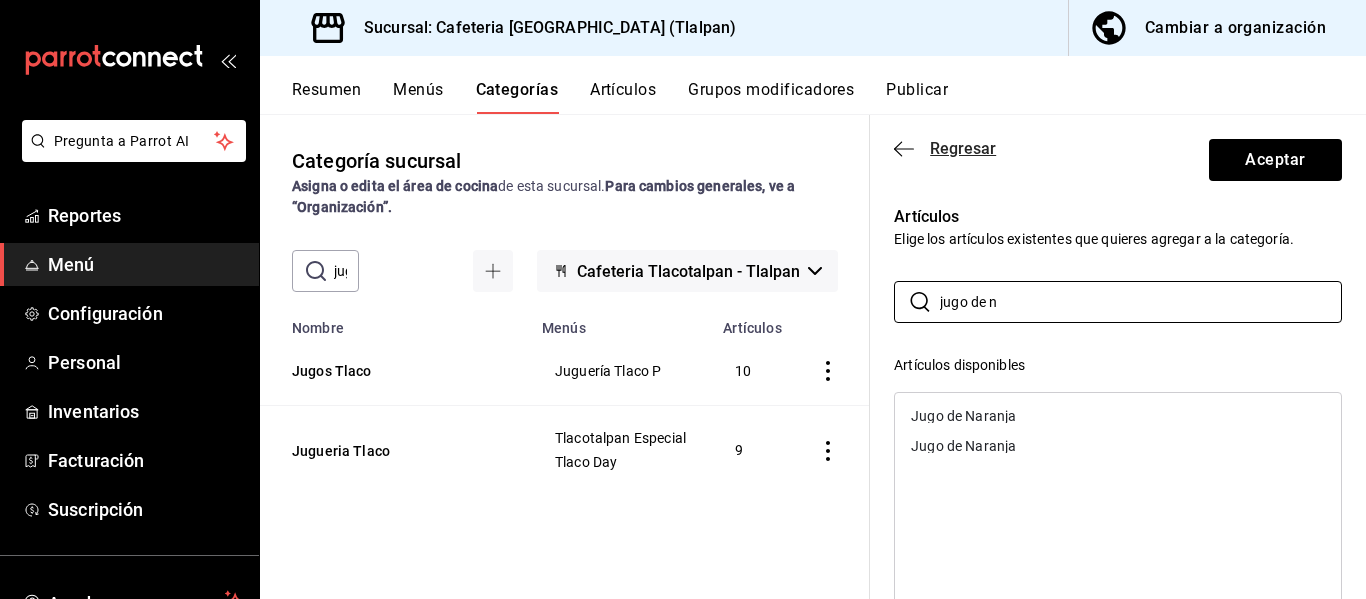 type on "jugo de n" 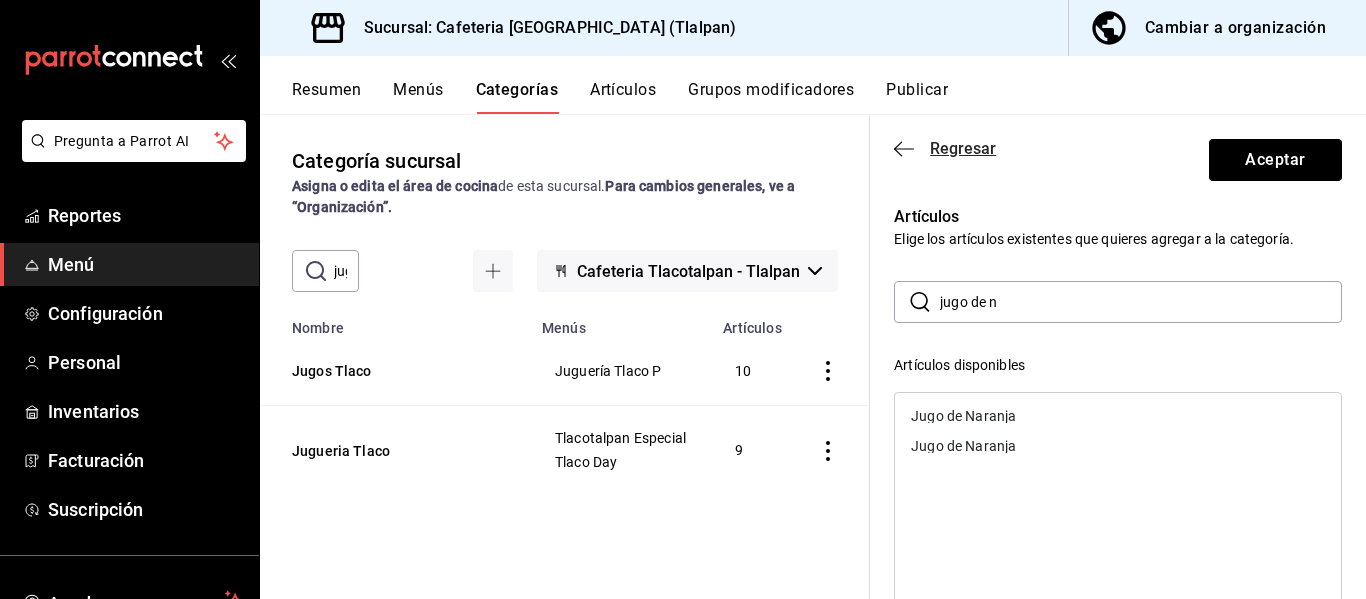 click on "Regresar" at bounding box center (945, 148) 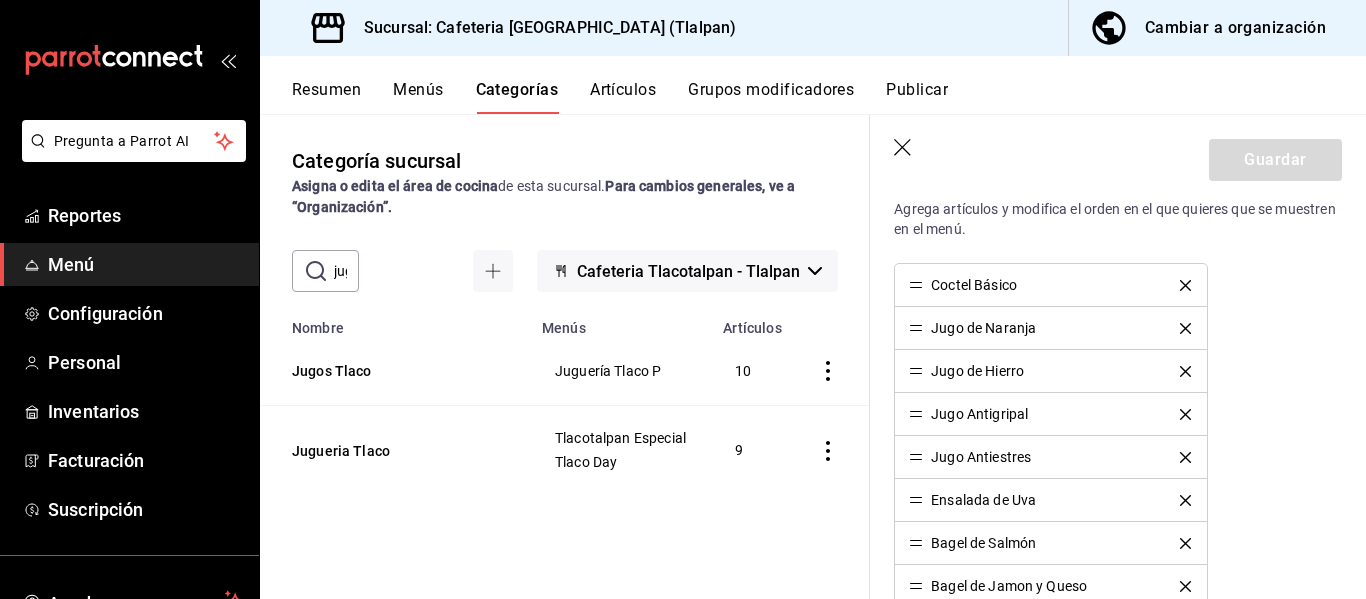 scroll, scrollTop: 659, scrollLeft: 0, axis: vertical 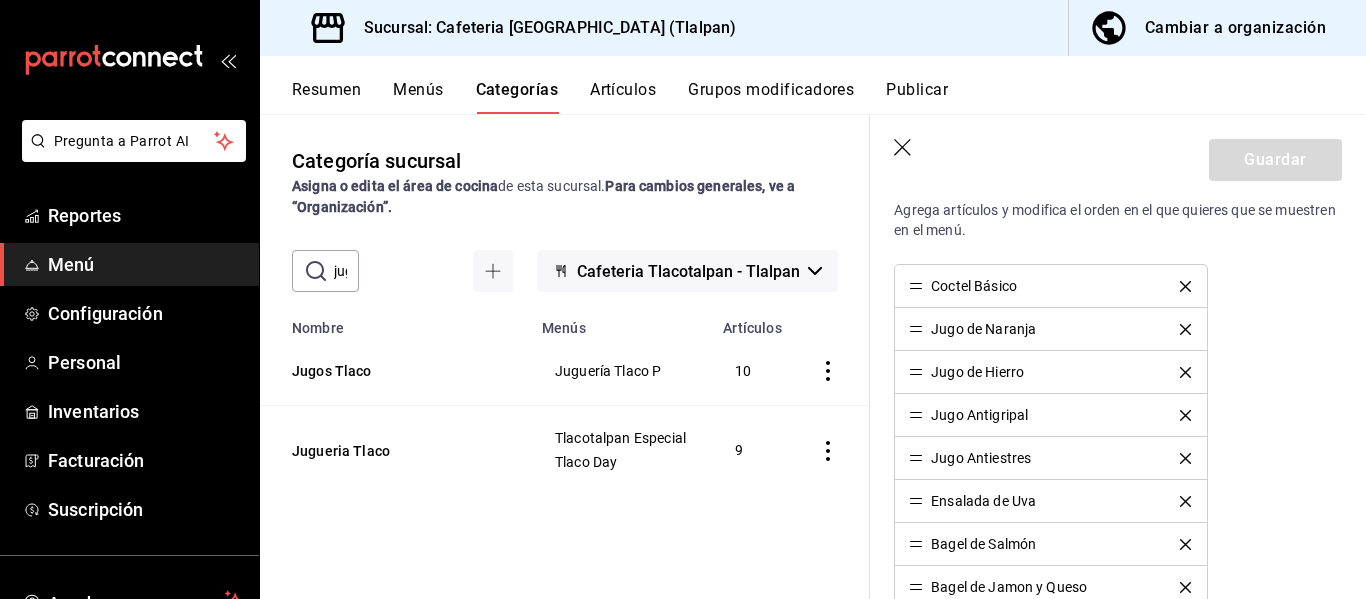click on "Categoría sucursal Asigna o edita el área de cocina  de esta sucursal.  Para cambios generales, ve a “Organización”. ​ jug ​ Cafeteria Tlacotalpan - Tlalpan Nombre Menús Artículos Jugos Tlaco Juguería Tlaco P 10 Jugueria Tlaco Tlacotalpan Especial Tlaco Day 9" at bounding box center [565, 356] 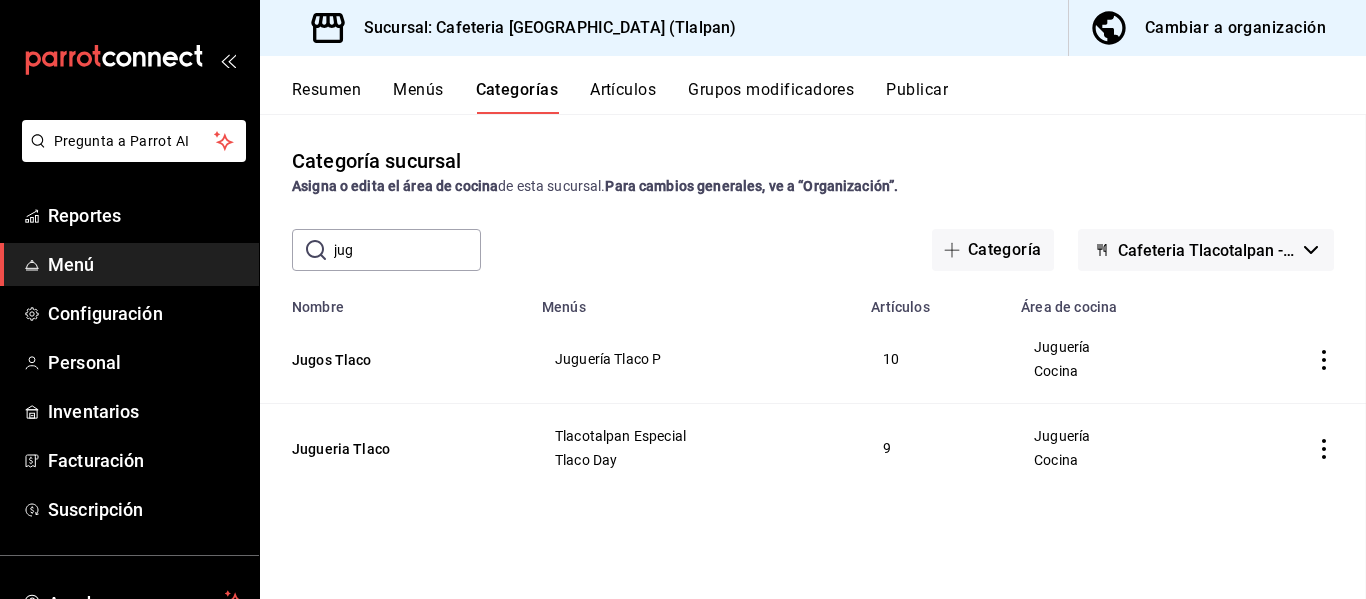 scroll, scrollTop: 0, scrollLeft: 0, axis: both 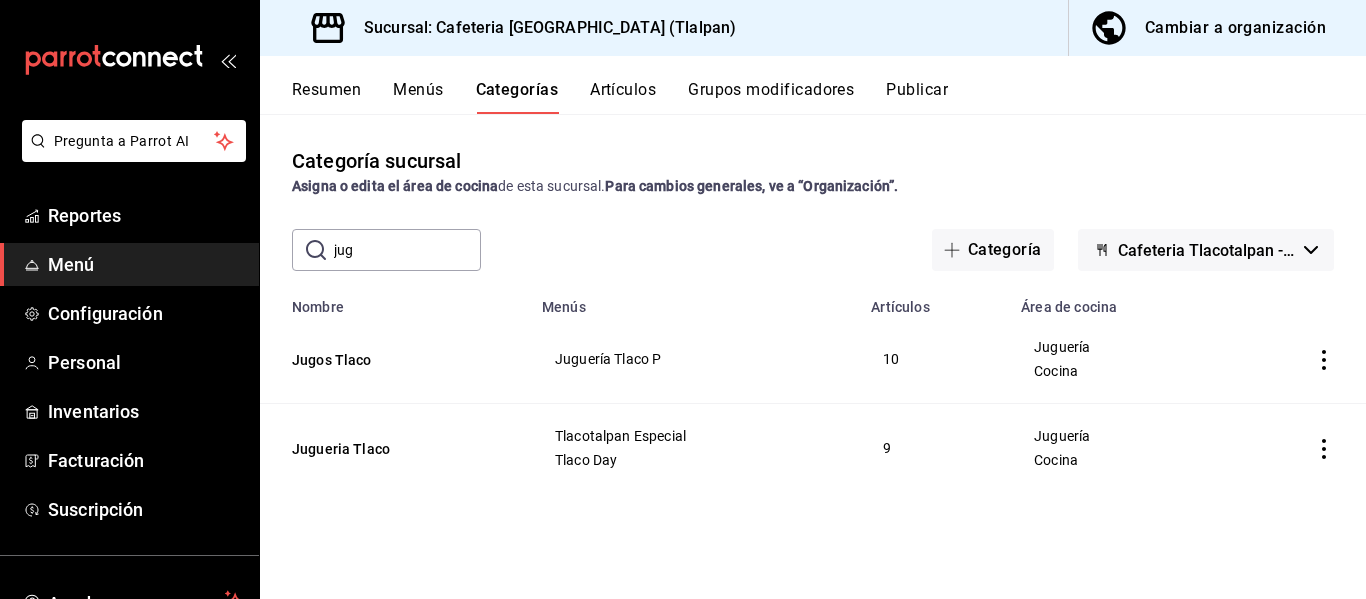 click on "Artículos" at bounding box center (623, 97) 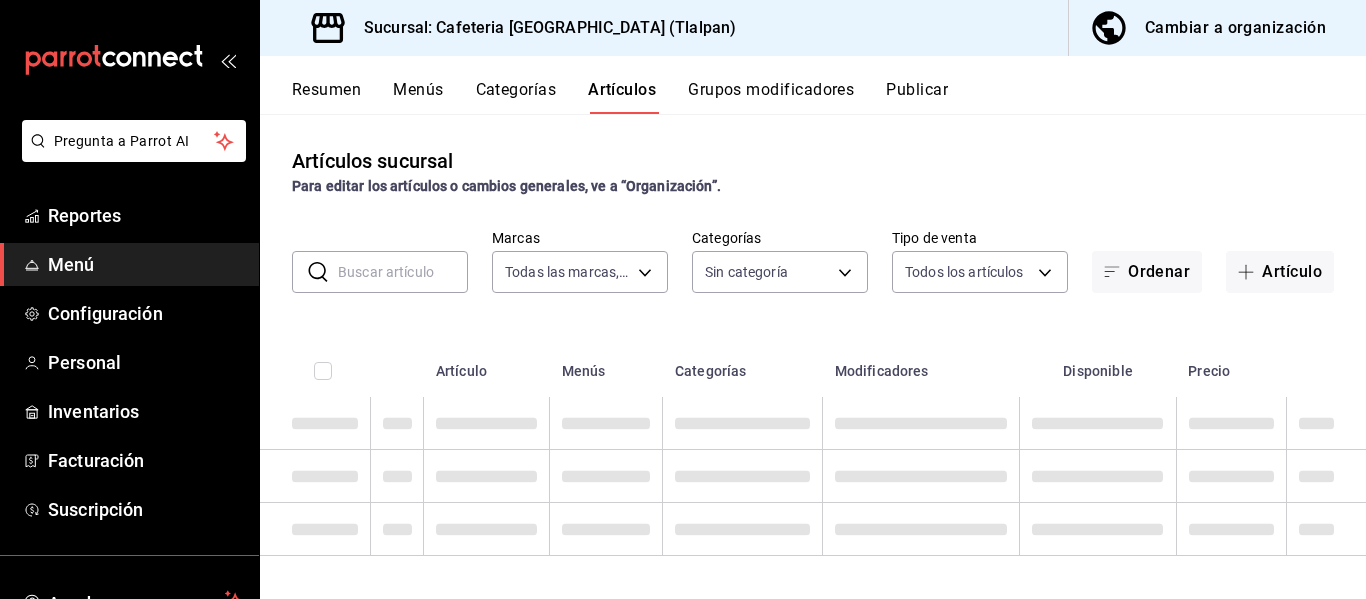 type on "ec576109-29d1-42df-b2ca-5becddbd2efe,3dfd9669-9911-4f47-a36d-8fb2dcc6eb36,e5a576e0-1280-44fc-956b-c23003dbc8e2" 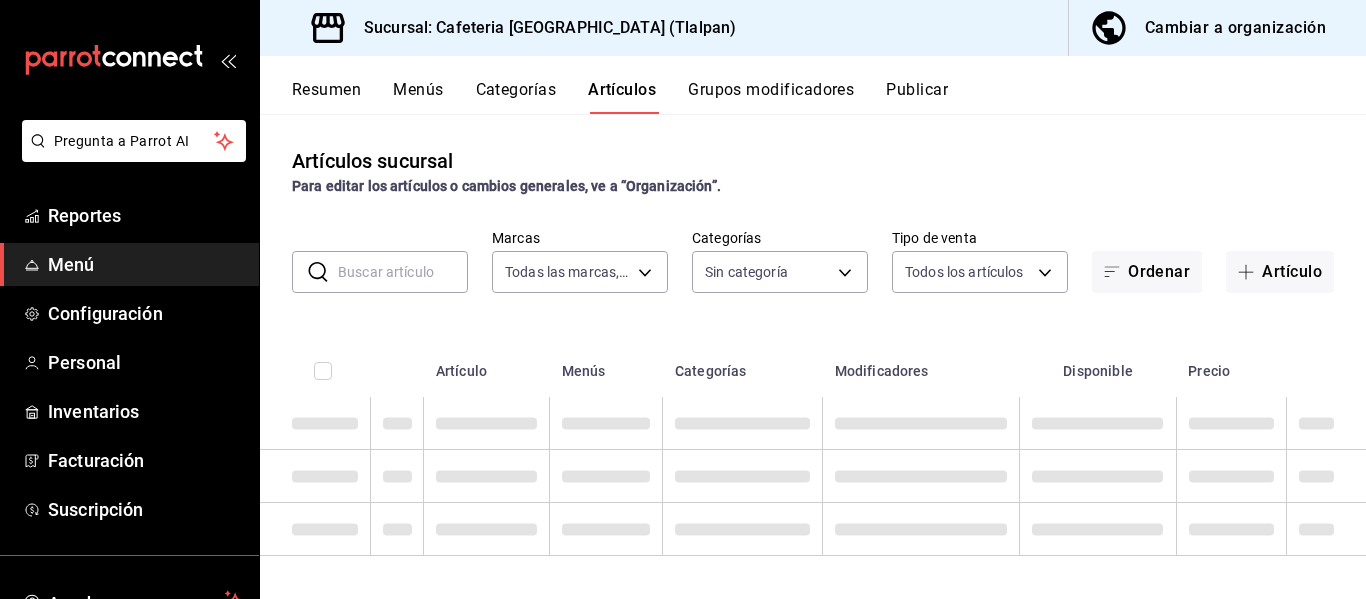 type on "2df64931-09e0-4952-9b1e-a15b872a294e,3f7d600b-b245-4d6f-aa15-3497b0d54797,69515607-b601-457c-bbdd-3bb4e6c9157d,24f75497-1449-4194-b61b-0283aa63657c,5553a0b4-602e-4cb2-ab2b-ff73a8274882,4811b16f-3865-41a0-a6c3-fab519ca8a70,9a77a650-4ff2-46d1-9fc6-b039b86b1503,591cd491-ed2f-45dd-bf3c-fa93a05a9a2a,6214f0a6-adc1-4406-be58-4c135fe015e3,0002beeb-63d8-41d7-9020-3adc6febc374,2df1c667-3cdc-40cb-b6cd-d15d721ae658,c3b2bad0-73dc-4016-8faf-0fe81669a36e,e7f30b2e-0f5f-46ab-81bc-856a967342da,e537c9cf-b1df-49b2-97aa-79c14c35329a,df8226eb-0387-4c3c-8bee-2ba85abc8acd,2c510f4c-2ae7-4ff8-a961-5da937848789,16c66cad-7941-4eeb-b3ab-5e556c7525b0,5d88865e-f9ab-47d6-bf15-d24fb3610f5a,36d1b806-7385-4c12-996b-e719420d6c0e,ed0cf95d-e247-4bee-ad45-fbe5a3c99d60,e011a2ea-179b-466c-ad98-64ca230c9594,c73c9db6-4bb0-4e06-8b5e-8e898099d52d,e9e68465-86e8-450d-9bb3-72899039c4d5,8043524e-7cf5-4b1a-a3fb-b664a9317c0f,f23bcbb9-25dd-45cc-81c8-2ed23b1189b1,eaf702ef-9399-49aa-89a5-7dc62cfe760a,4c613442-8b27-4ae7-9549-0986bf9cee0e,20647901-5613-4fad-af1..." 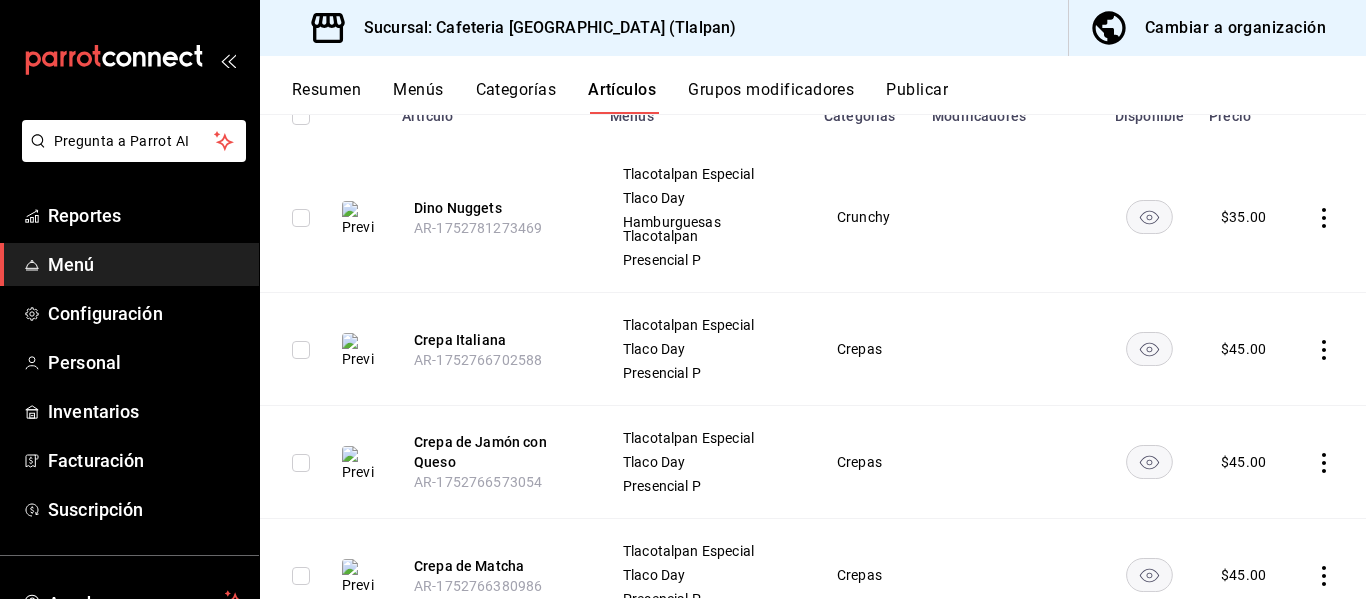 scroll, scrollTop: 256, scrollLeft: 0, axis: vertical 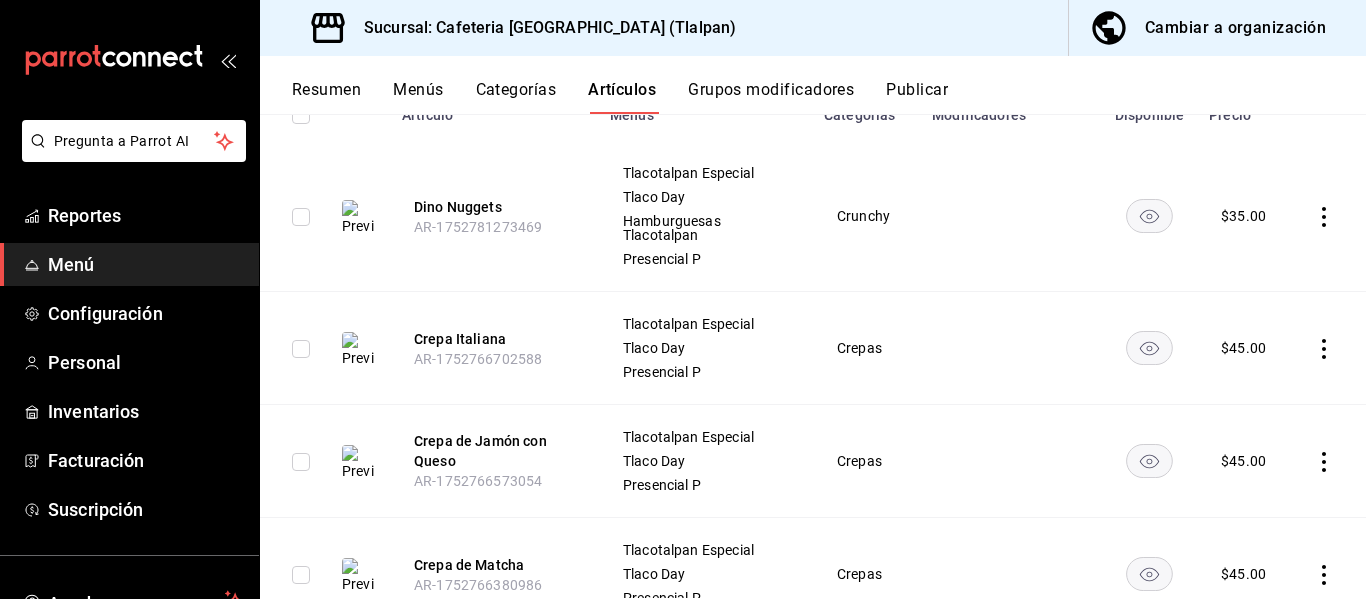 click on "Grupos modificadores" at bounding box center [771, 97] 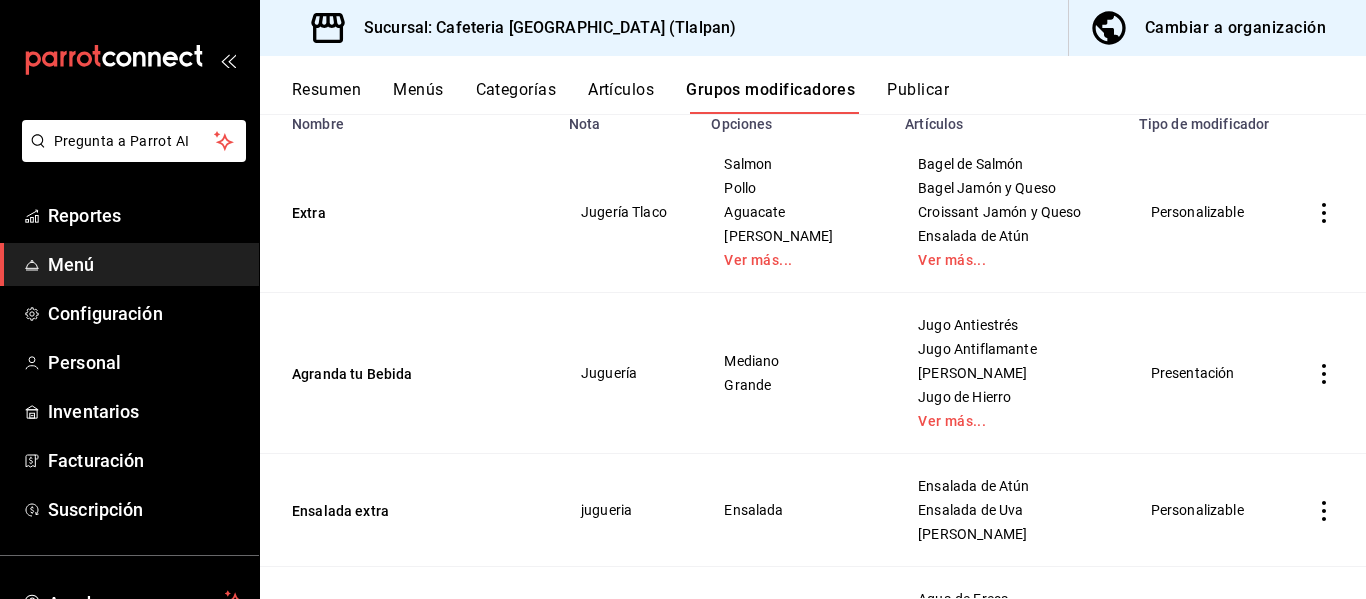 scroll, scrollTop: 205, scrollLeft: 0, axis: vertical 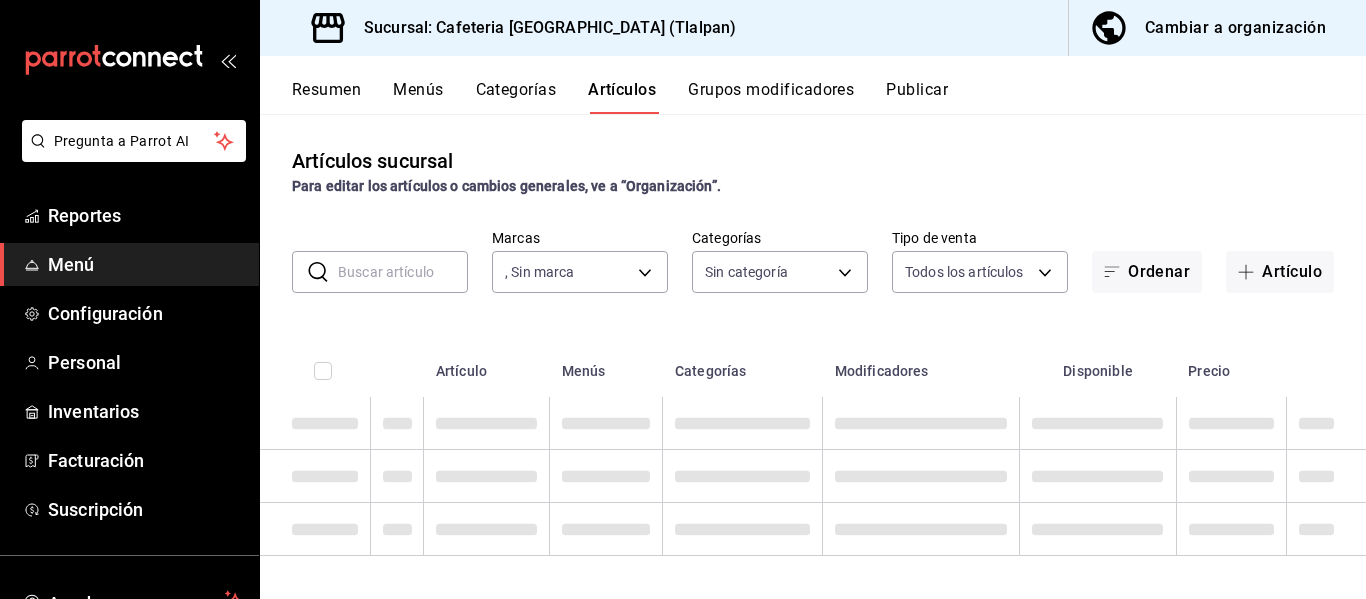 type 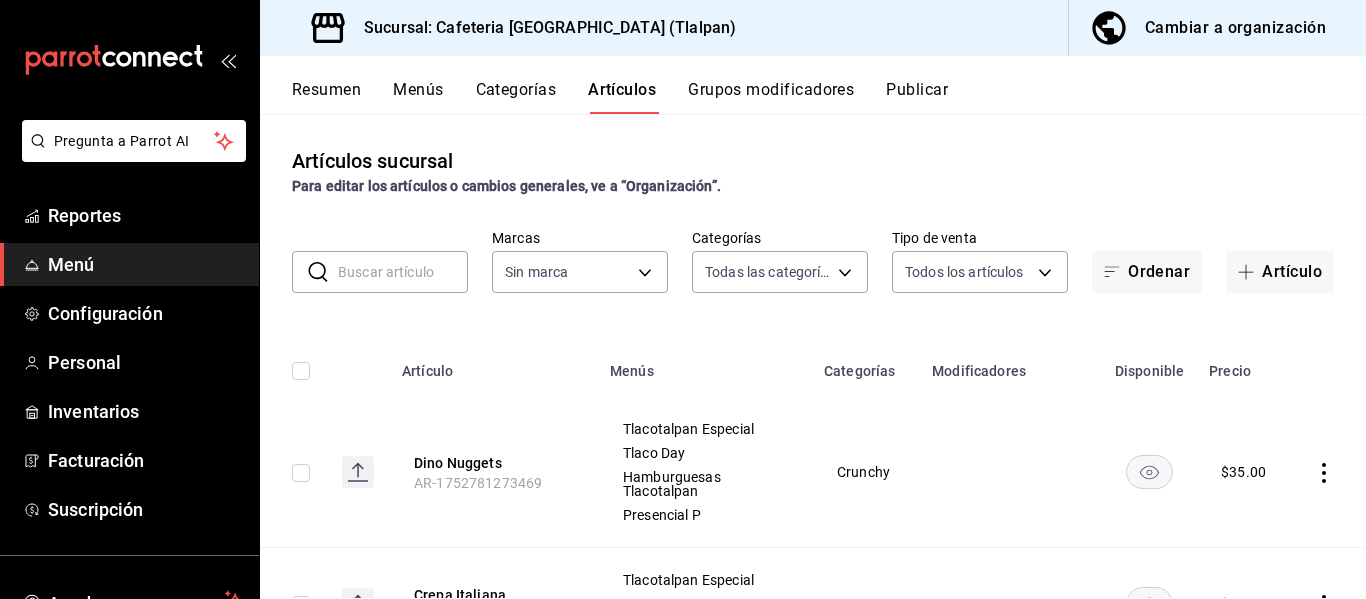 type on "2df64931-09e0-4952-9b1e-a15b872a294e,3f7d600b-b245-4d6f-aa15-3497b0d54797,69515607-b601-457c-bbdd-3bb4e6c9157d,24f75497-1449-4194-b61b-0283aa63657c,5553a0b4-602e-4cb2-ab2b-ff73a8274882,4811b16f-3865-41a0-a6c3-fab519ca8a70,9a77a650-4ff2-46d1-9fc6-b039b86b1503,591cd491-ed2f-45dd-bf3c-fa93a05a9a2a,6214f0a6-adc1-4406-be58-4c135fe015e3,0002beeb-63d8-41d7-9020-3adc6febc374,2df1c667-3cdc-40cb-b6cd-d15d721ae658,c3b2bad0-73dc-4016-8faf-0fe81669a36e,e7f30b2e-0f5f-46ab-81bc-856a967342da,e537c9cf-b1df-49b2-97aa-79c14c35329a,df8226eb-0387-4c3c-8bee-2ba85abc8acd,2c510f4c-2ae7-4ff8-a961-5da937848789,16c66cad-7941-4eeb-b3ab-5e556c7525b0,5d88865e-f9ab-47d6-bf15-d24fb3610f5a,36d1b806-7385-4c12-996b-e719420d6c0e,ed0cf95d-e247-4bee-ad45-fbe5a3c99d60,e011a2ea-179b-466c-ad98-64ca230c9594,c73c9db6-4bb0-4e06-8b5e-8e898099d52d,e9e68465-86e8-450d-9bb3-72899039c4d5,8043524e-7cf5-4b1a-a3fb-b664a9317c0f,f23bcbb9-25dd-45cc-81c8-2ed23b1189b1,eaf702ef-9399-49aa-89a5-7dc62cfe760a,4c613442-8b27-4ae7-9549-0986bf9cee0e,20647901-5613-4fad-af1..." 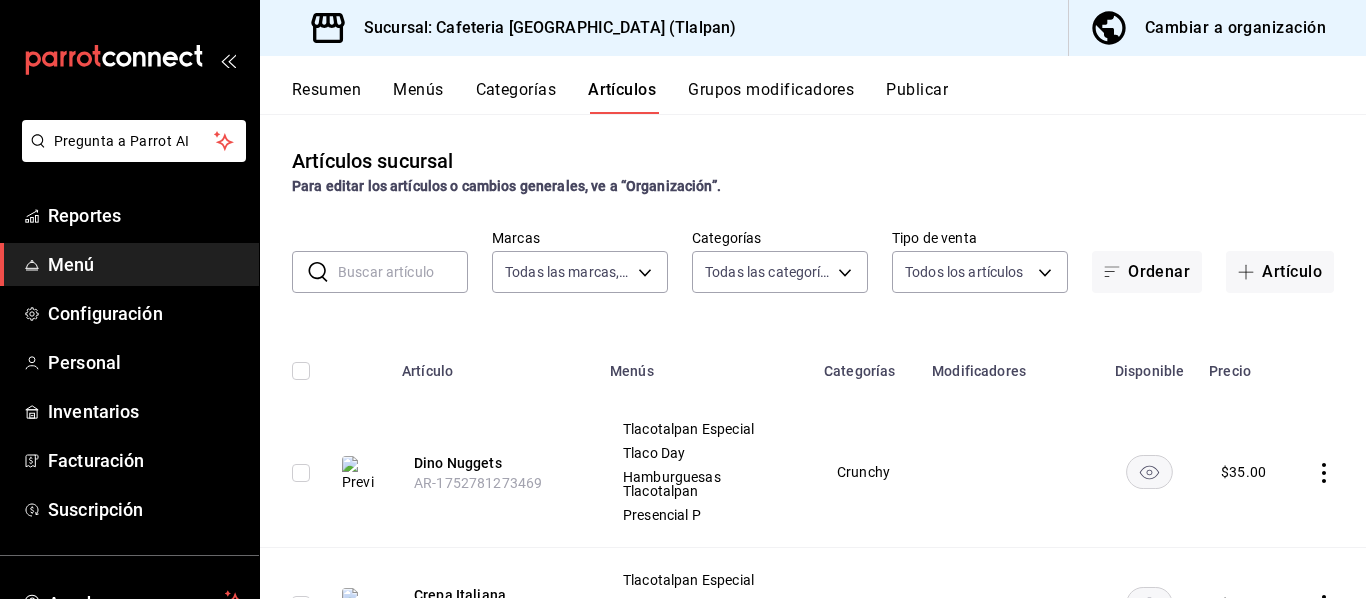 click on "Categorías" at bounding box center [516, 97] 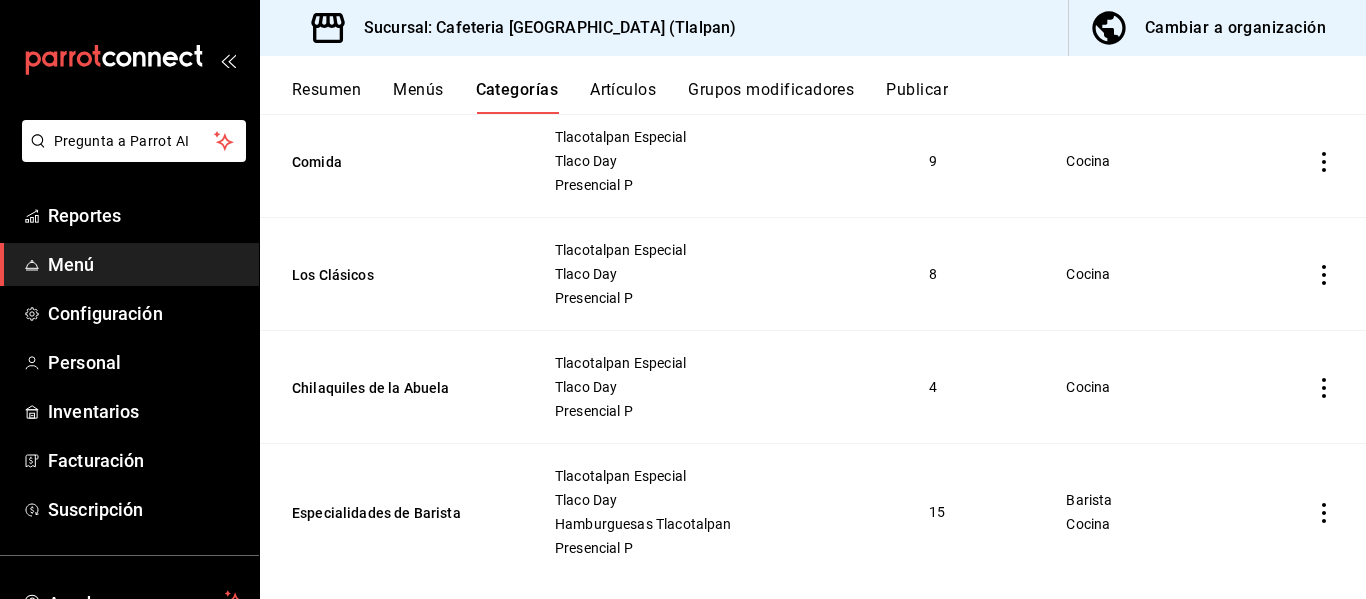 scroll, scrollTop: 1932, scrollLeft: 0, axis: vertical 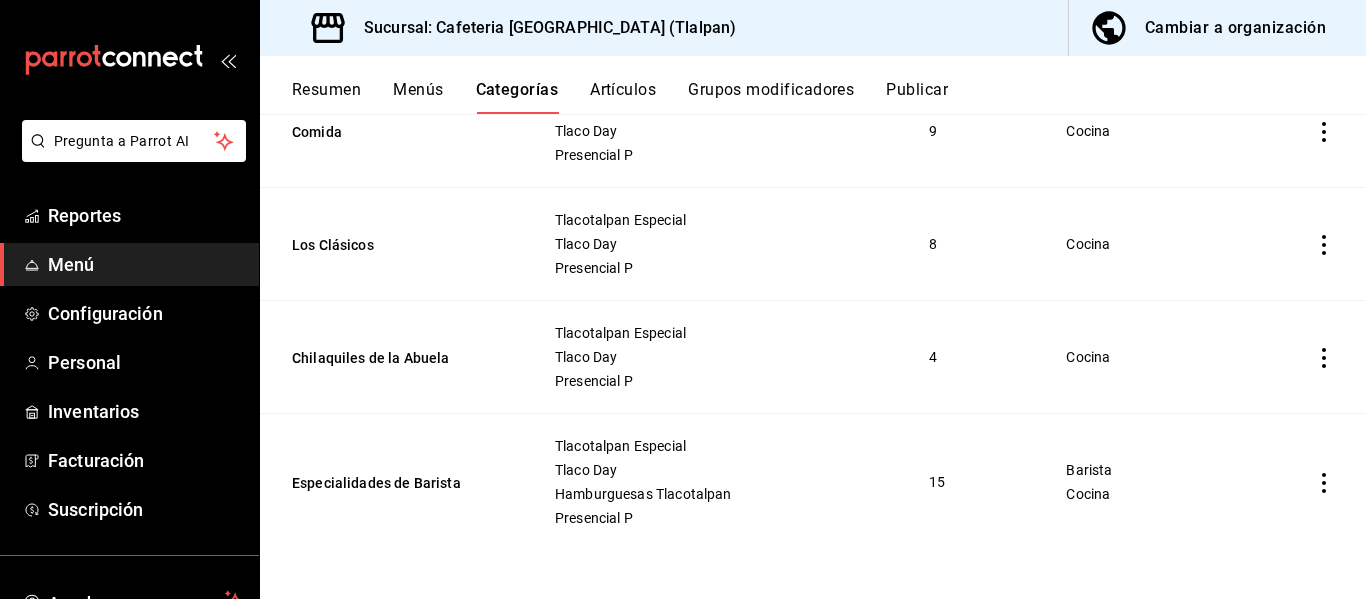 click on "Resumen" at bounding box center [326, 97] 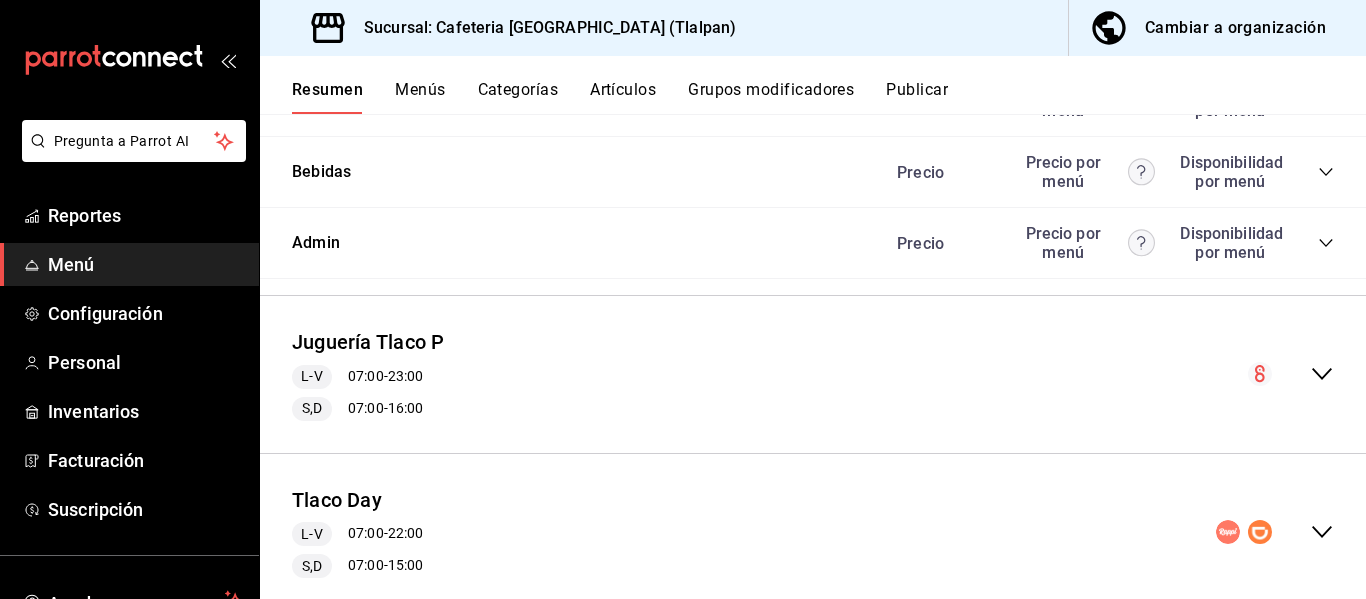 scroll, scrollTop: 1800, scrollLeft: 0, axis: vertical 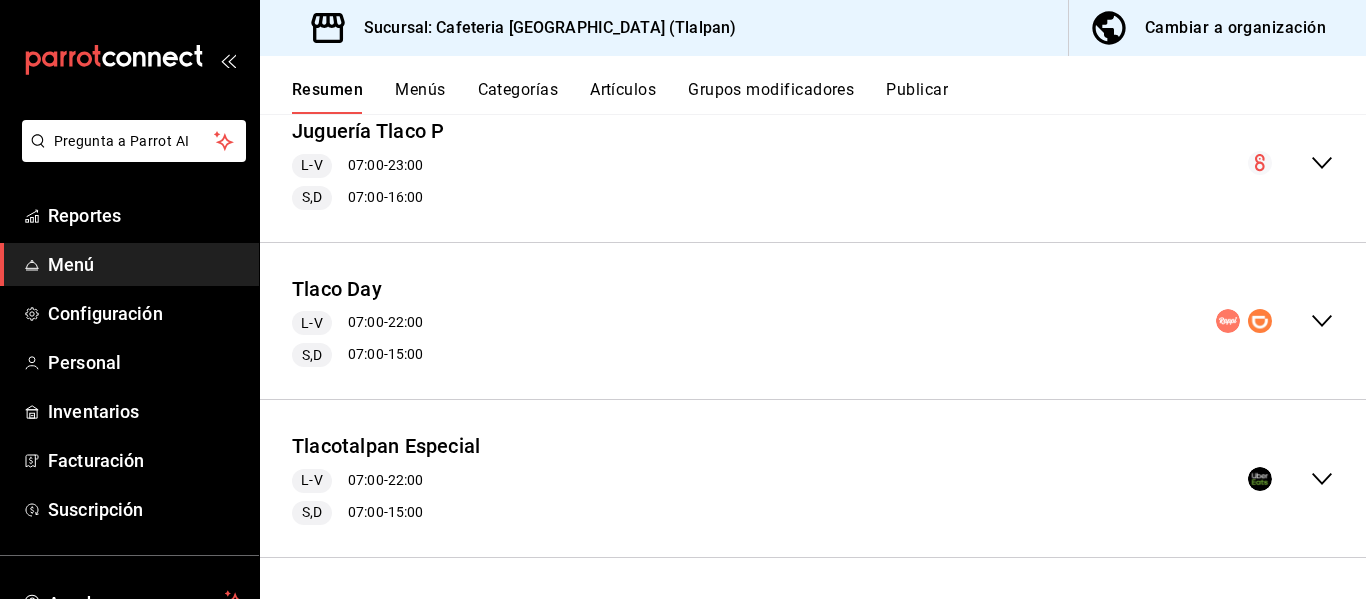 click on "Tlacotalpan Especial L-V 07:00  -  22:00 S,D 07:00  -  15:00" at bounding box center (813, 478) 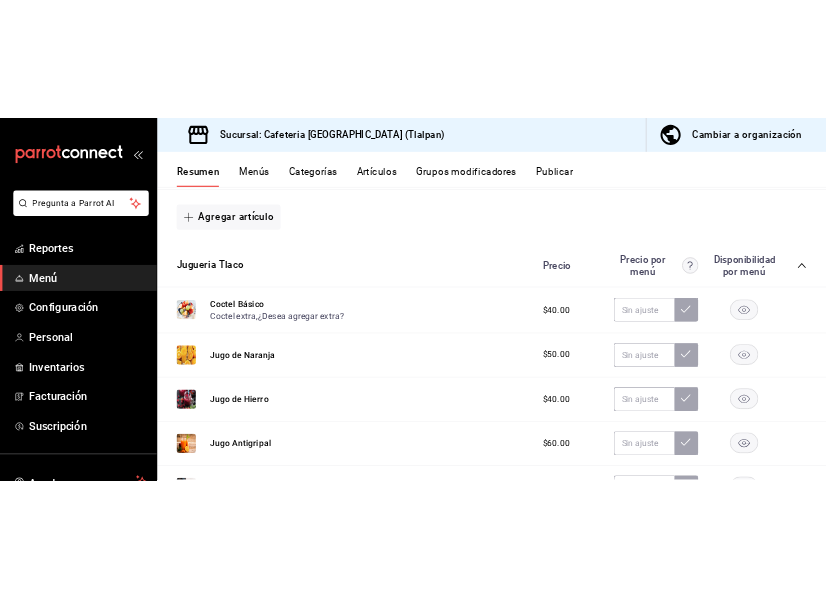 scroll, scrollTop: 2720, scrollLeft: 0, axis: vertical 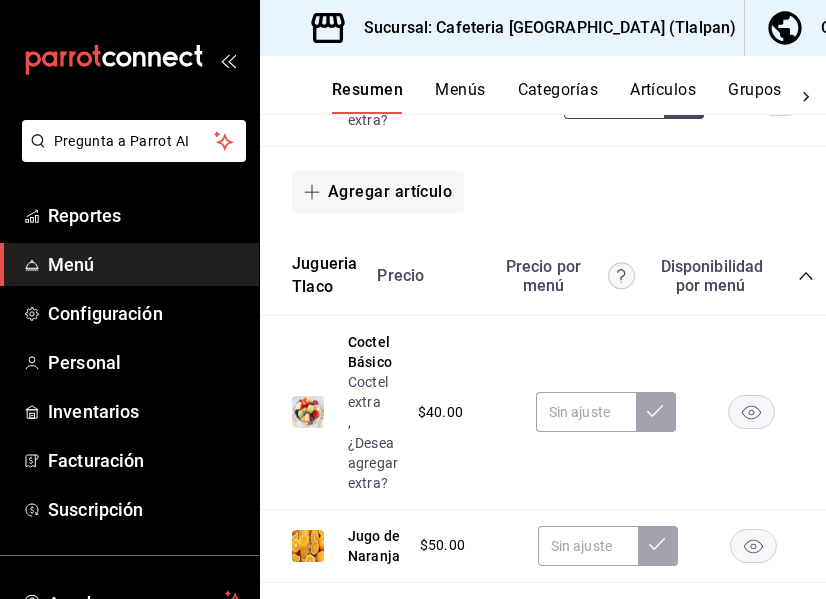 click on "Jugo de Naranja $50.00" at bounding box center [543, 546] 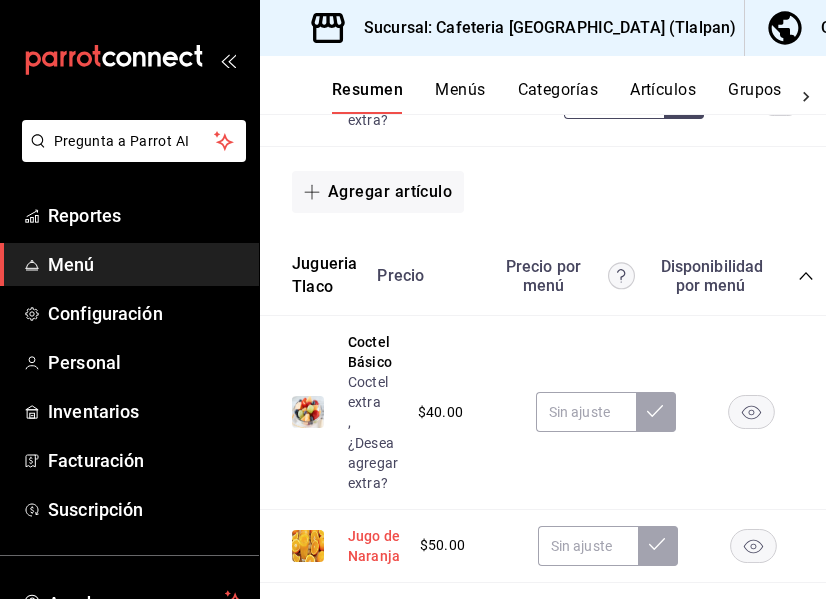 click on "Jugo de Naranja" at bounding box center [374, 546] 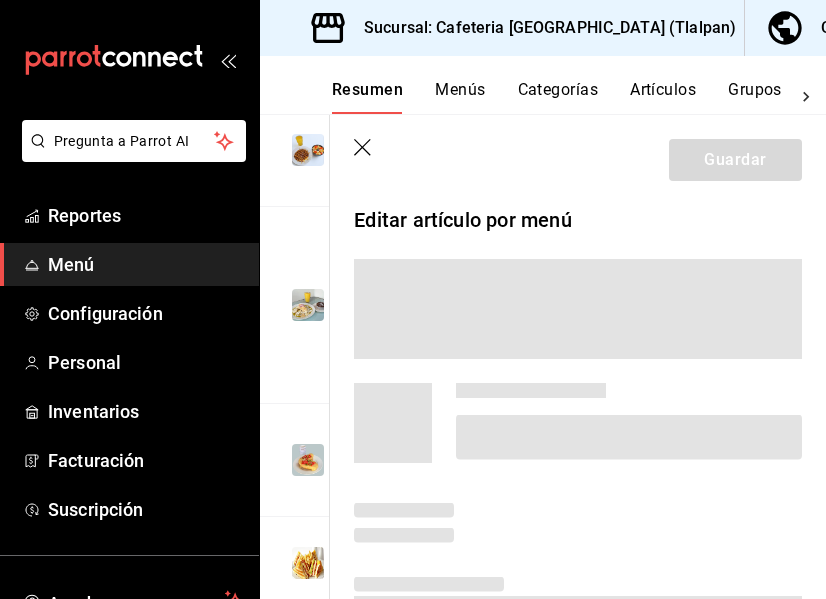 scroll, scrollTop: 2562, scrollLeft: 0, axis: vertical 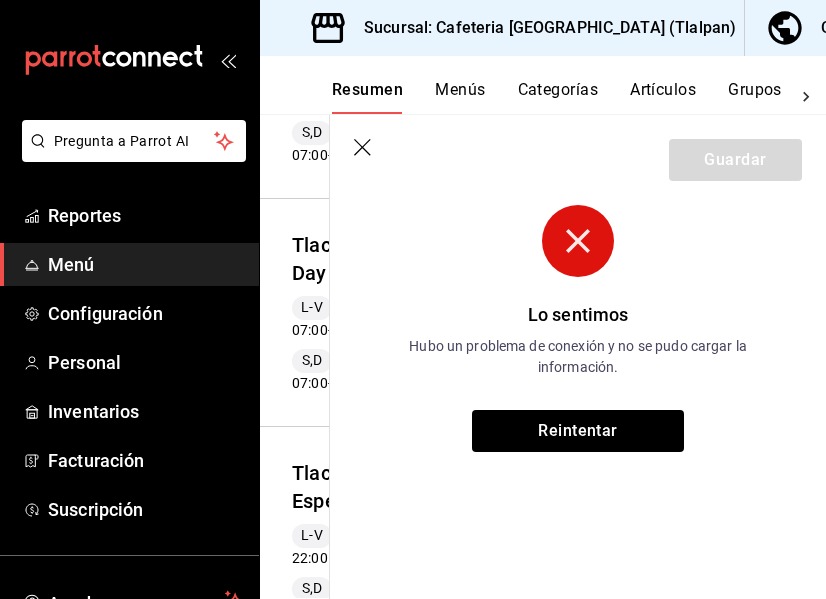 click on "Guardar" at bounding box center (578, 156) 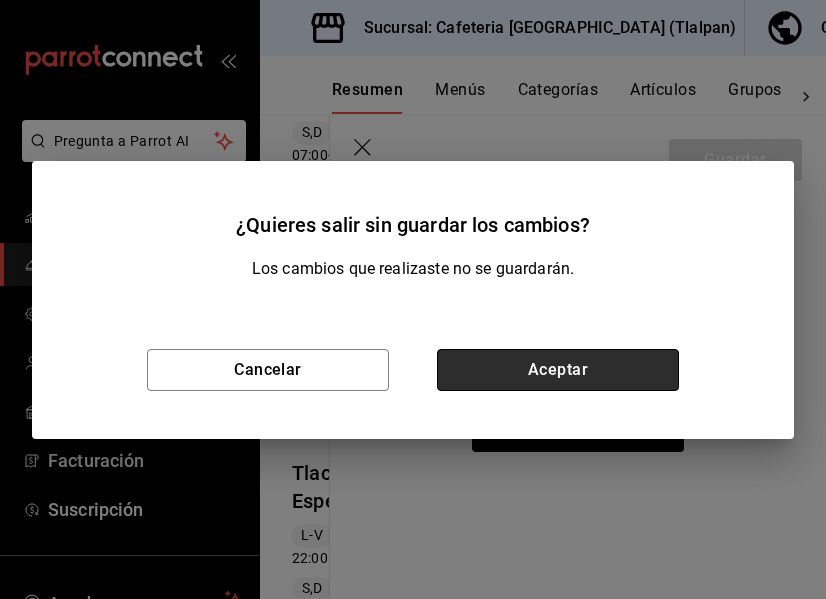 click on "Aceptar" at bounding box center (558, 370) 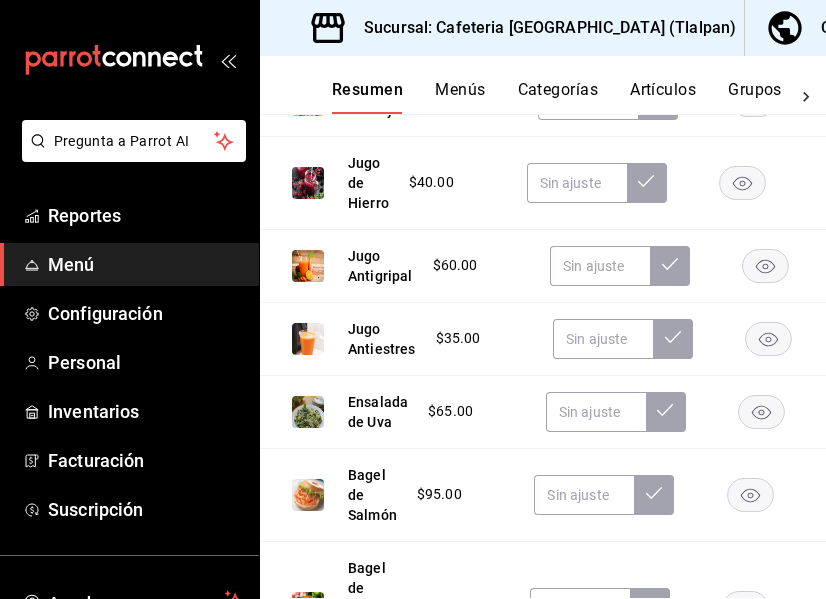 scroll, scrollTop: 3803, scrollLeft: 0, axis: vertical 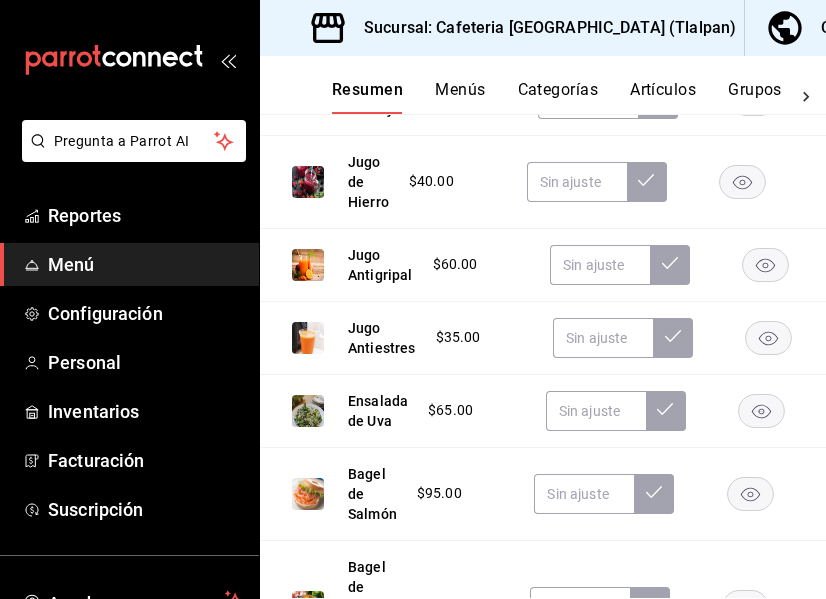 click 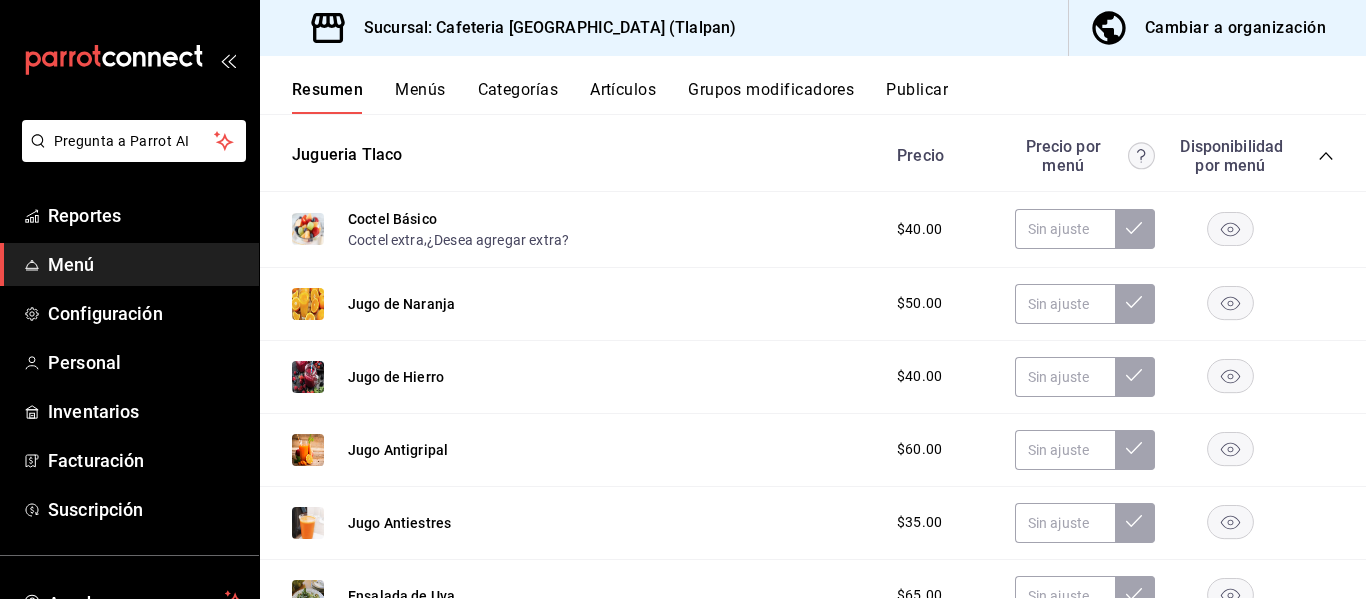 scroll, scrollTop: 2815, scrollLeft: 0, axis: vertical 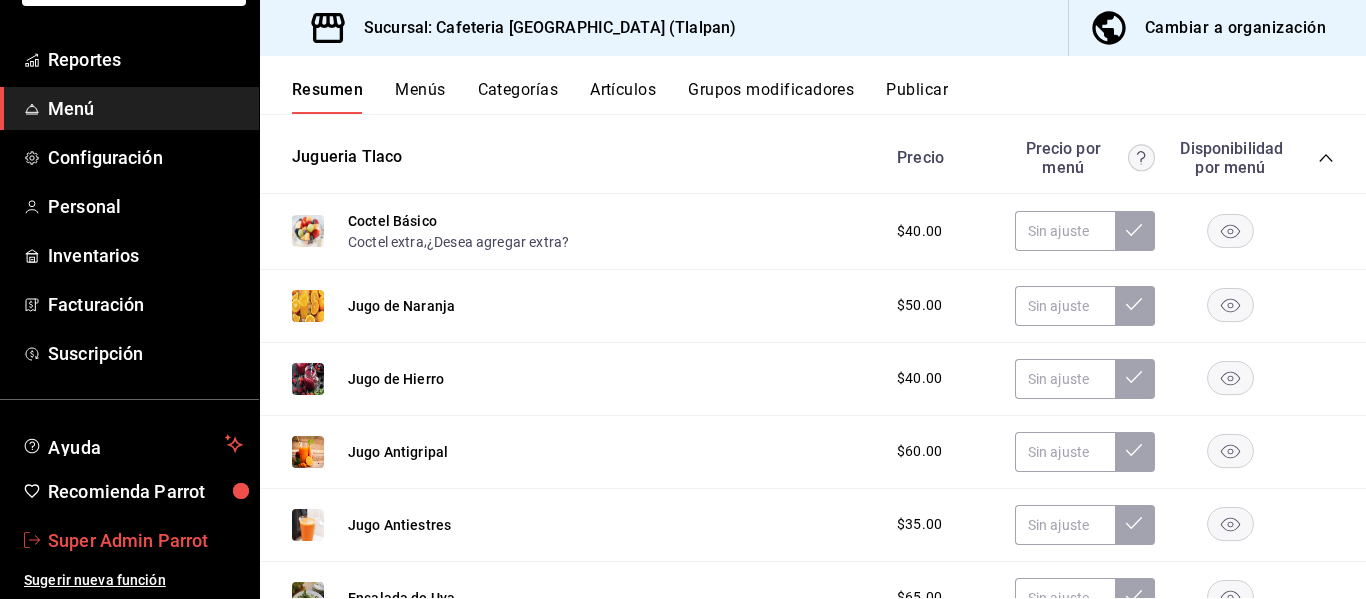 click on "Super Admin Parrot" at bounding box center [145, 540] 